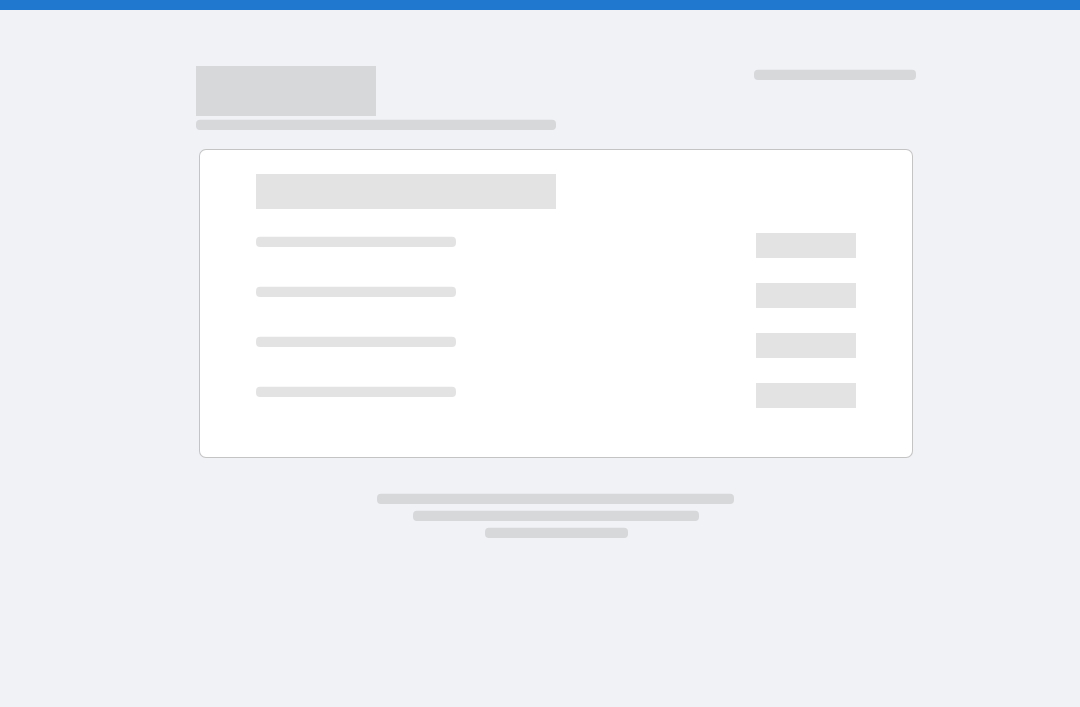 scroll, scrollTop: 0, scrollLeft: 0, axis: both 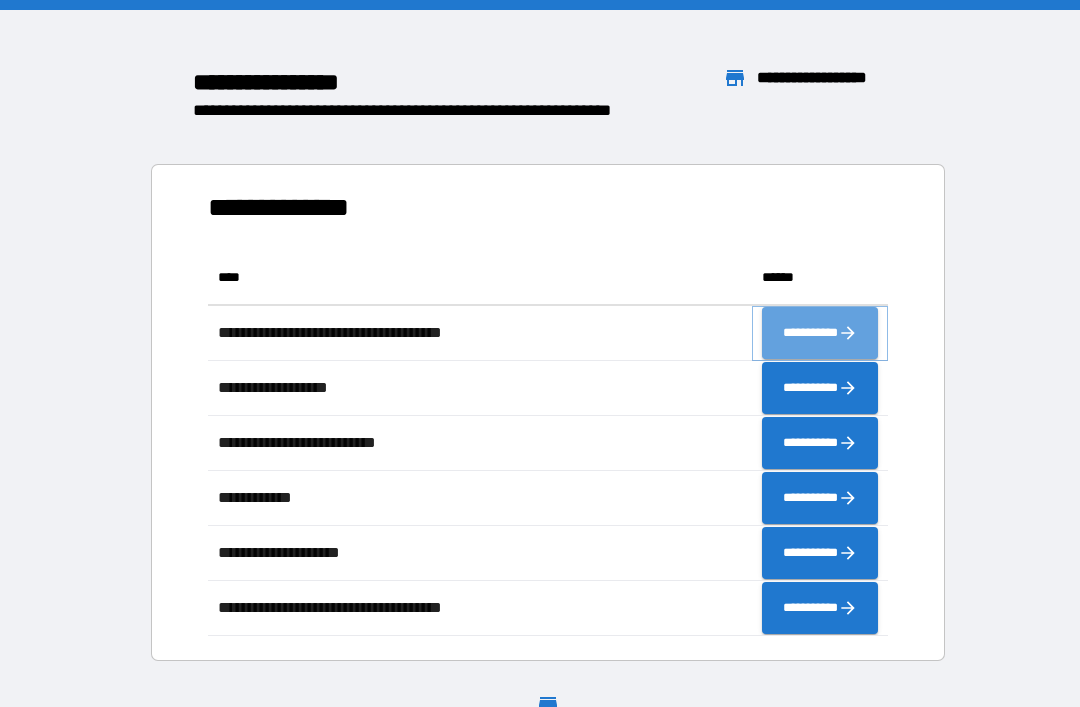 click on "**********" at bounding box center [820, 333] 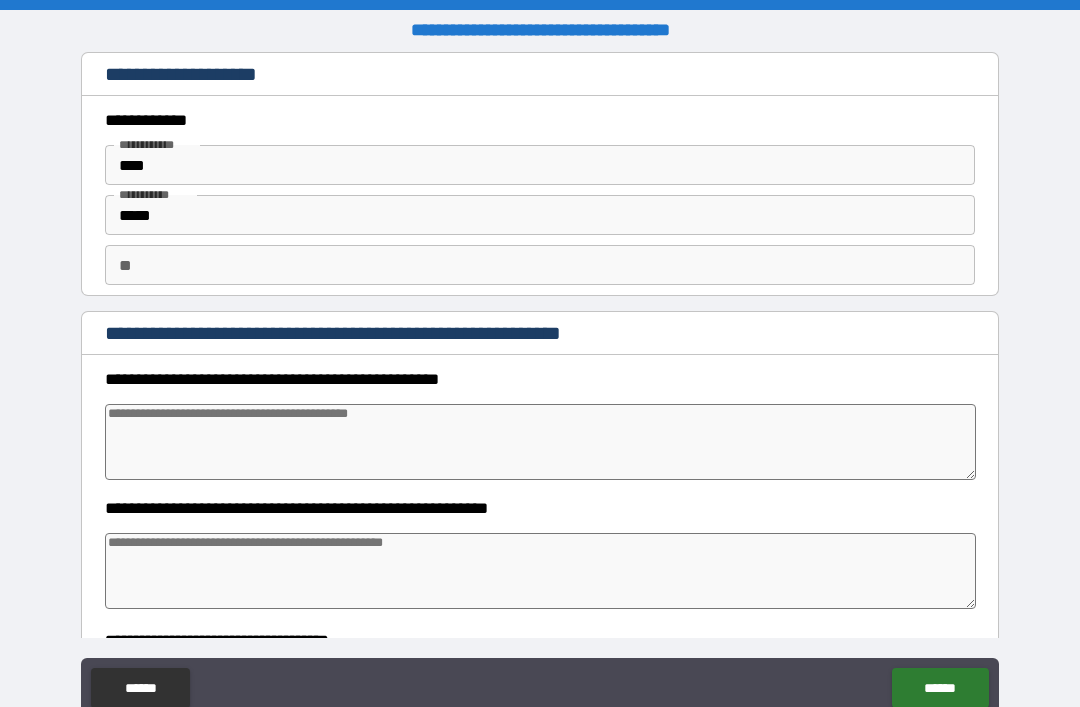 type on "*" 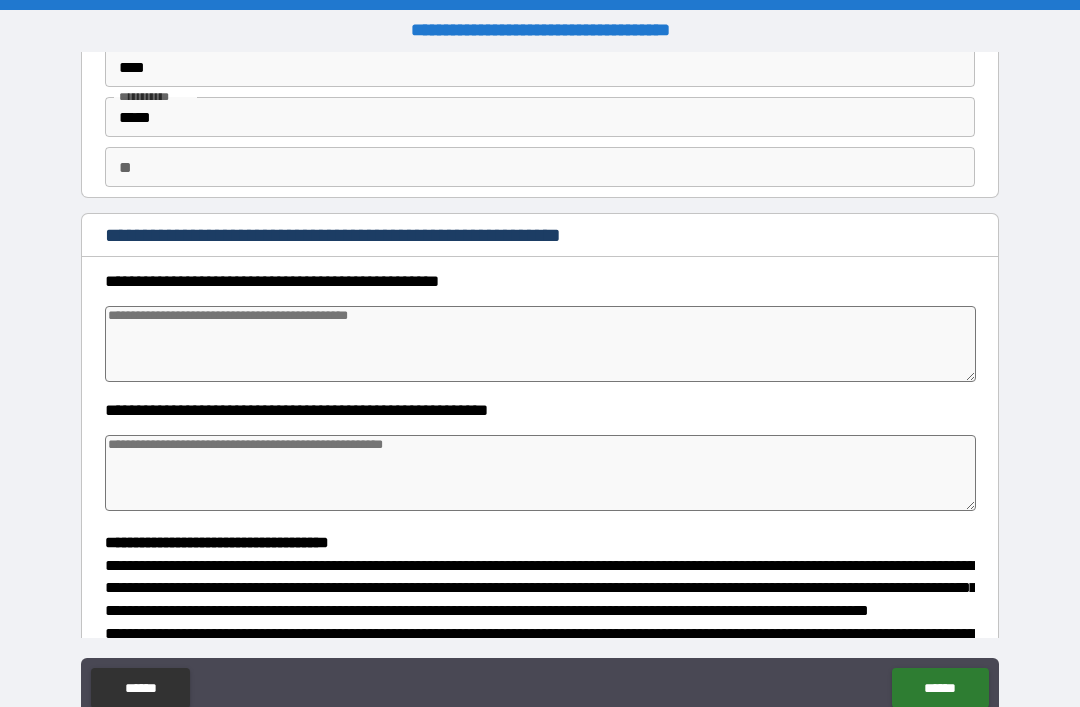 scroll, scrollTop: 99, scrollLeft: 0, axis: vertical 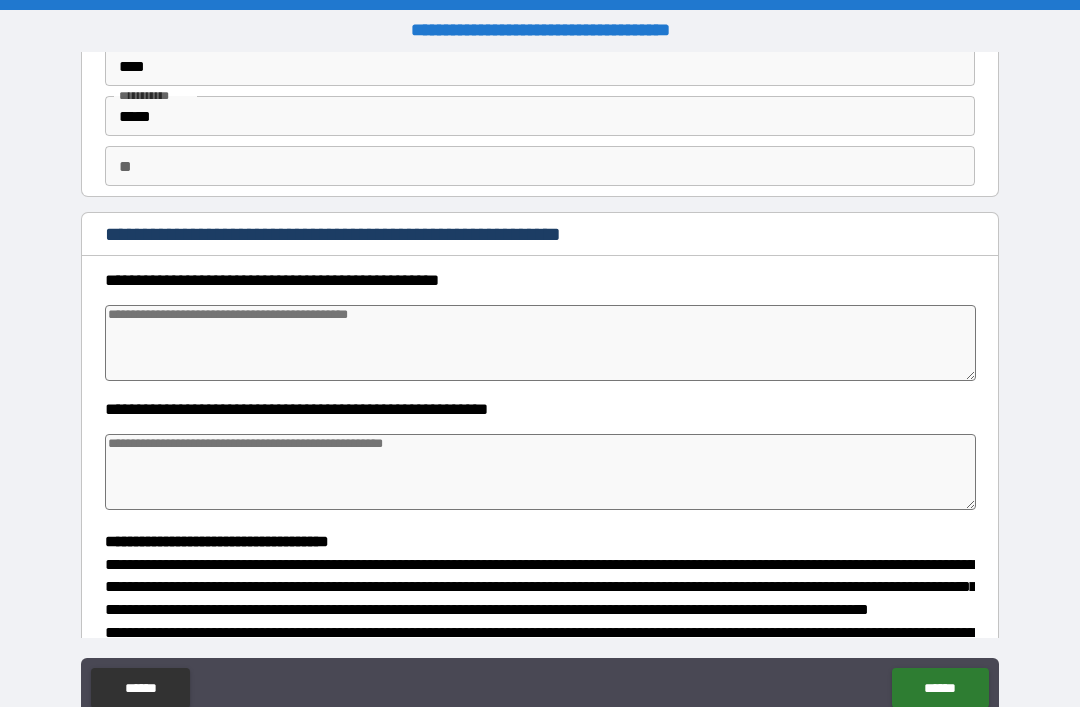 click at bounding box center (540, 343) 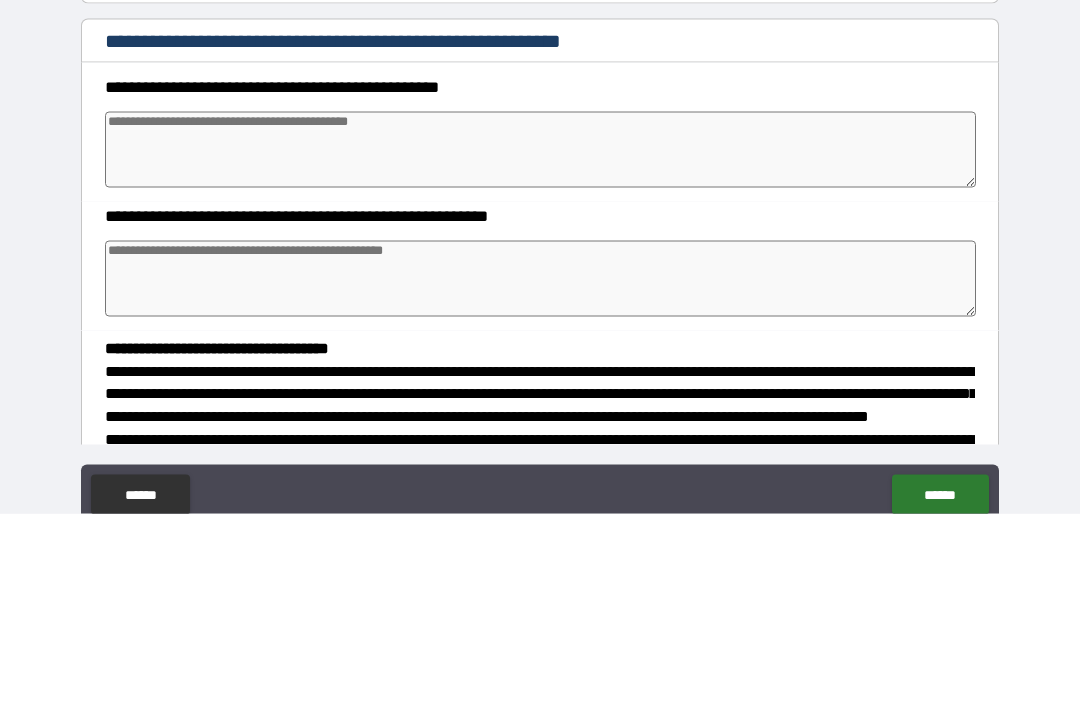 type on "*" 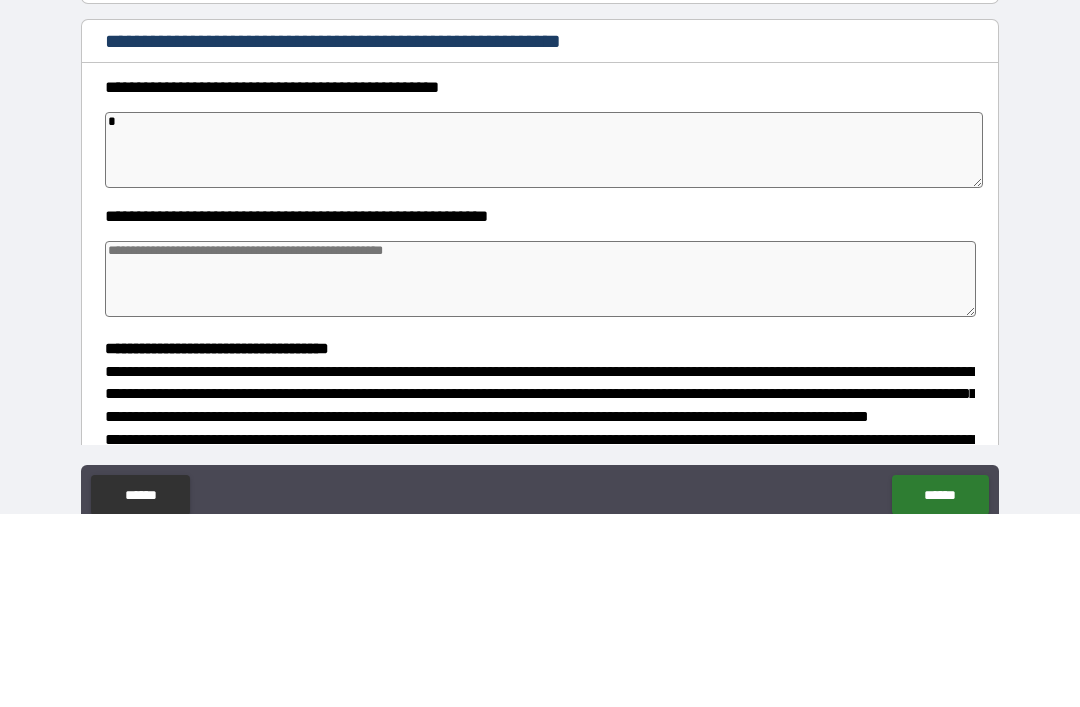 type on "*" 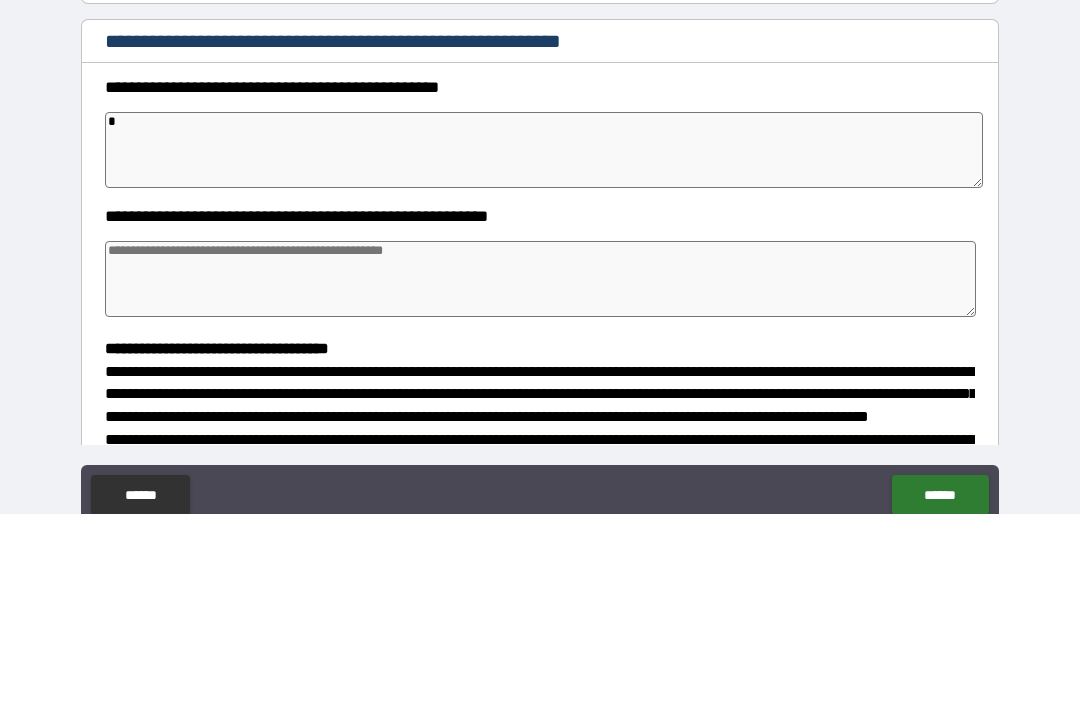 type on "*" 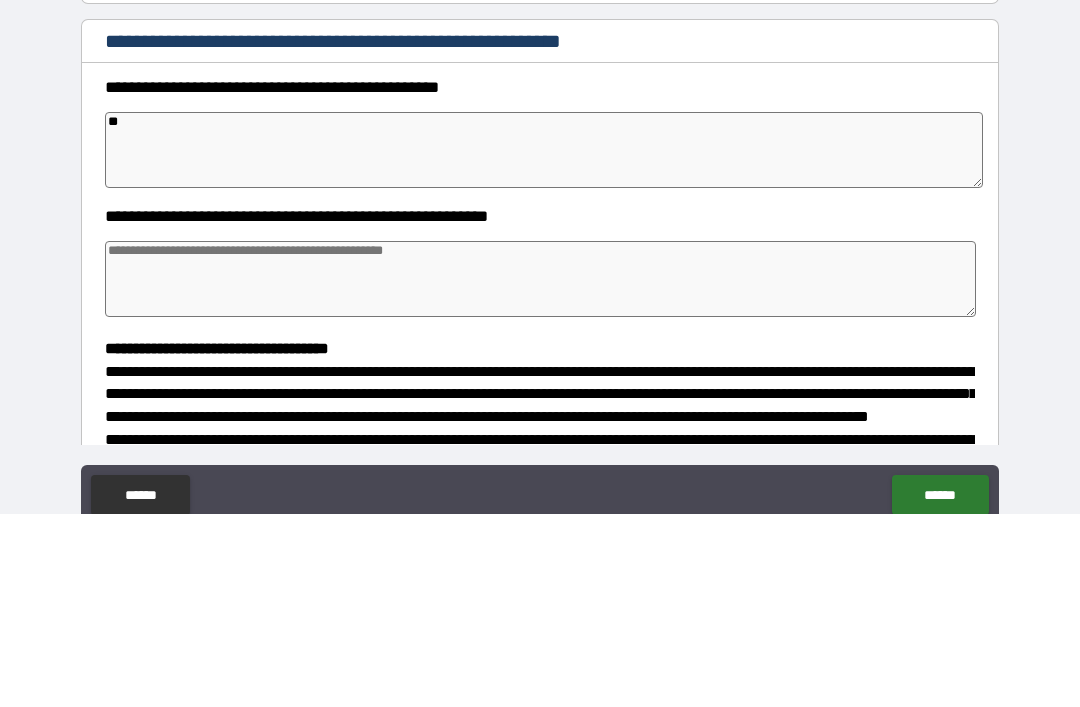 type on "*" 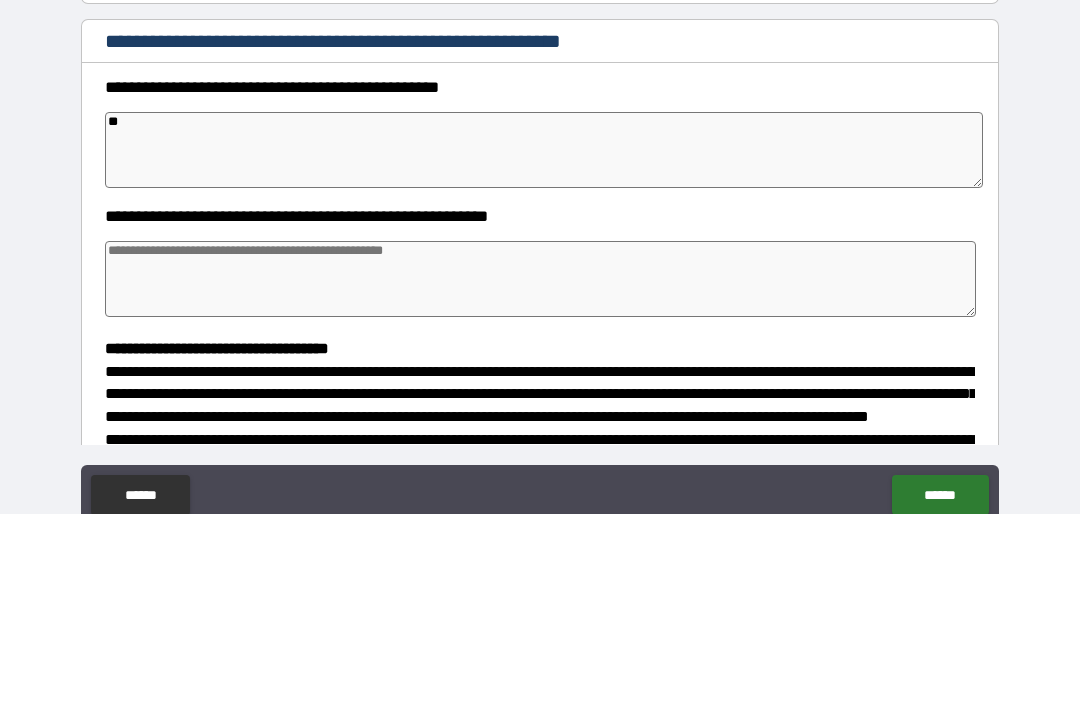 type on "*" 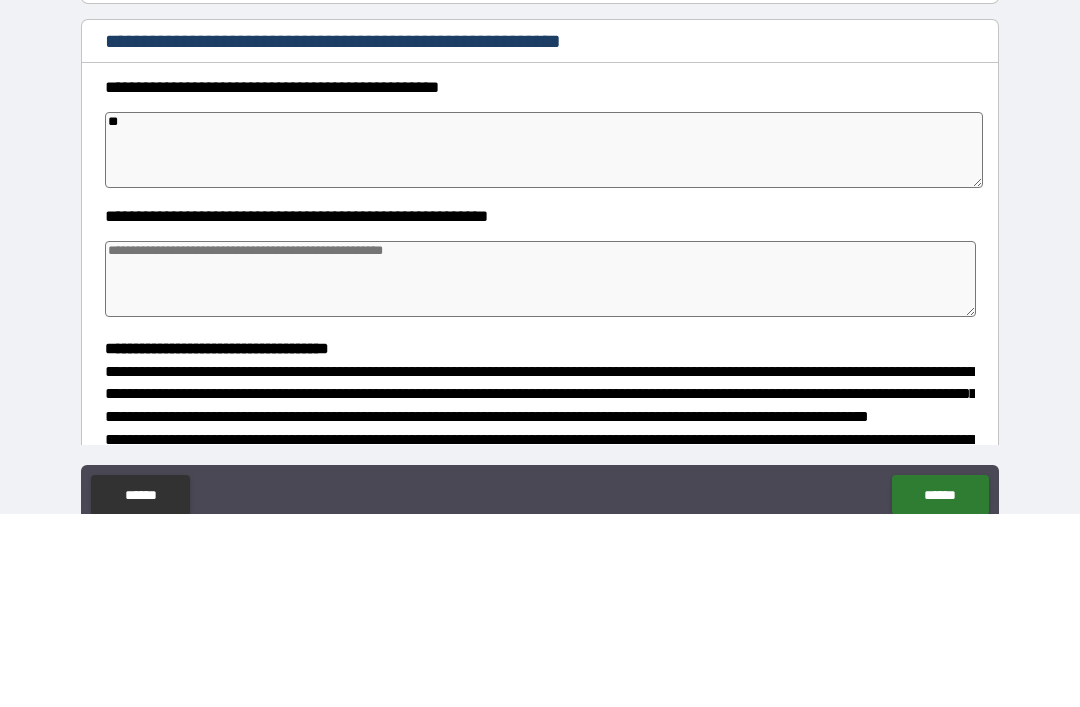 type on "*" 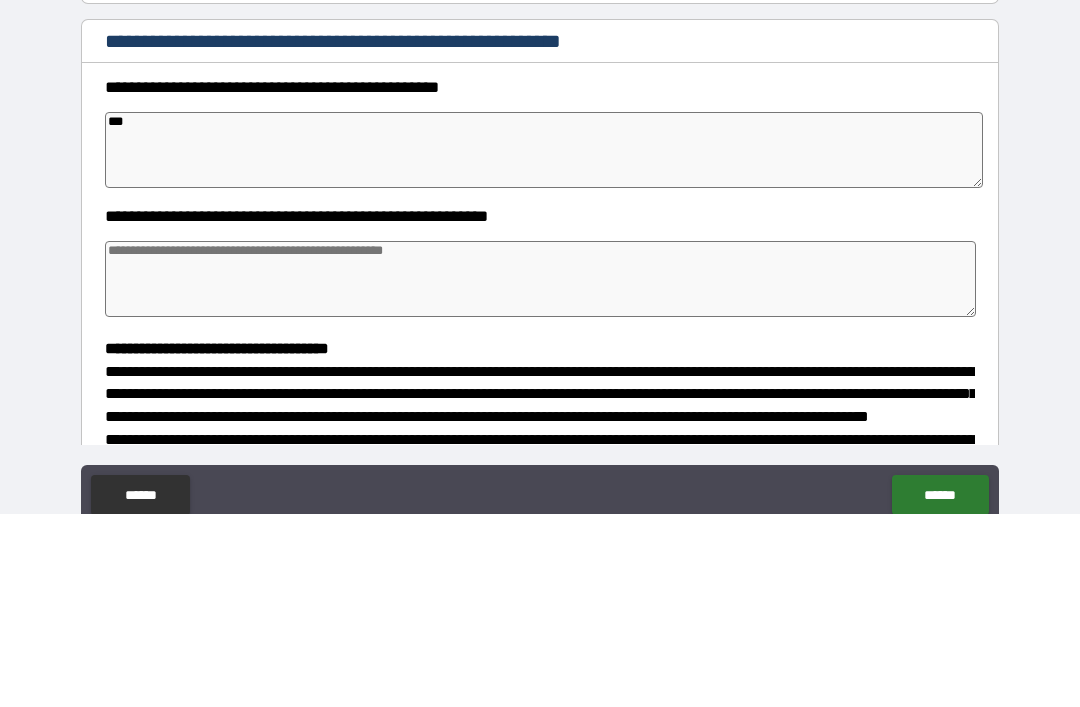 type on "*" 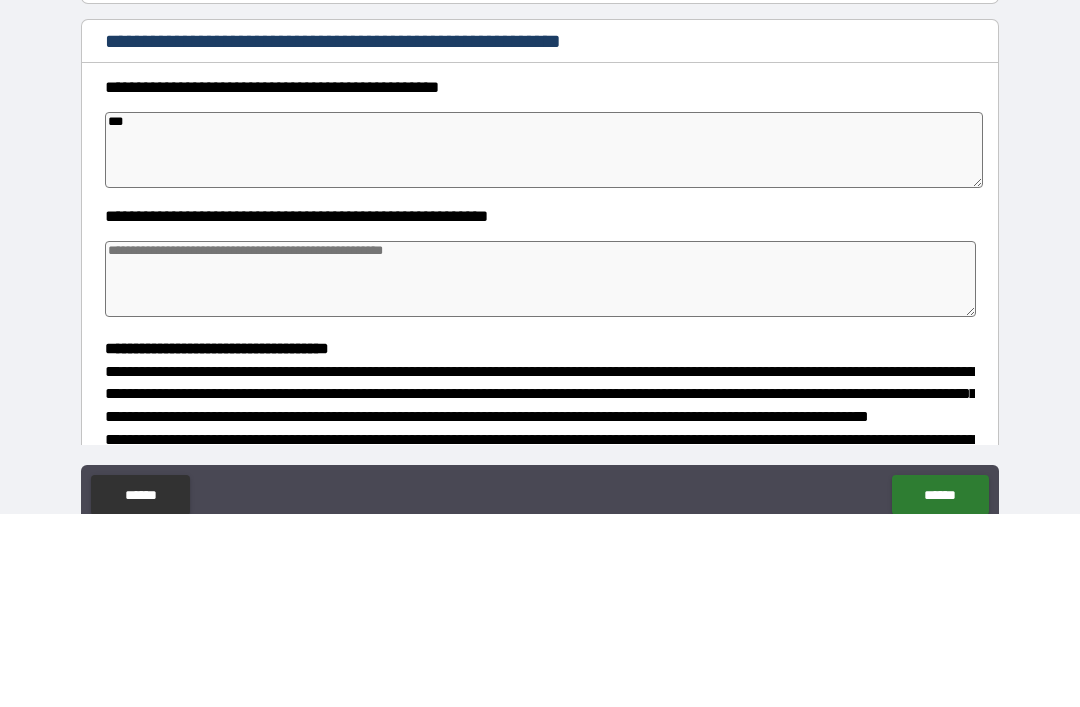 type on "****" 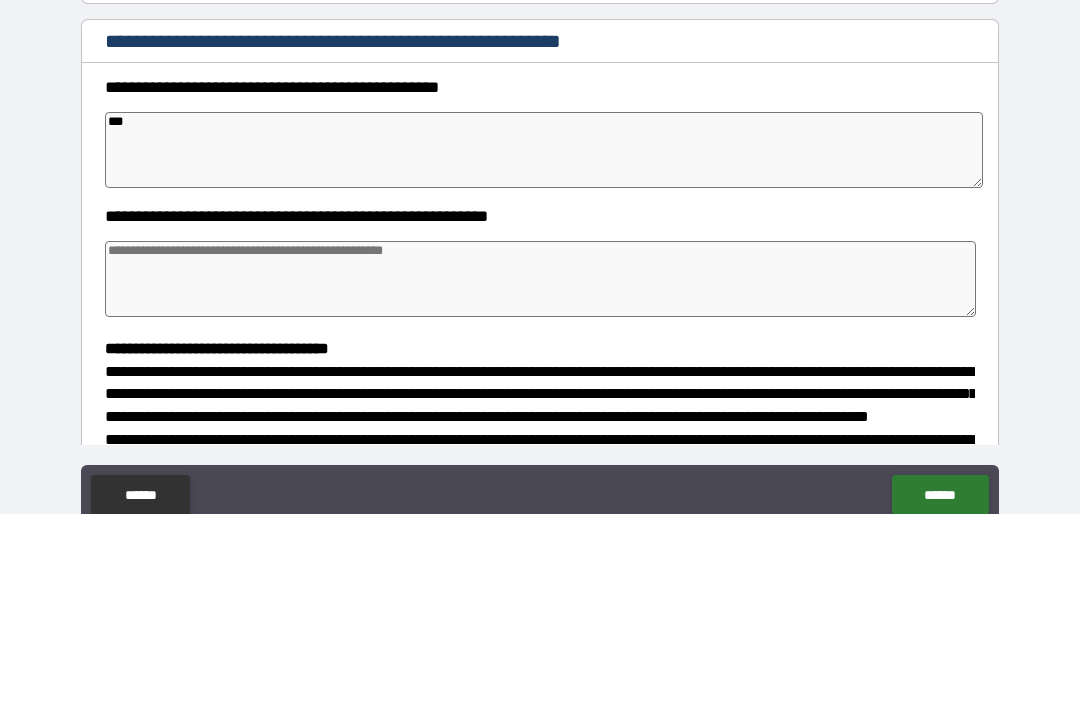 type on "*" 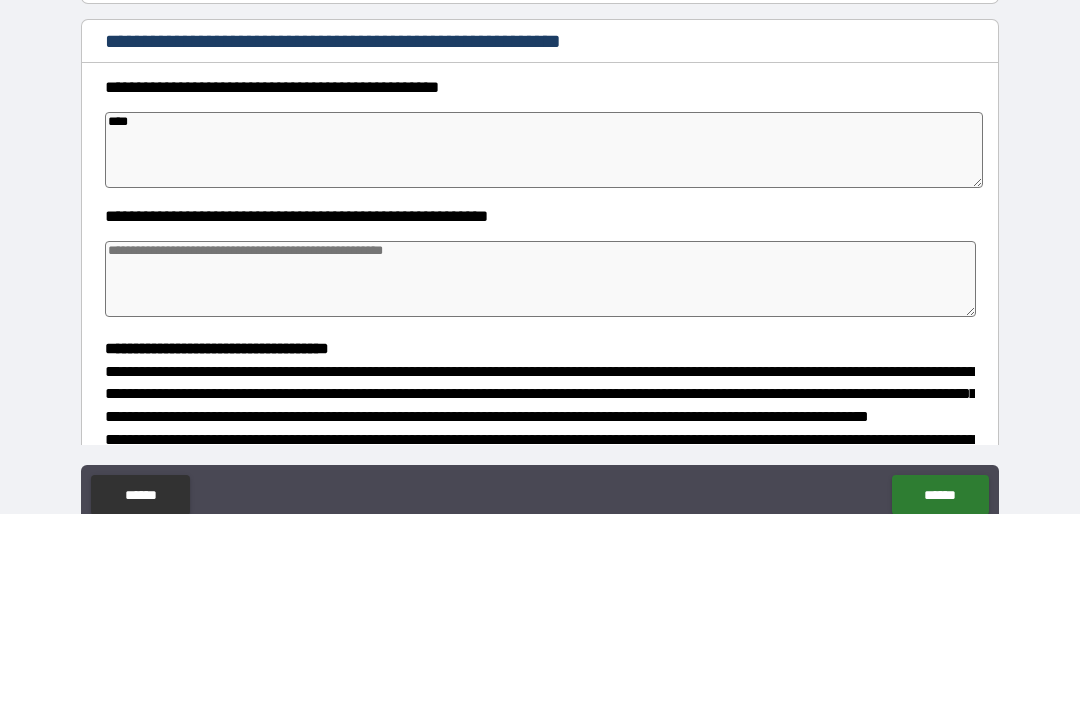 type on "*****" 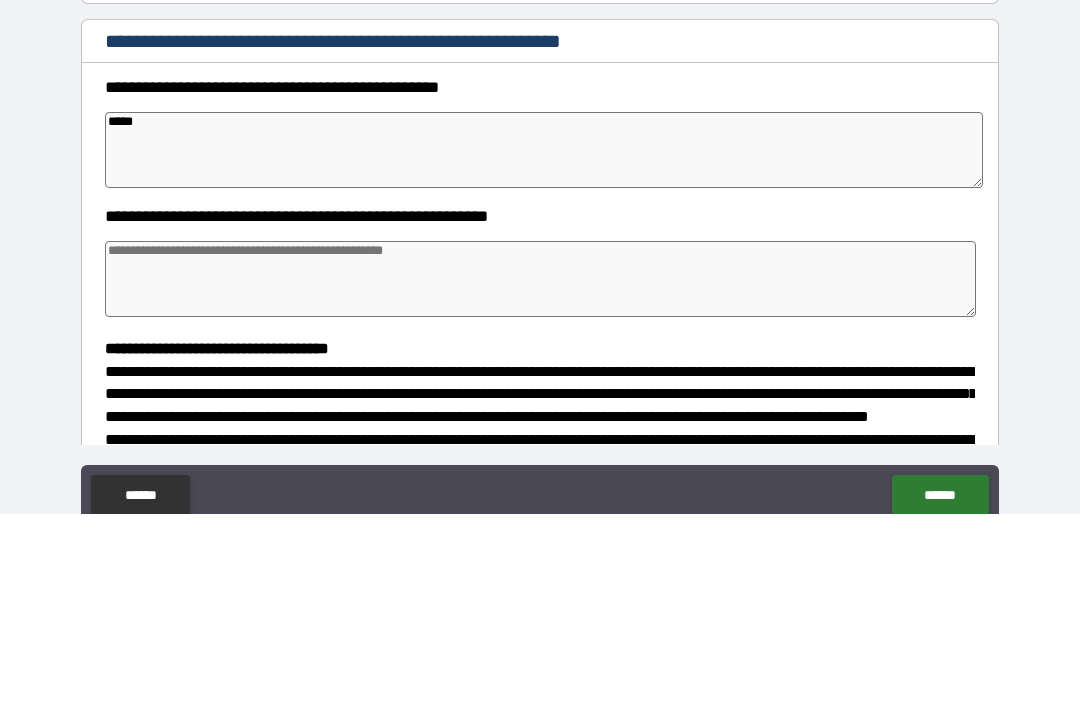 type on "*" 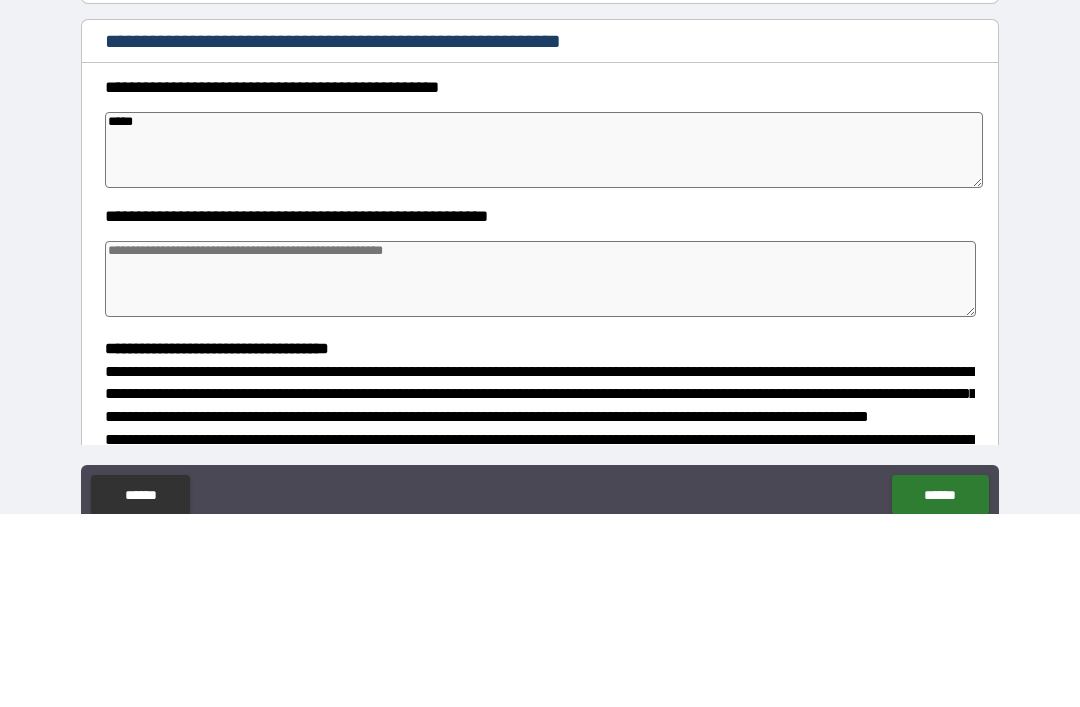 type on "*" 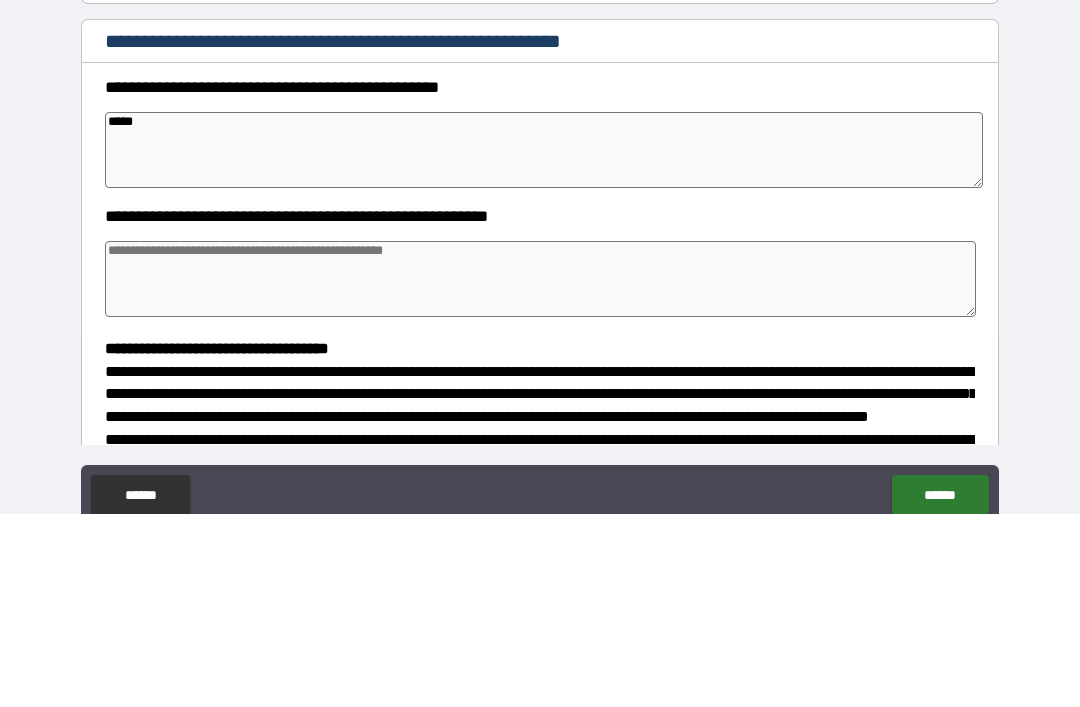 type on "*" 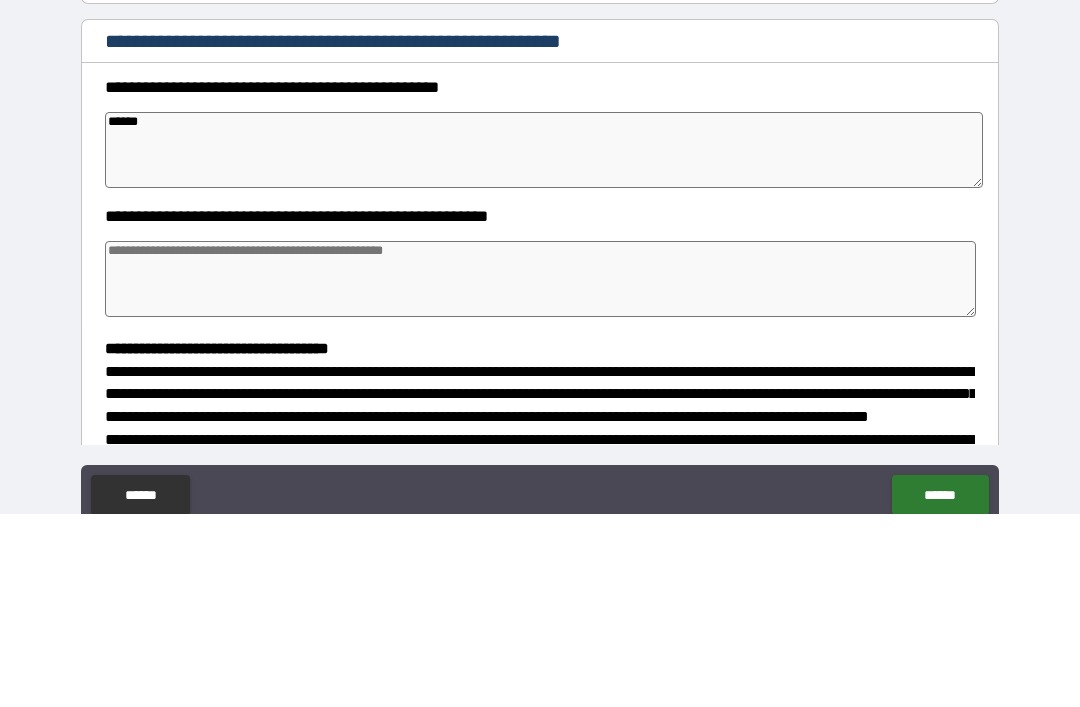 type on "******" 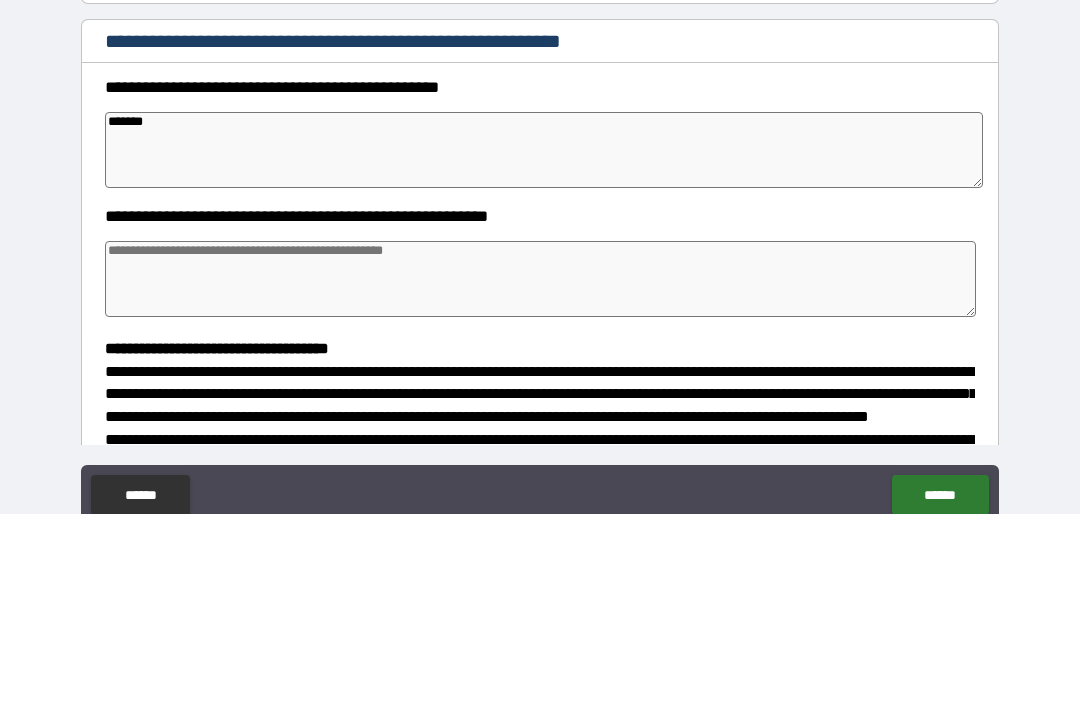 type on "*" 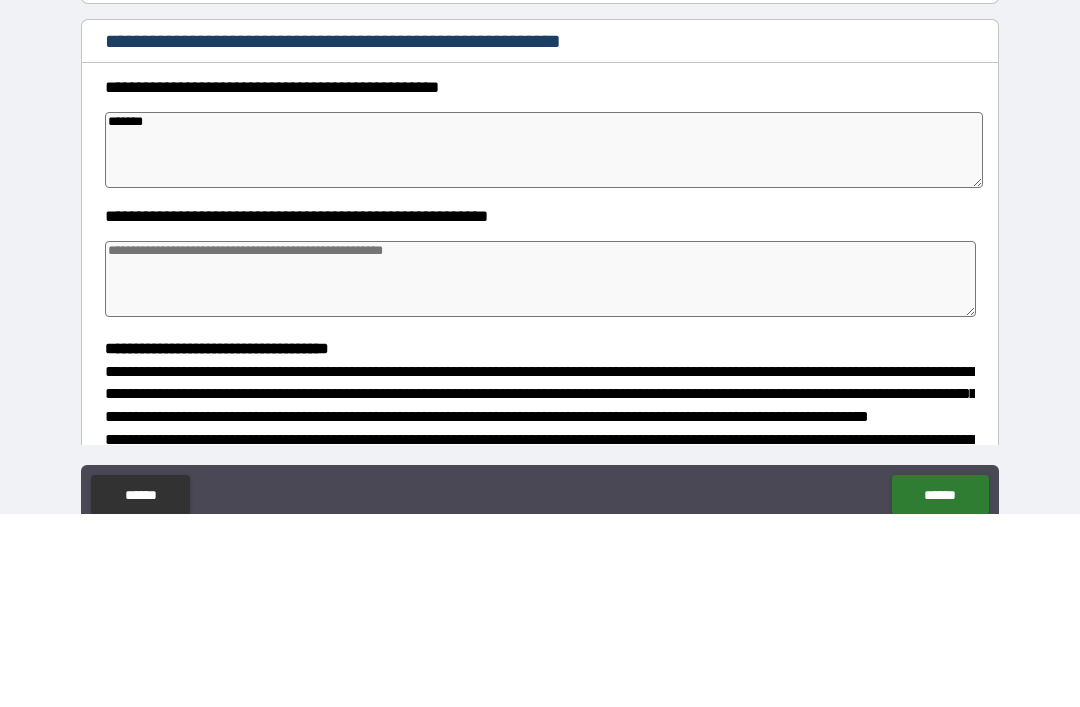 type on "*" 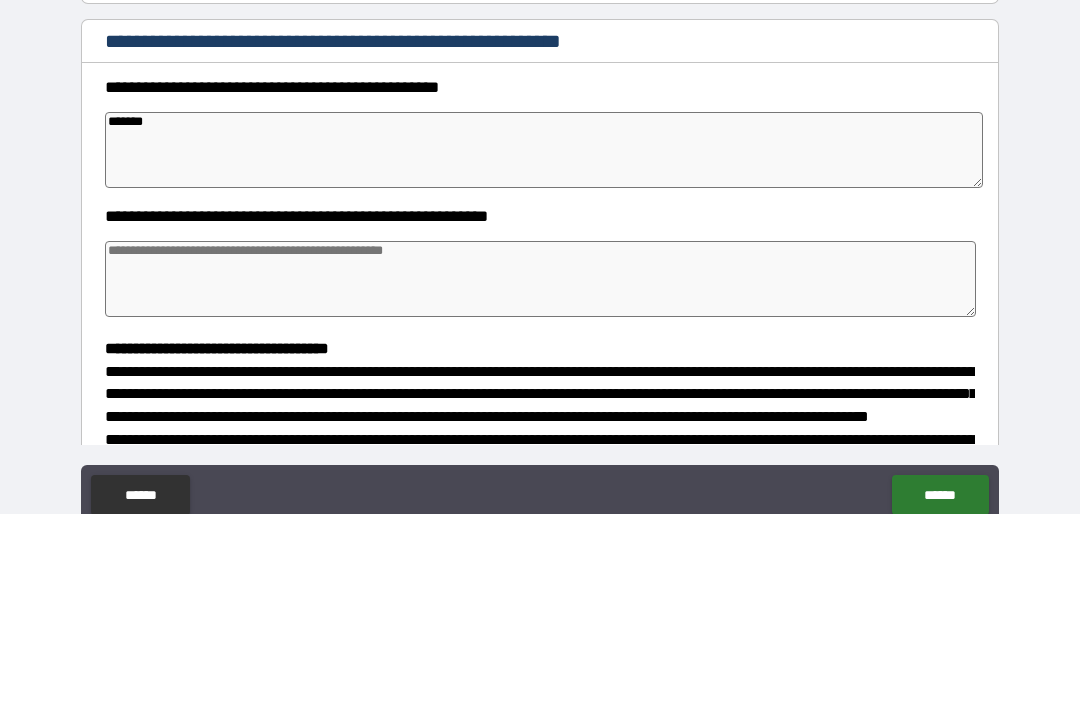 type on "*" 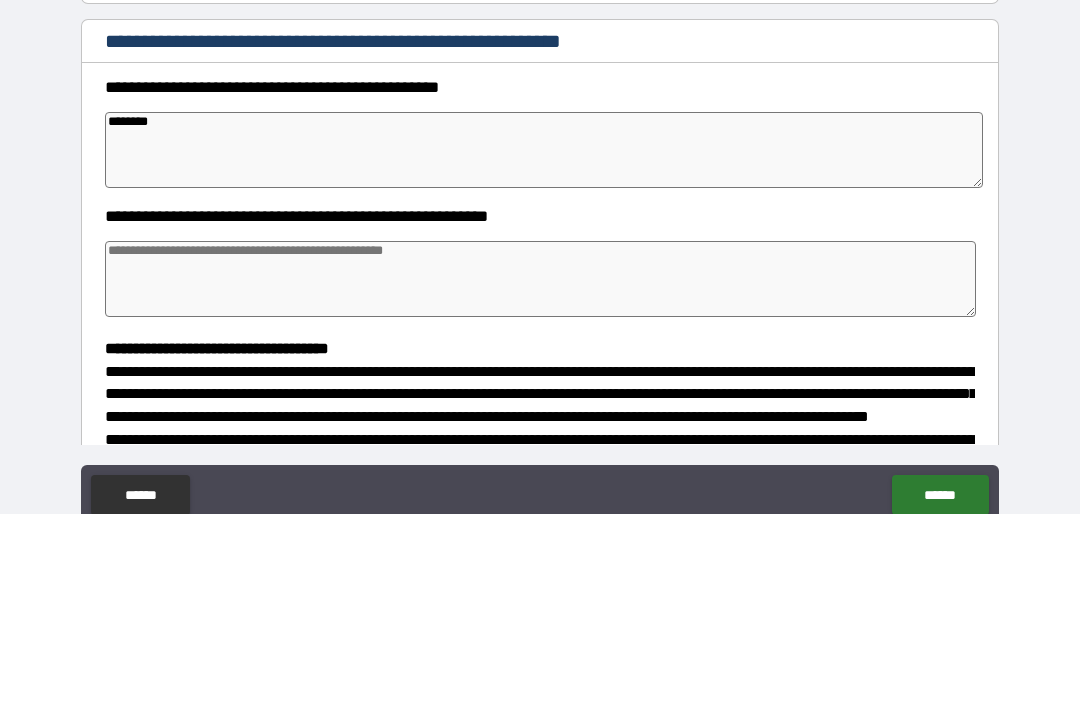type on "*" 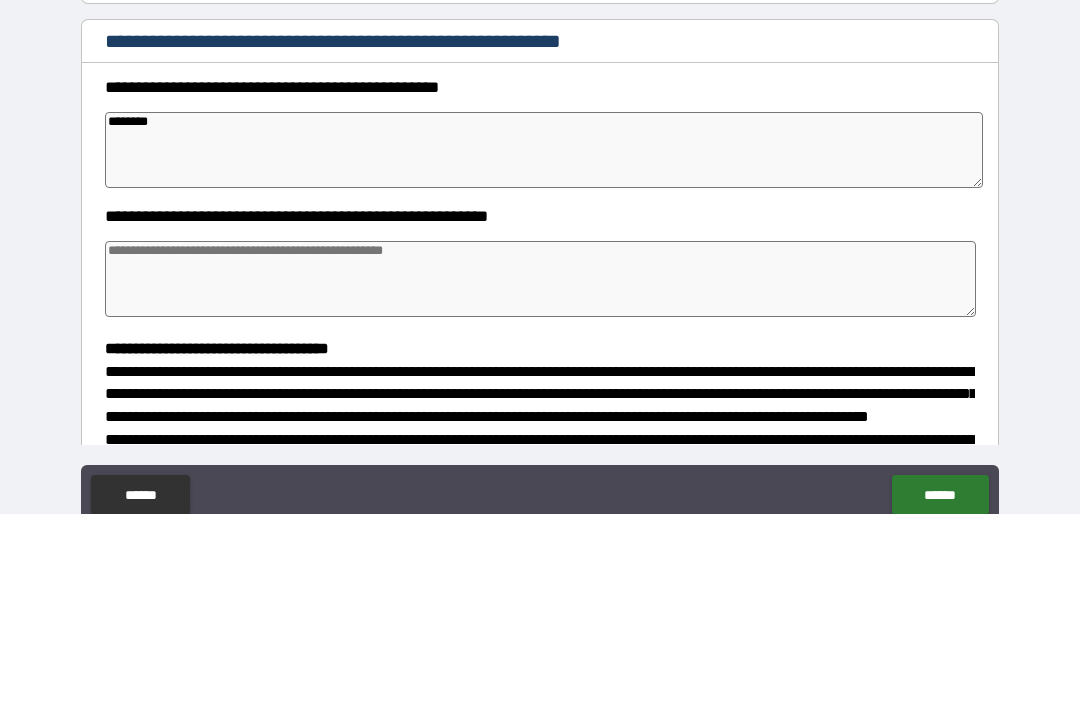 type on "*********" 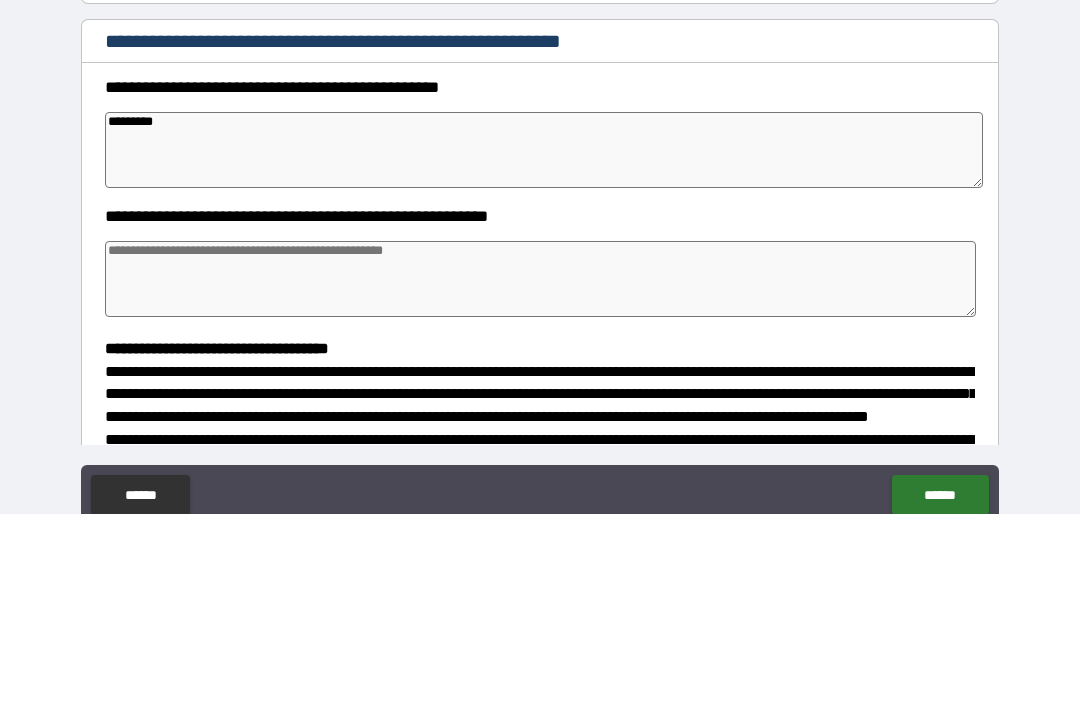 type on "*" 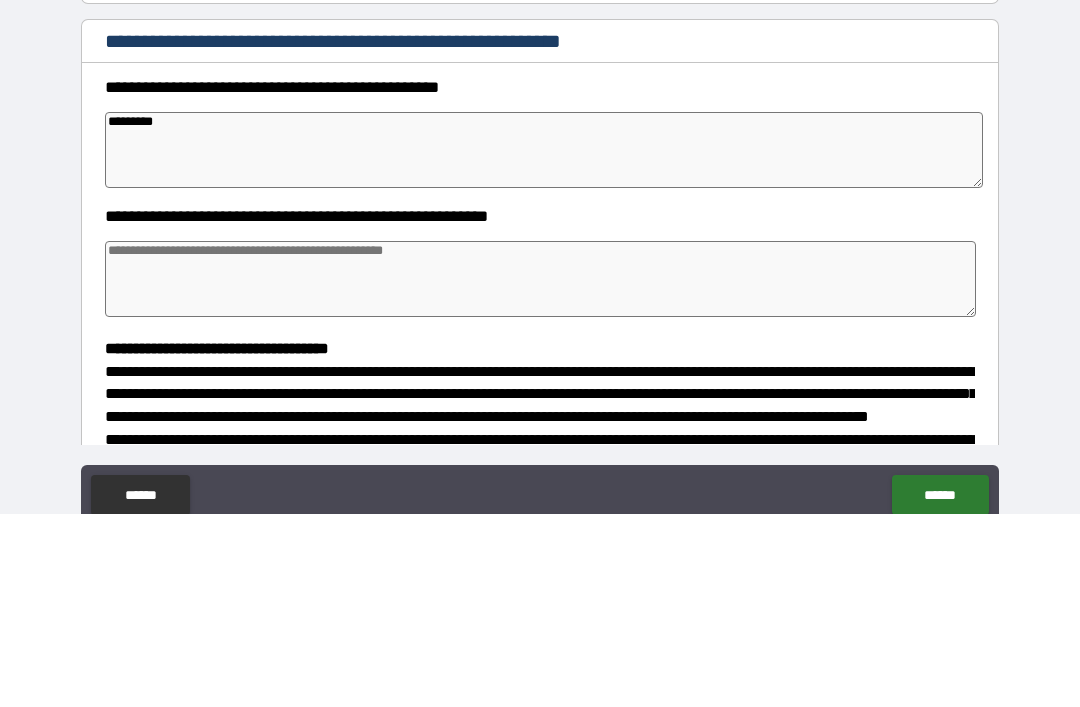type on "**********" 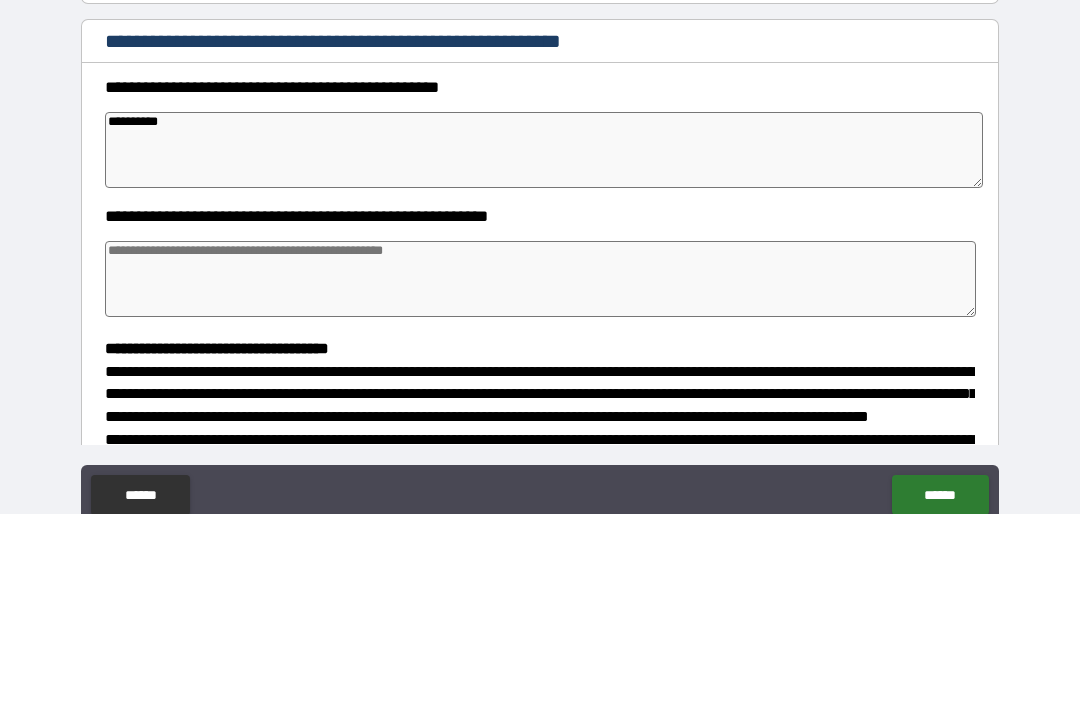 type on "*" 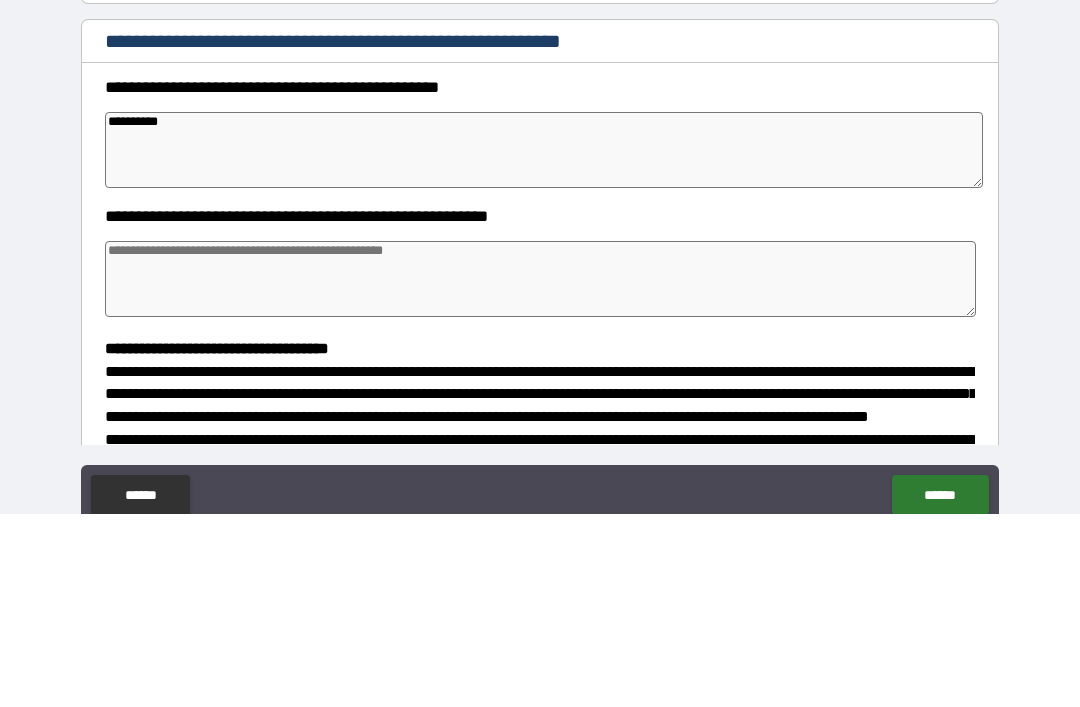 type on "*" 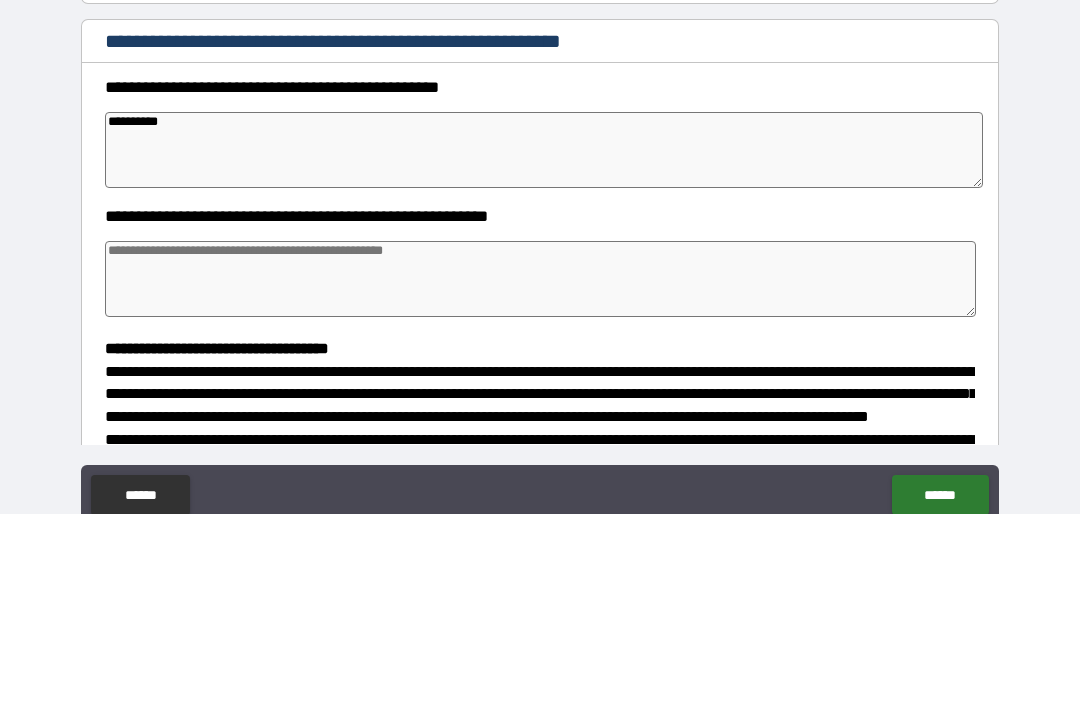 type on "*" 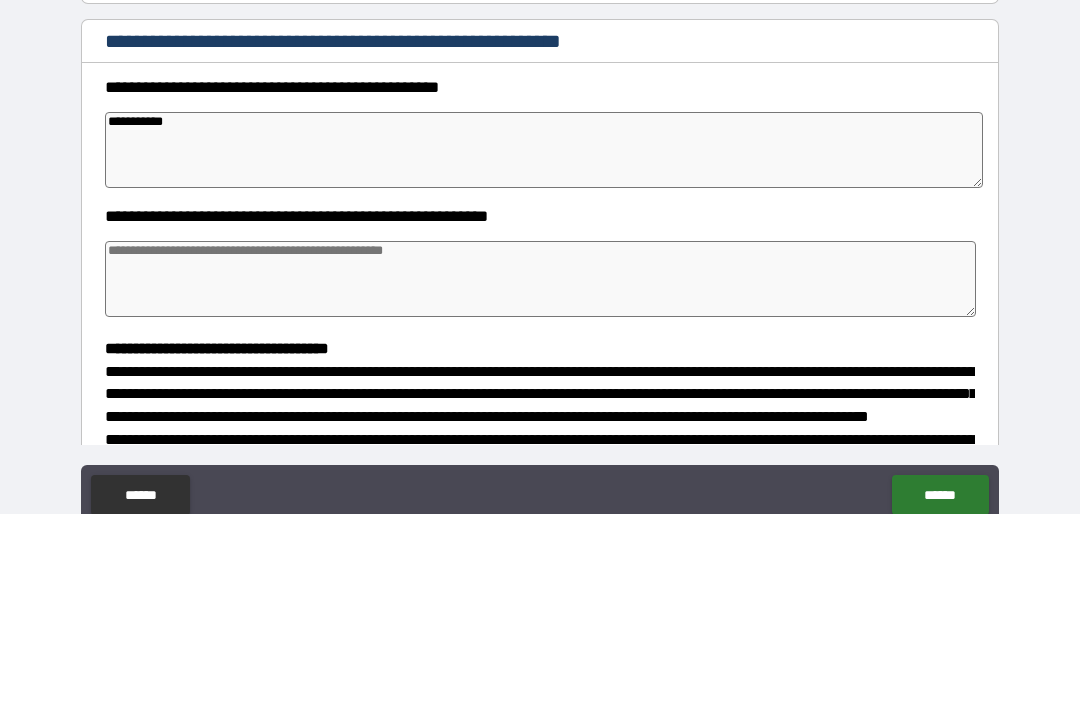 type on "**********" 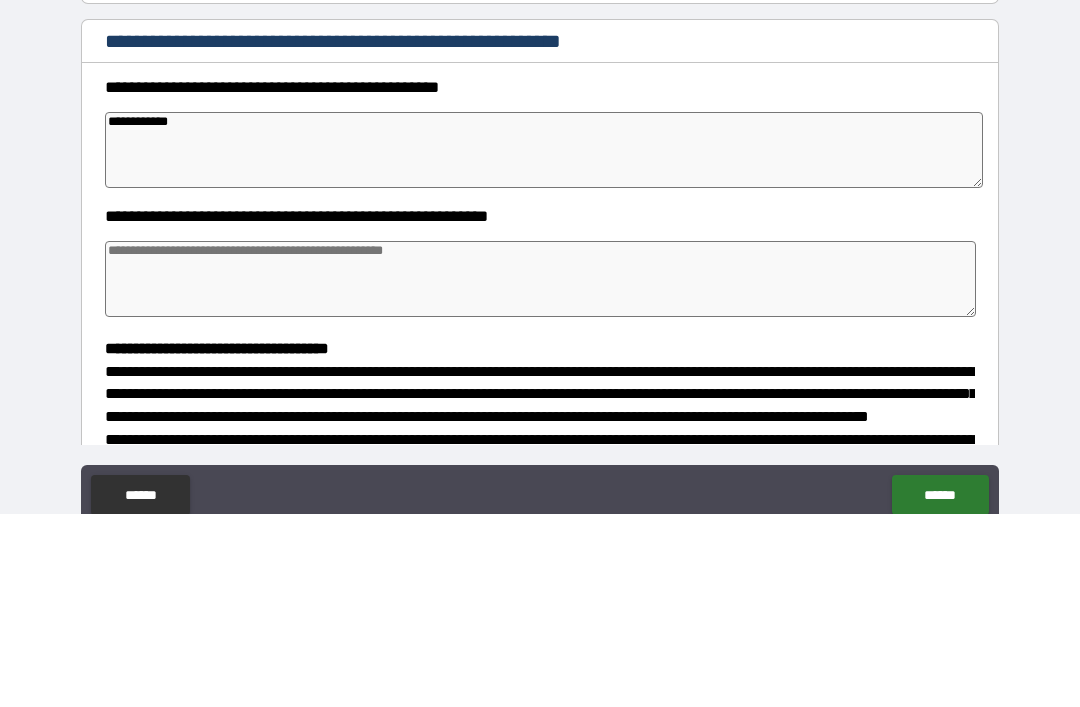 type on "*" 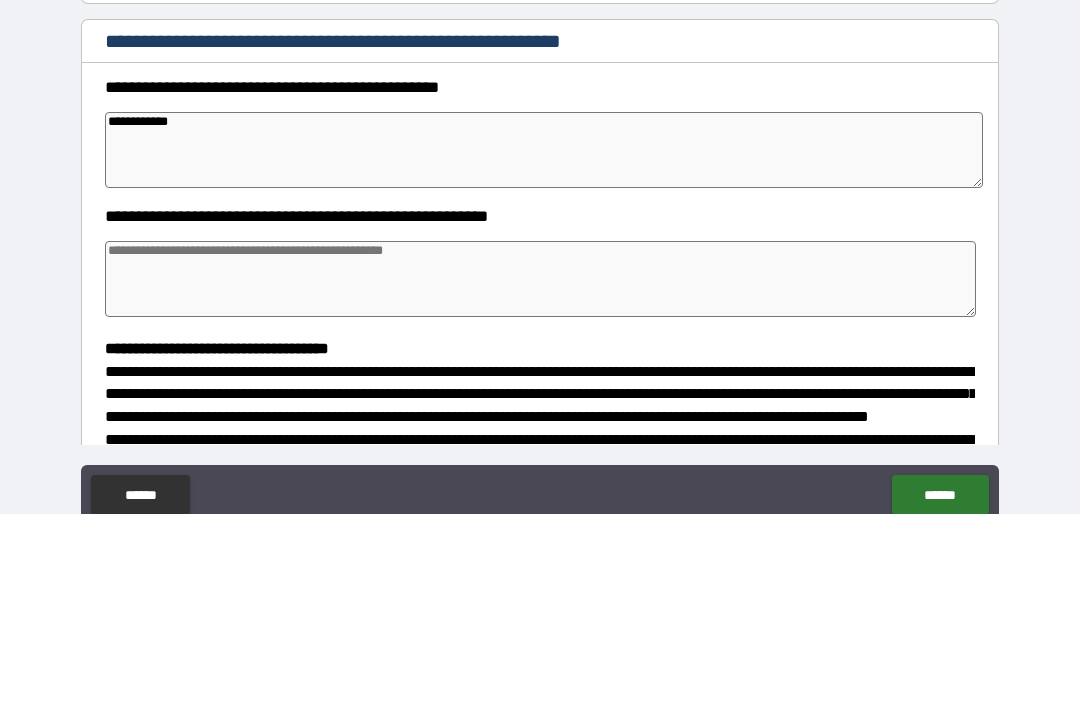 type on "**********" 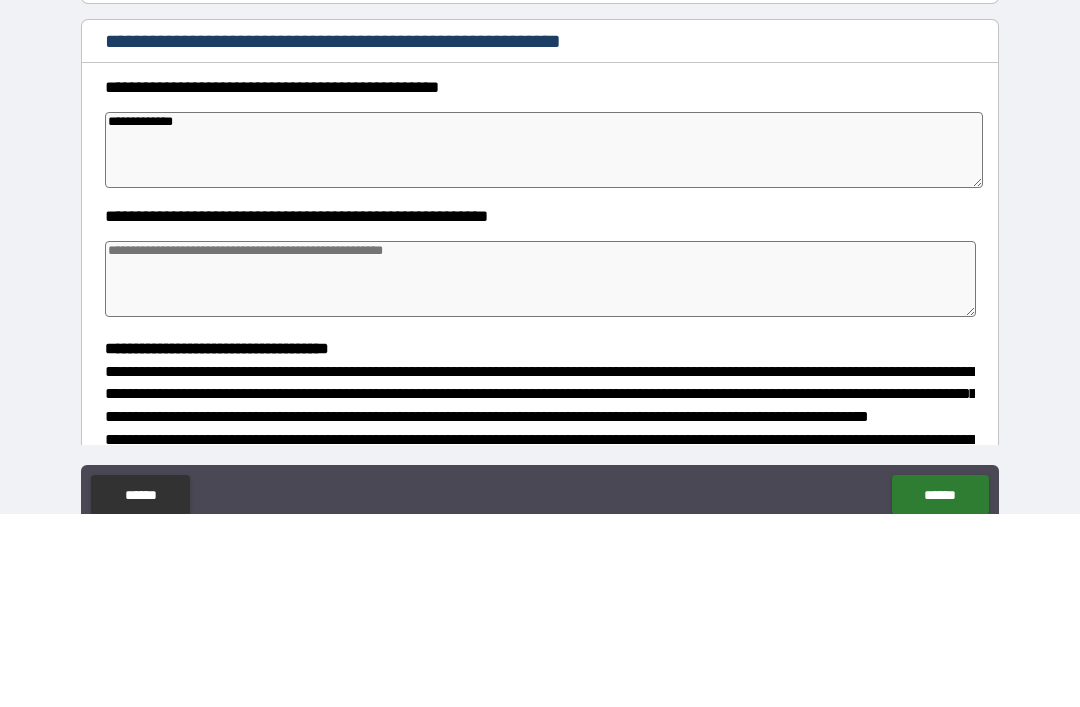 type on "*" 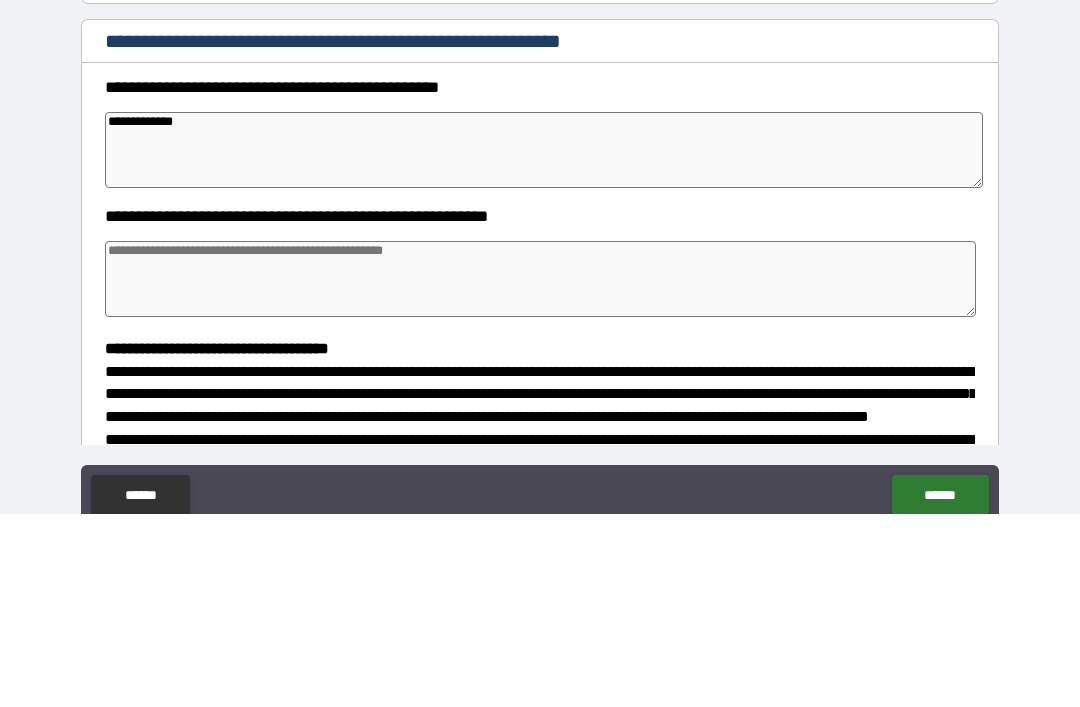 type on "*" 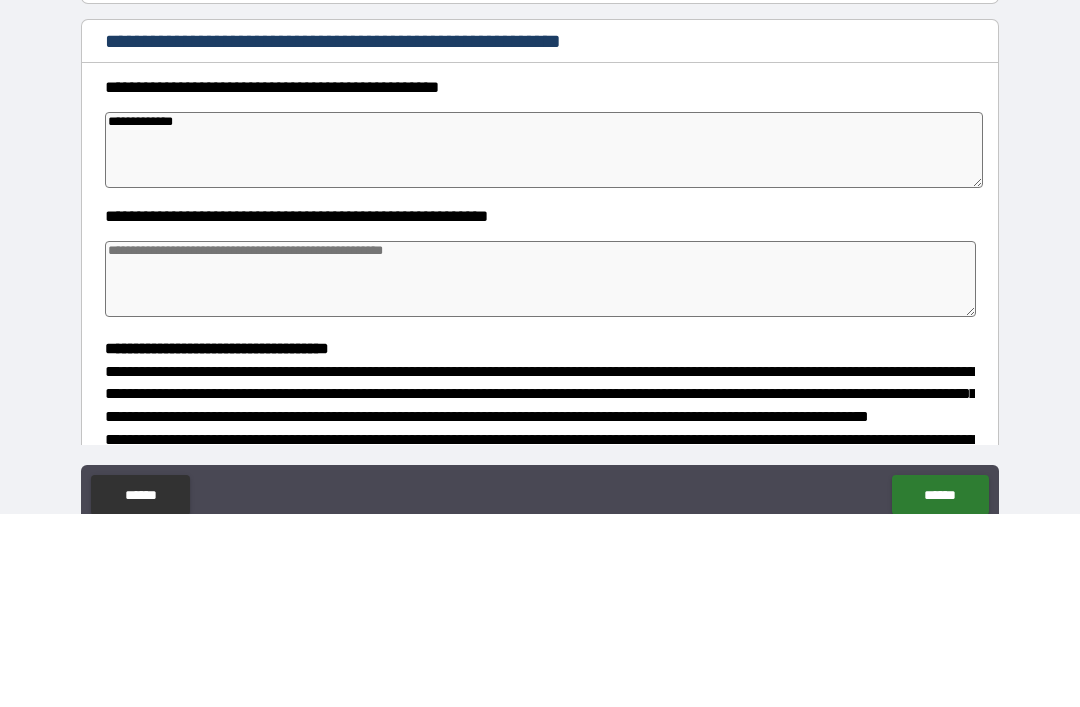 type on "*" 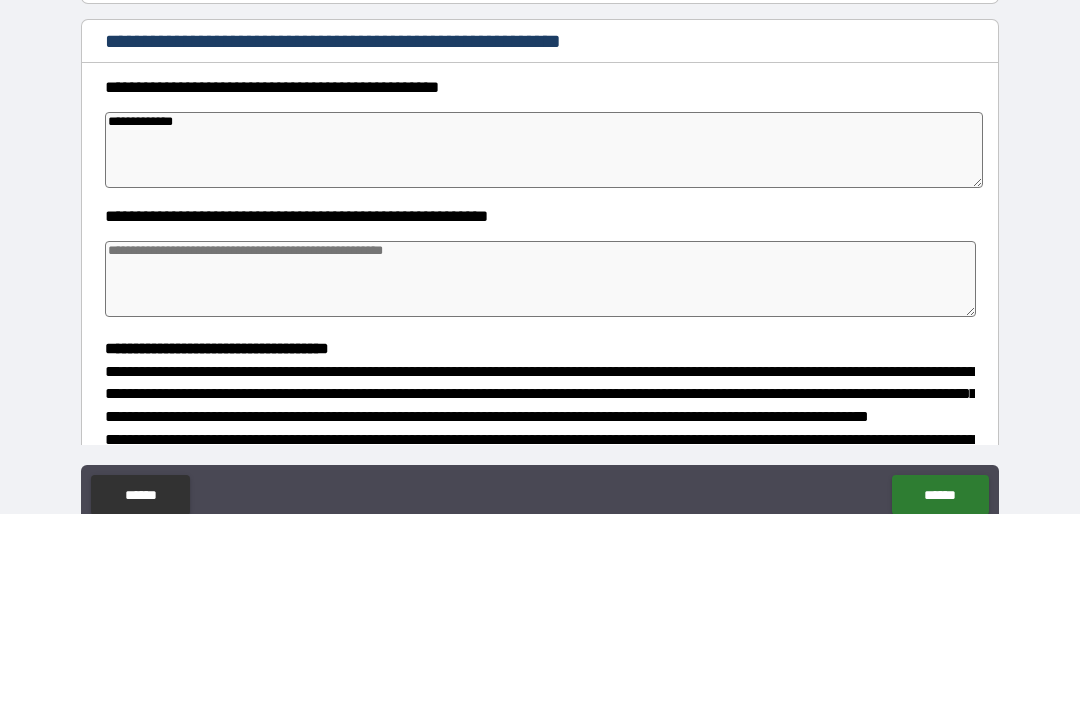 type on "**********" 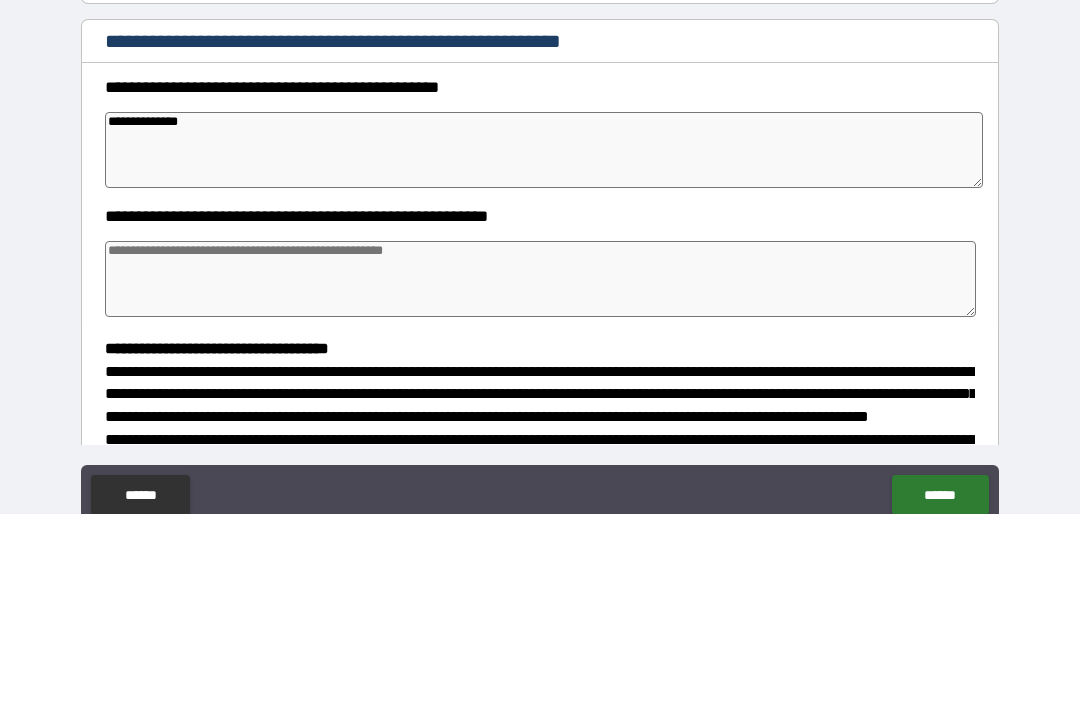 type on "*" 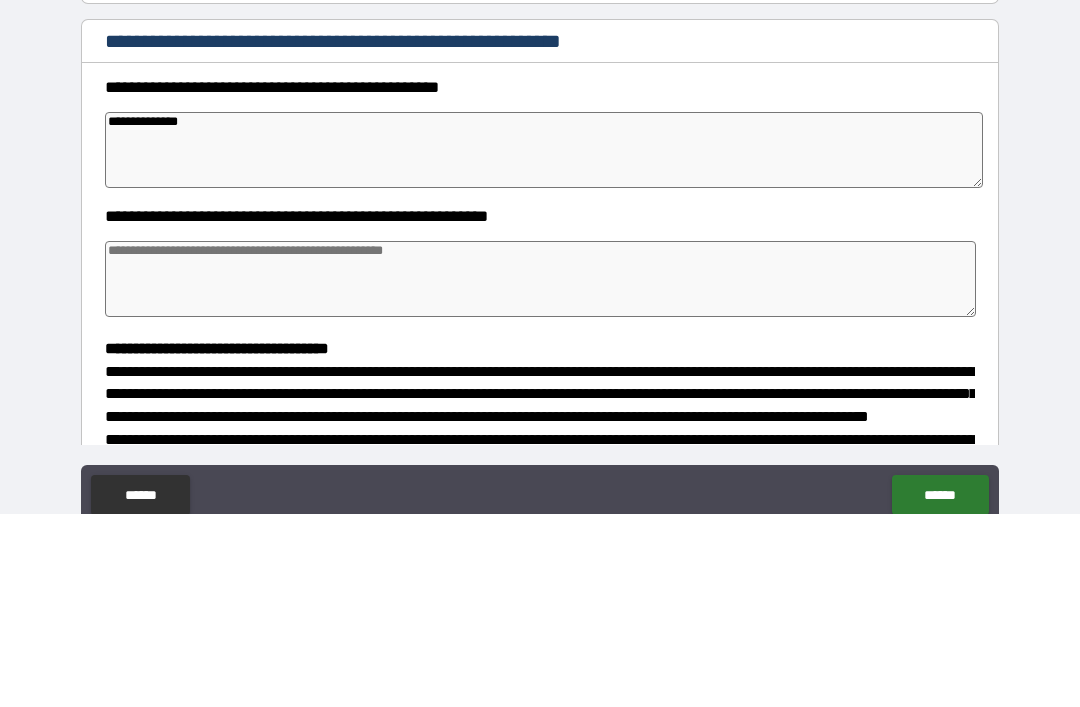 type on "**********" 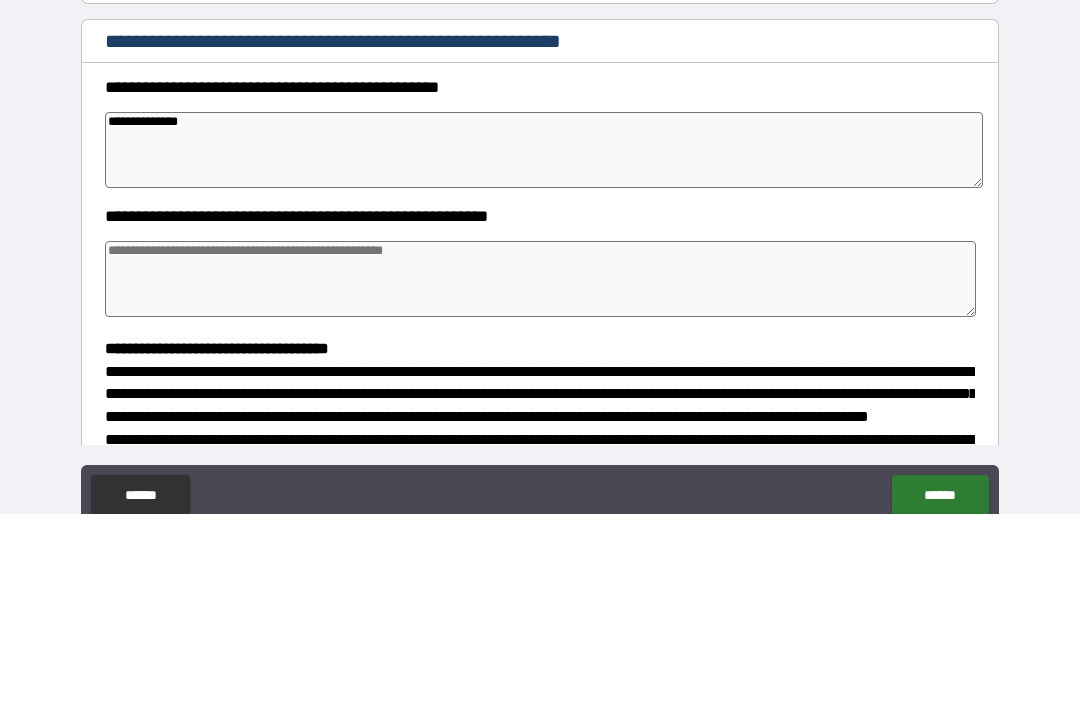 type on "*" 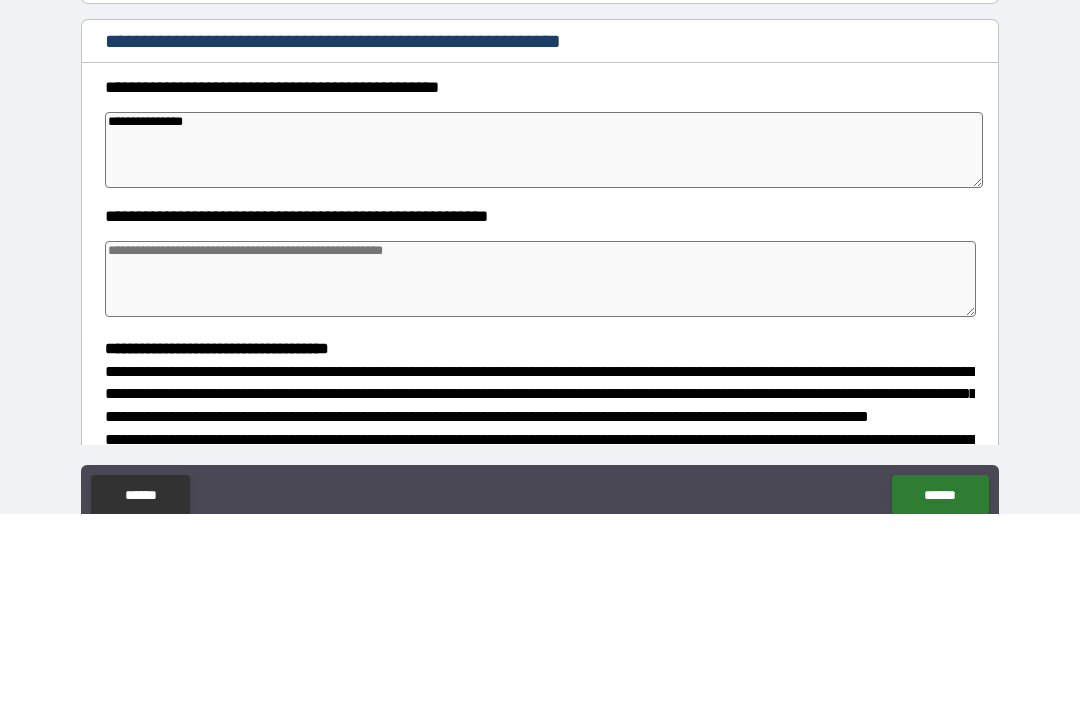 type on "*" 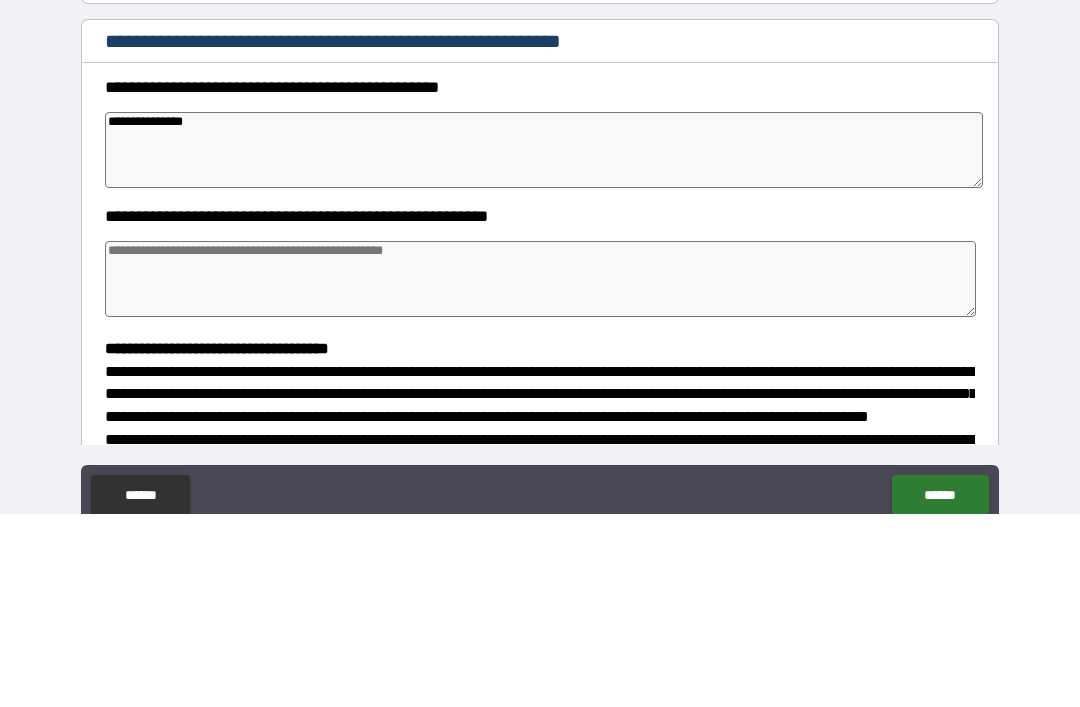 type on "*" 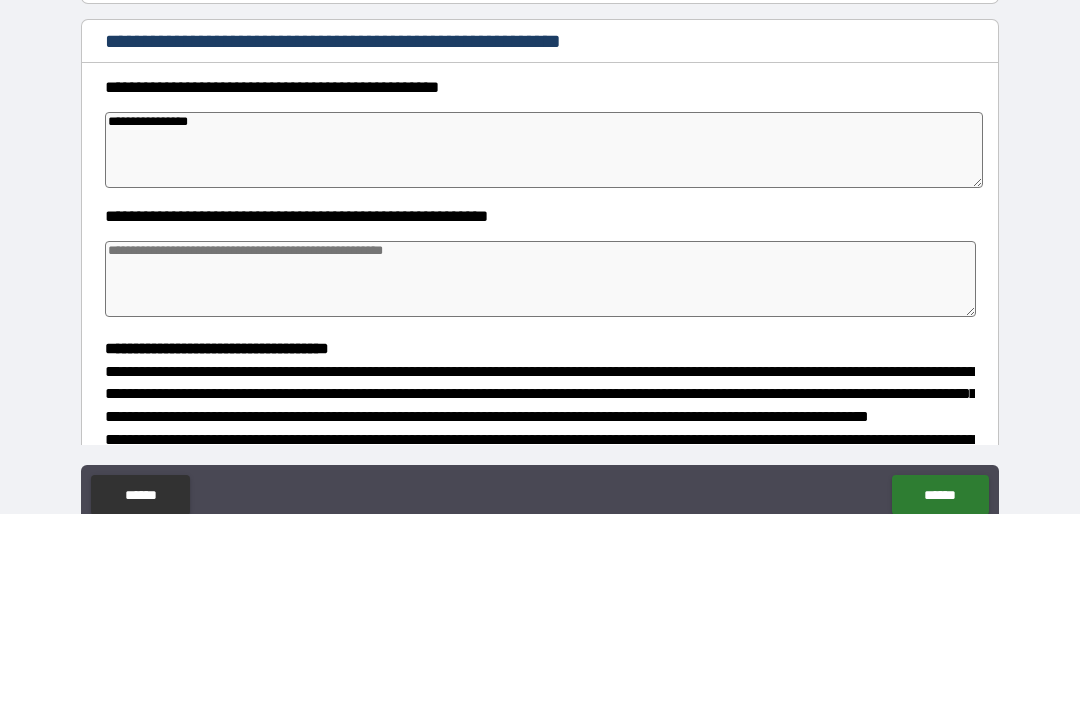 type on "*" 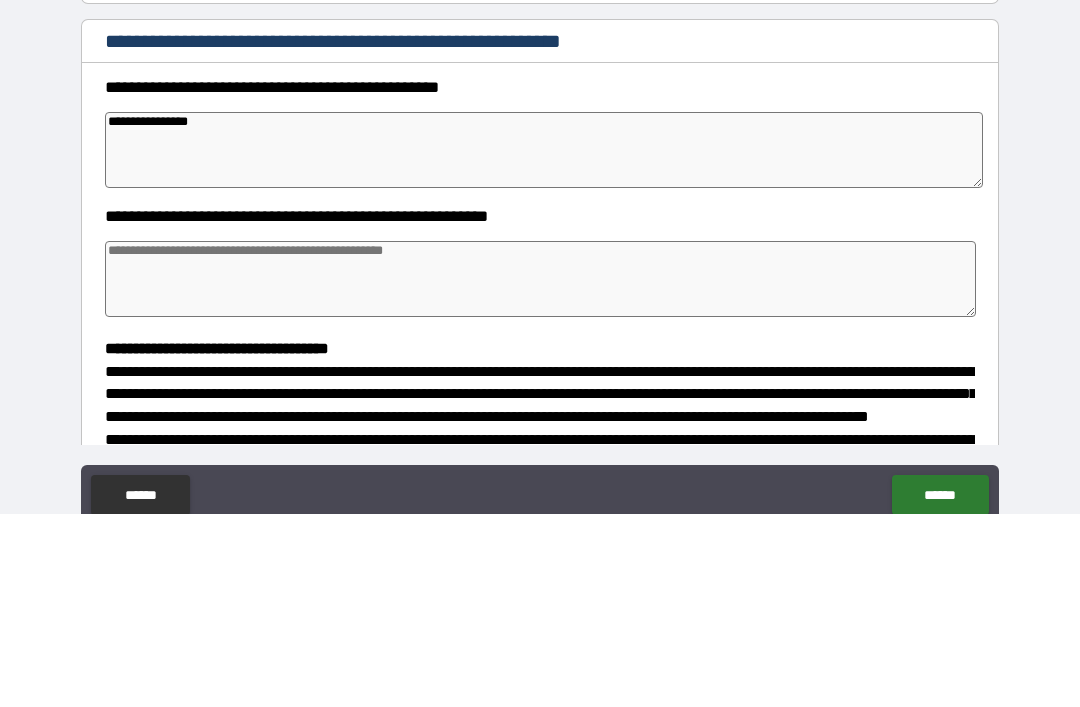 type on "**********" 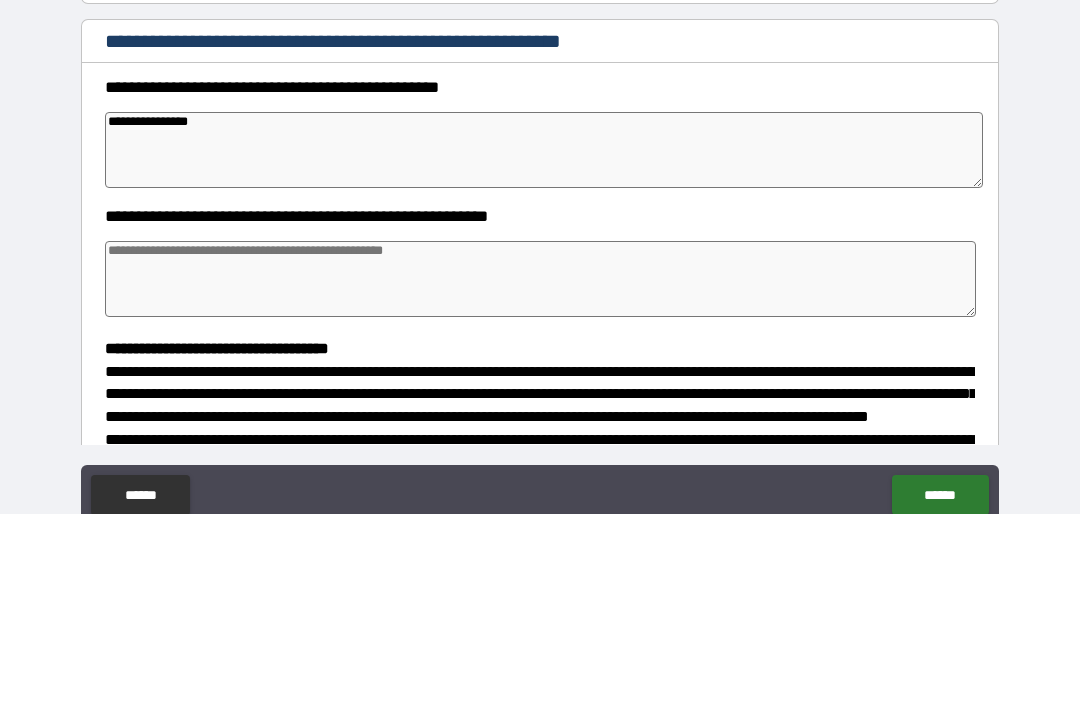 type on "*" 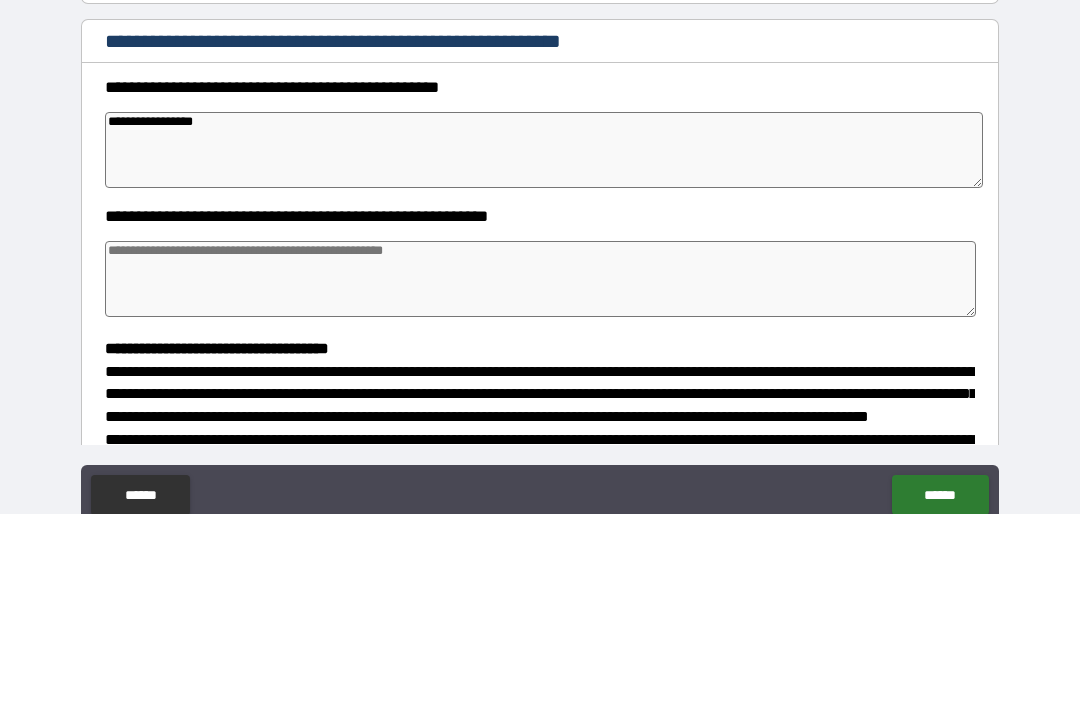 type on "*" 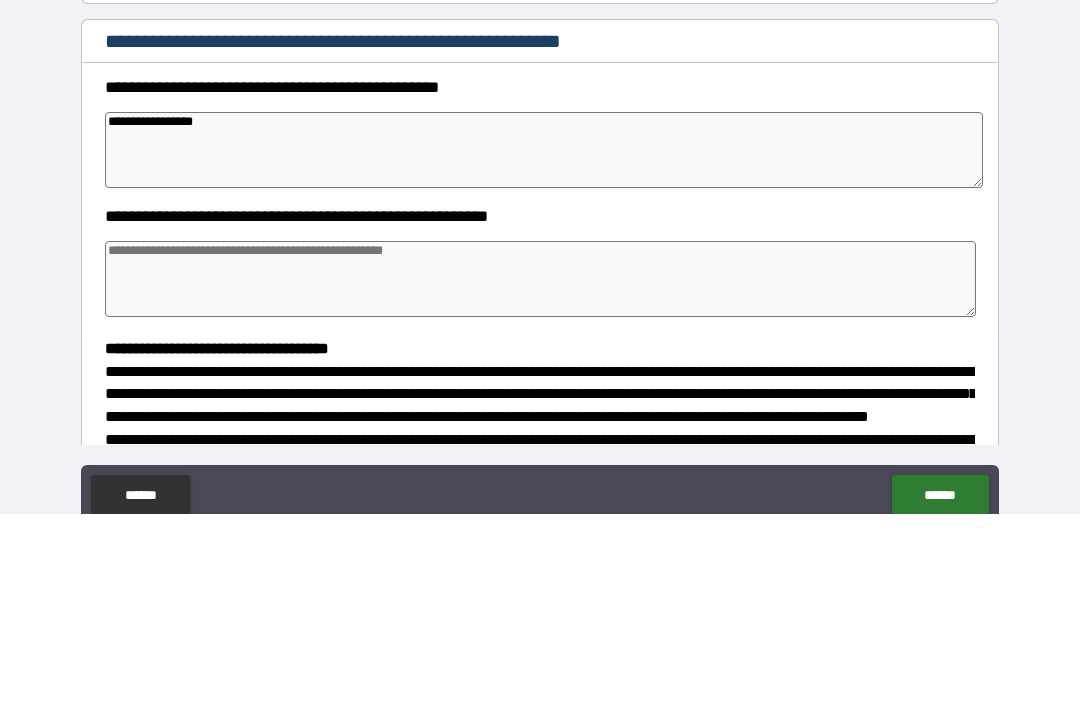 type on "*" 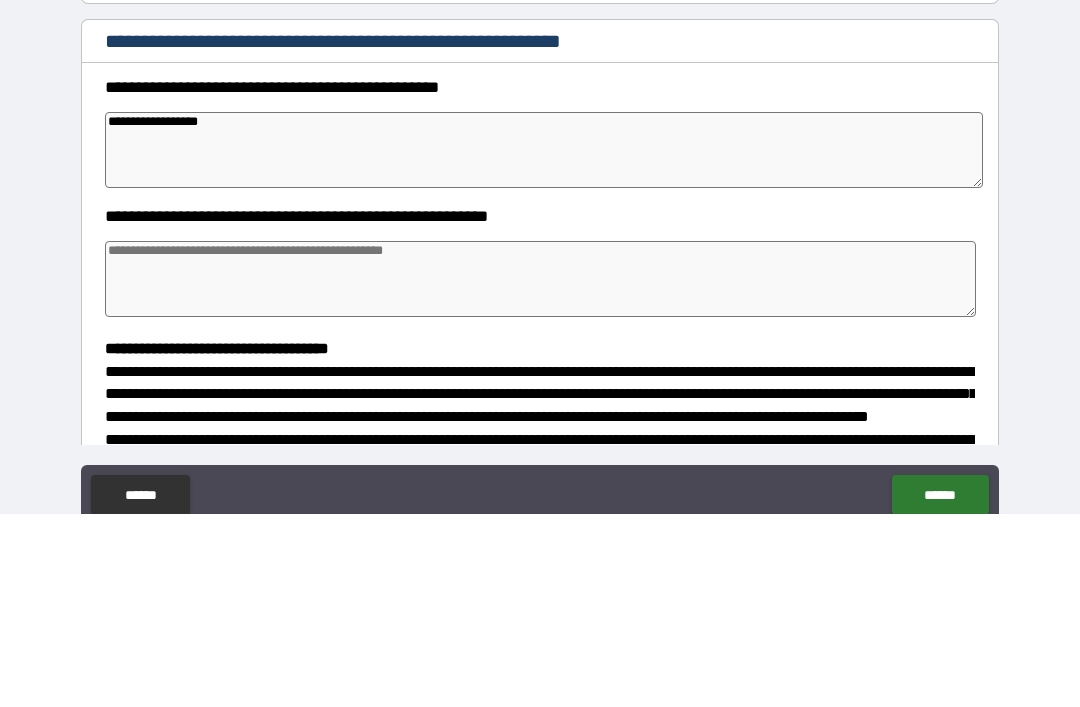 type on "*" 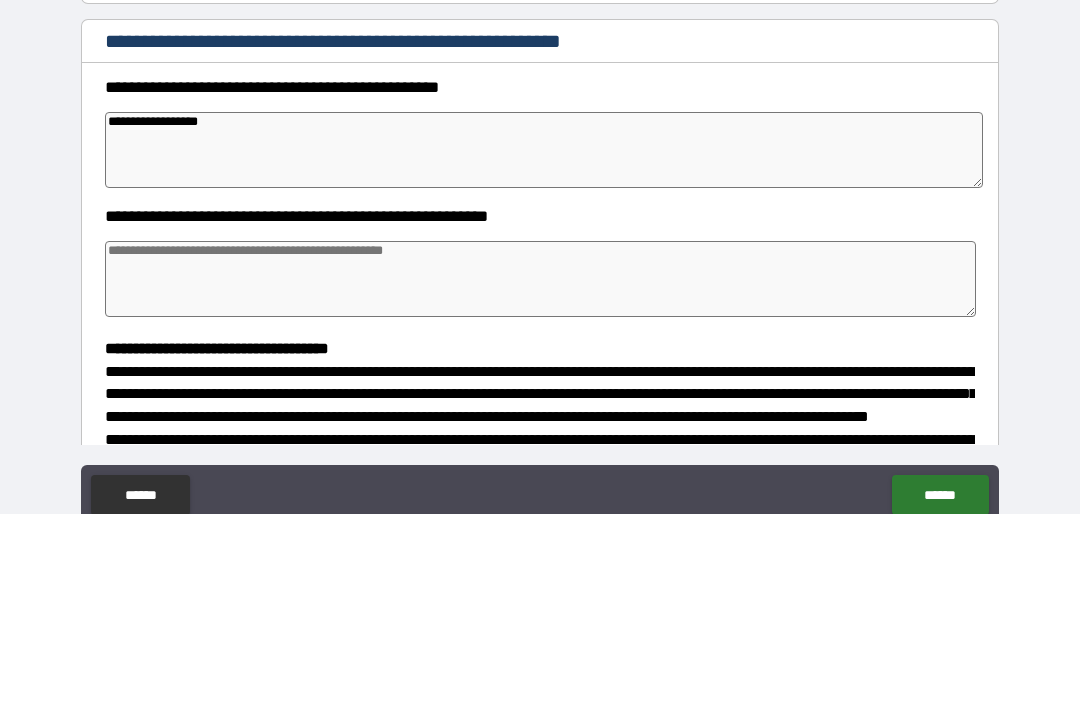type on "**********" 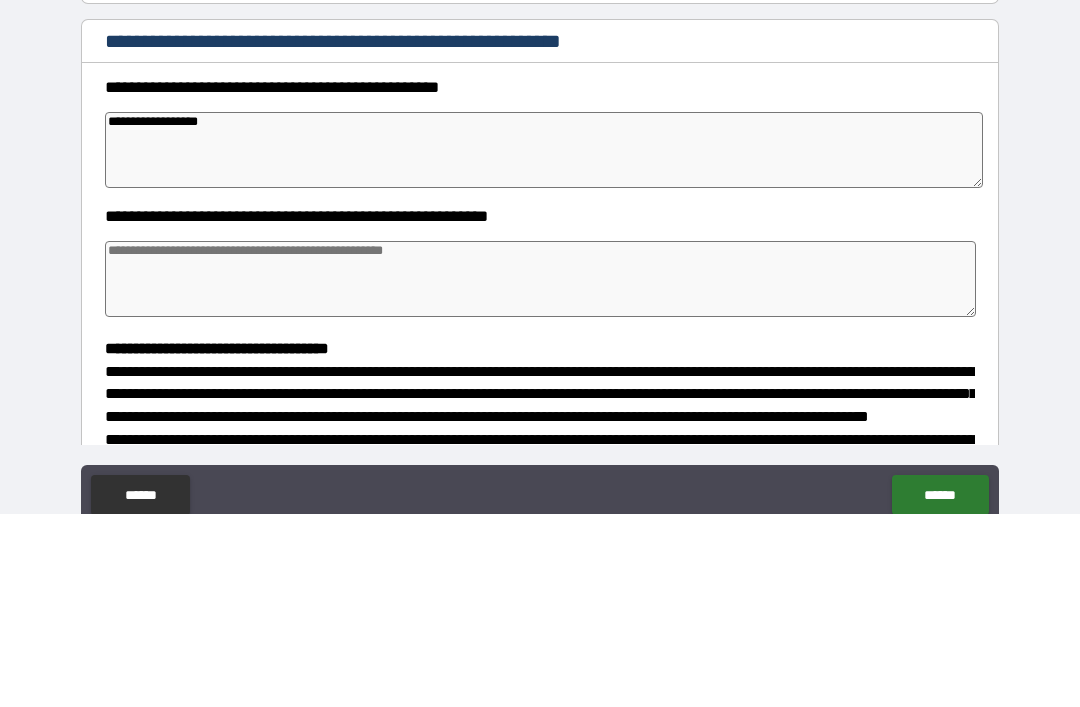 type on "*" 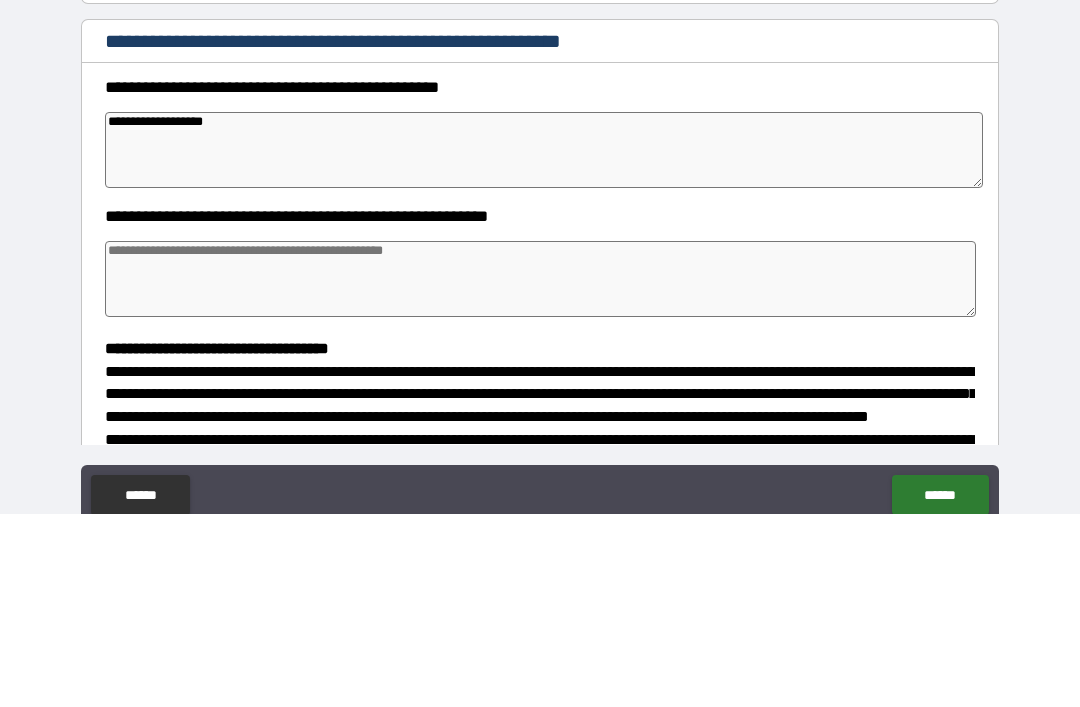 type on "**********" 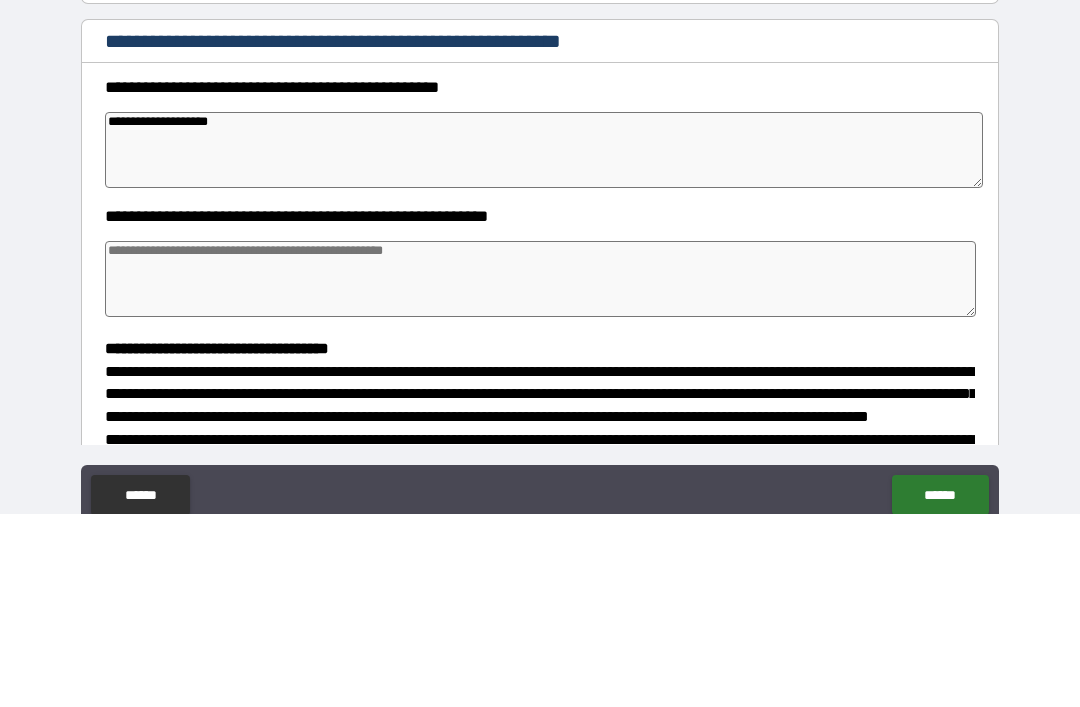 type on "*" 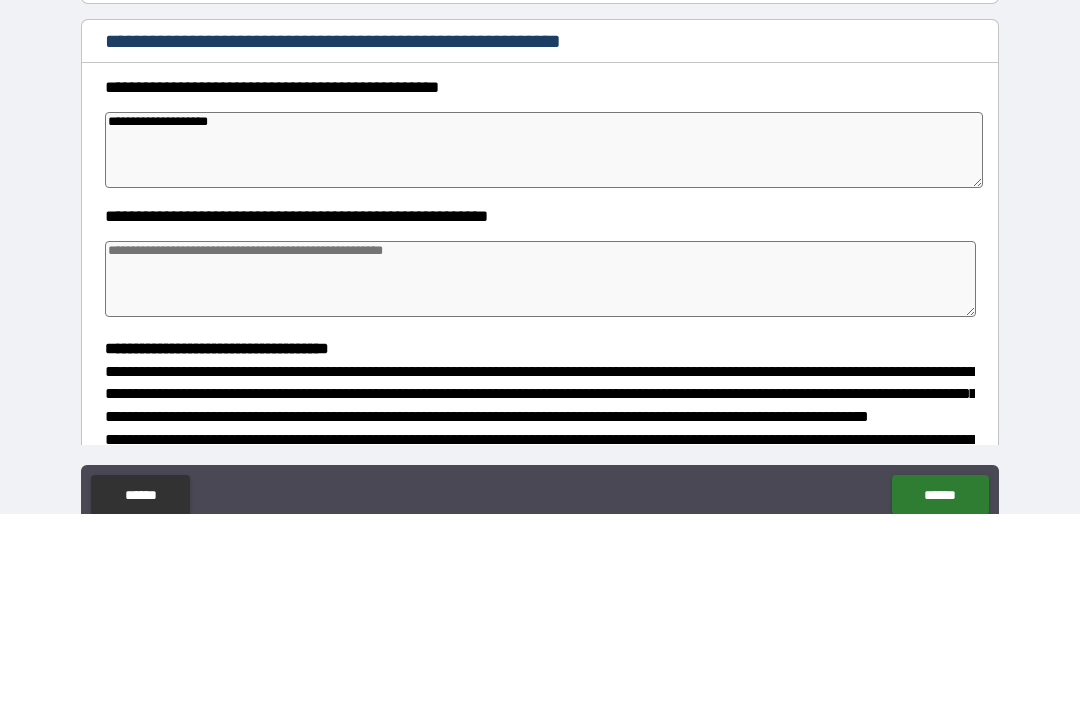 type on "*" 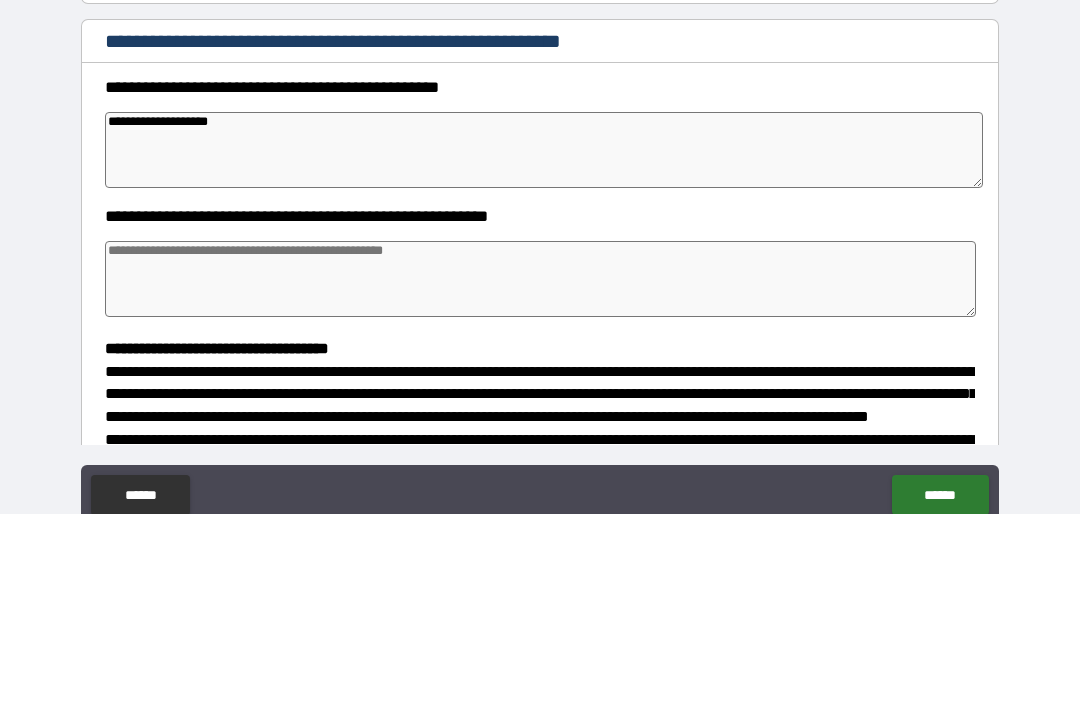 type on "*" 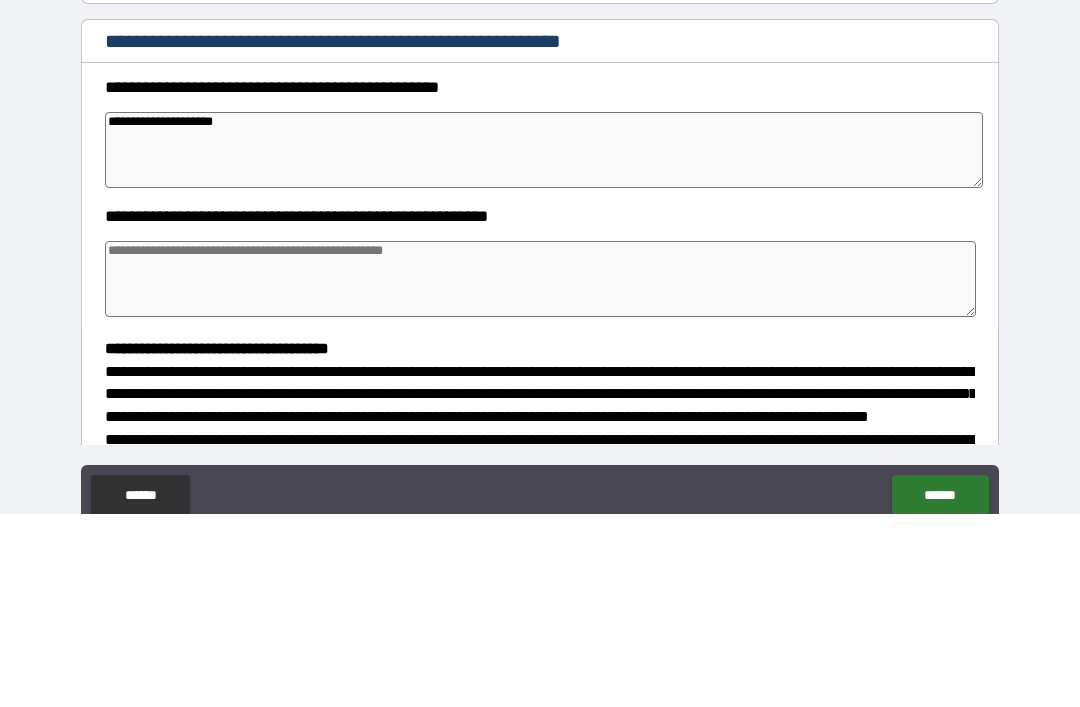 type on "*" 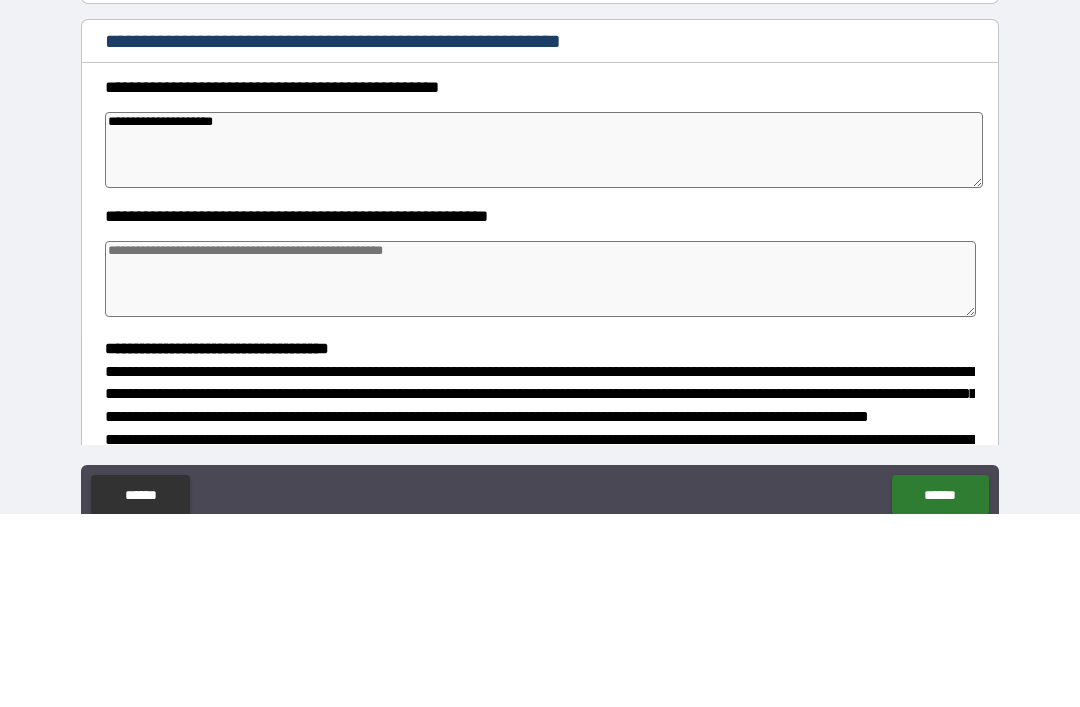 type on "*" 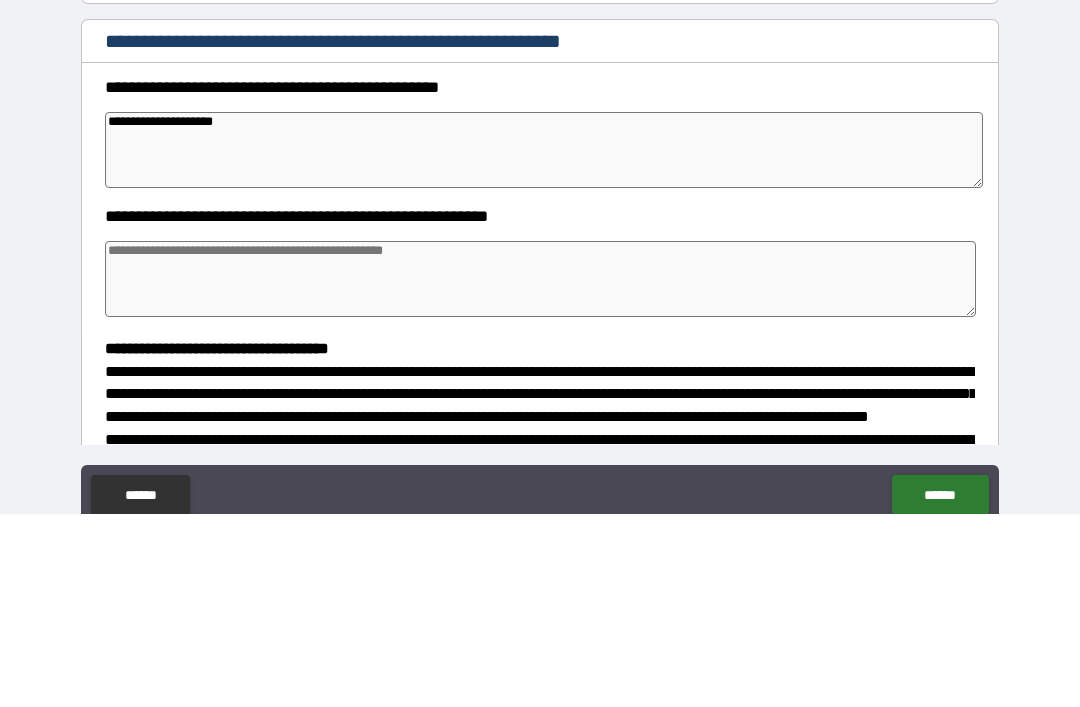 type on "*" 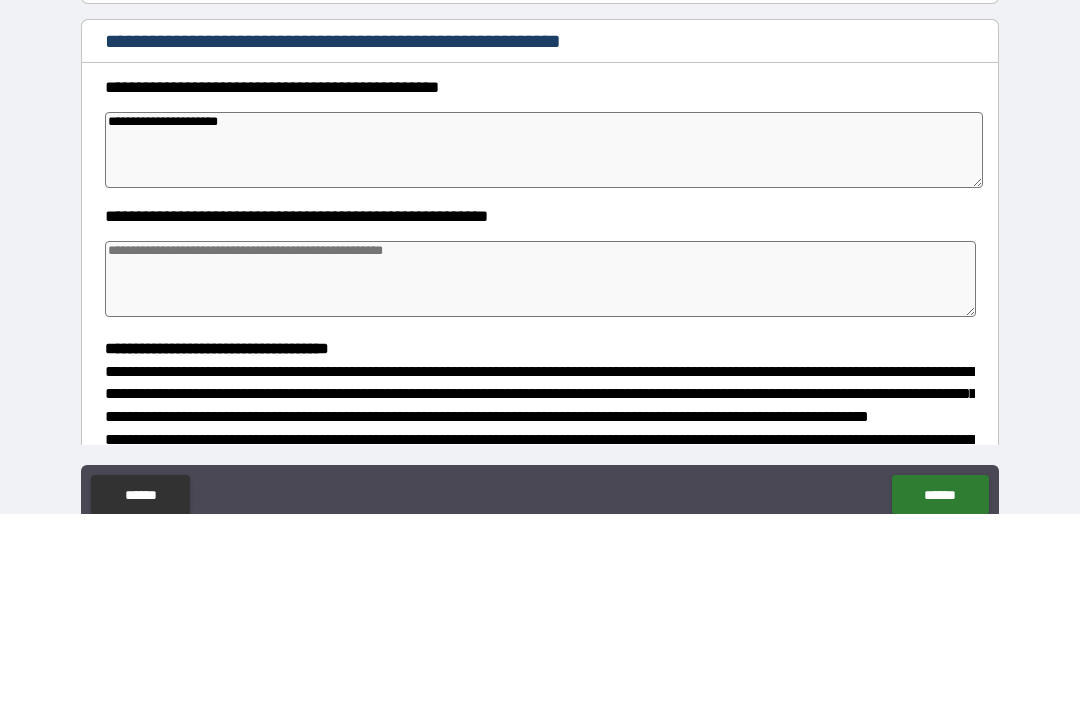 type on "*" 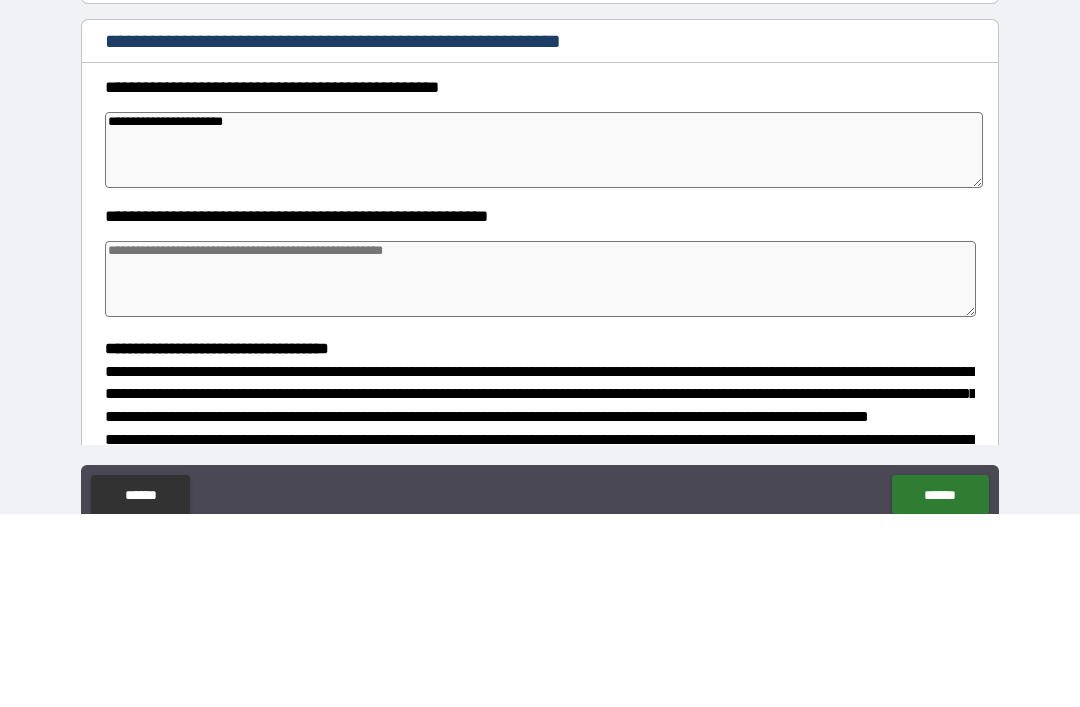 type on "*" 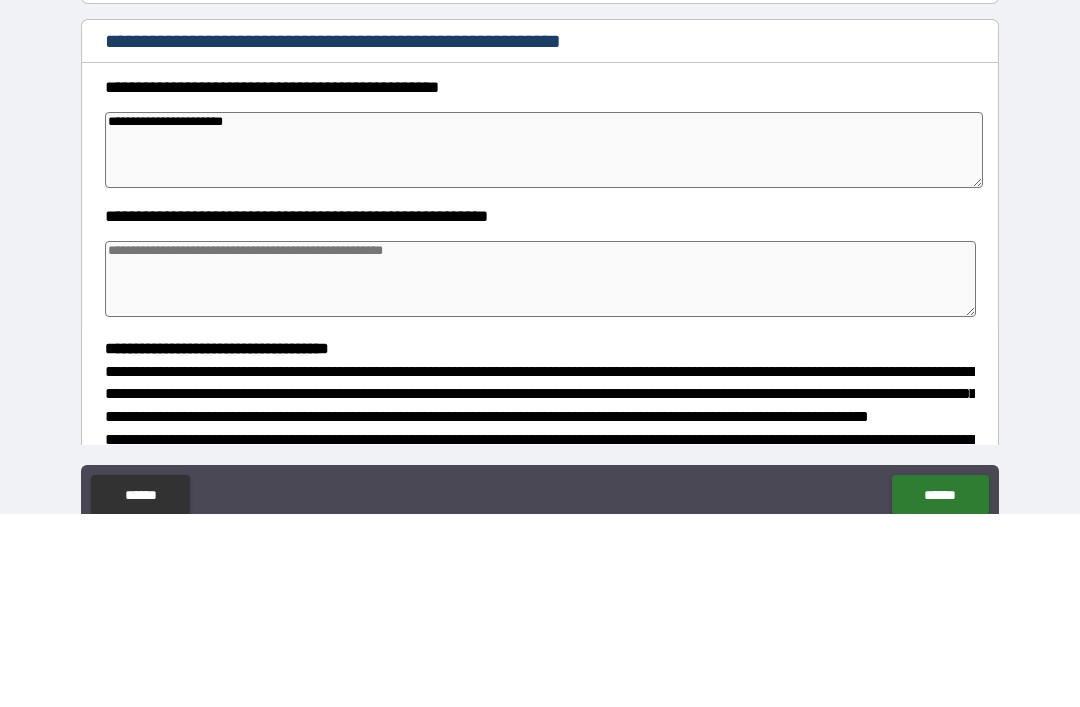 type on "*" 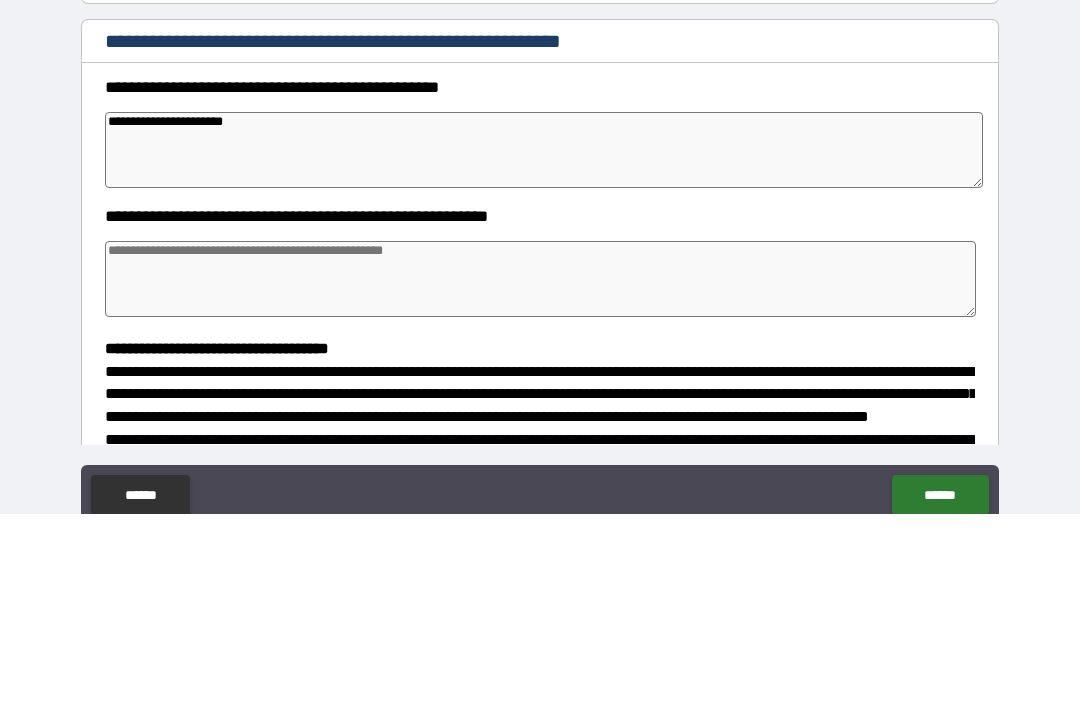 type on "*" 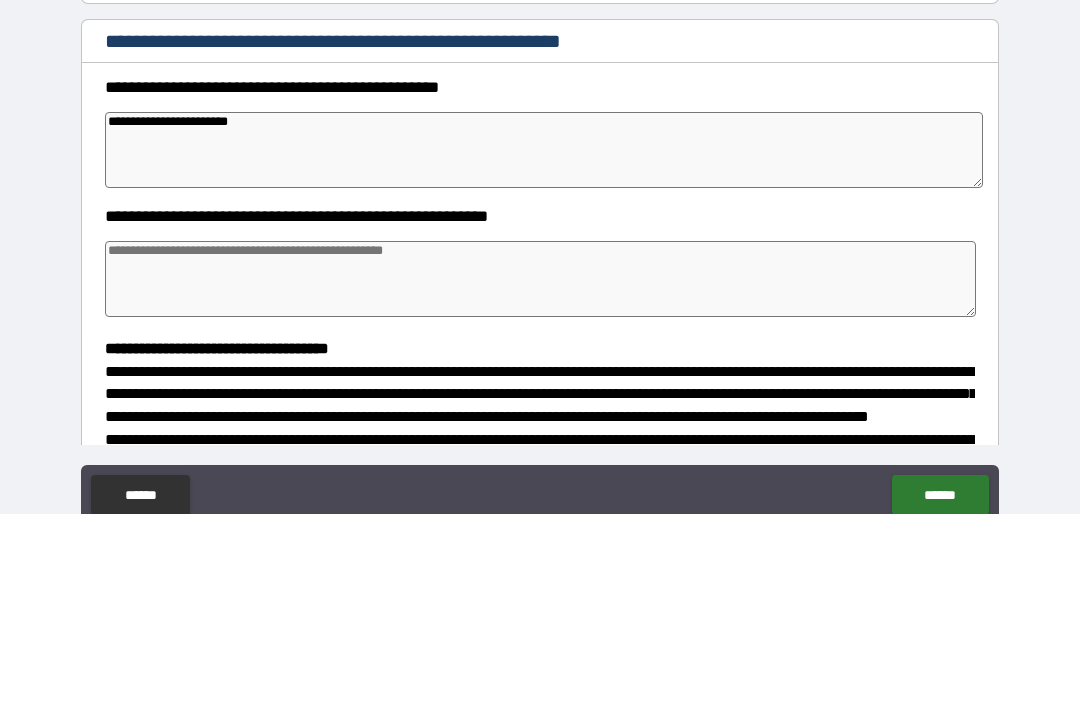 type on "*" 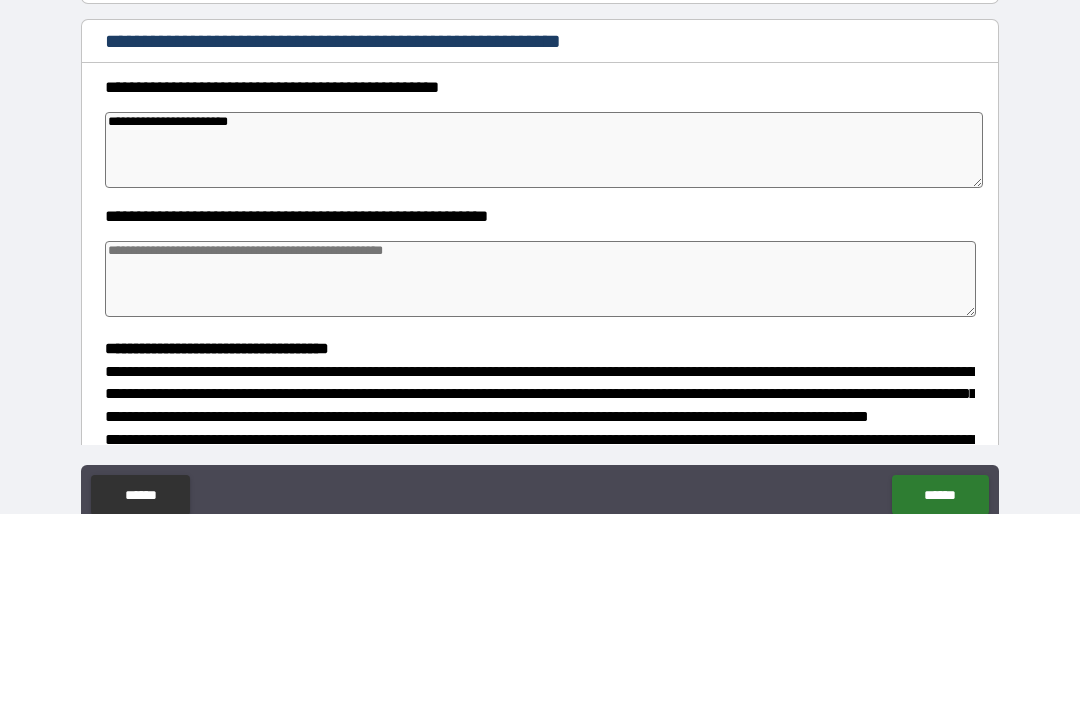 type on "*" 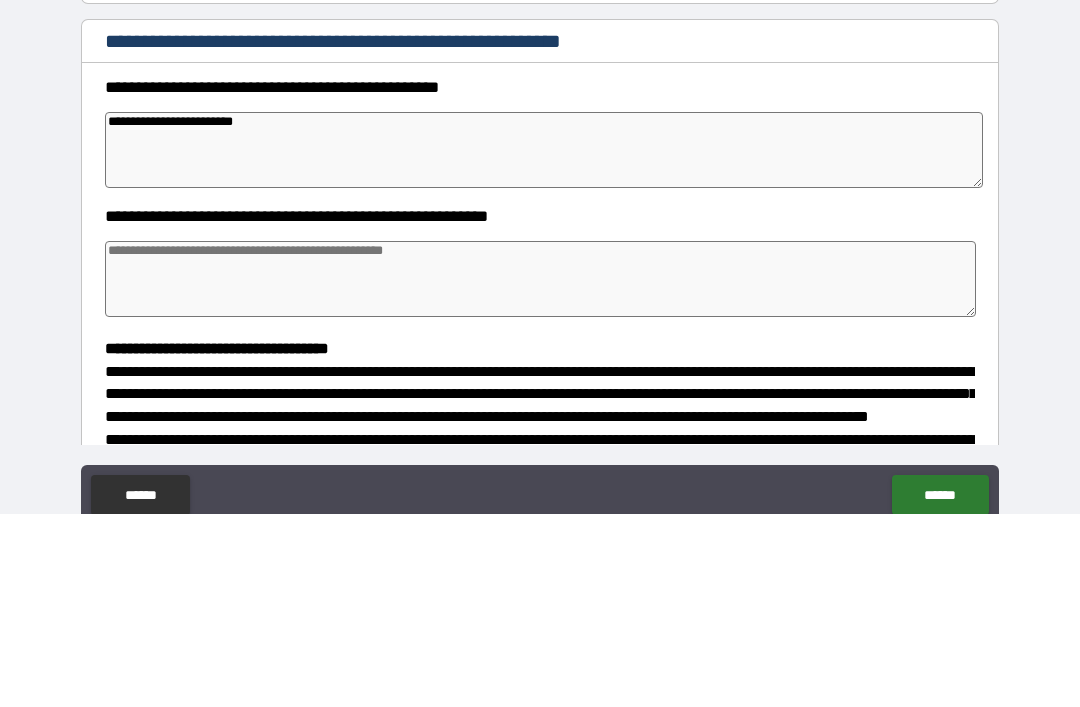 type on "*" 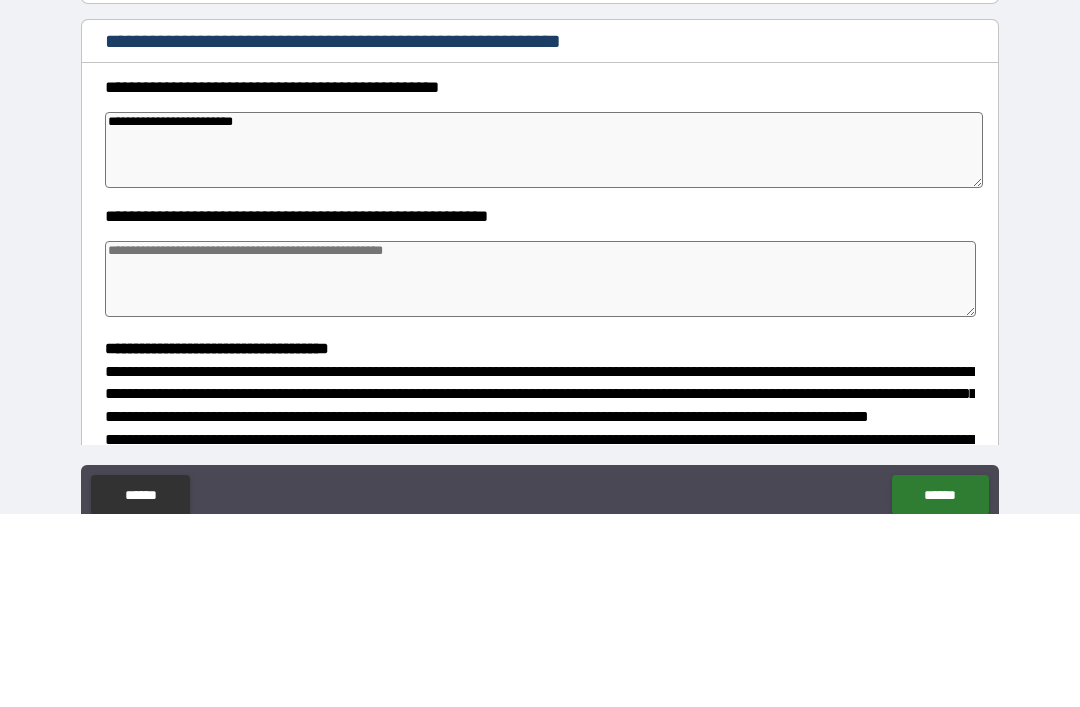 type on "**********" 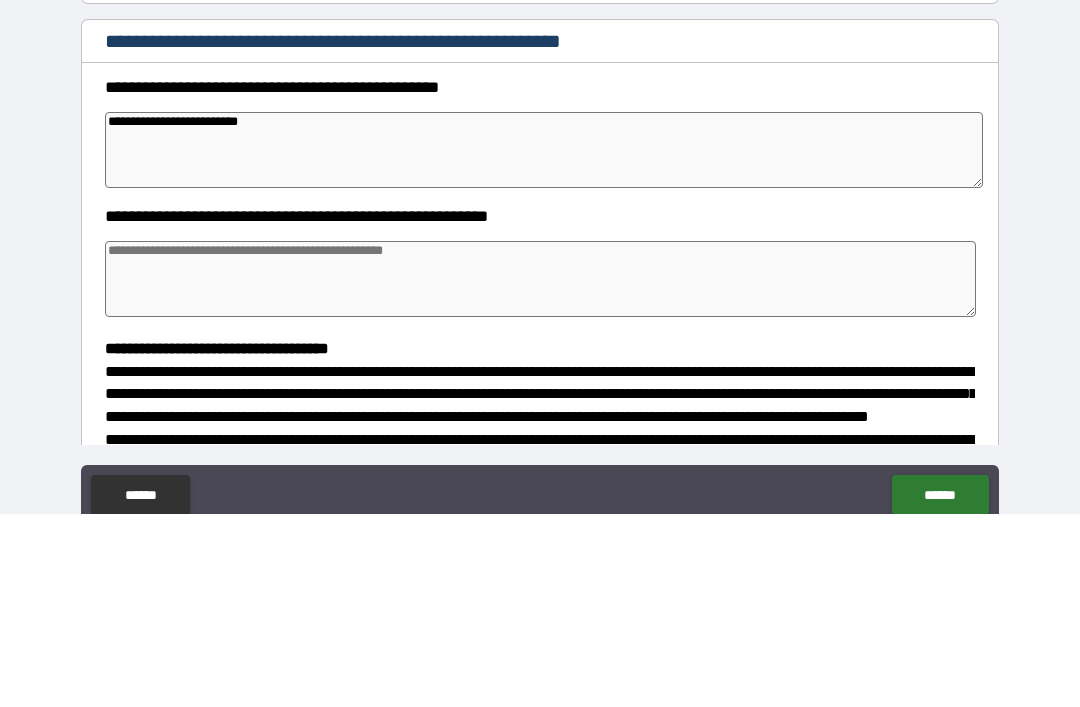 type on "*" 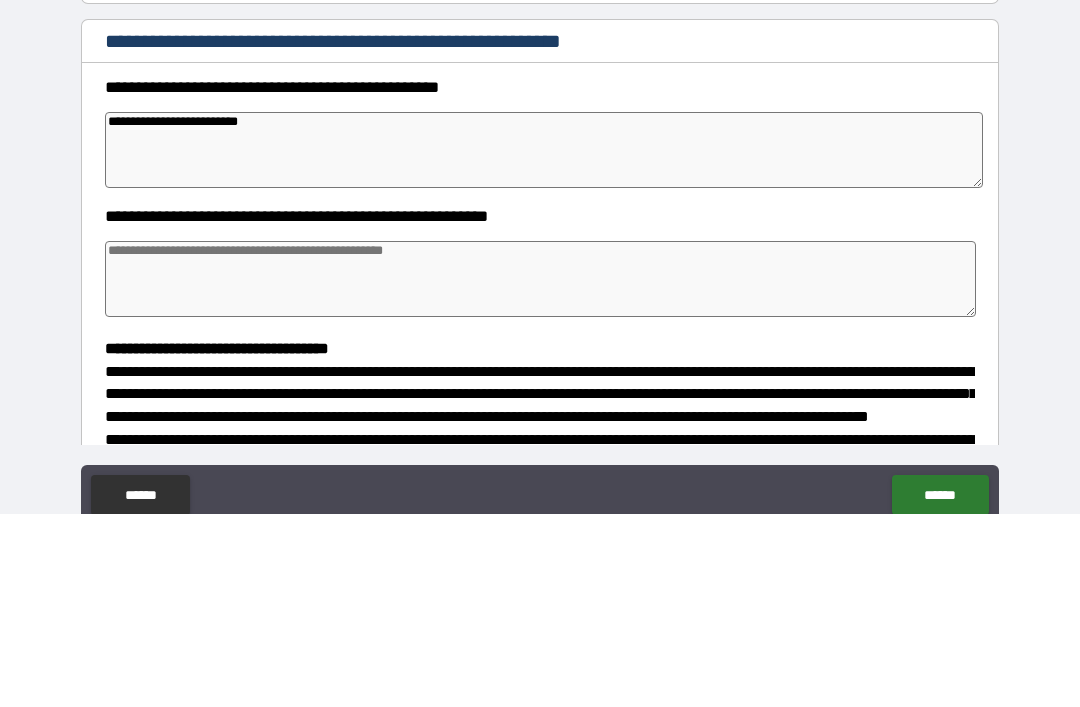 type on "*" 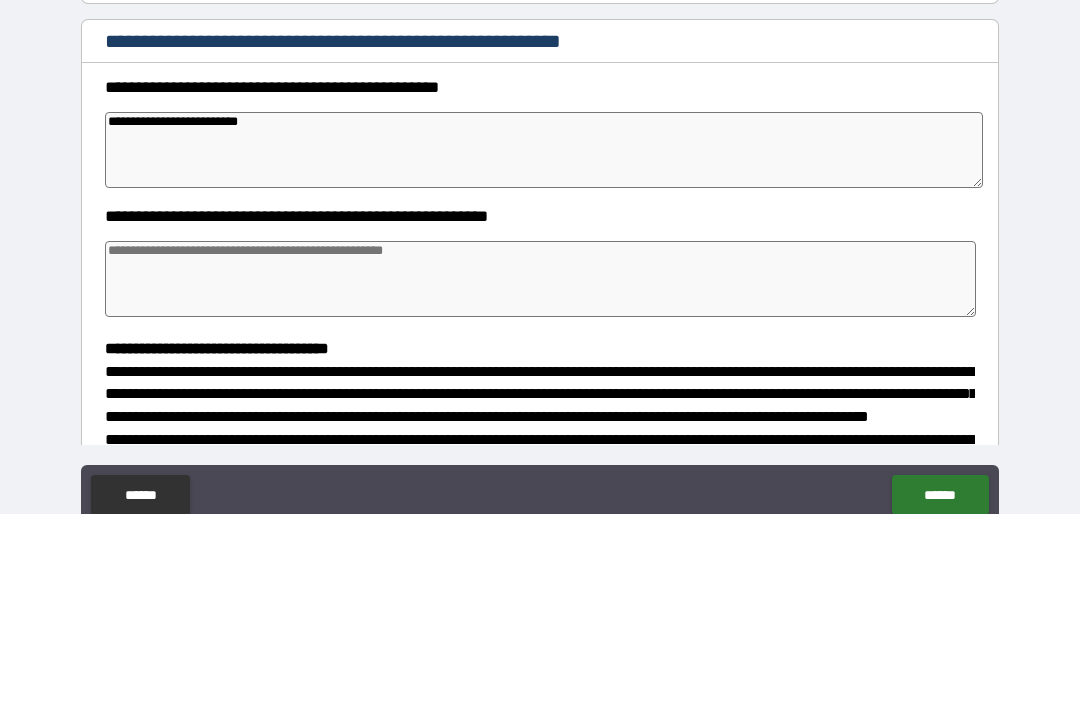 type on "*" 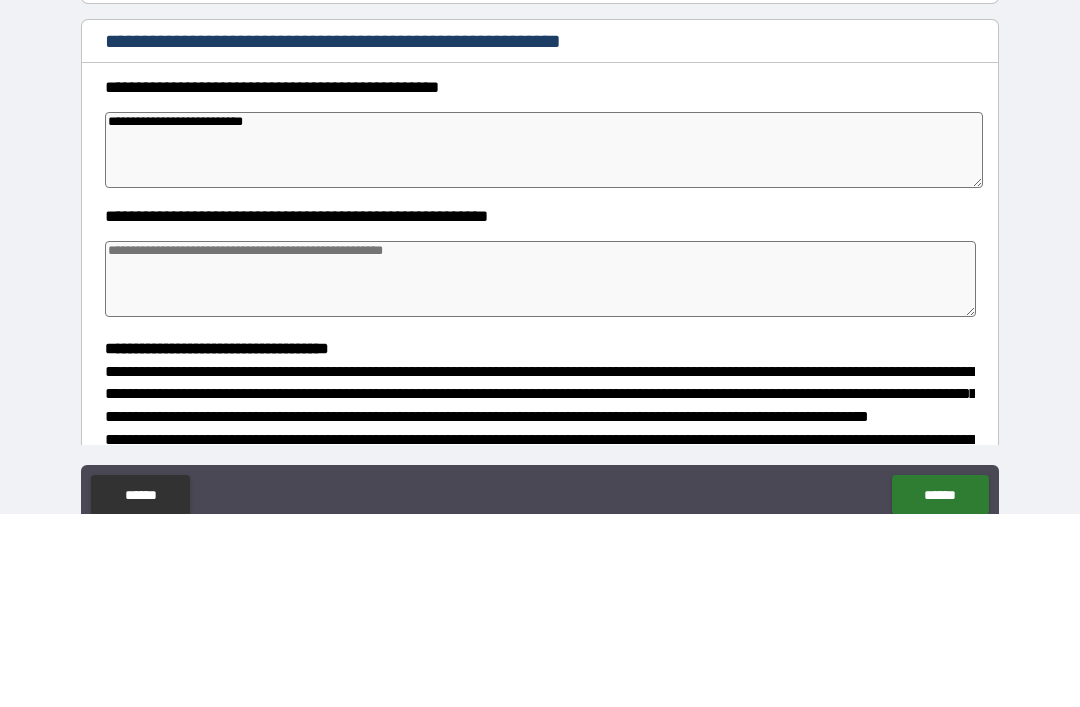 type on "*" 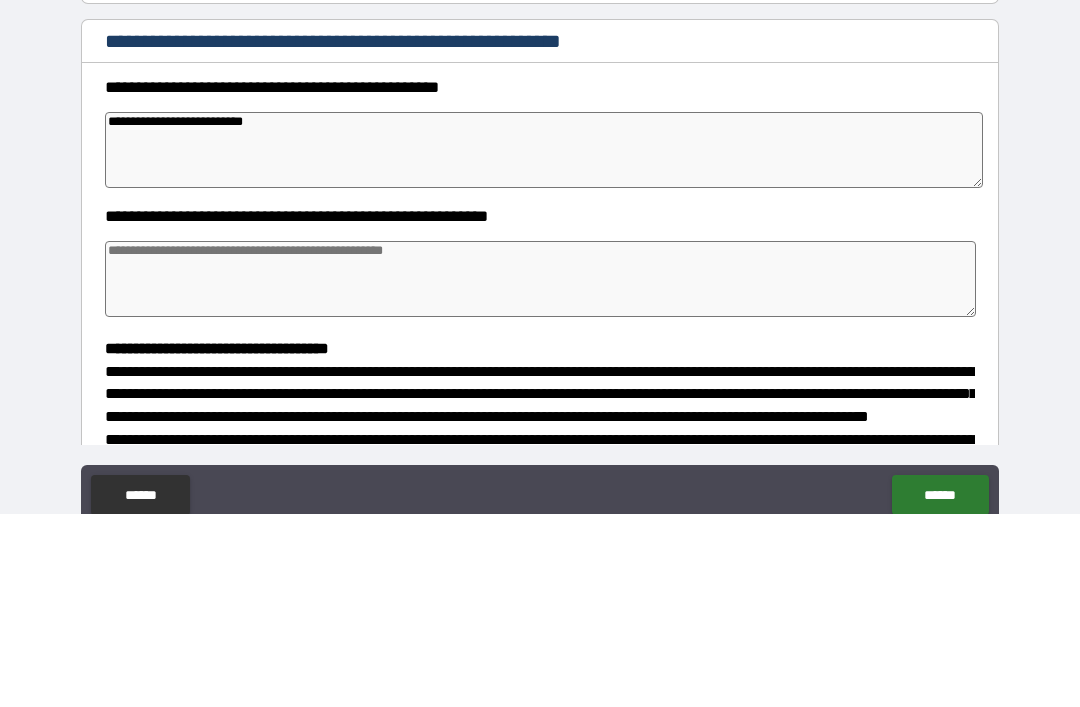 type on "*" 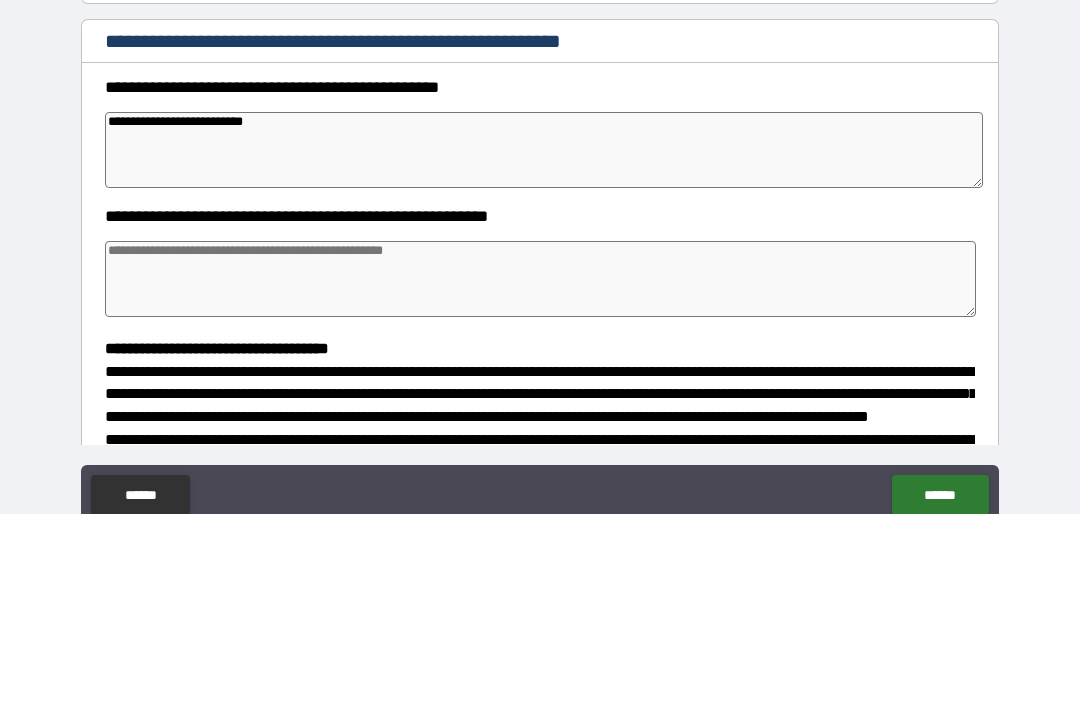 type on "*" 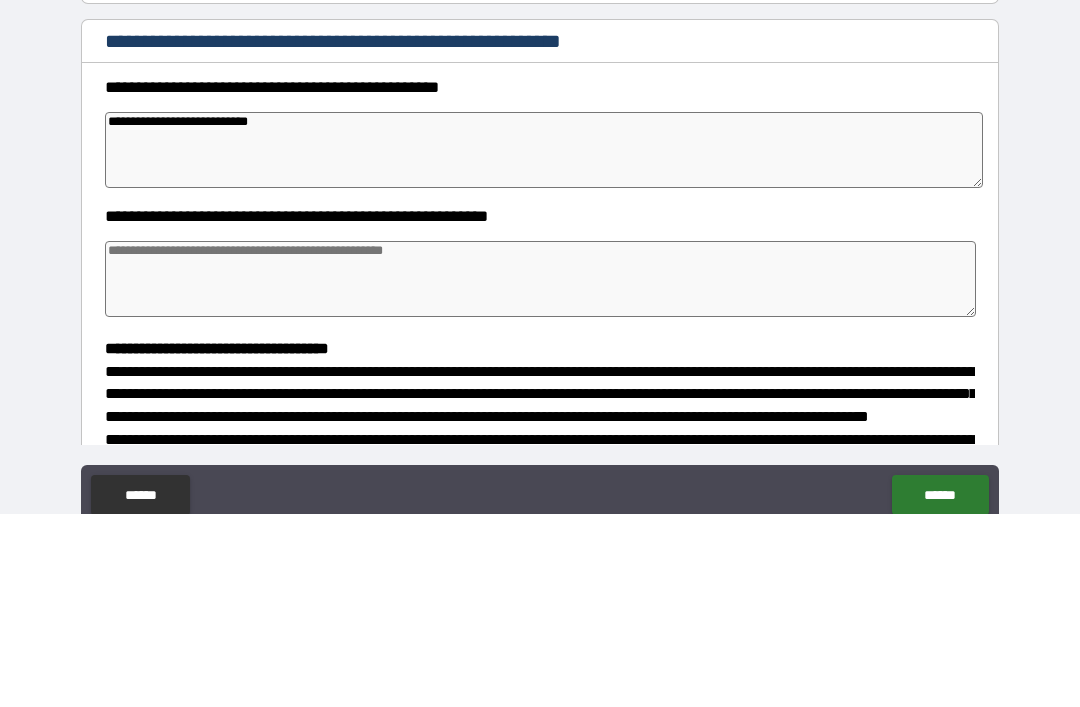 type on "*" 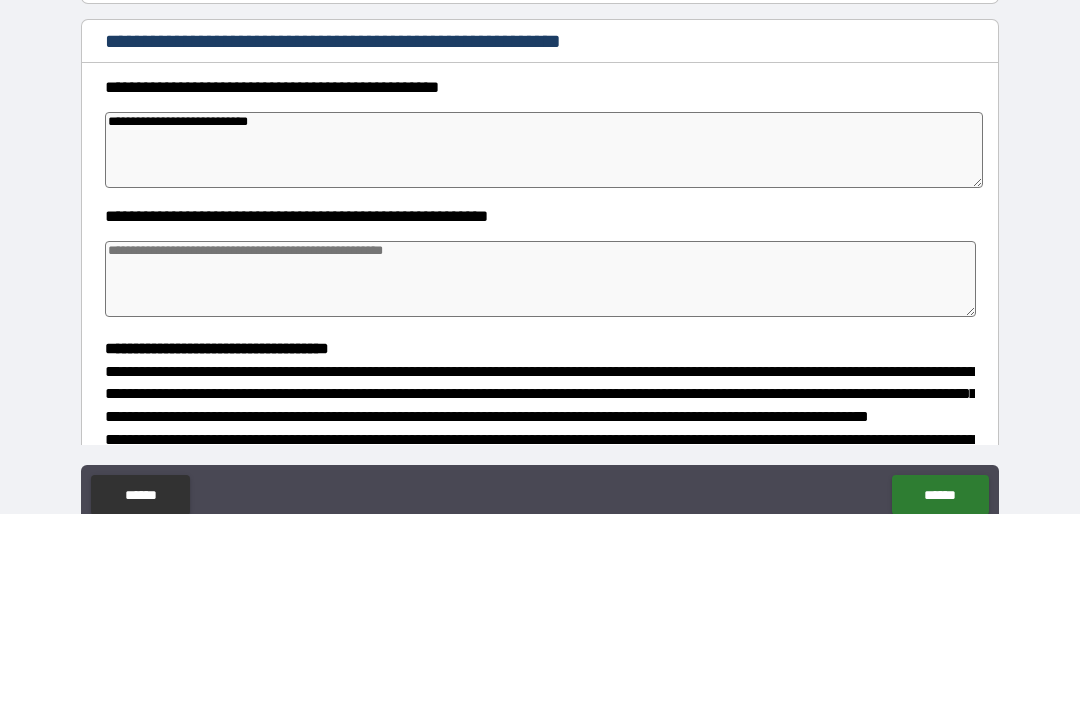 type on "**********" 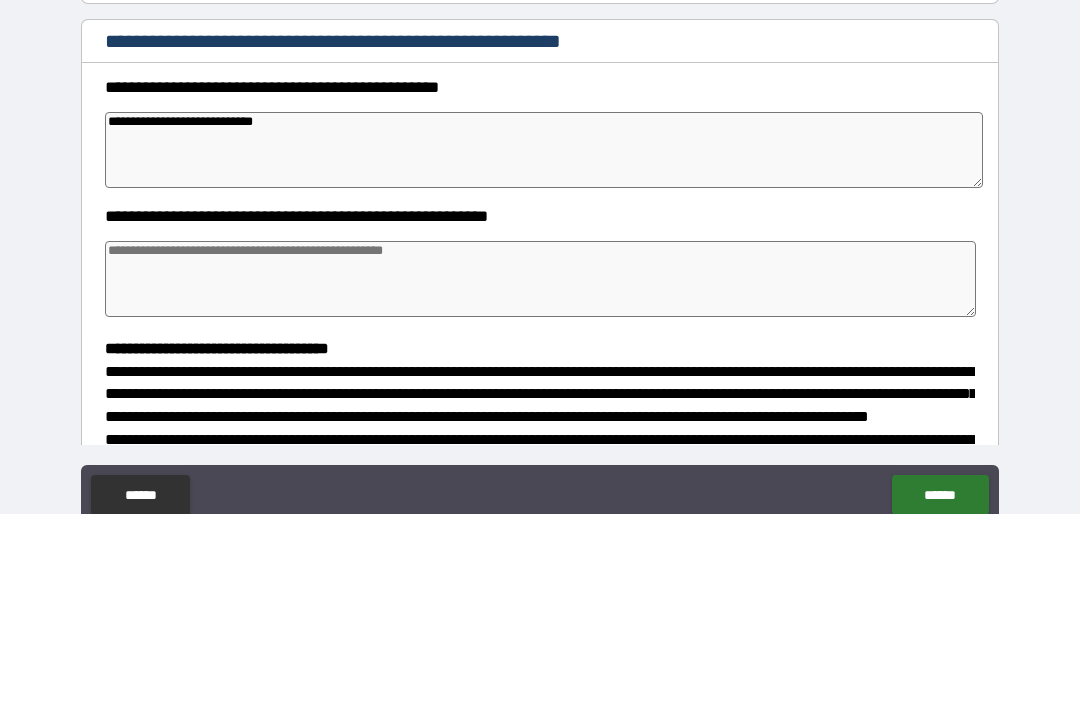type on "*" 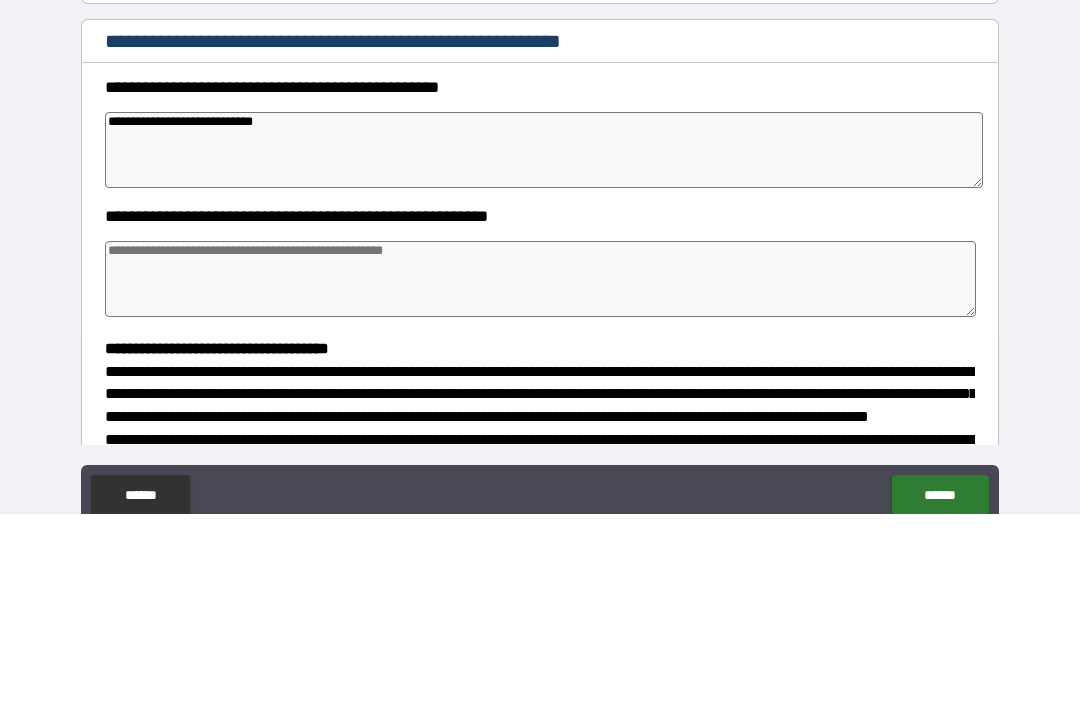 type on "*" 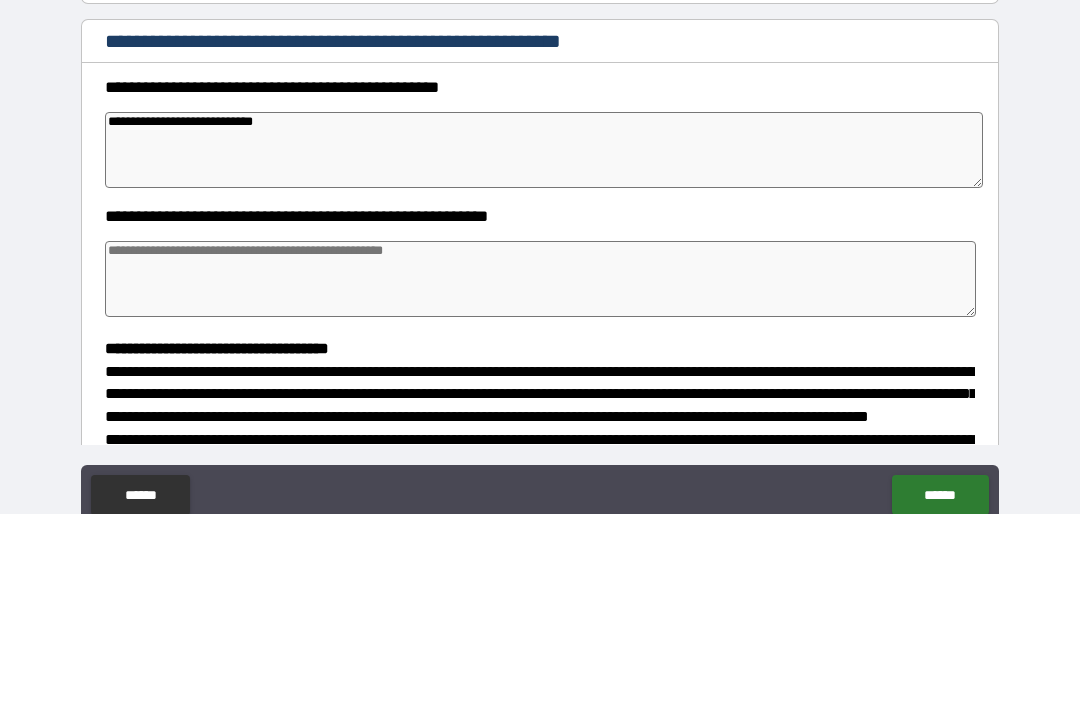 type on "*" 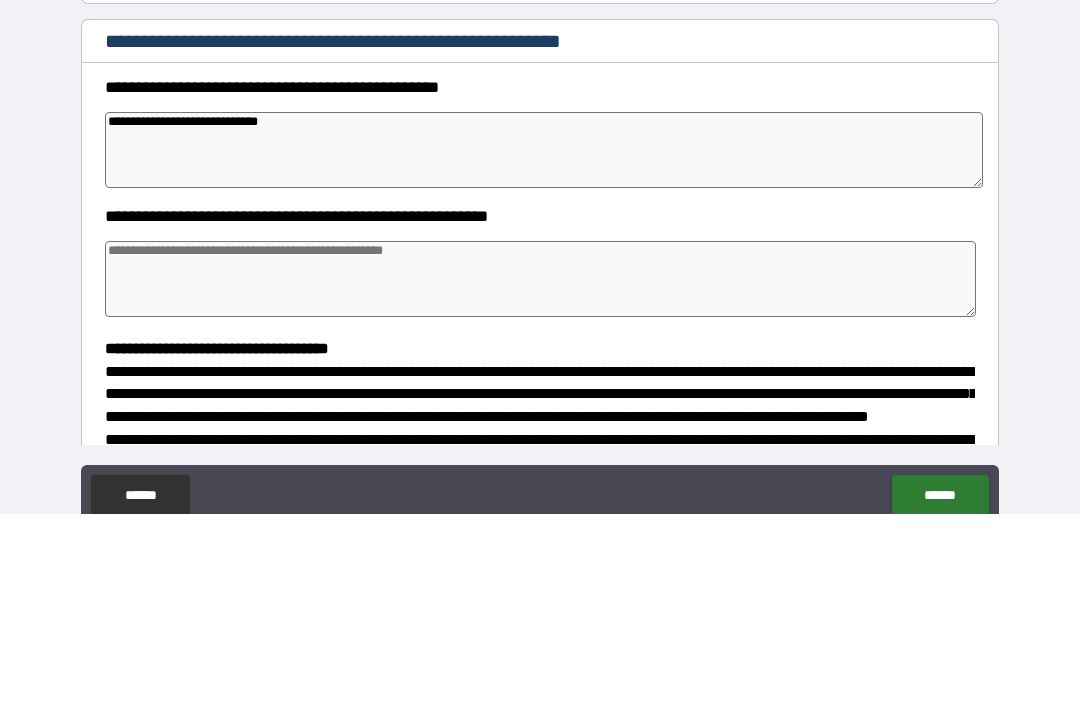 type on "*" 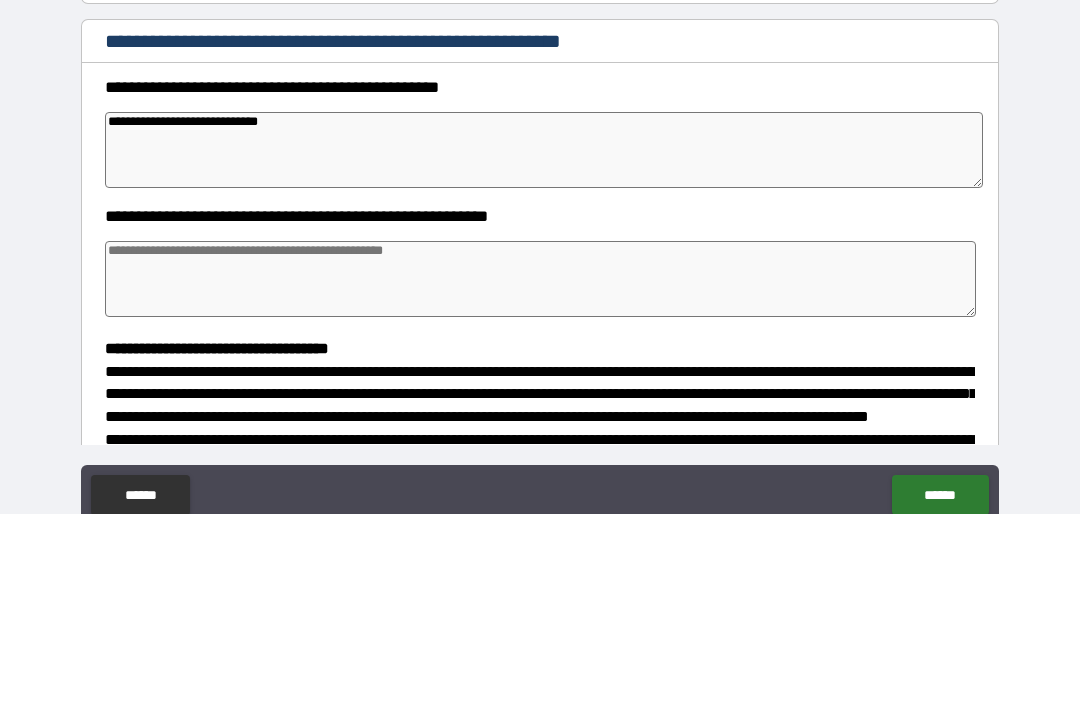 type on "*" 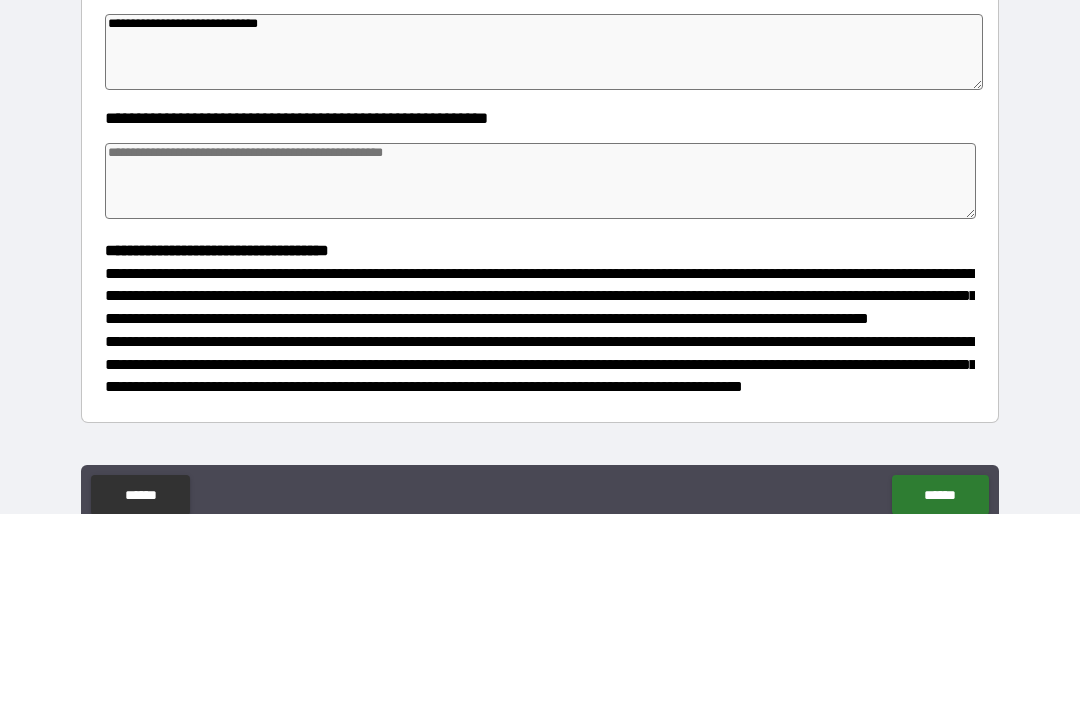 scroll, scrollTop: 208, scrollLeft: 0, axis: vertical 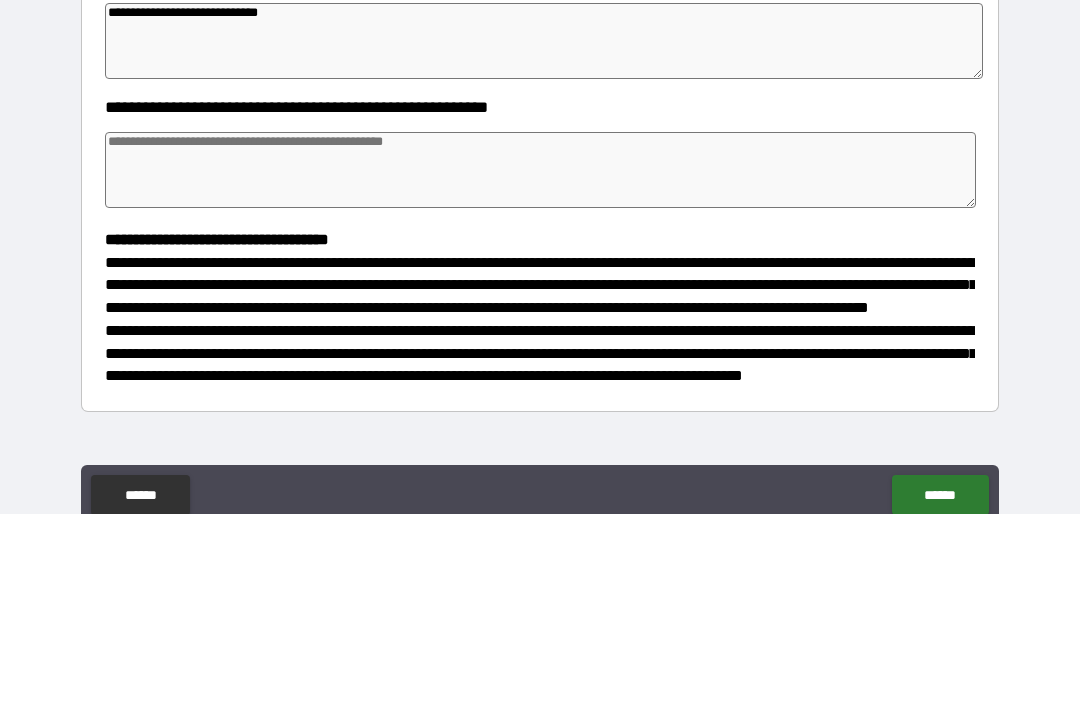type on "**********" 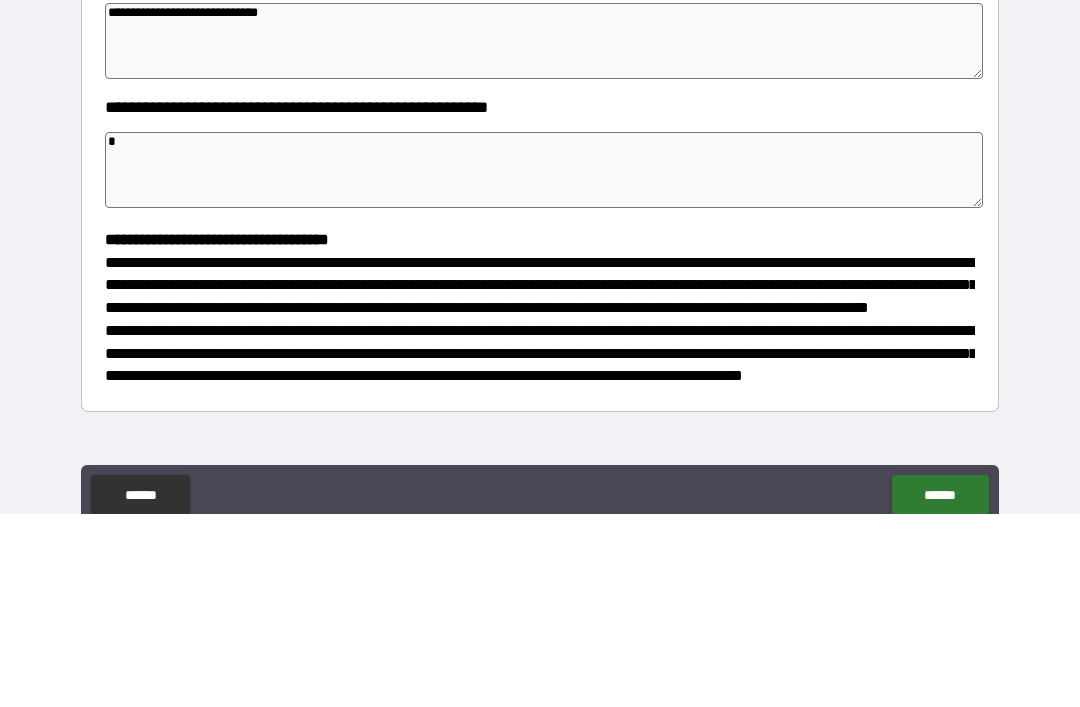 type on "*" 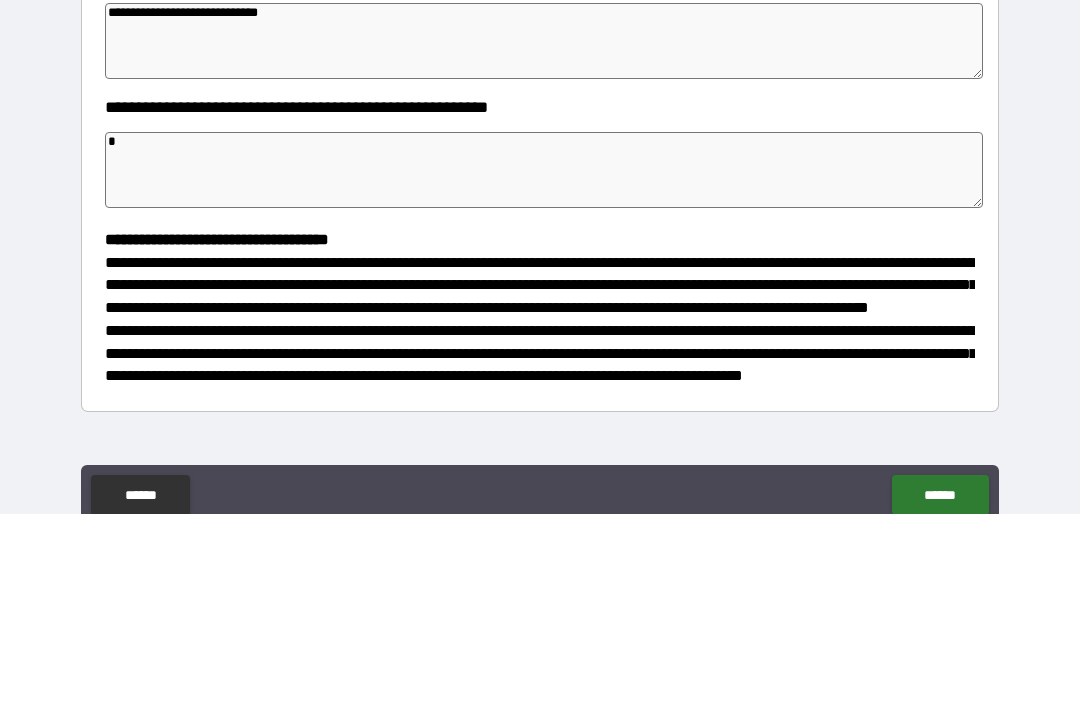 type on "*" 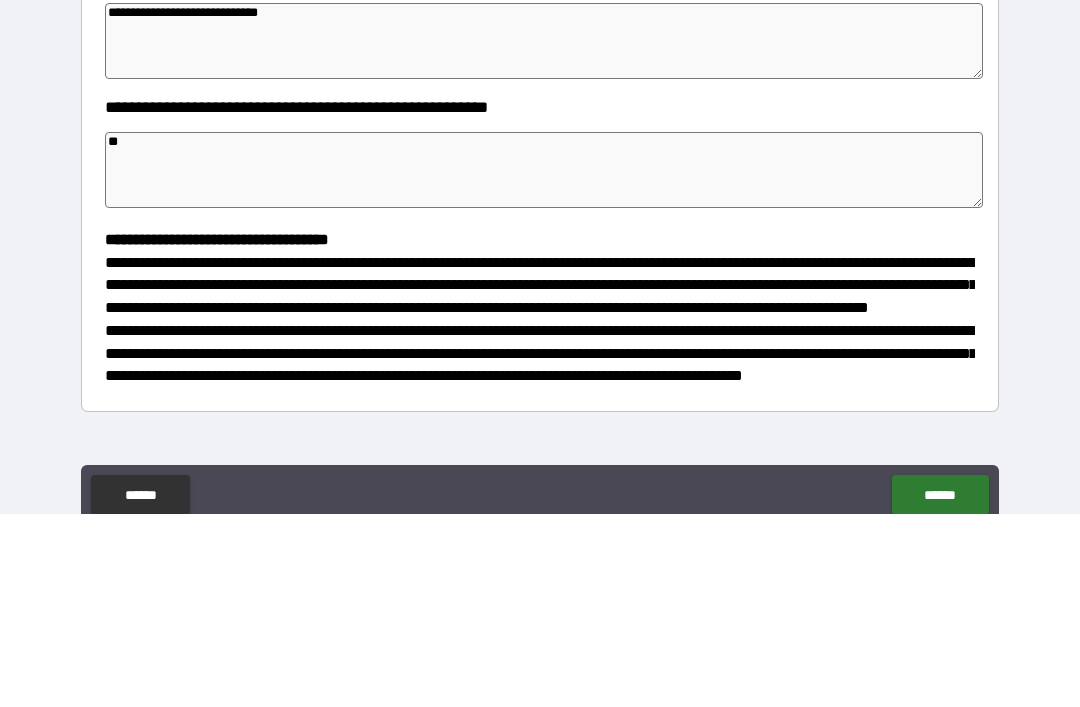 type on "*" 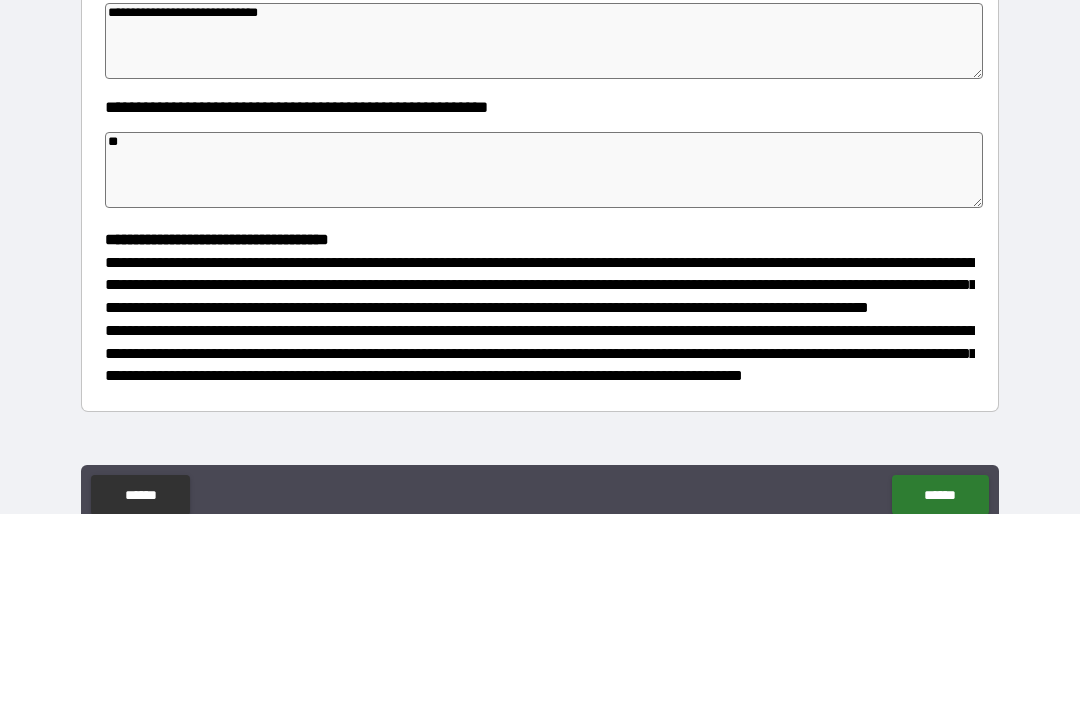 type on "*" 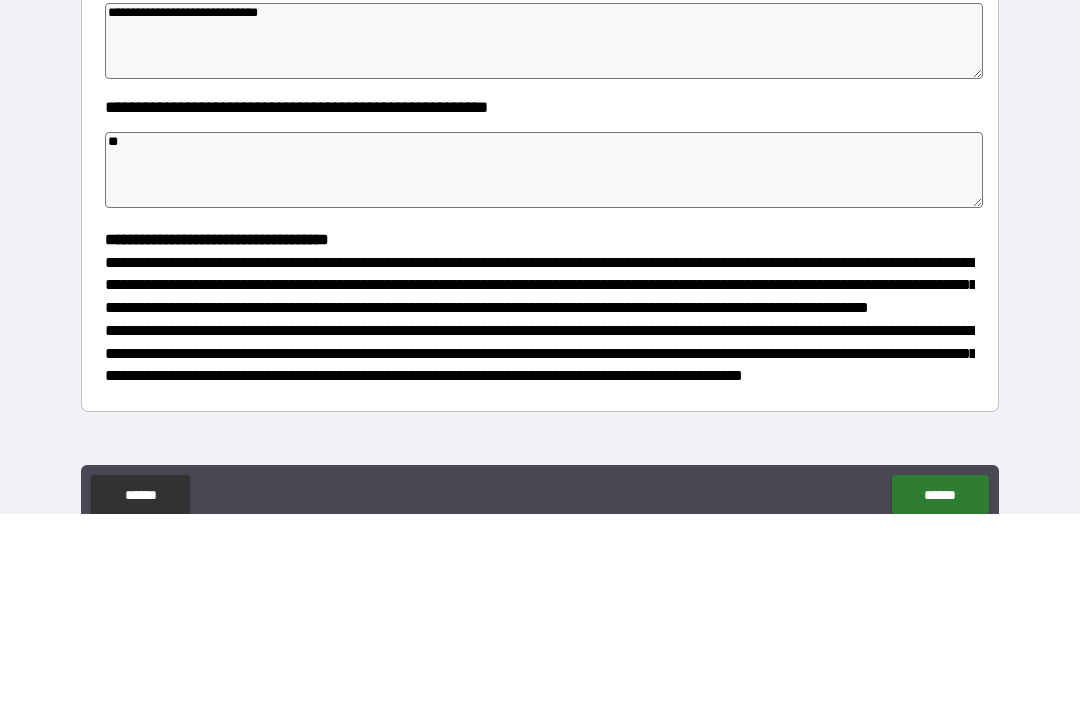 type on "*" 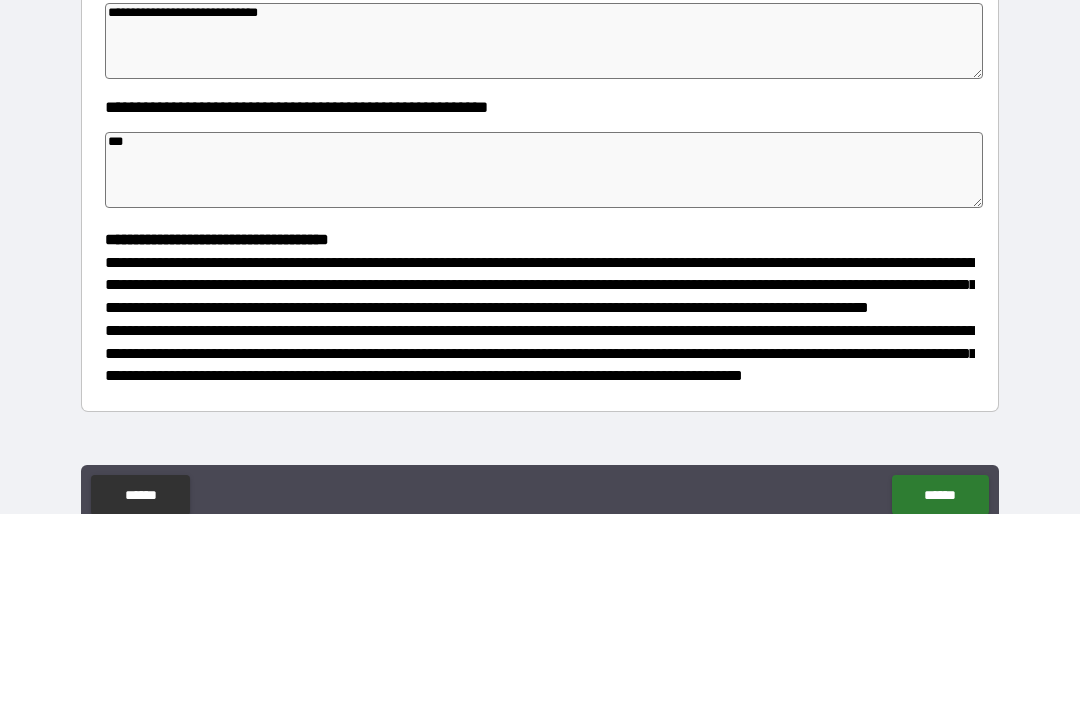 type on "*" 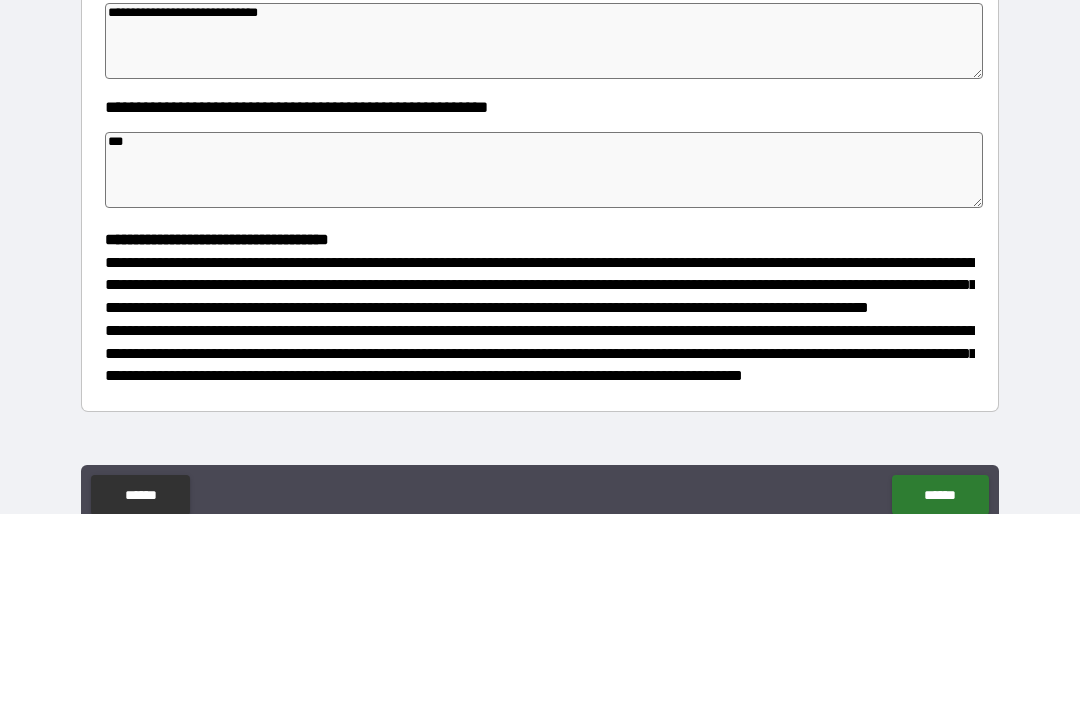 type on "*" 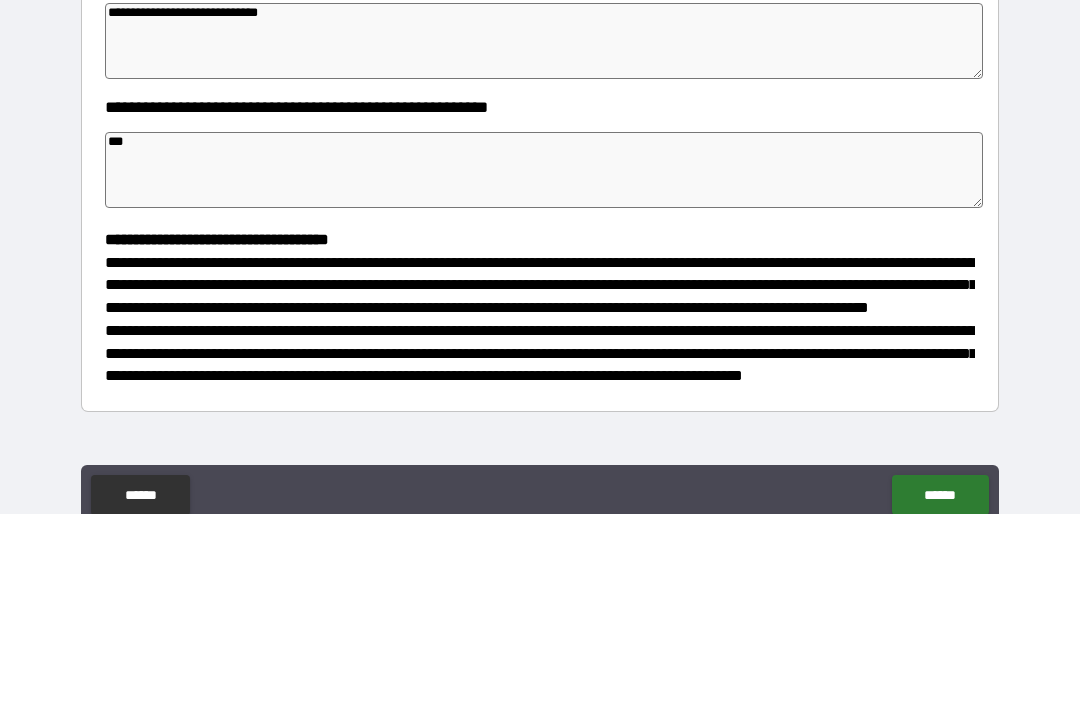 type on "*" 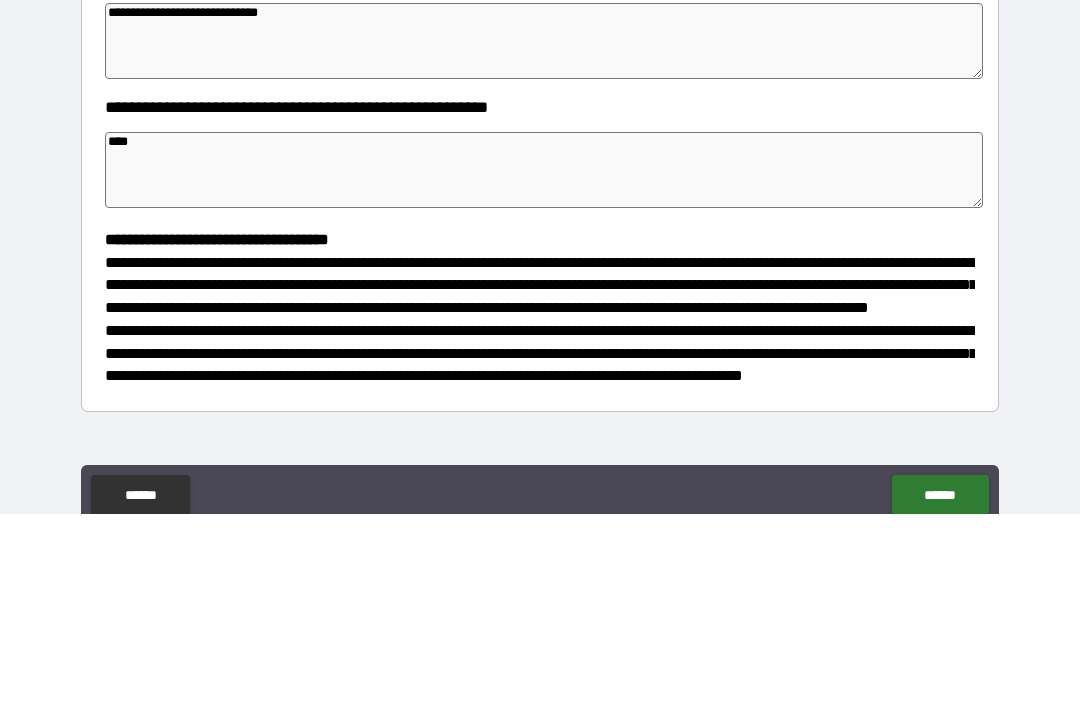 type on "*" 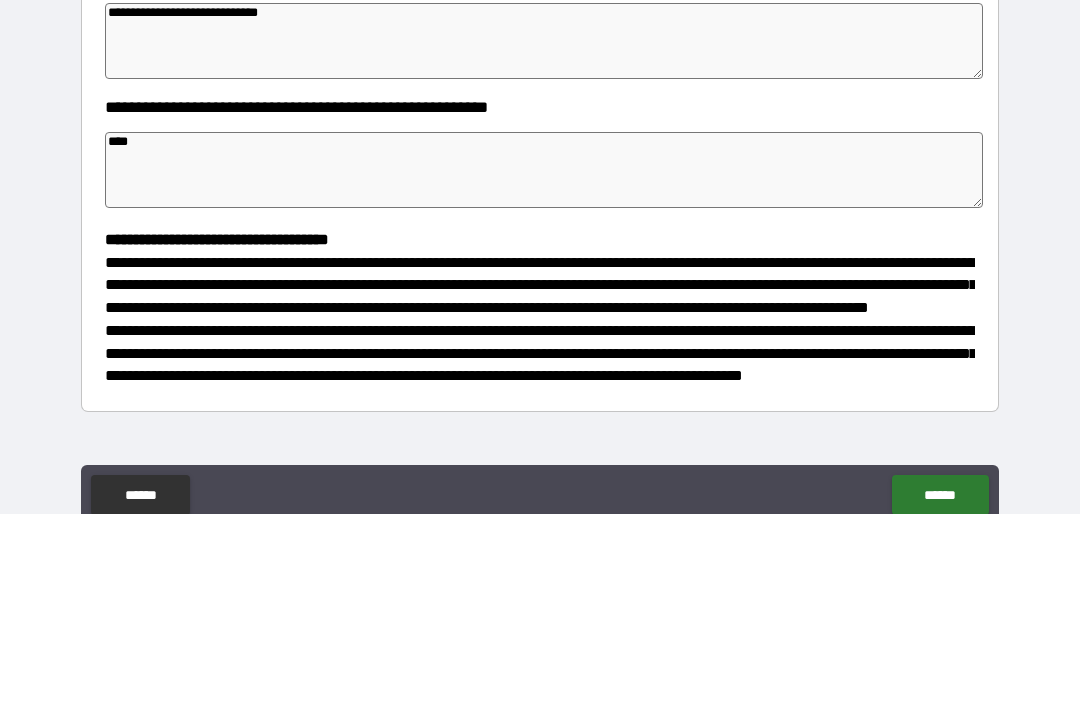 type on "*****" 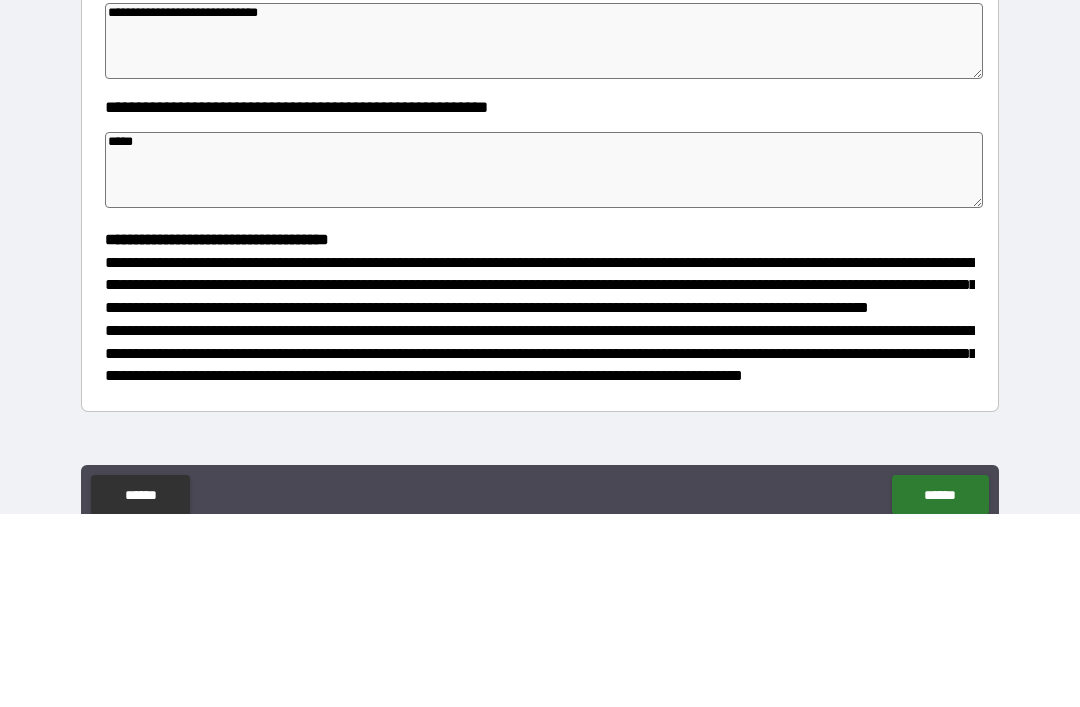 type on "*" 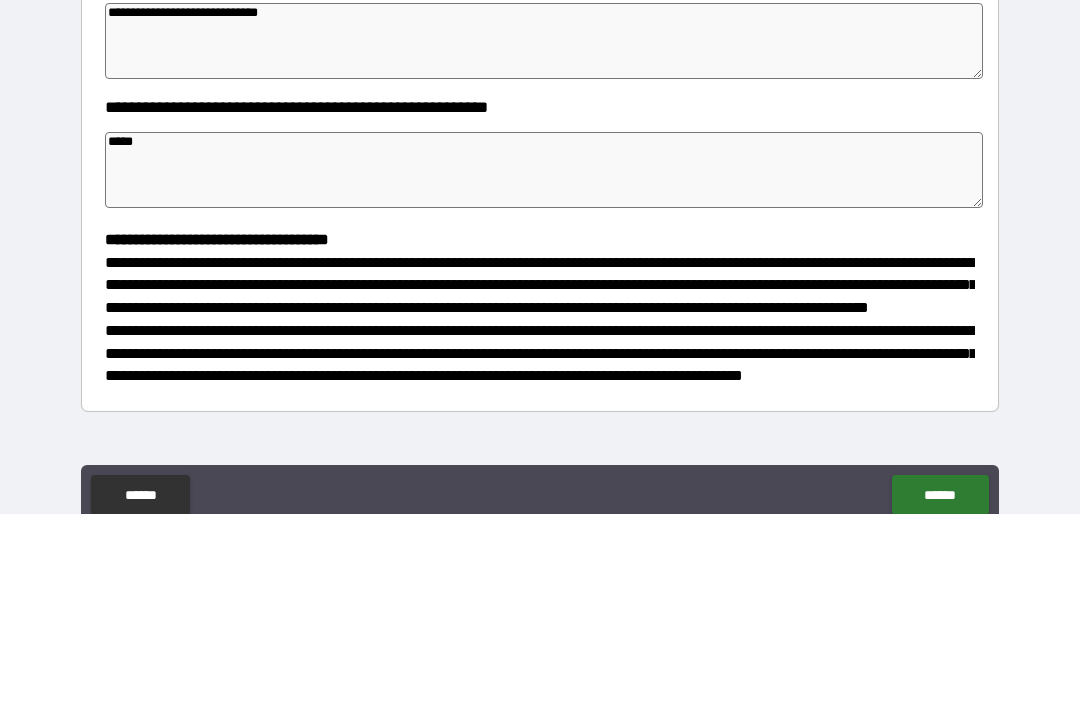 type on "******" 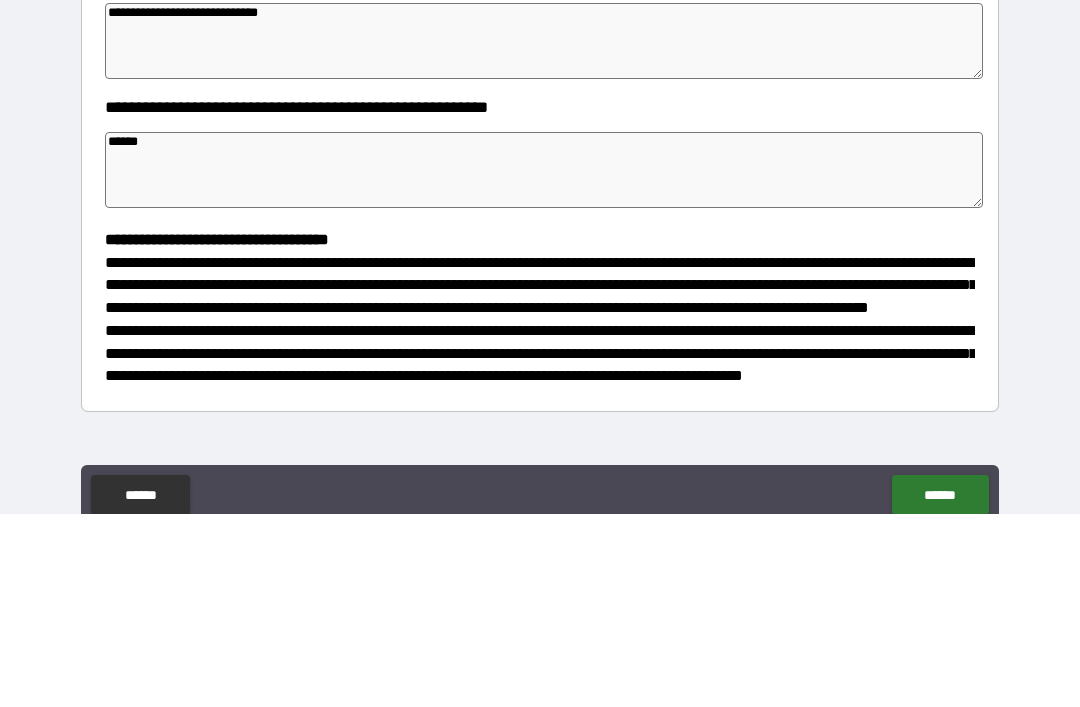 type on "*" 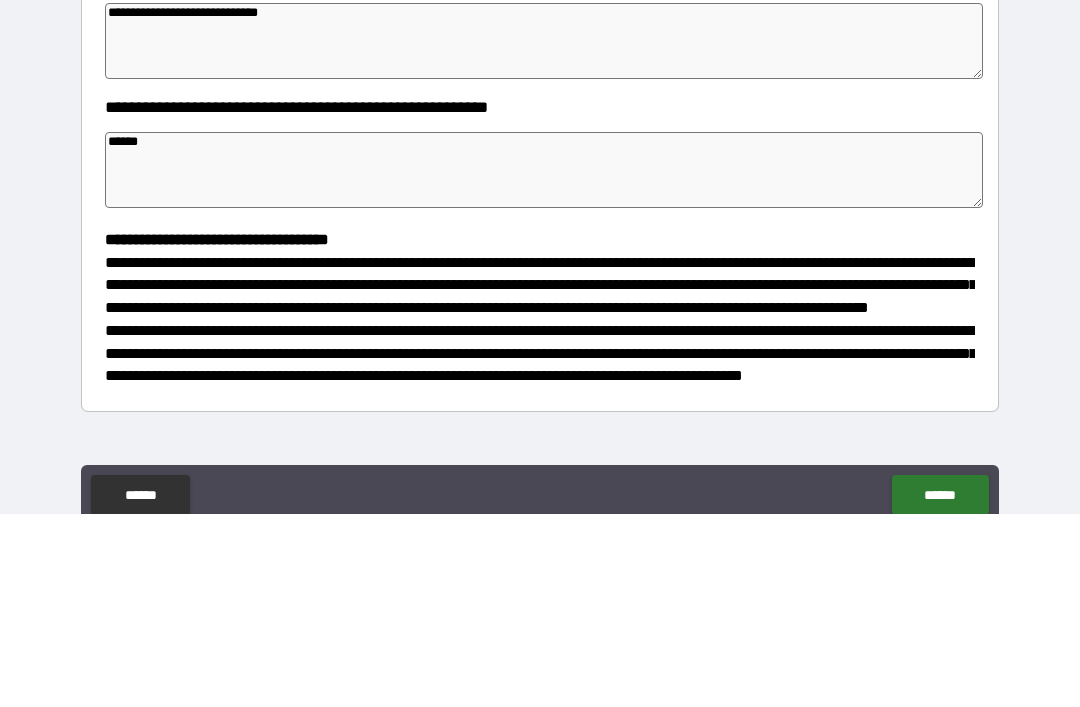 type on "*" 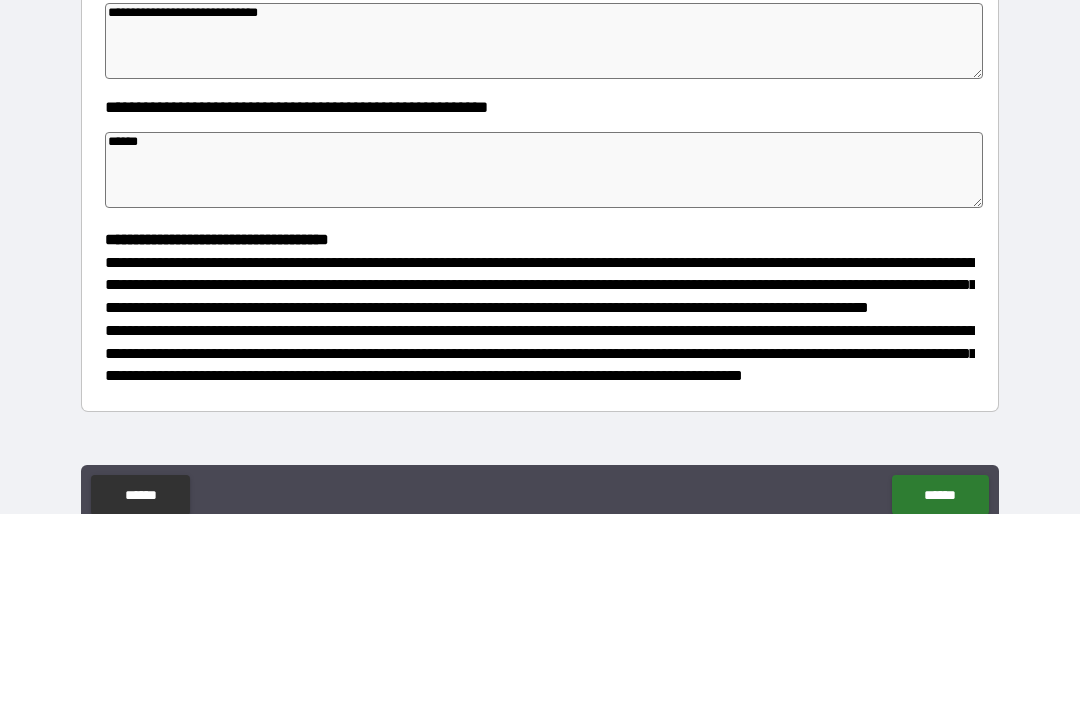 type on "******" 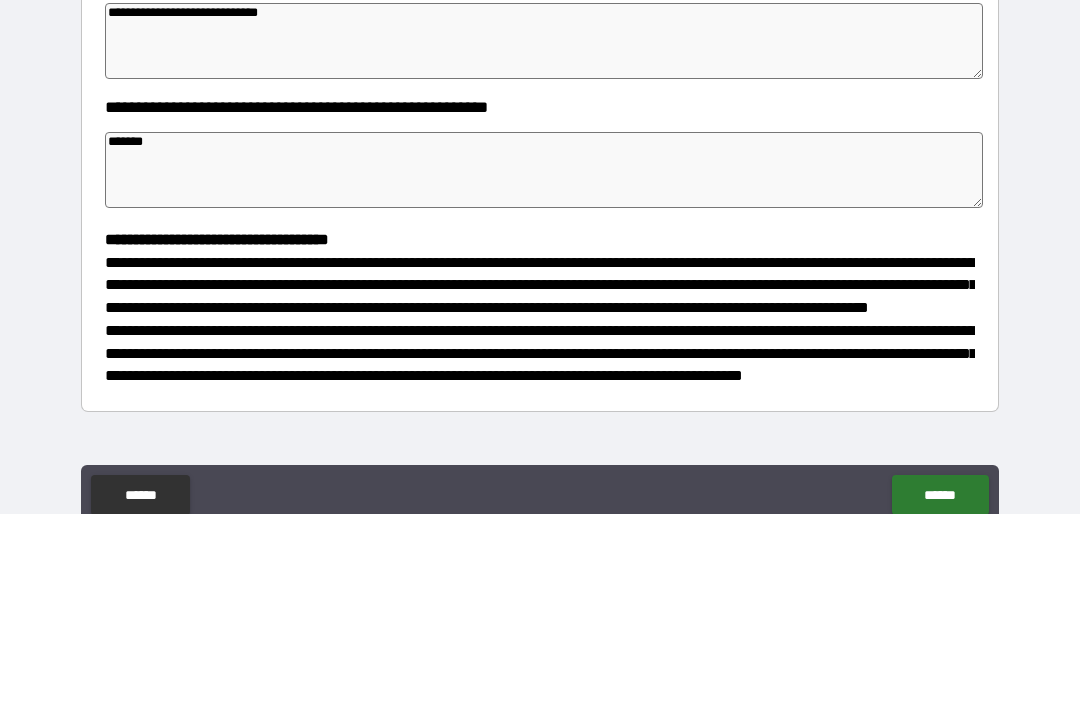 type on "*" 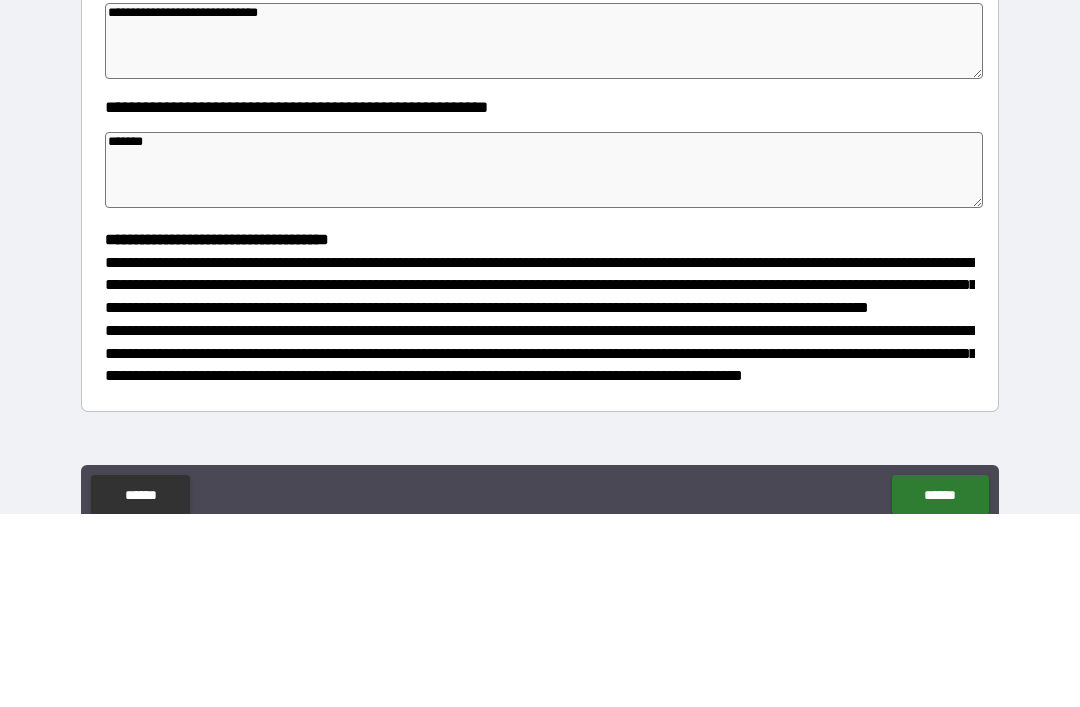 type on "*" 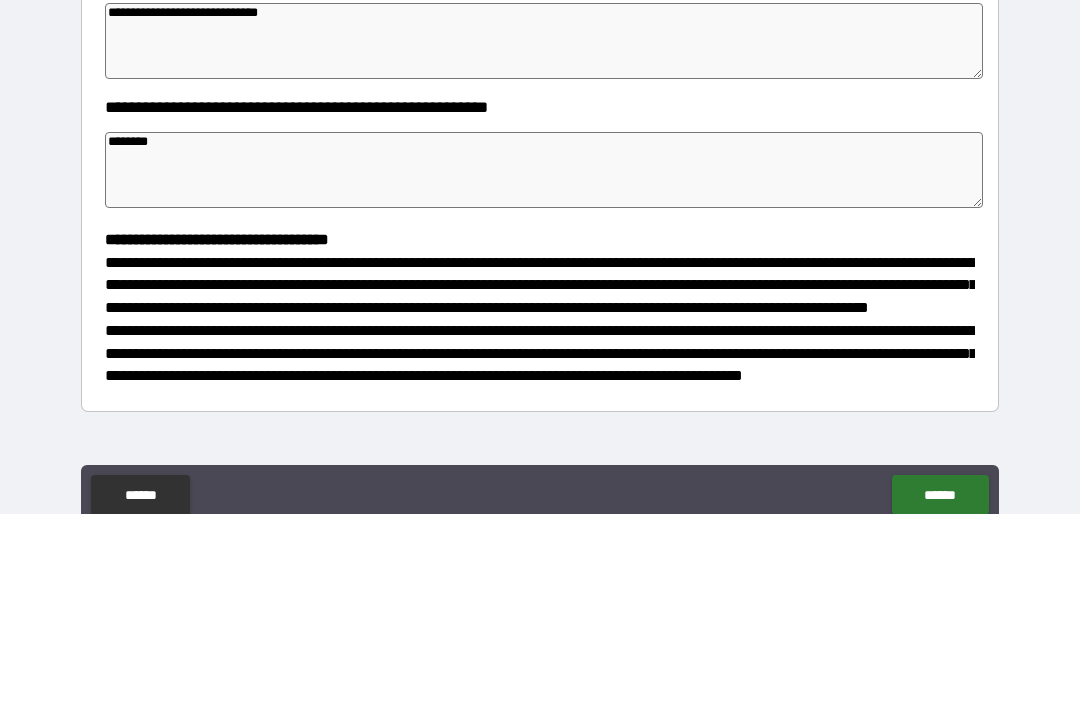 type on "*" 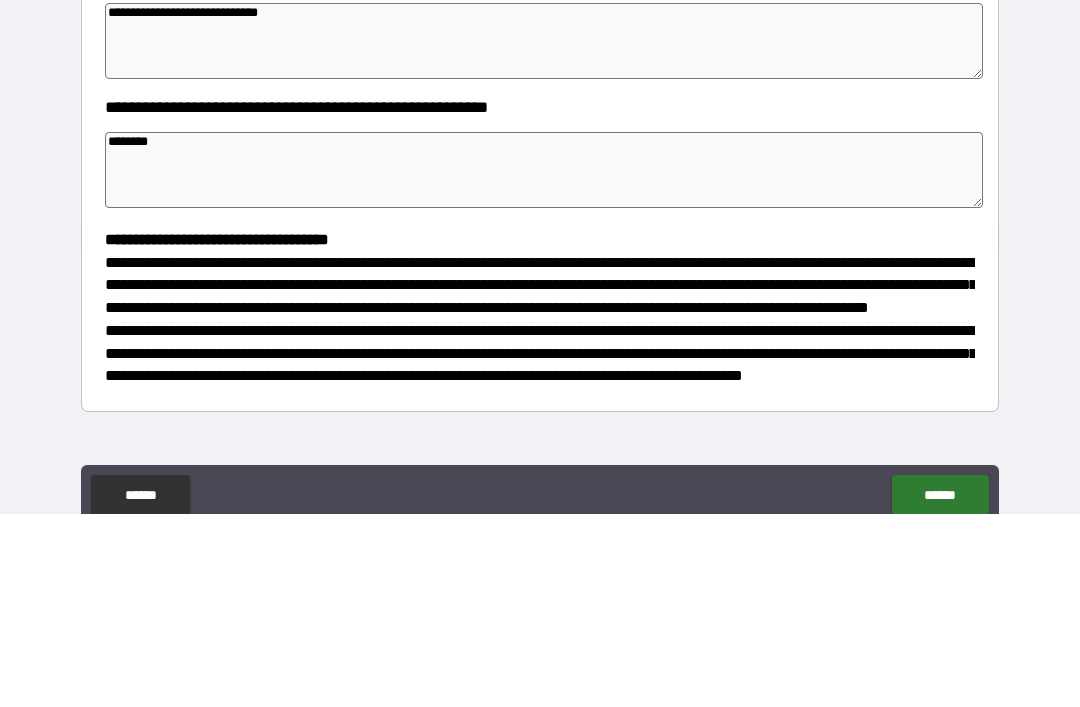 type on "*" 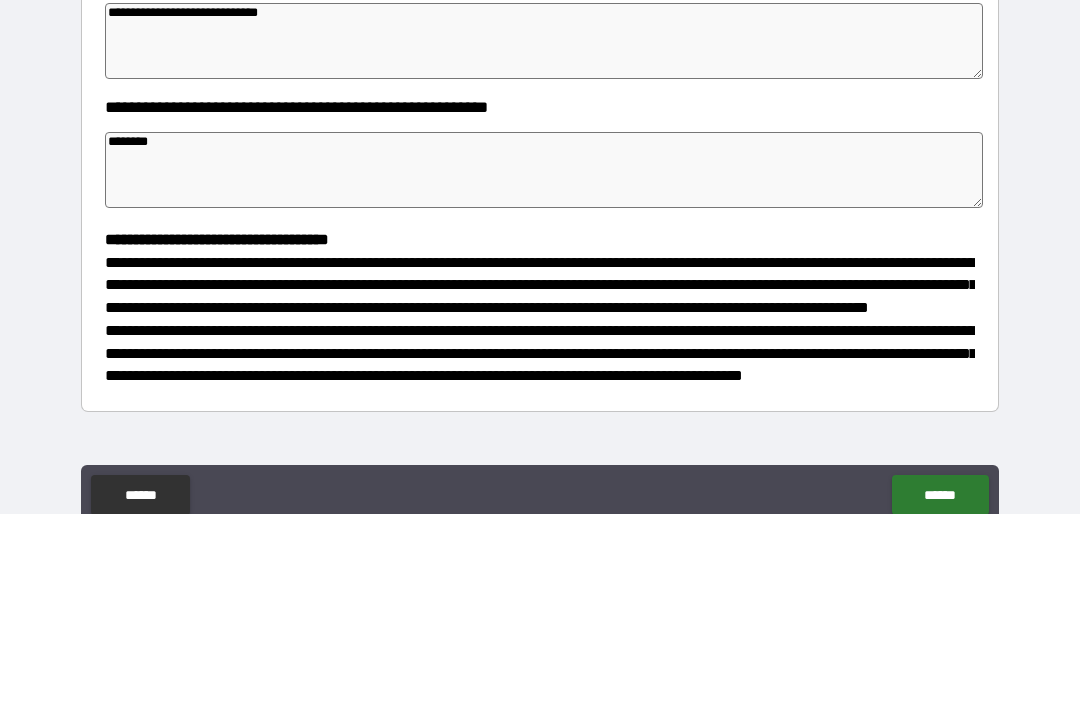 type on "*" 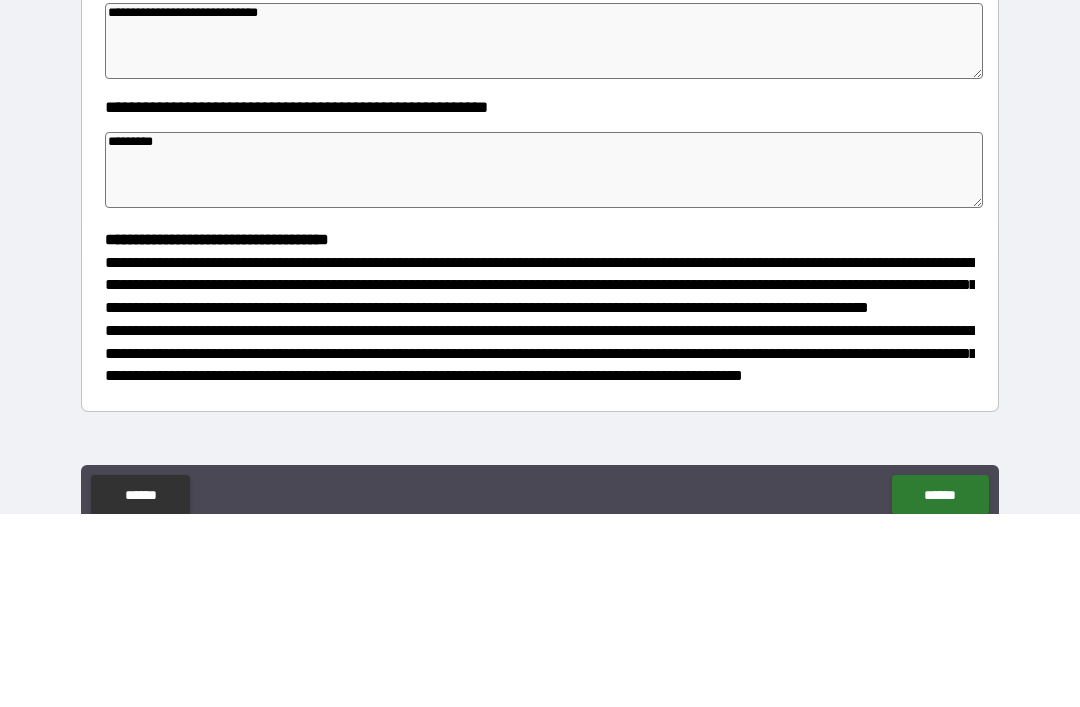 type on "*" 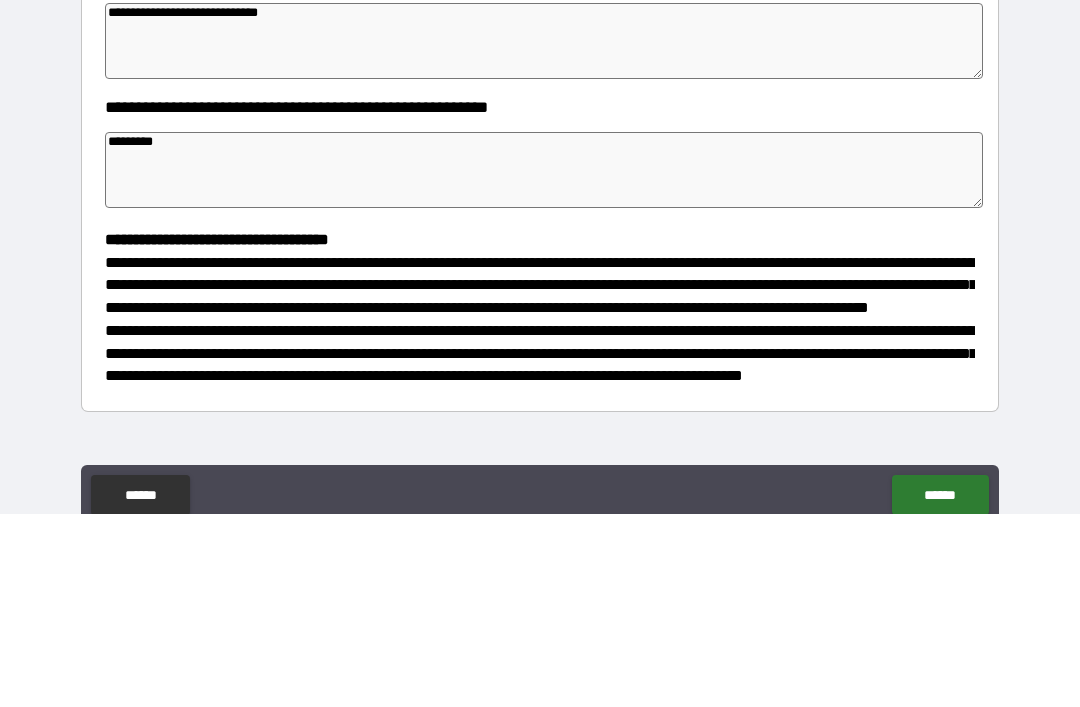 type on "*" 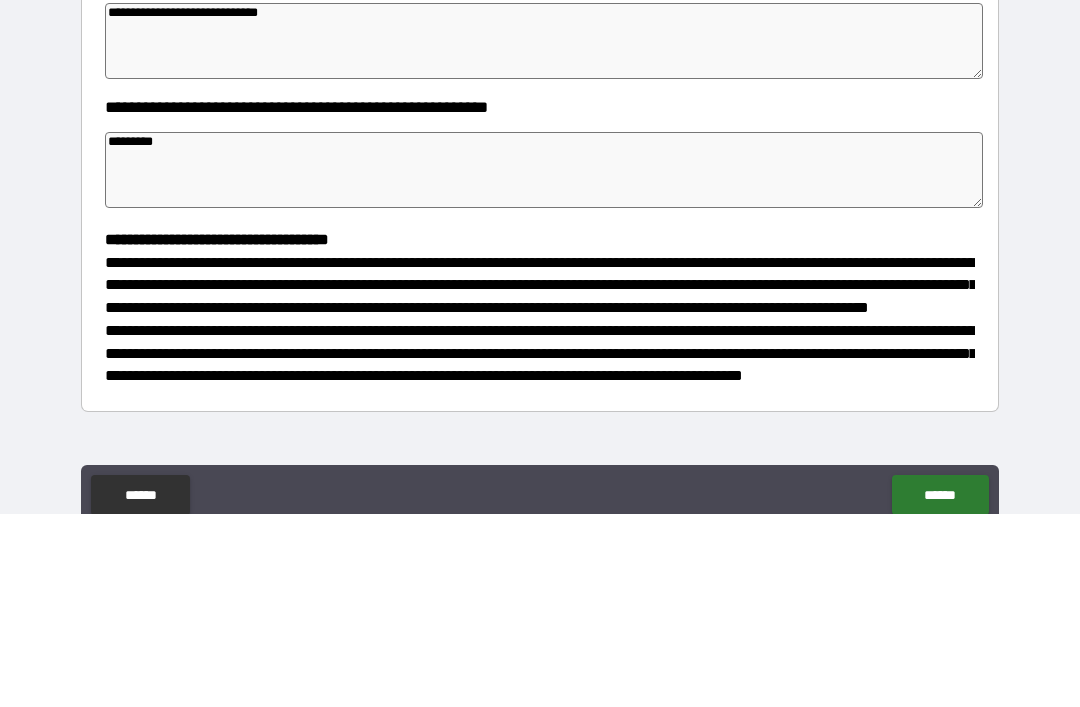 type on "**********" 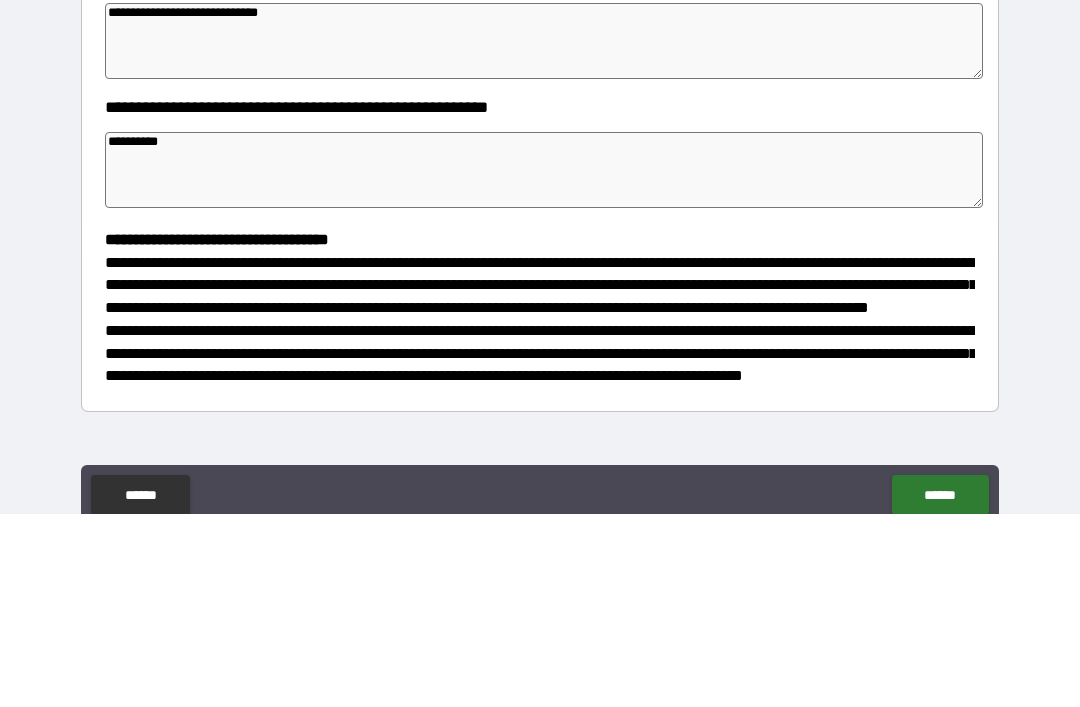 type on "*" 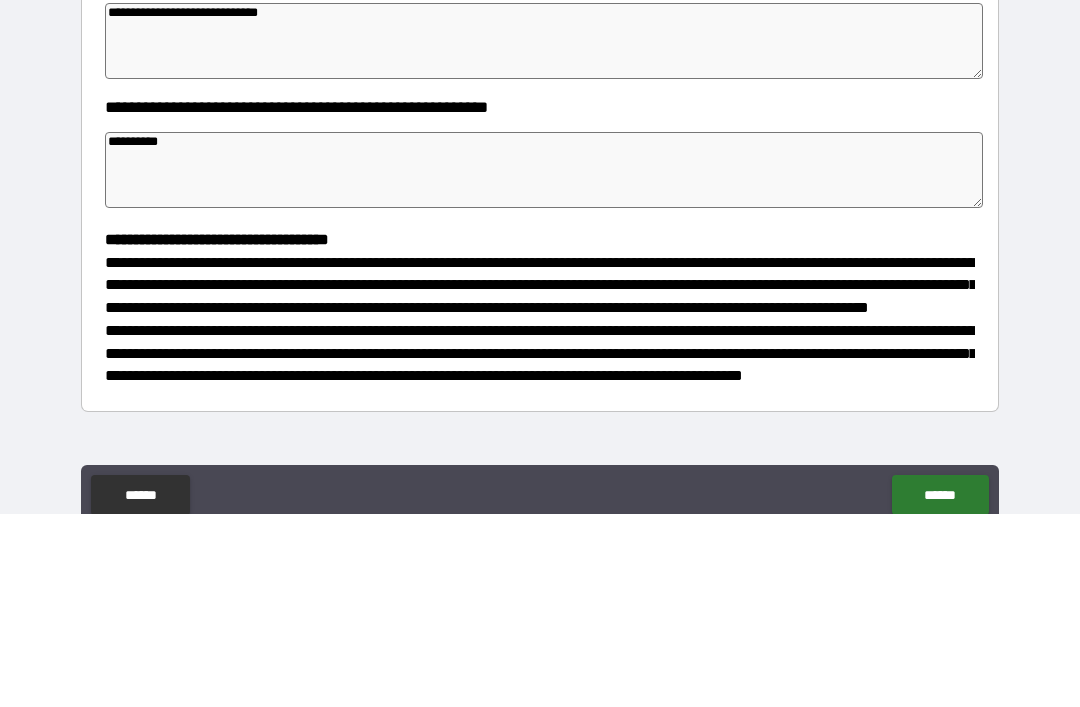 type on "*" 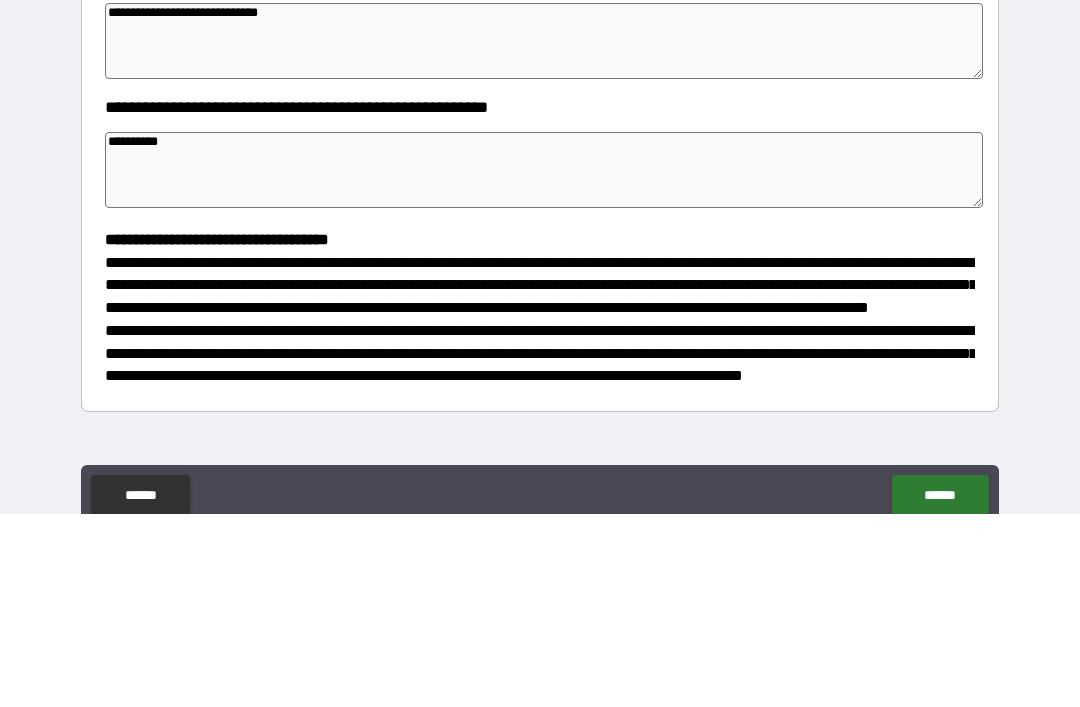 type on "**********" 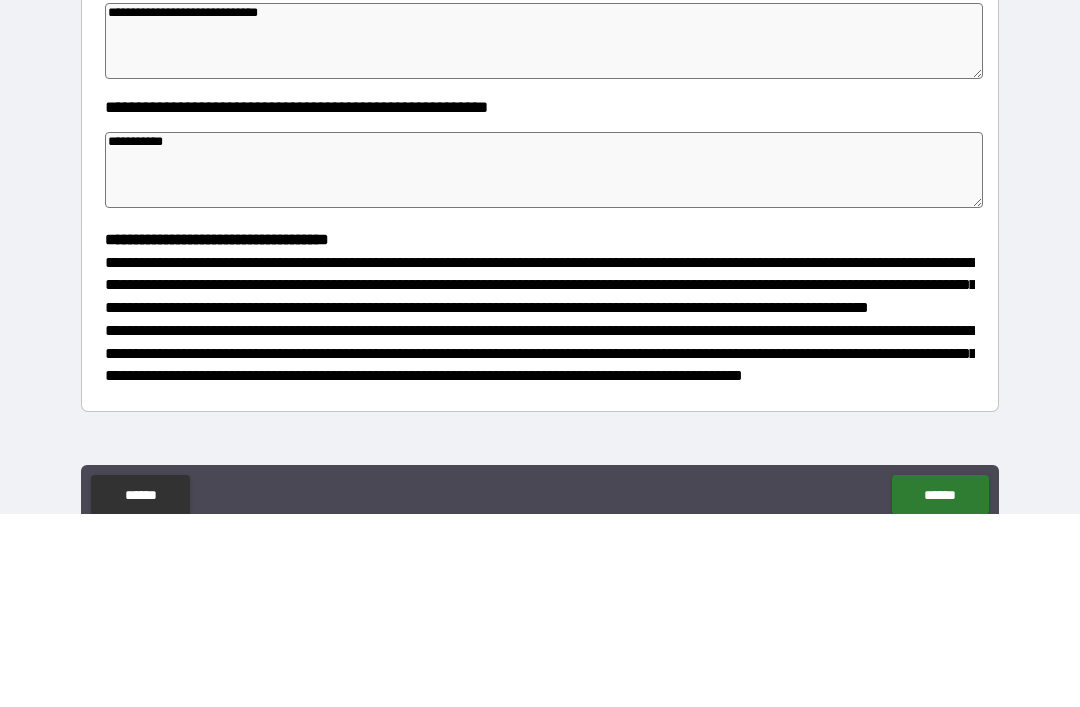 type on "**********" 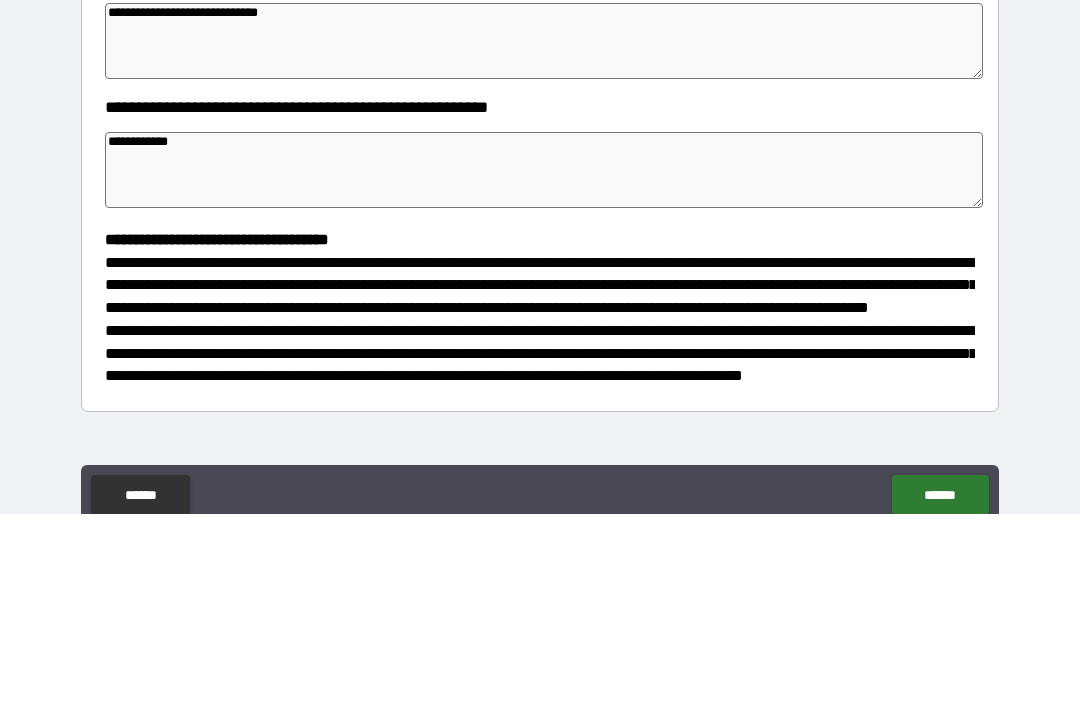 type on "*" 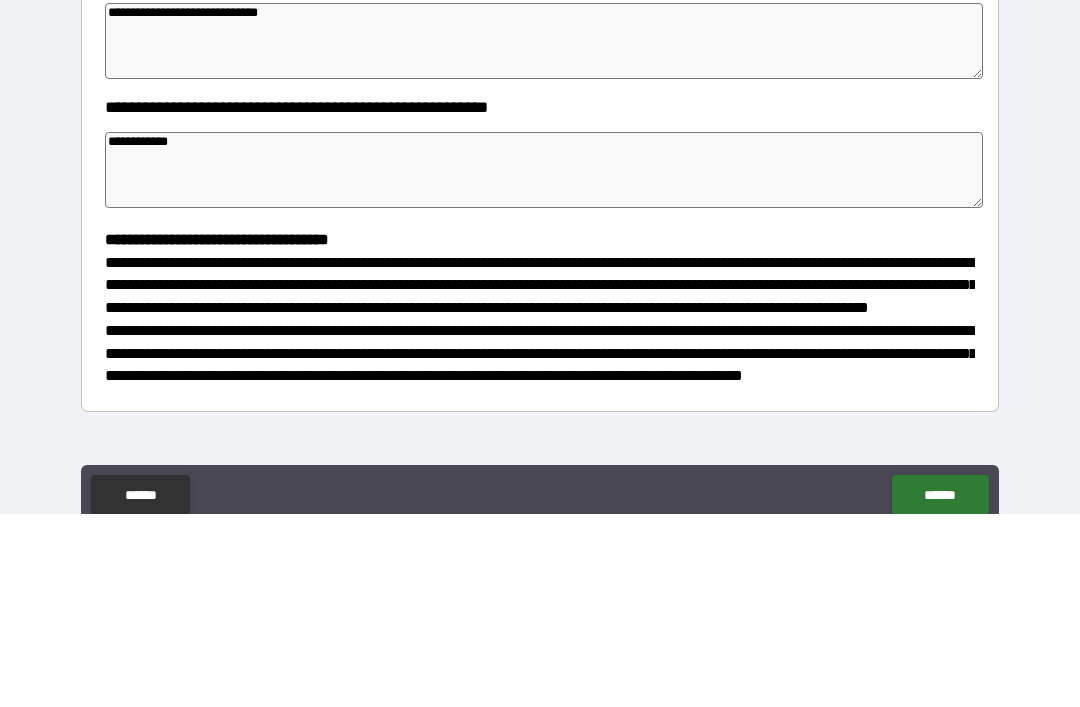 type on "*" 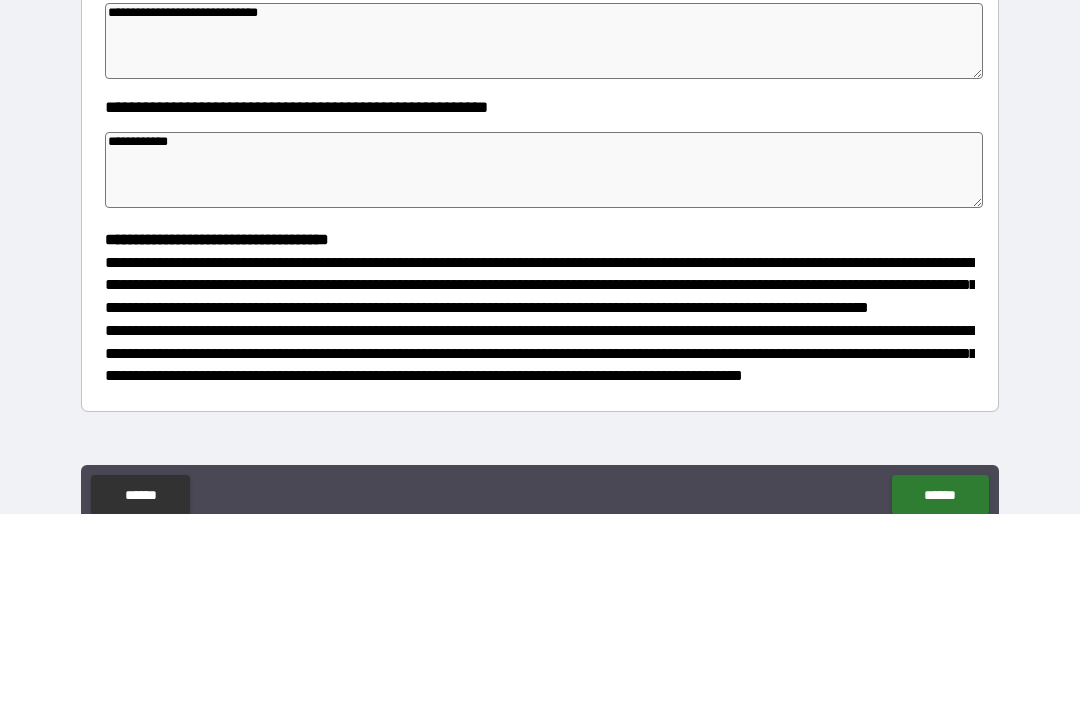 type on "*" 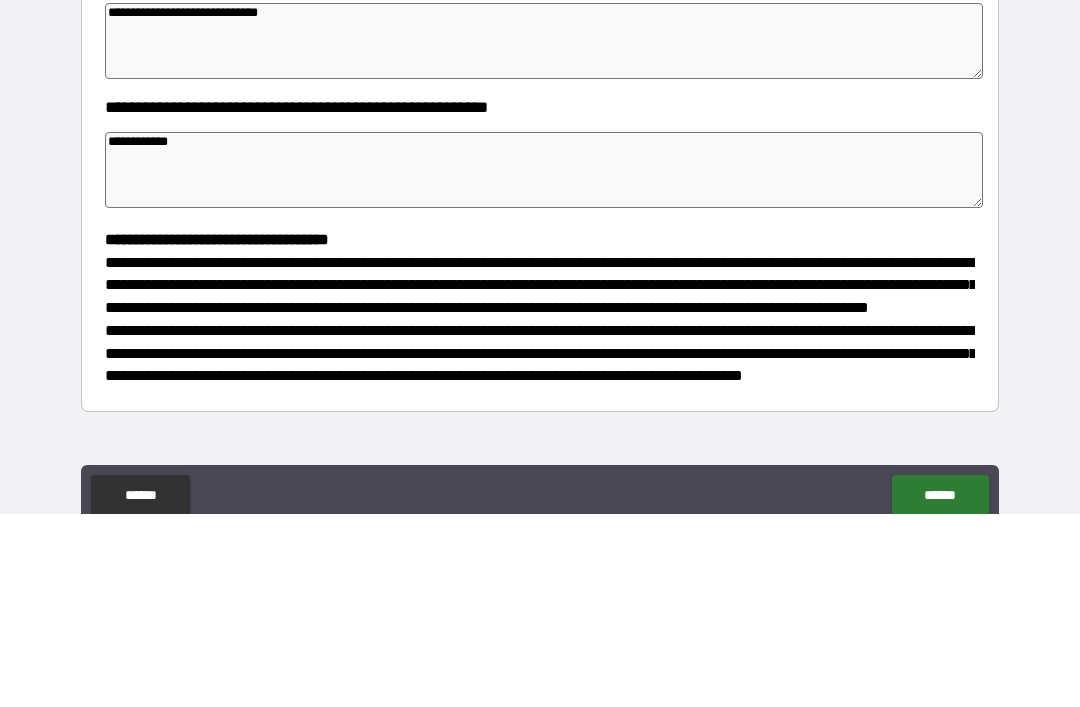 scroll, scrollTop: 64, scrollLeft: 0, axis: vertical 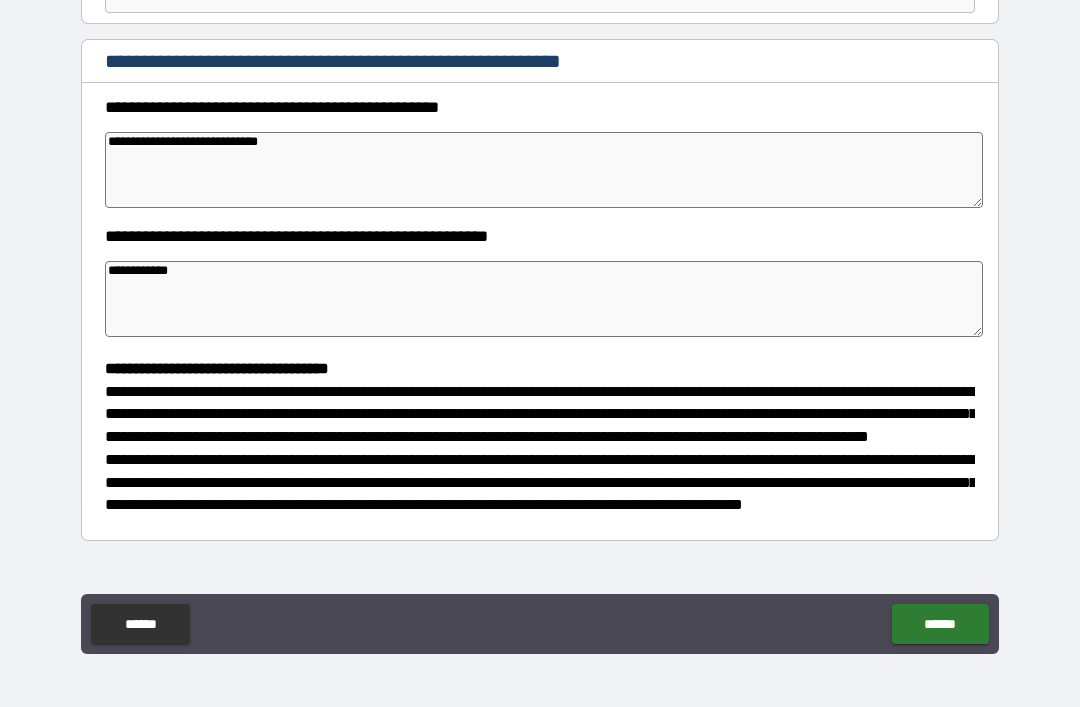 type on "**********" 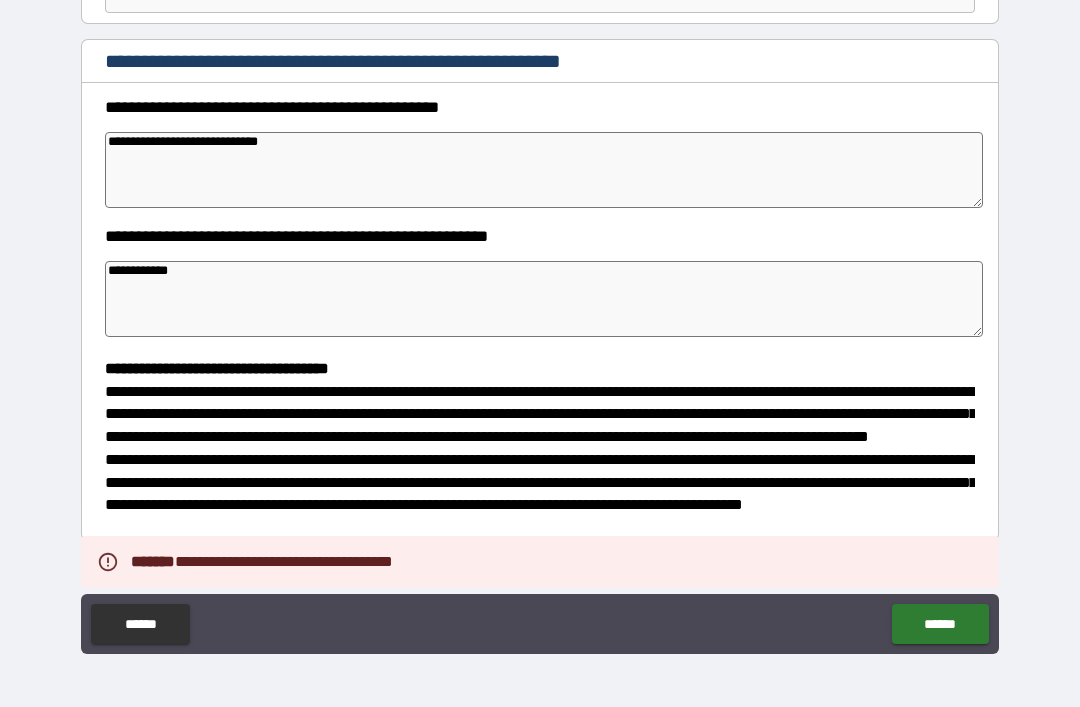 type on "*" 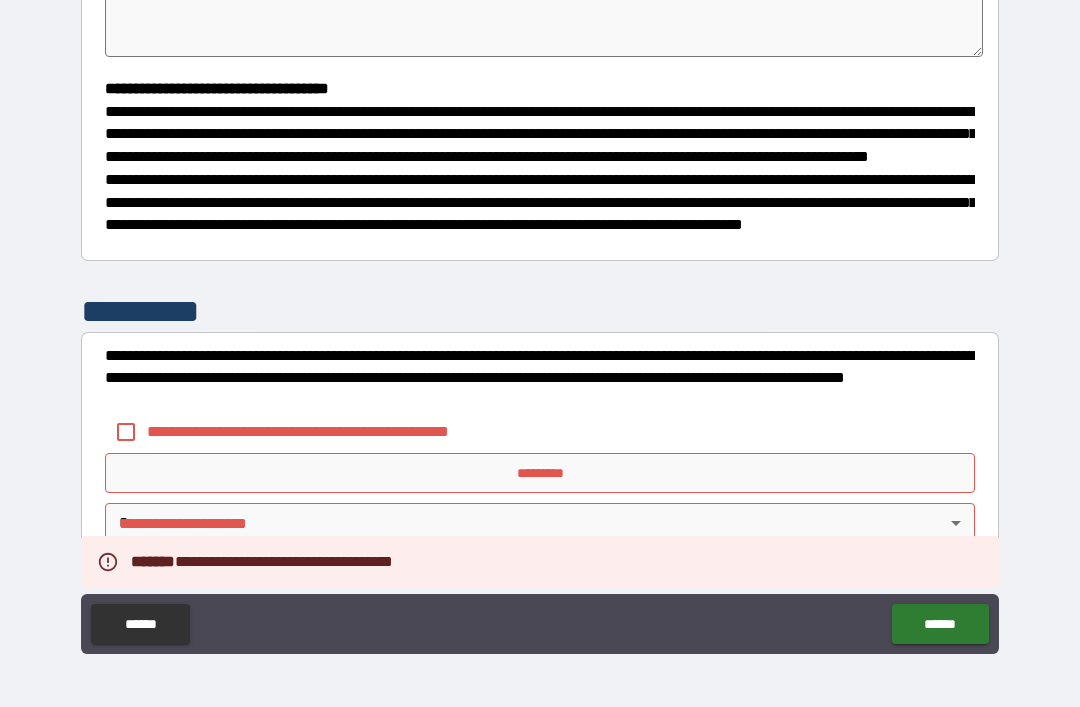 scroll, scrollTop: 526, scrollLeft: 0, axis: vertical 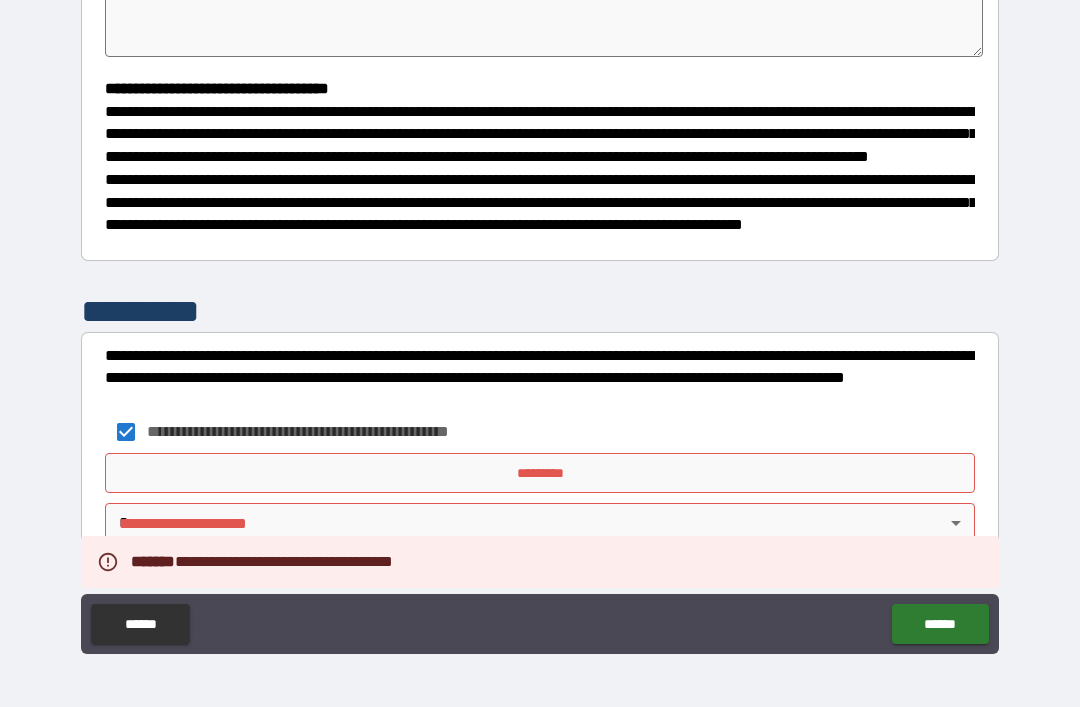 type on "*" 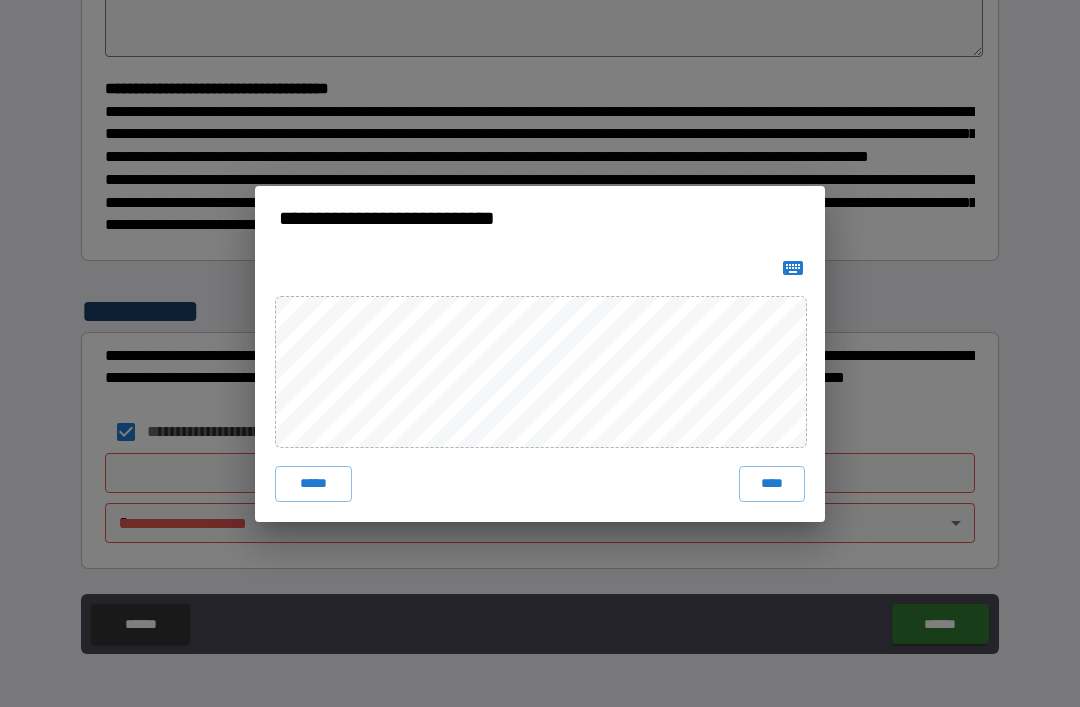 click on "*****" at bounding box center (313, 484) 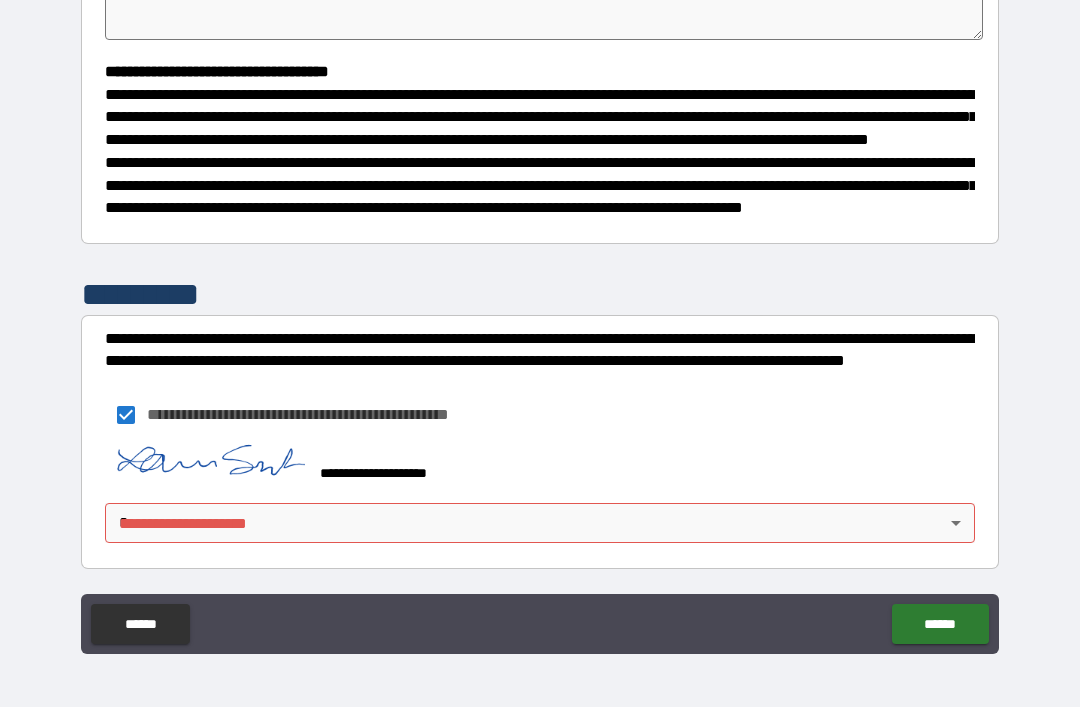 type on "*" 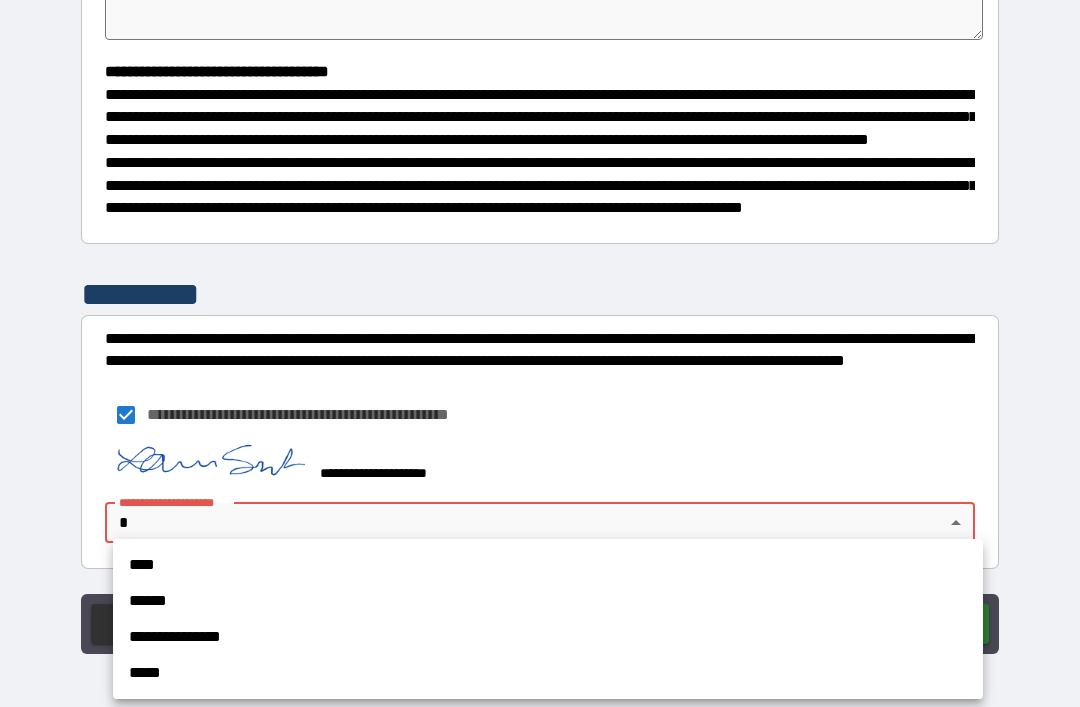 click on "**********" at bounding box center (548, 637) 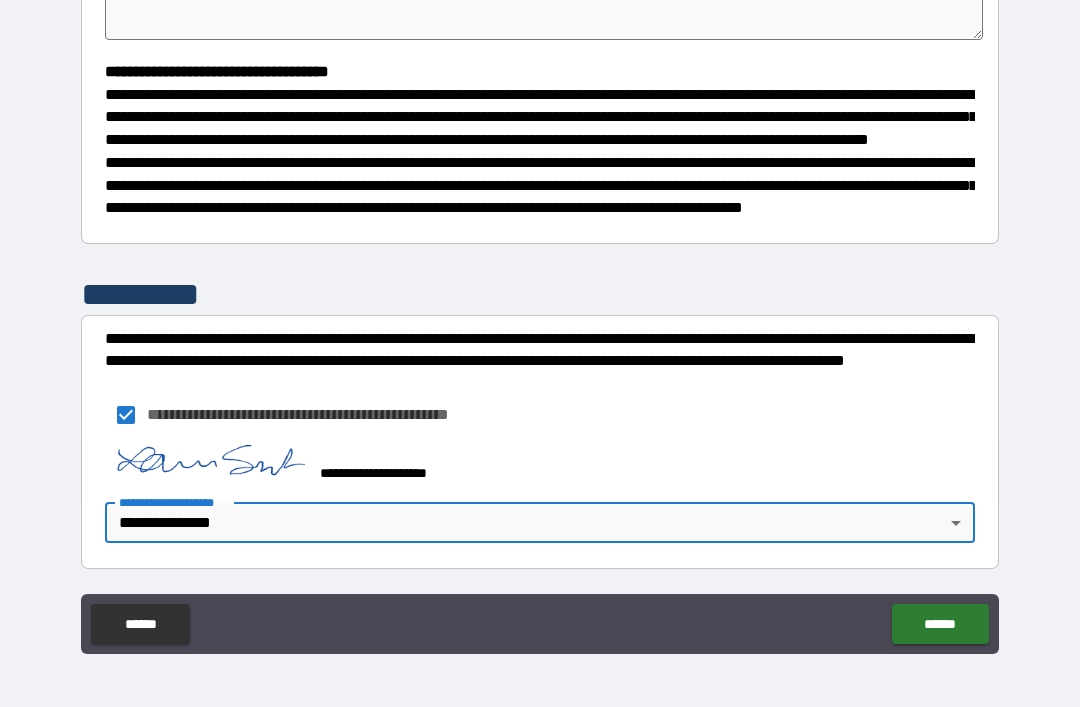 click on "******" at bounding box center (940, 624) 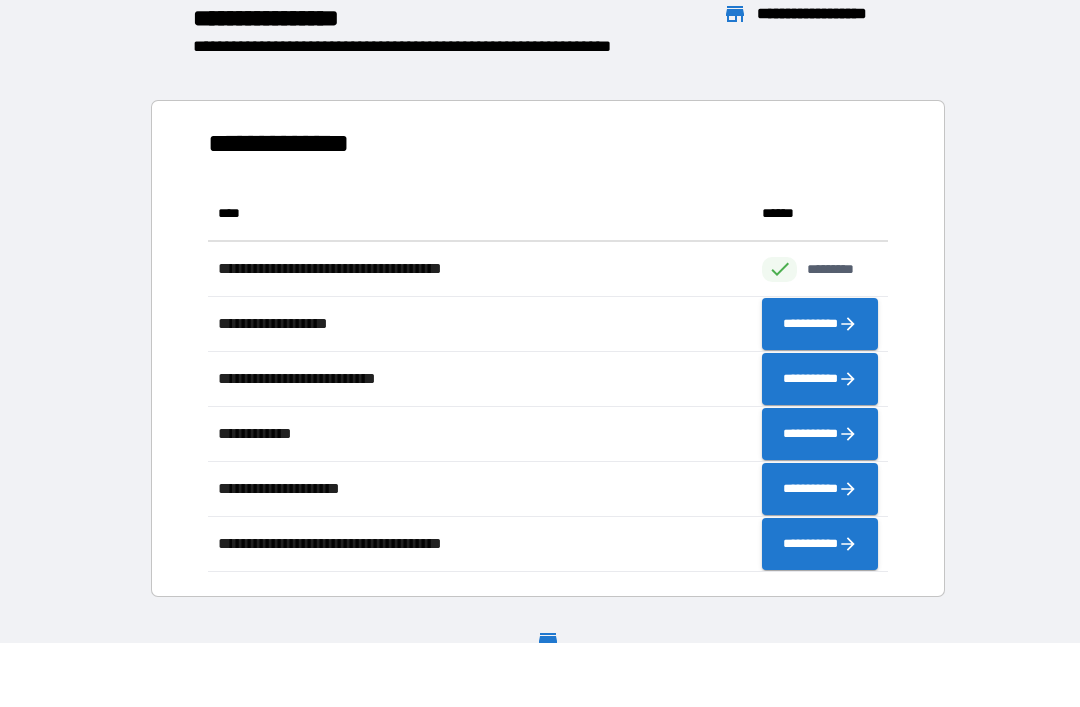 scroll, scrollTop: 1, scrollLeft: 1, axis: both 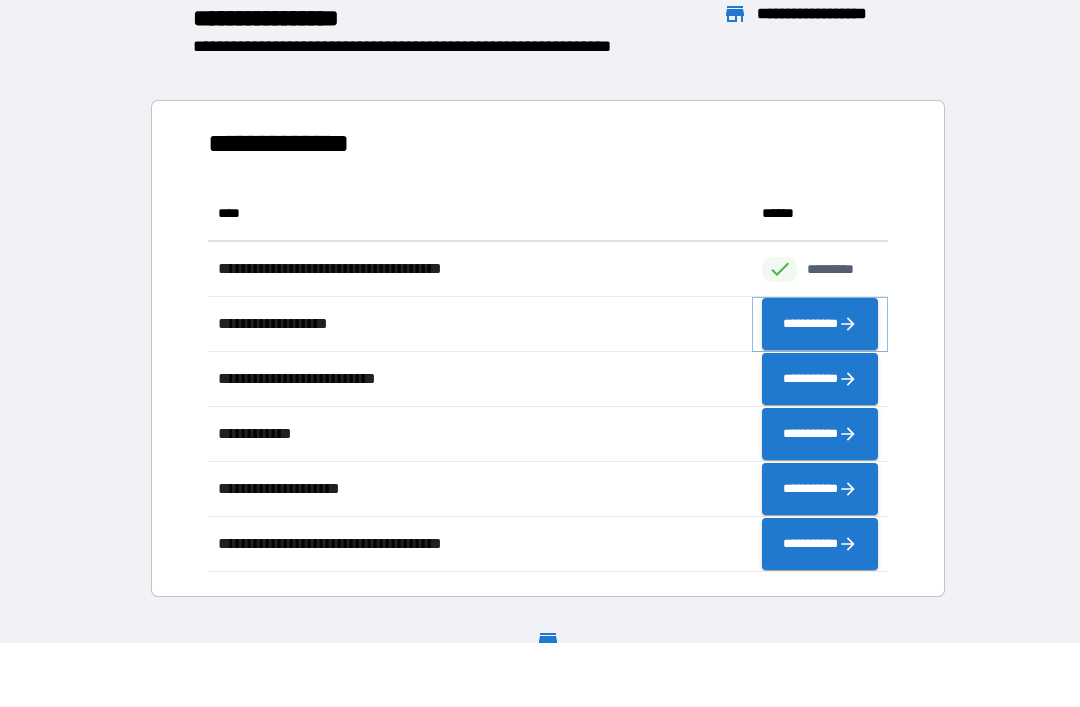 click on "**********" at bounding box center [820, 324] 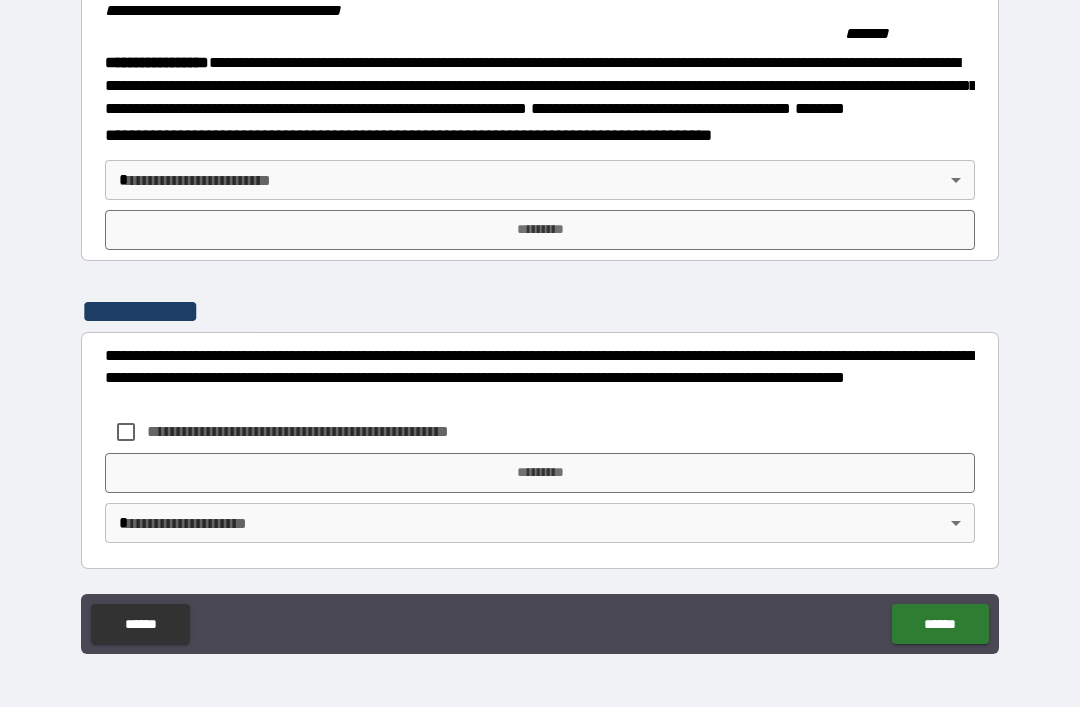 scroll, scrollTop: 2191, scrollLeft: 0, axis: vertical 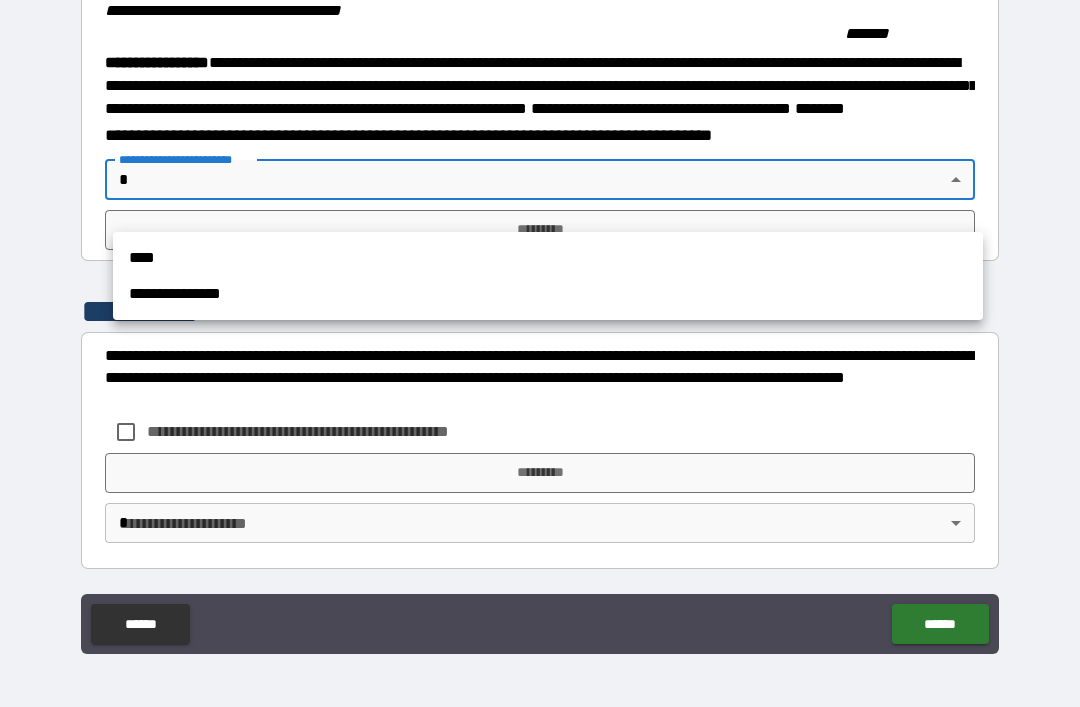 click on "**********" at bounding box center [548, 294] 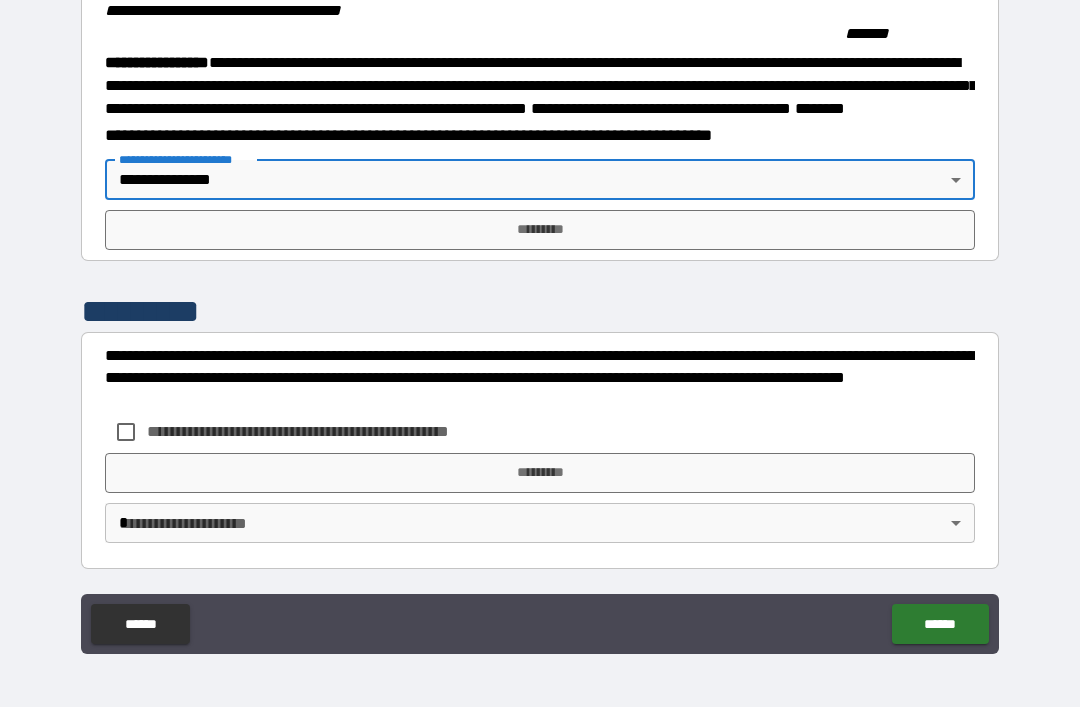 click on "*********" at bounding box center (540, 230) 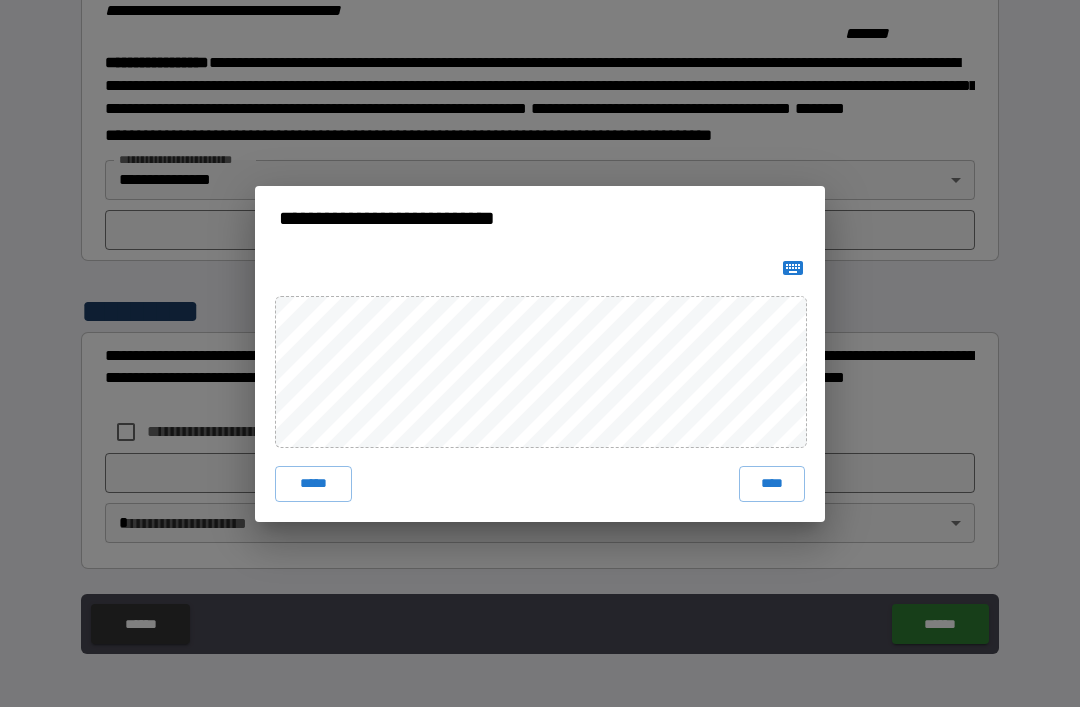 click on "****" at bounding box center [772, 484] 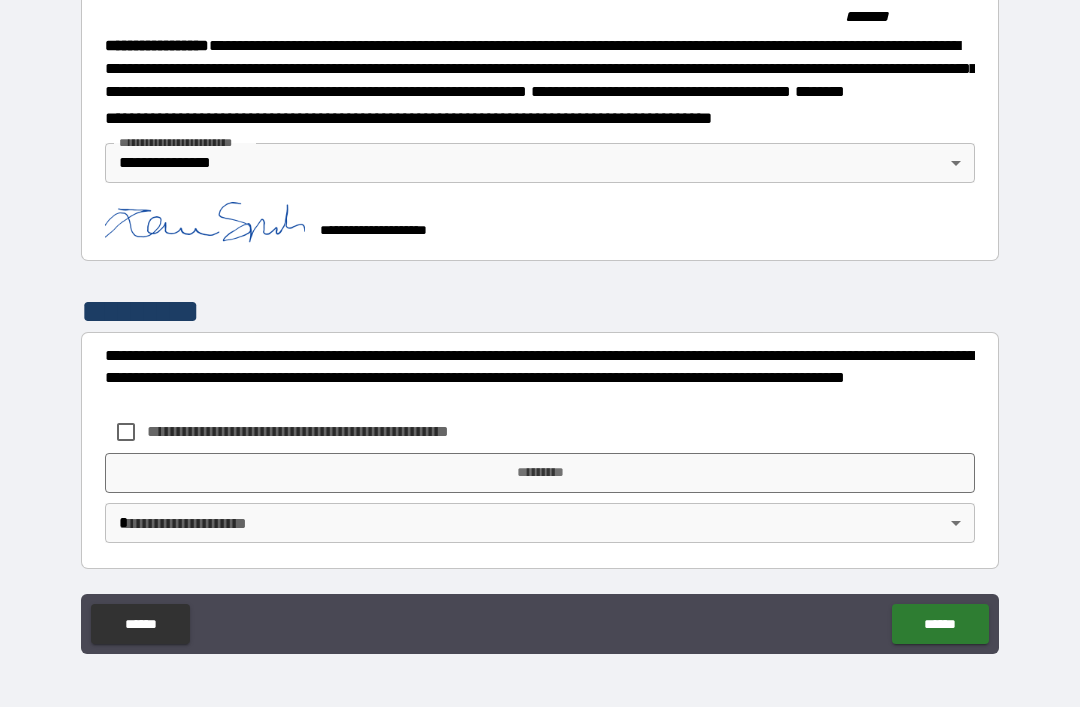 scroll, scrollTop: 2232, scrollLeft: 0, axis: vertical 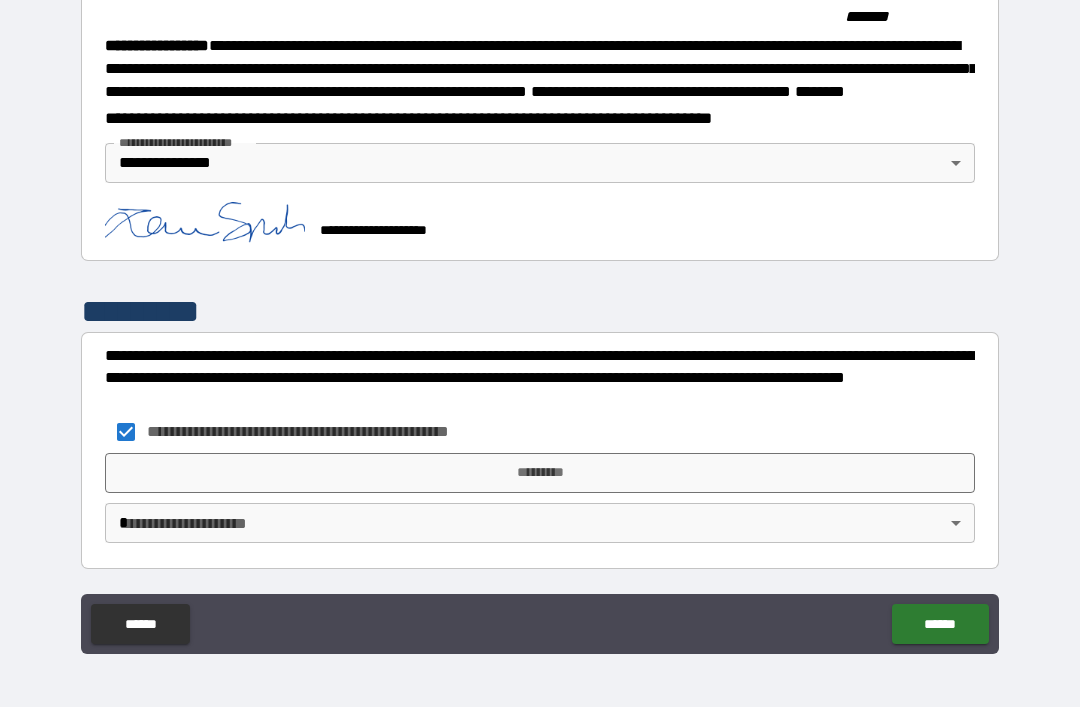 click on "*********" at bounding box center (540, 473) 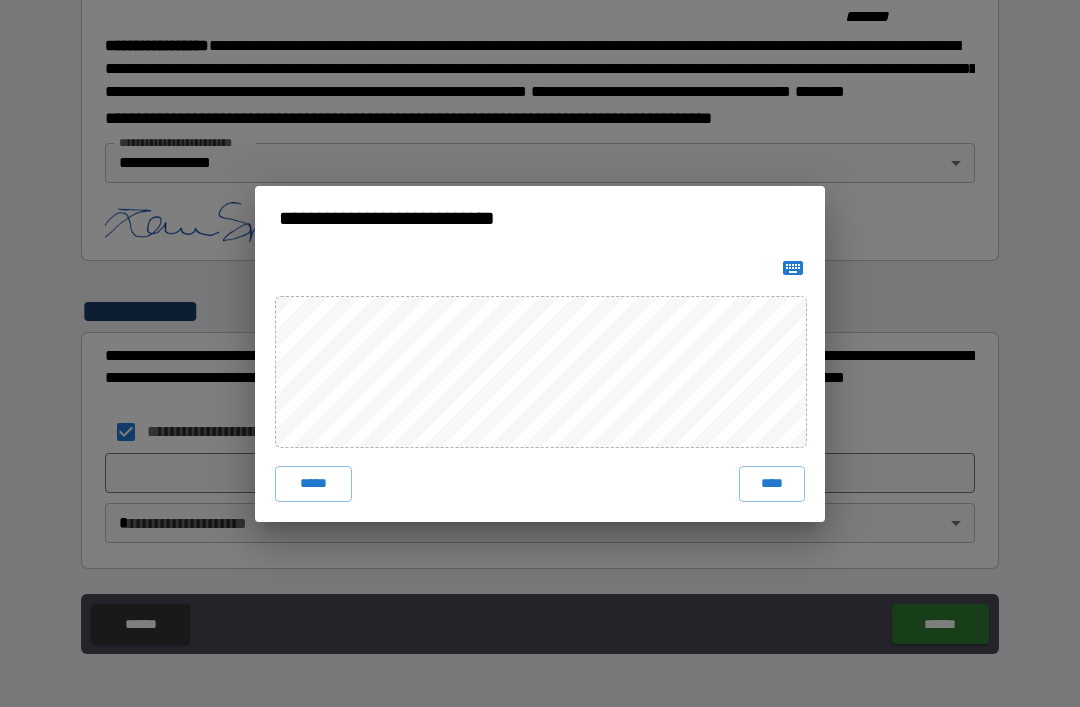 click on "****" at bounding box center (772, 484) 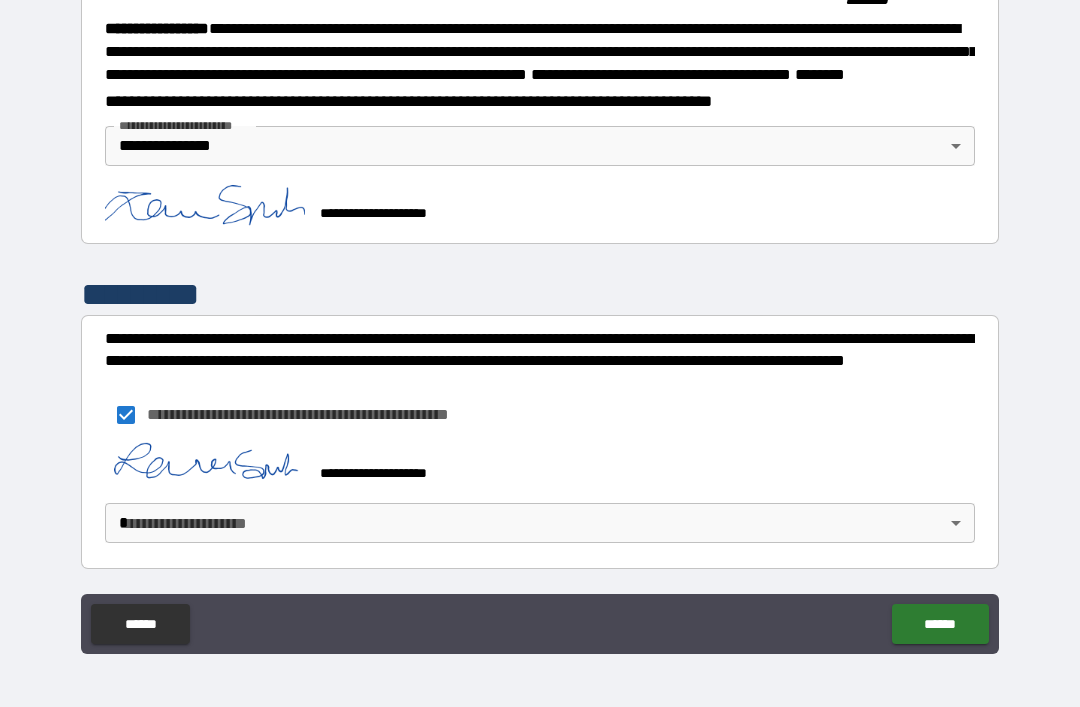 click on "**********" at bounding box center (540, 321) 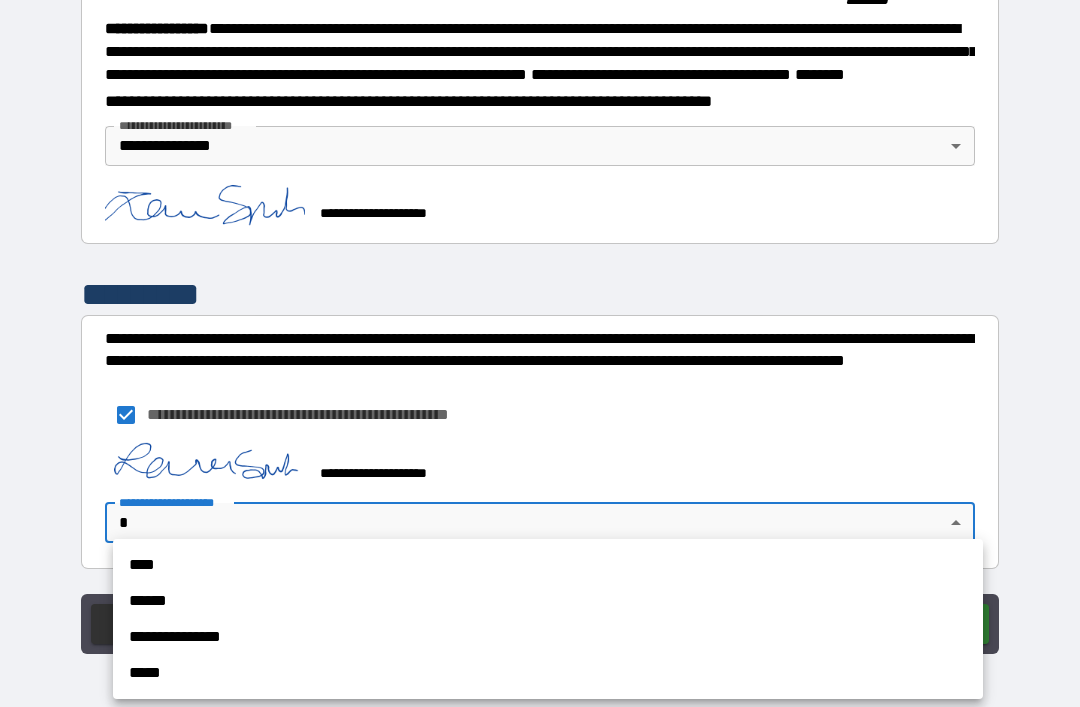click on "**********" at bounding box center (548, 637) 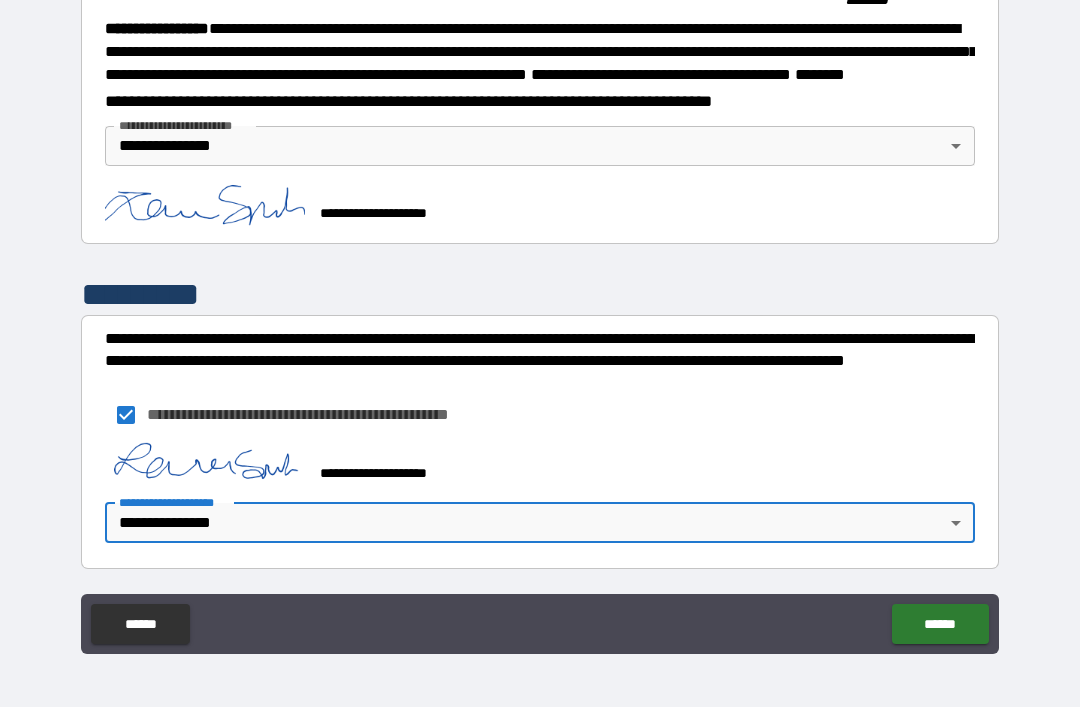 click on "******" at bounding box center [940, 624] 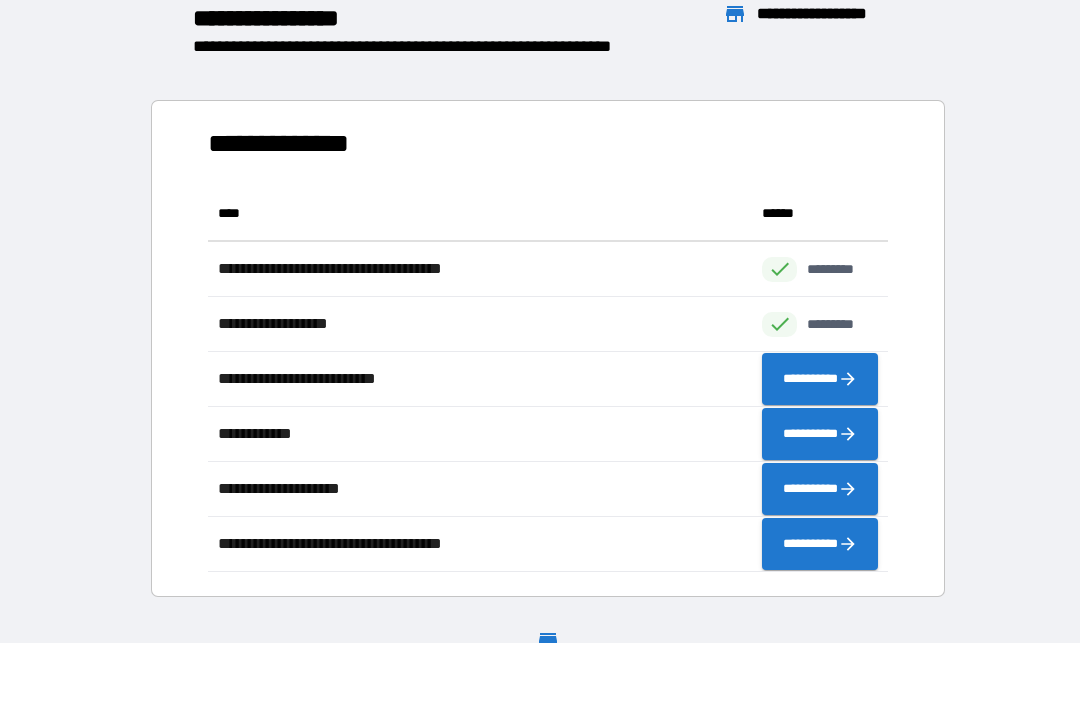 scroll, scrollTop: 1, scrollLeft: 1, axis: both 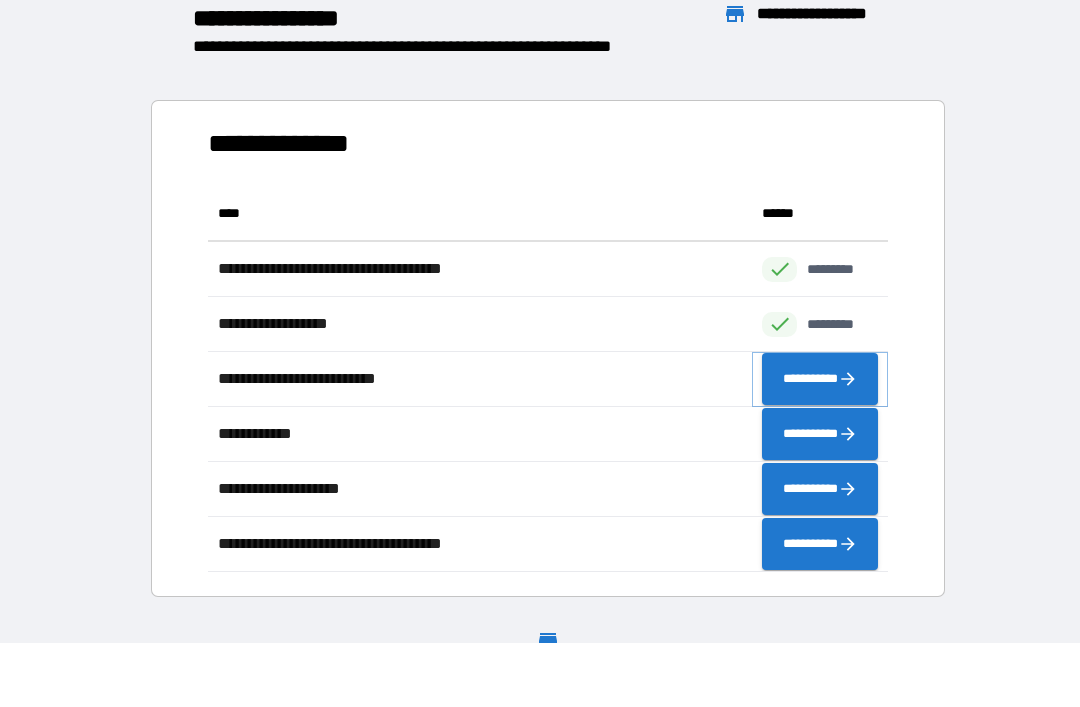click on "**********" at bounding box center (820, 379) 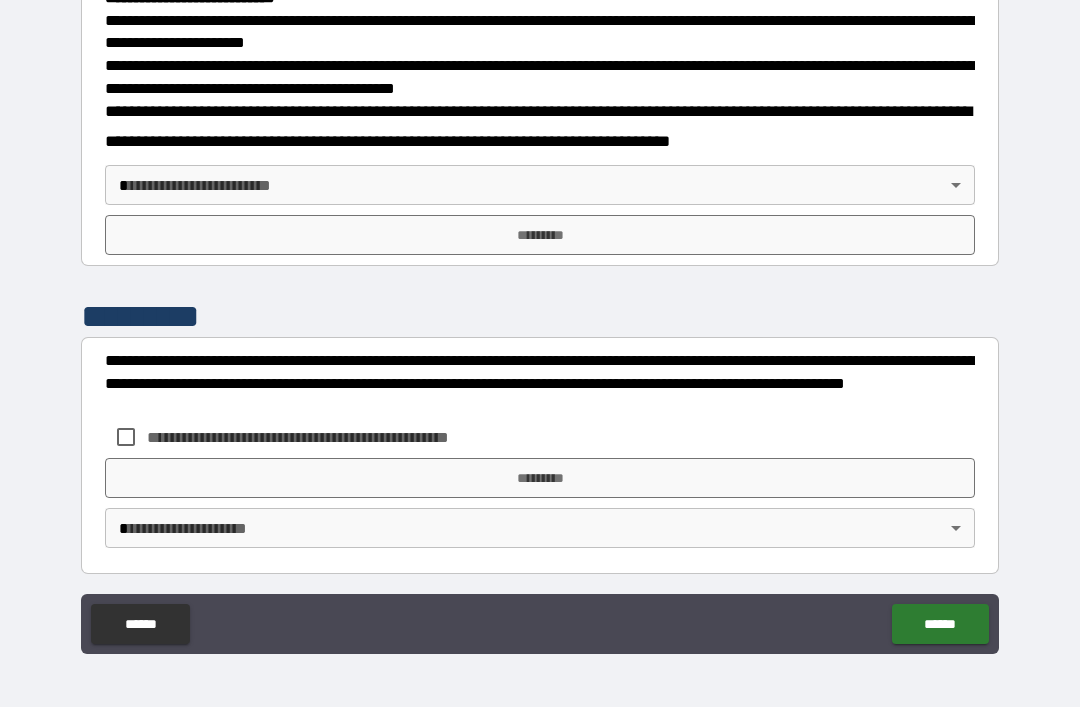 scroll, scrollTop: 721, scrollLeft: 0, axis: vertical 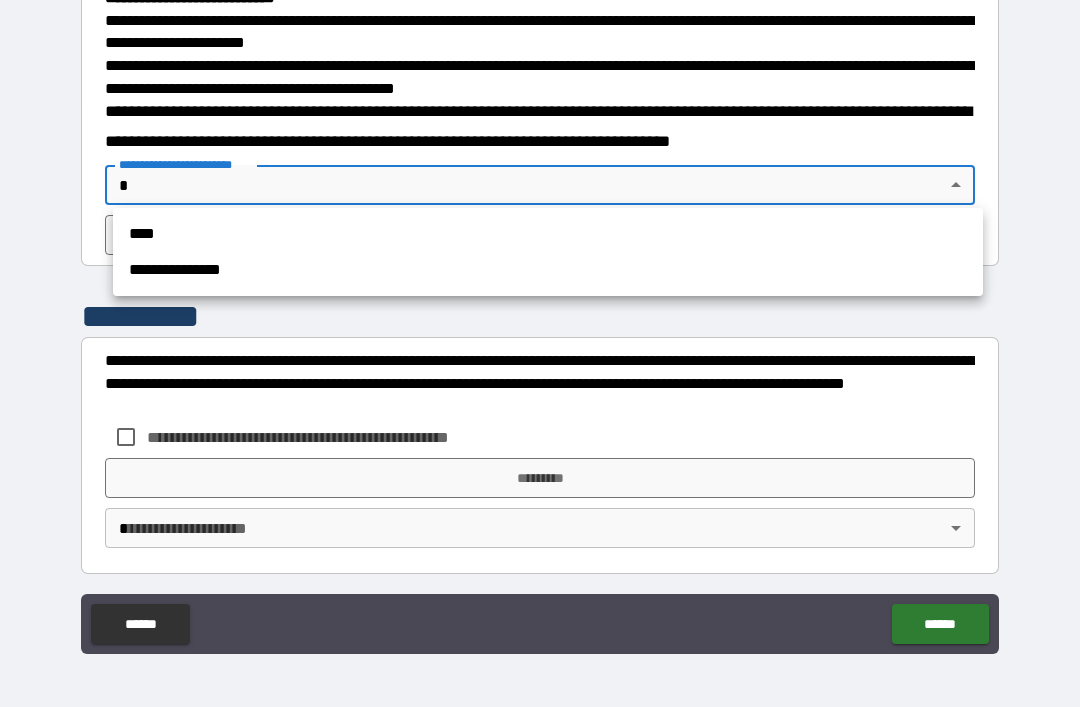 click on "**********" at bounding box center (548, 270) 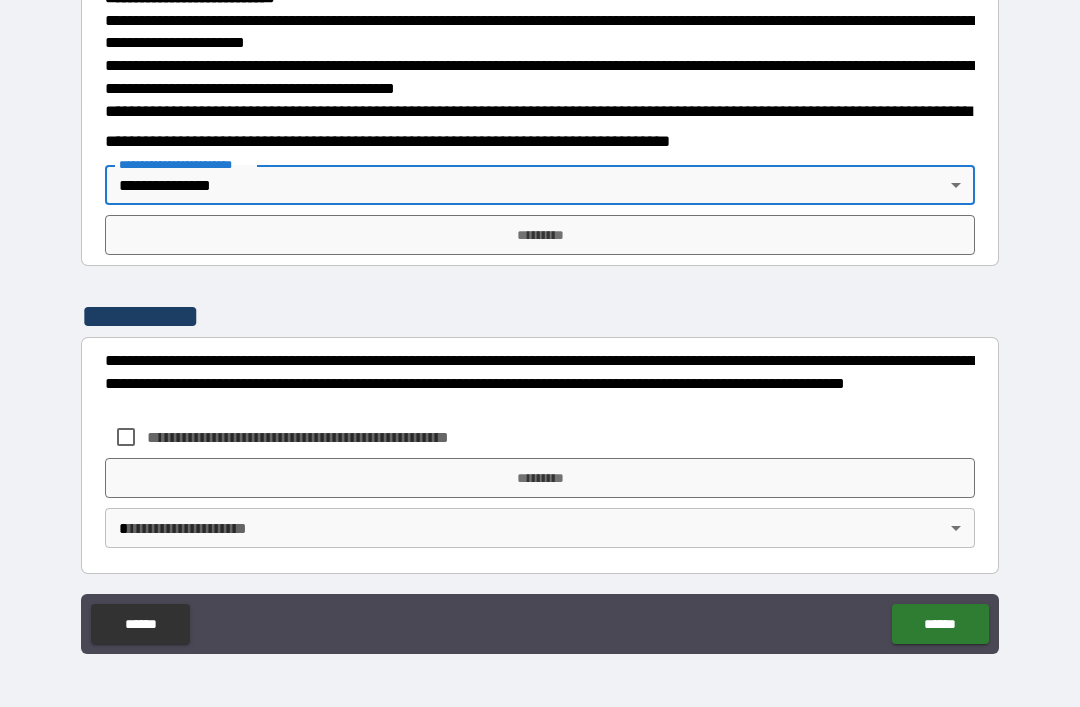 click on "*********" at bounding box center [540, 235] 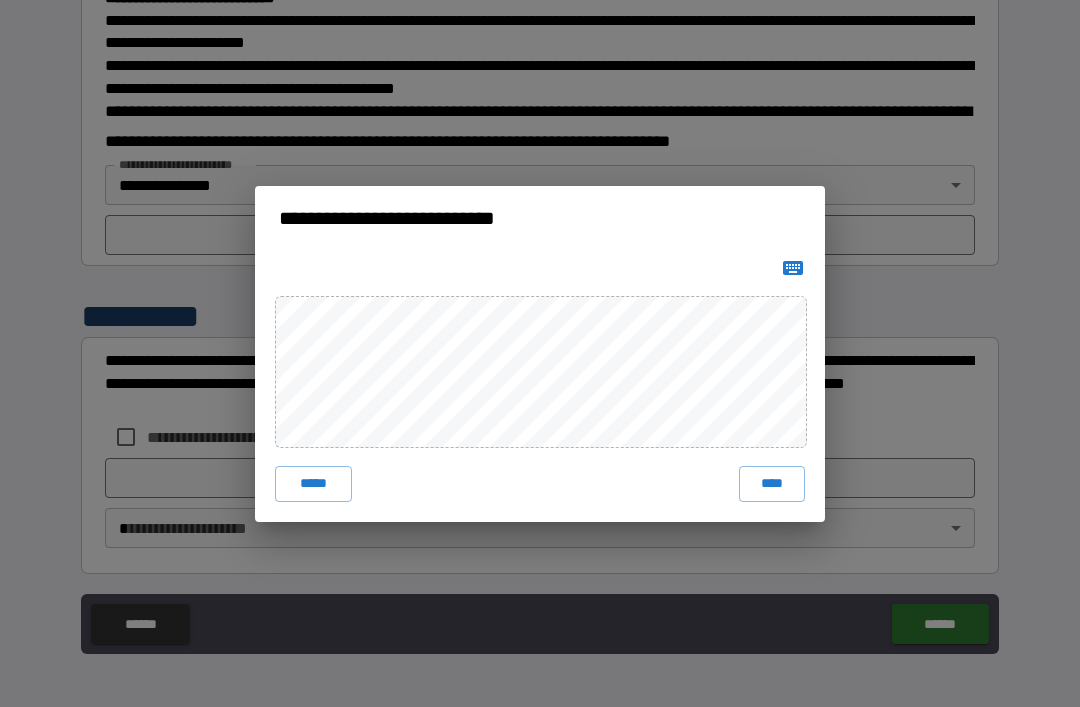 click on "****" at bounding box center [772, 484] 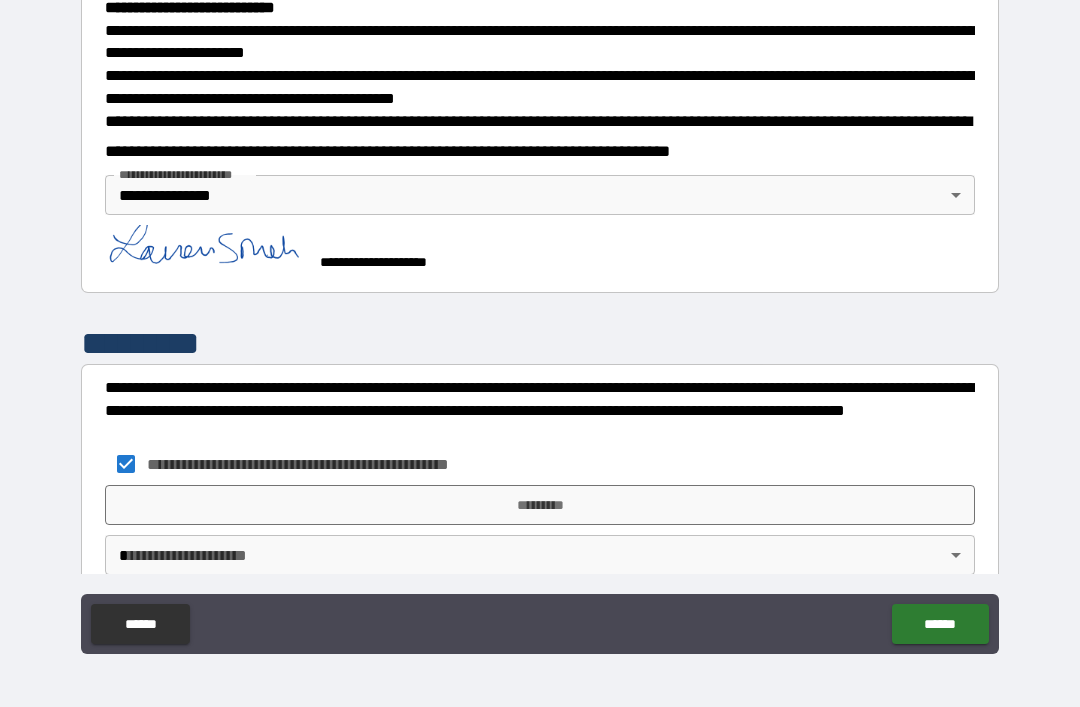 click on "*********" at bounding box center (540, 505) 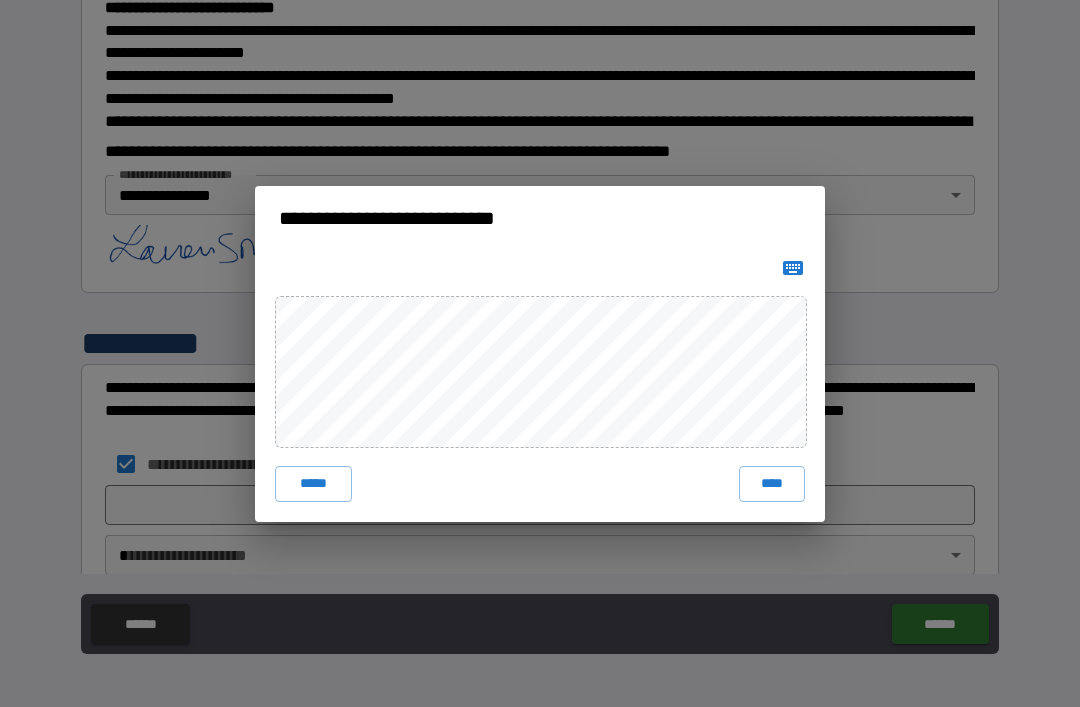 click on "****" at bounding box center (772, 484) 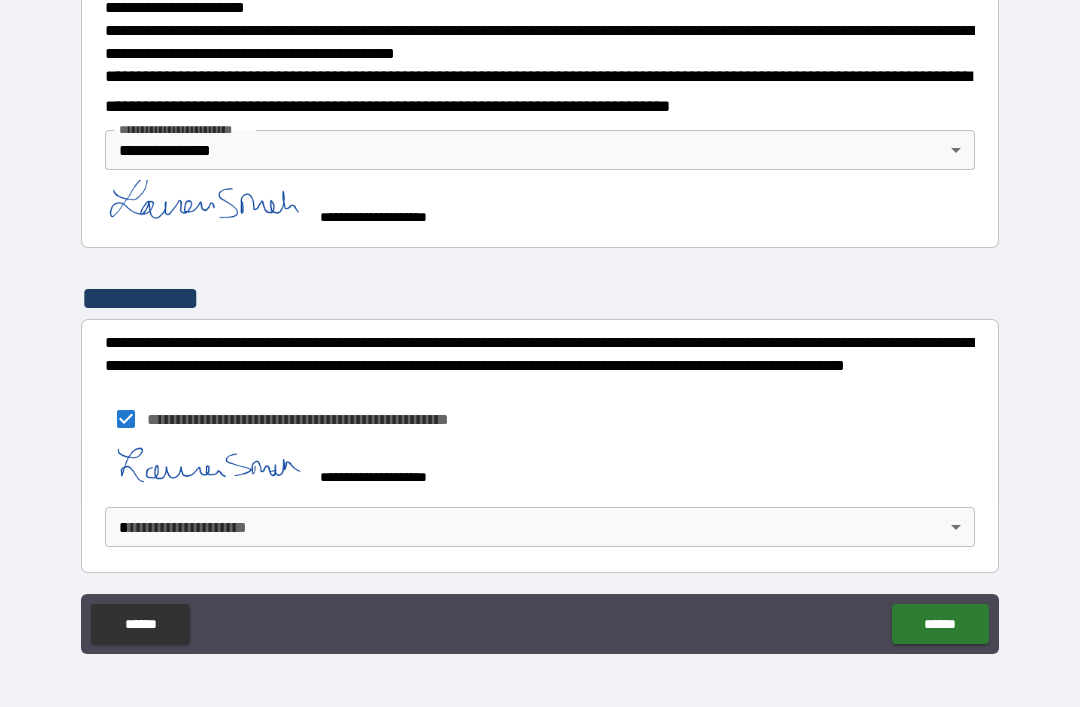 scroll, scrollTop: 755, scrollLeft: 0, axis: vertical 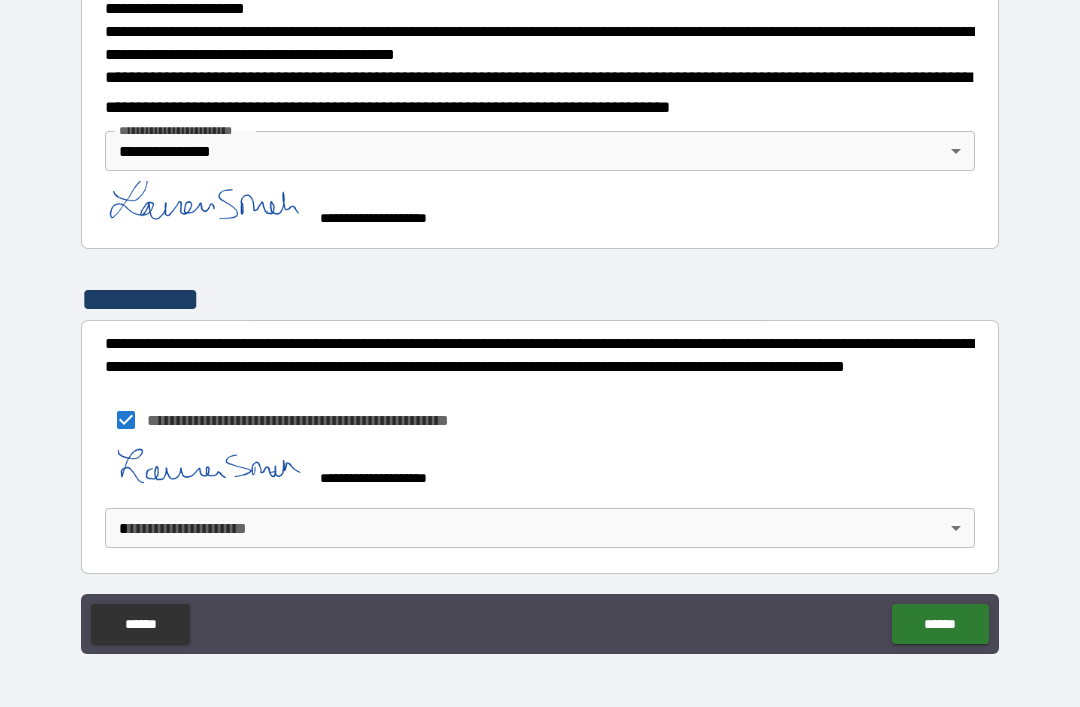 click on "**********" at bounding box center [540, 321] 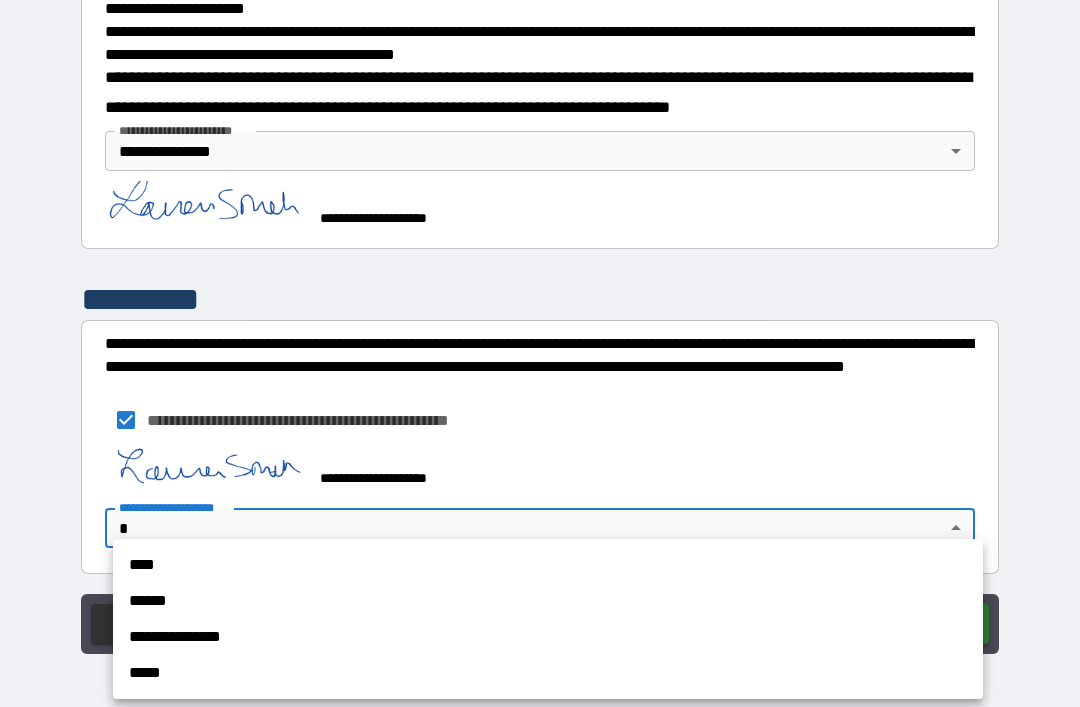 click on "**********" at bounding box center (548, 637) 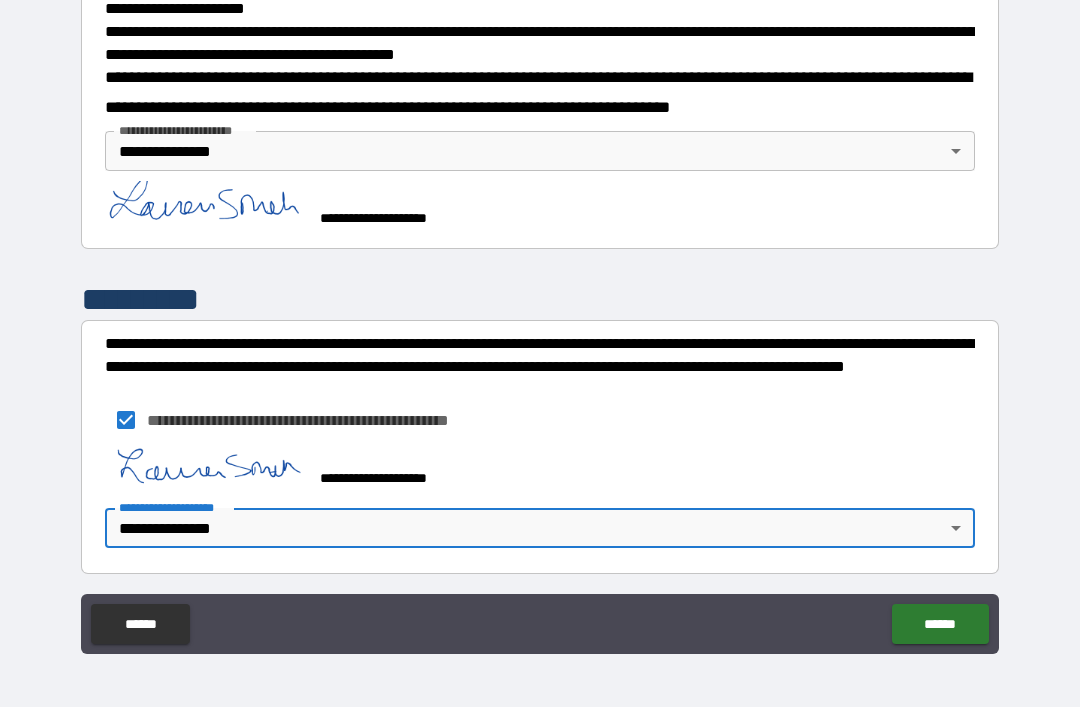 click on "******" at bounding box center (940, 624) 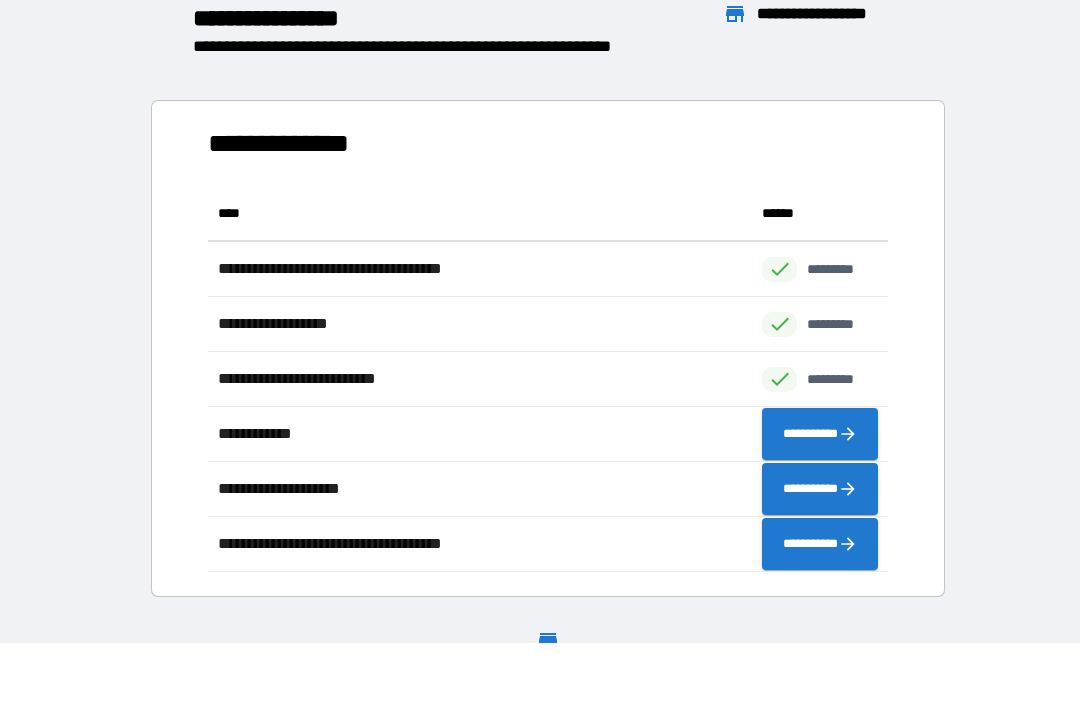 scroll, scrollTop: 386, scrollLeft: 680, axis: both 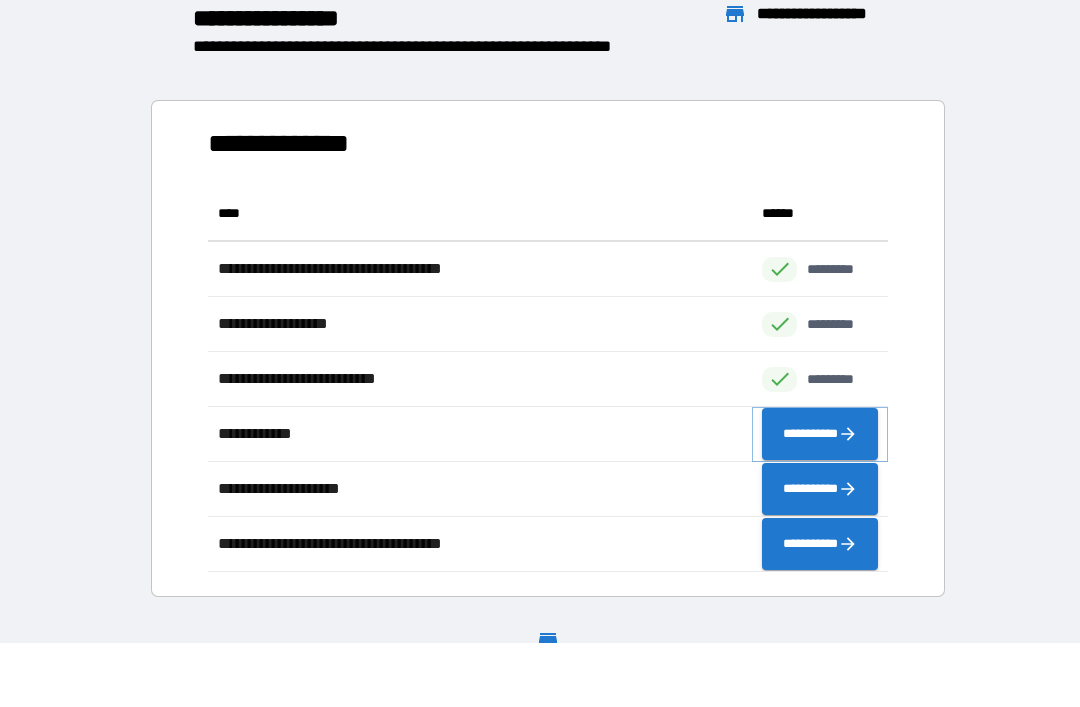 click on "**********" at bounding box center (820, 434) 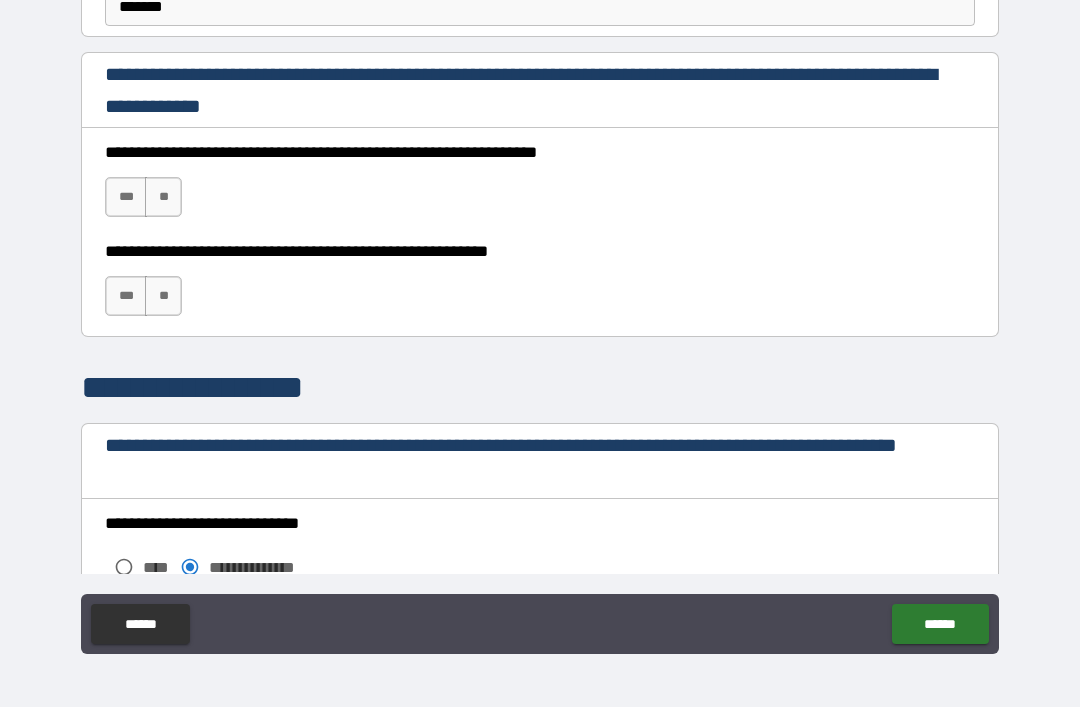 scroll, scrollTop: 1310, scrollLeft: 0, axis: vertical 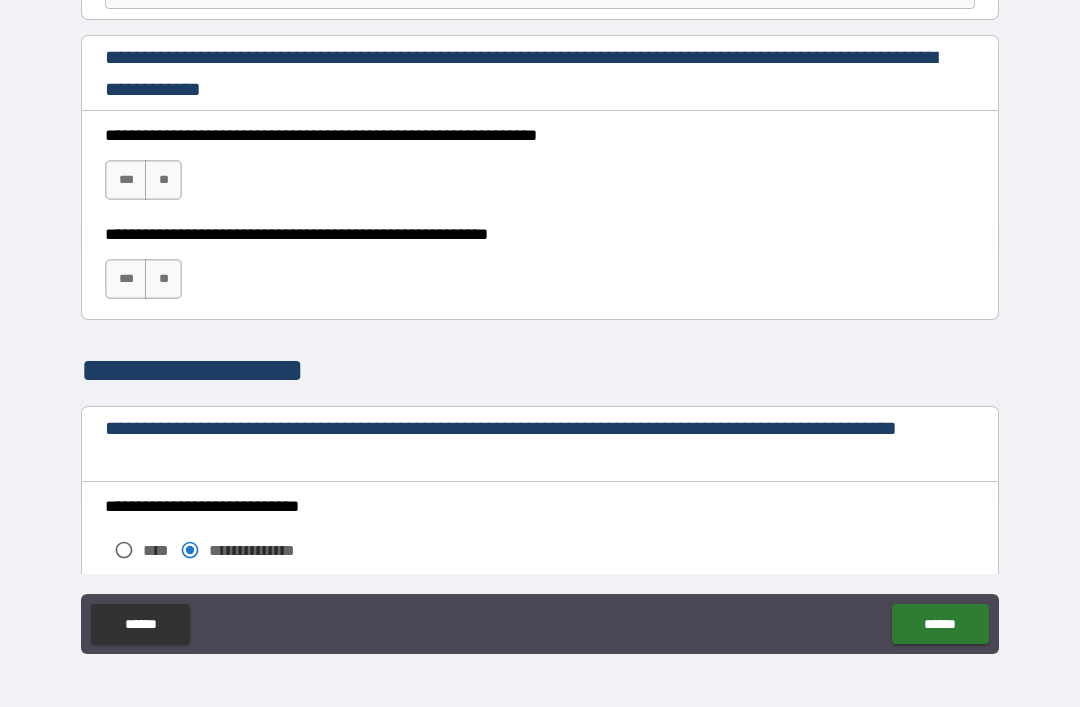 click on "***" at bounding box center [126, 180] 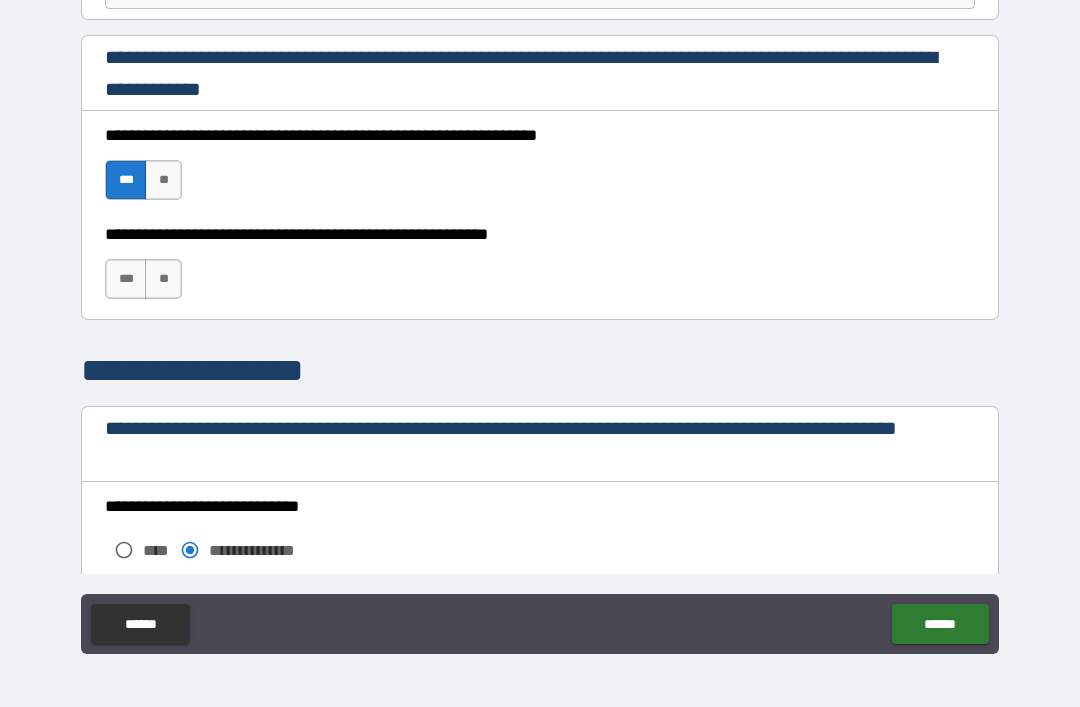click on "***" at bounding box center [126, 279] 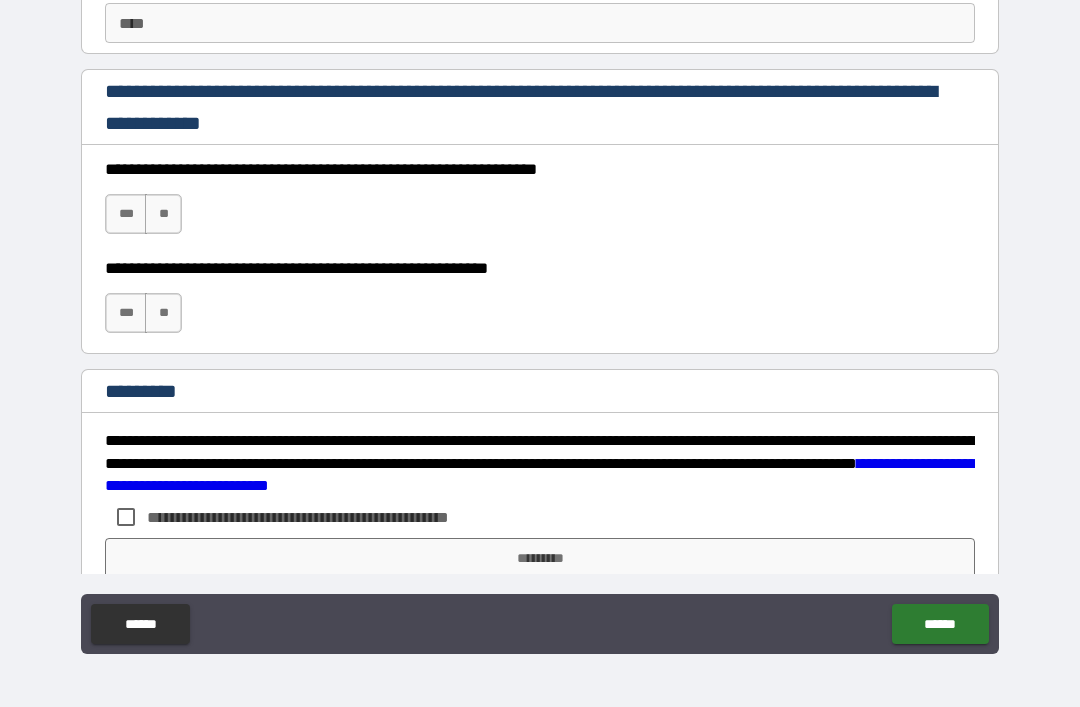 scroll, scrollTop: 2914, scrollLeft: 0, axis: vertical 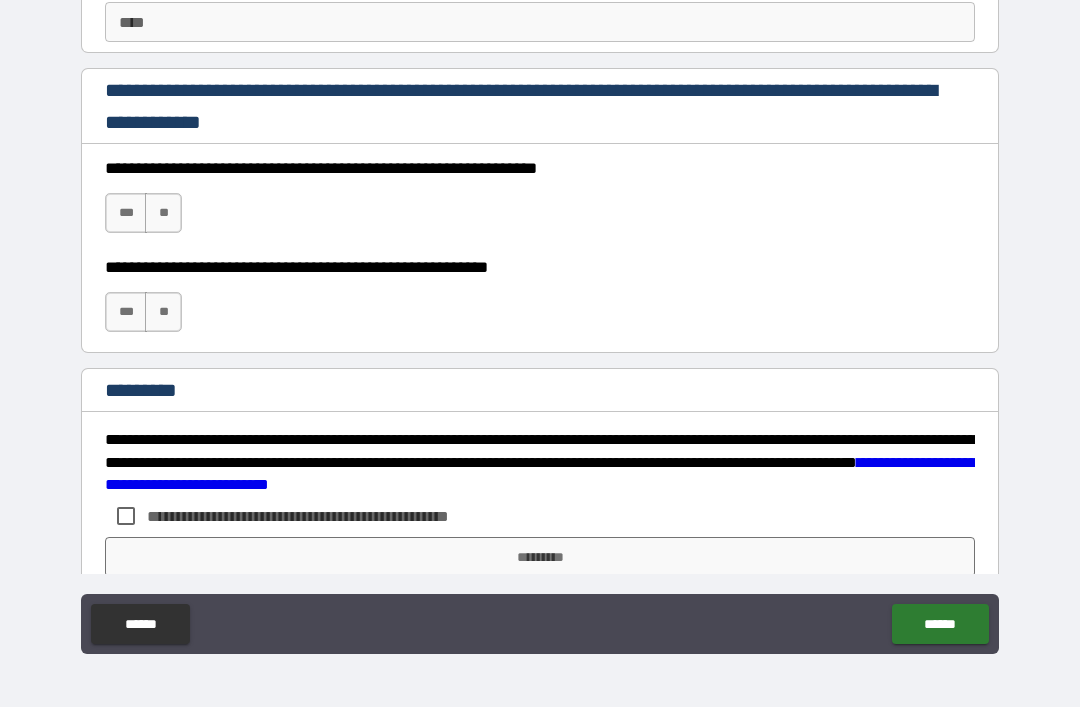 click on "***" at bounding box center (126, 213) 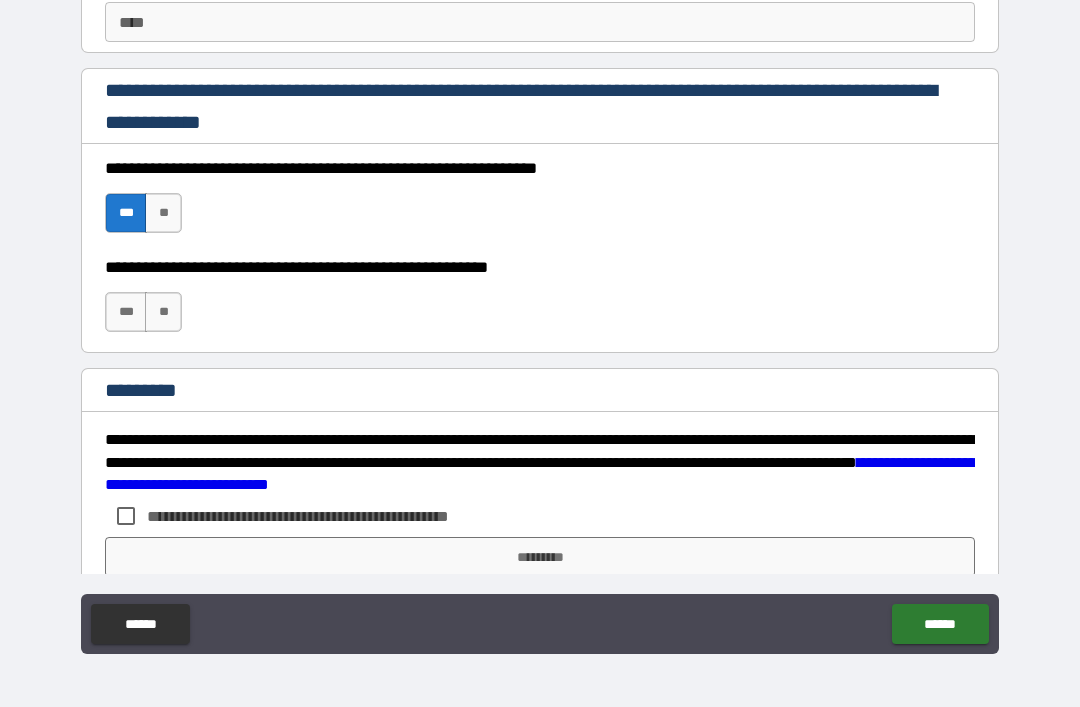 click on "***" at bounding box center [126, 312] 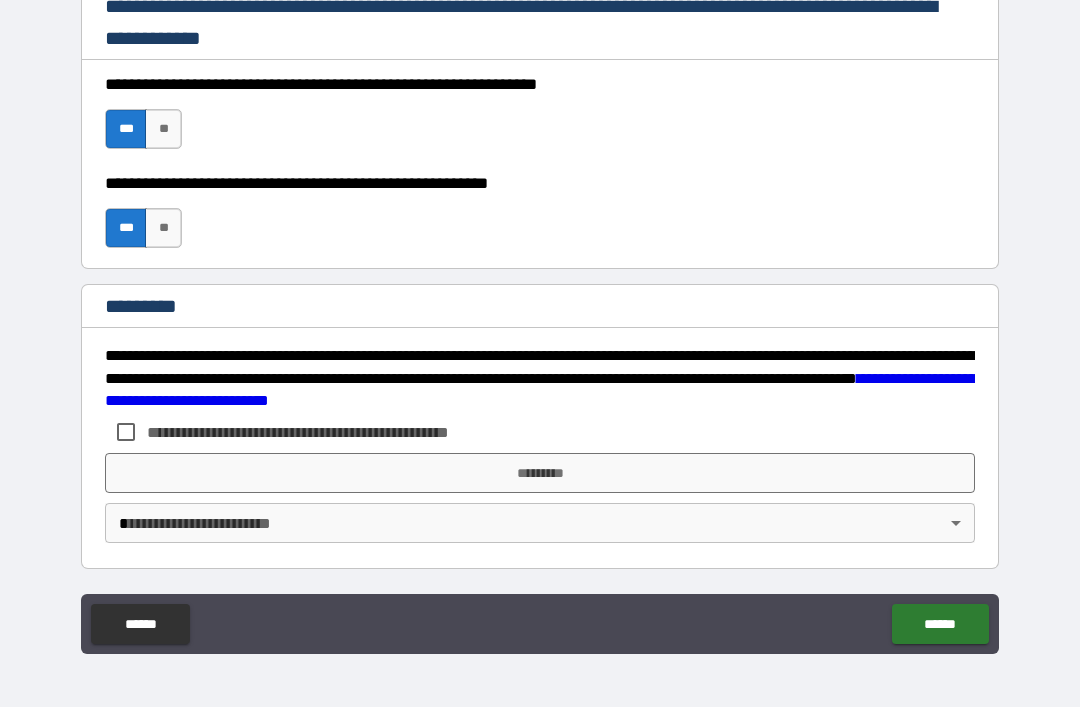 scroll, scrollTop: 2998, scrollLeft: 0, axis: vertical 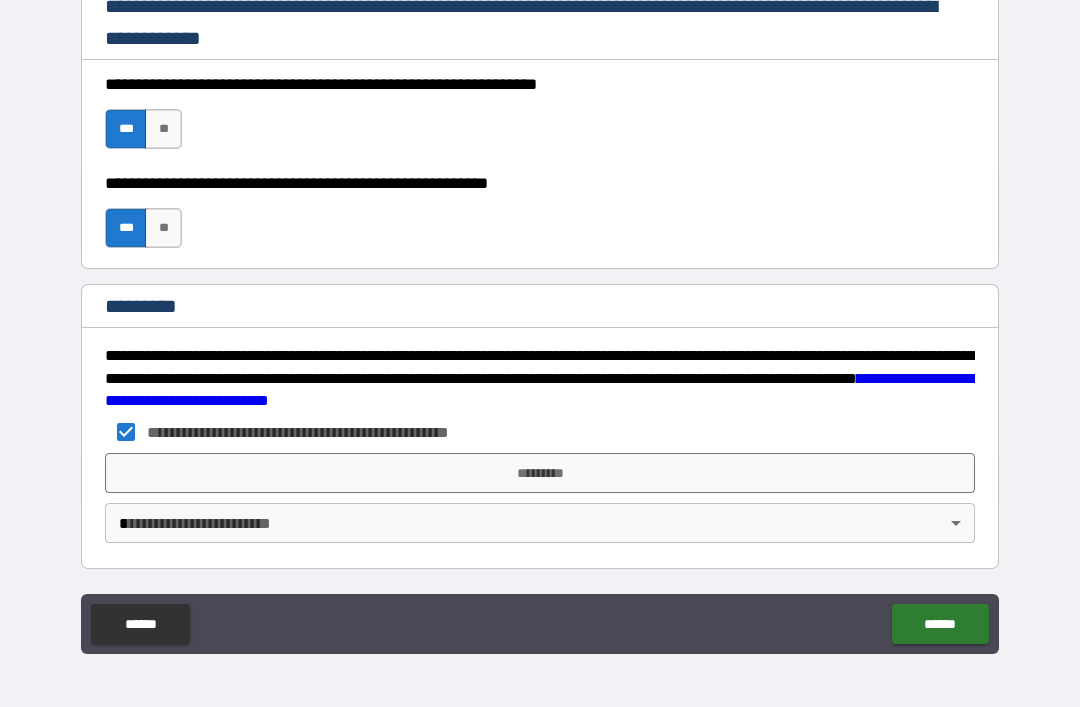 click on "*********" at bounding box center (540, 473) 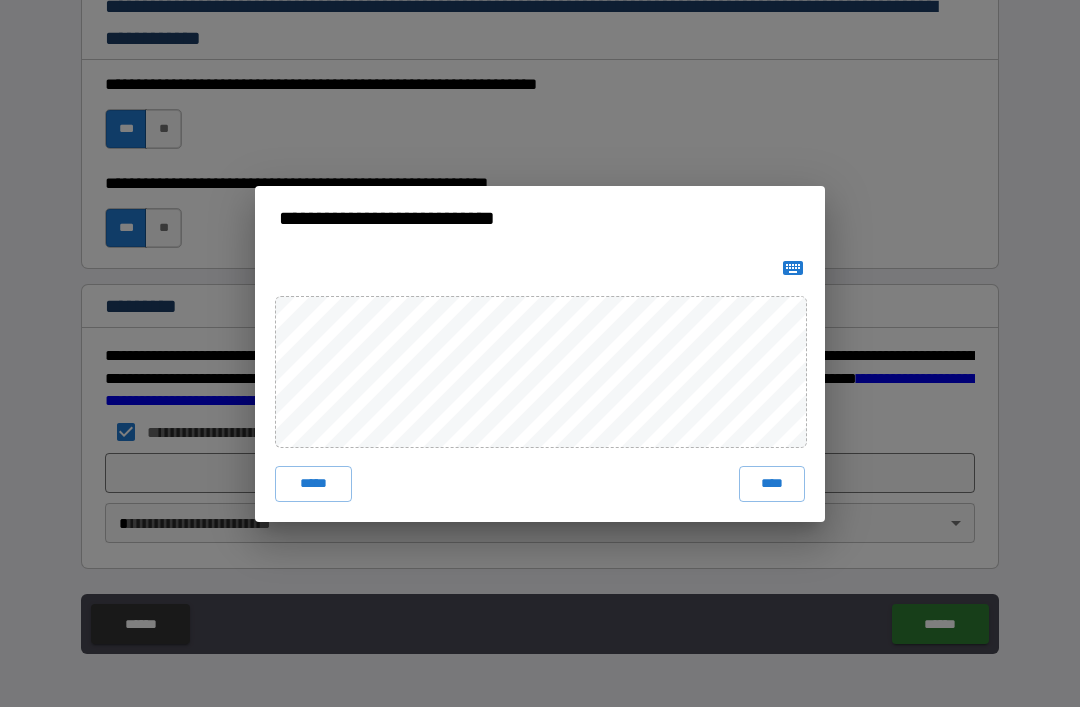 click on "****" at bounding box center [772, 484] 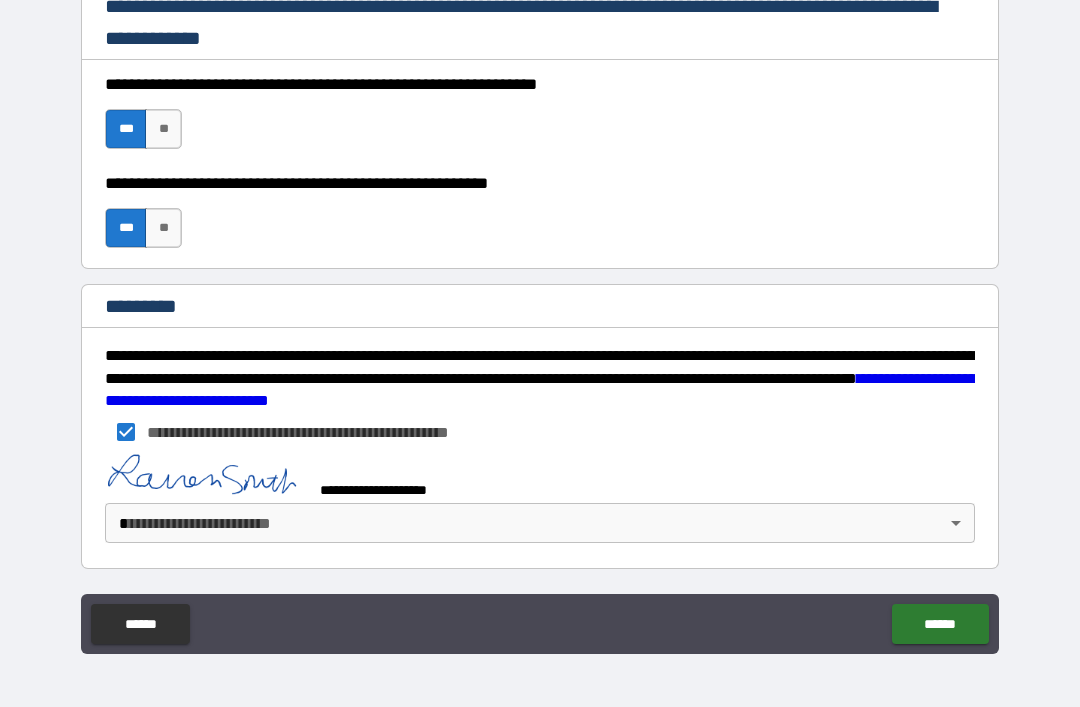 scroll, scrollTop: 2988, scrollLeft: 0, axis: vertical 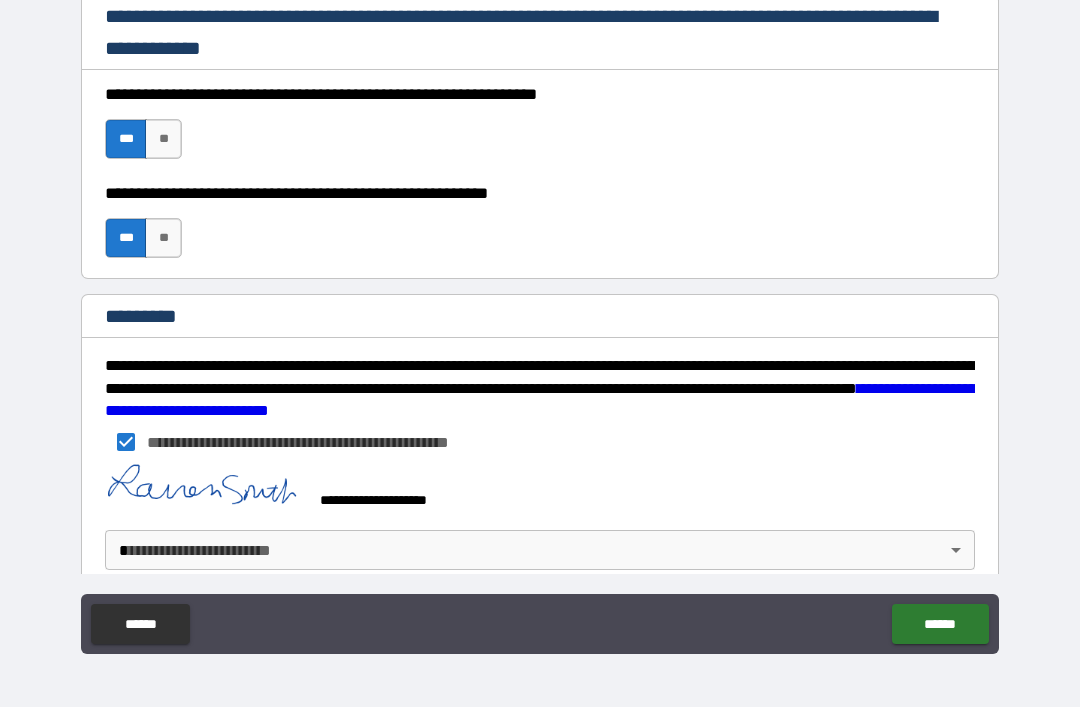 click on "**********" at bounding box center [540, 321] 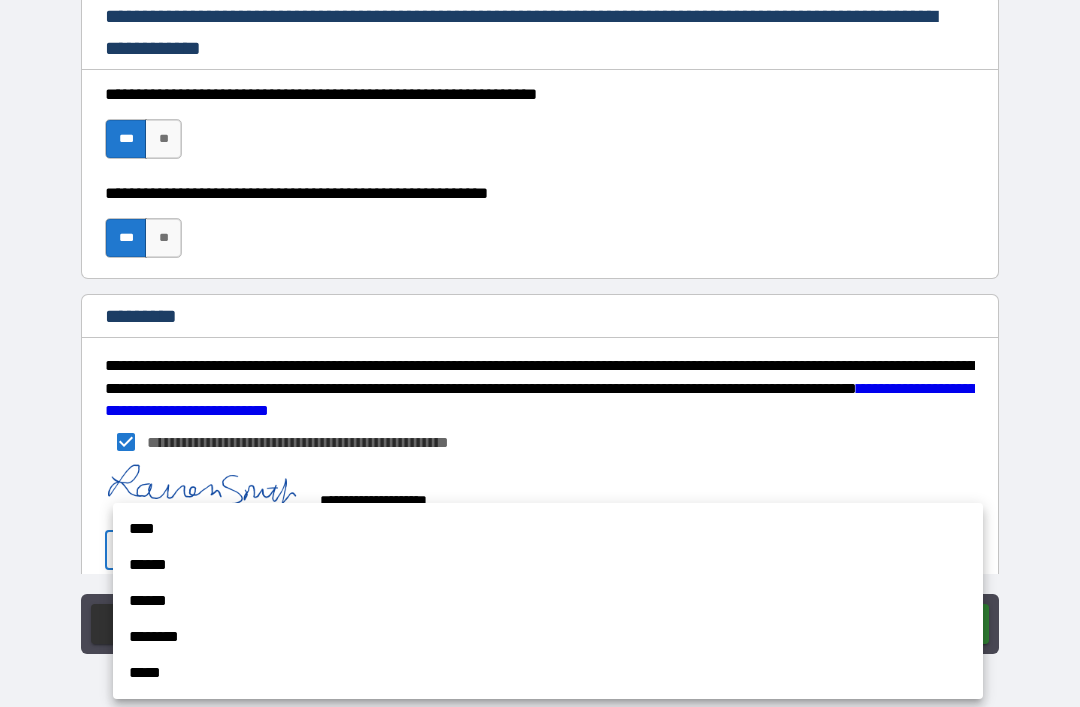 click on "******" at bounding box center [548, 565] 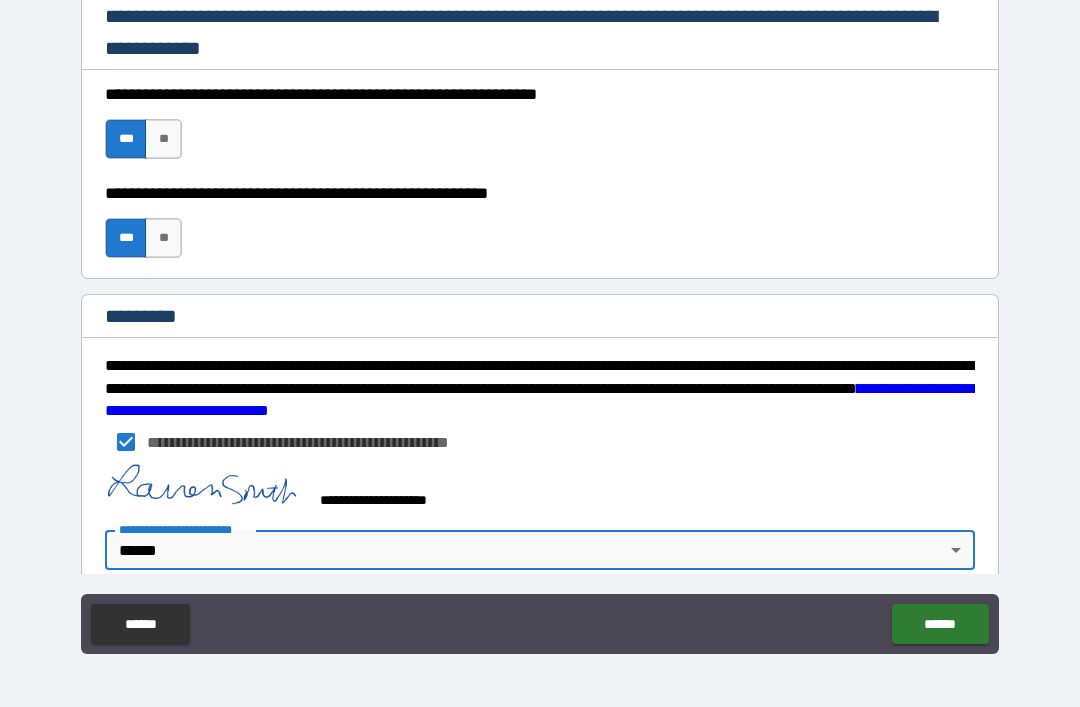 click on "******" at bounding box center [940, 624] 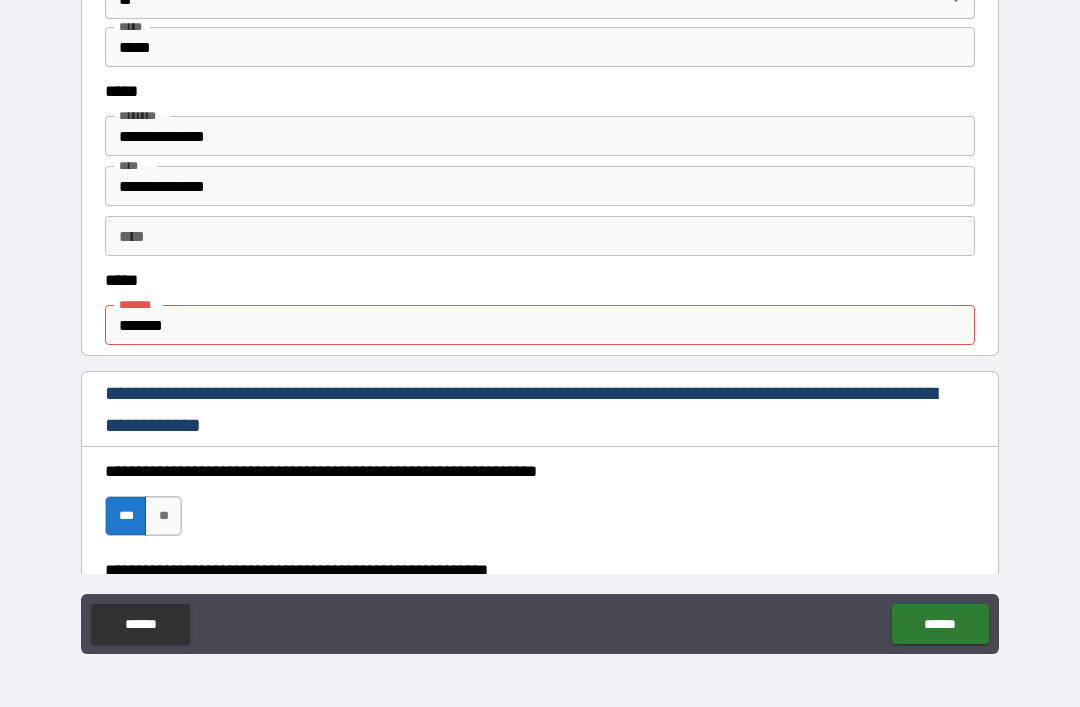 scroll, scrollTop: 930, scrollLeft: 0, axis: vertical 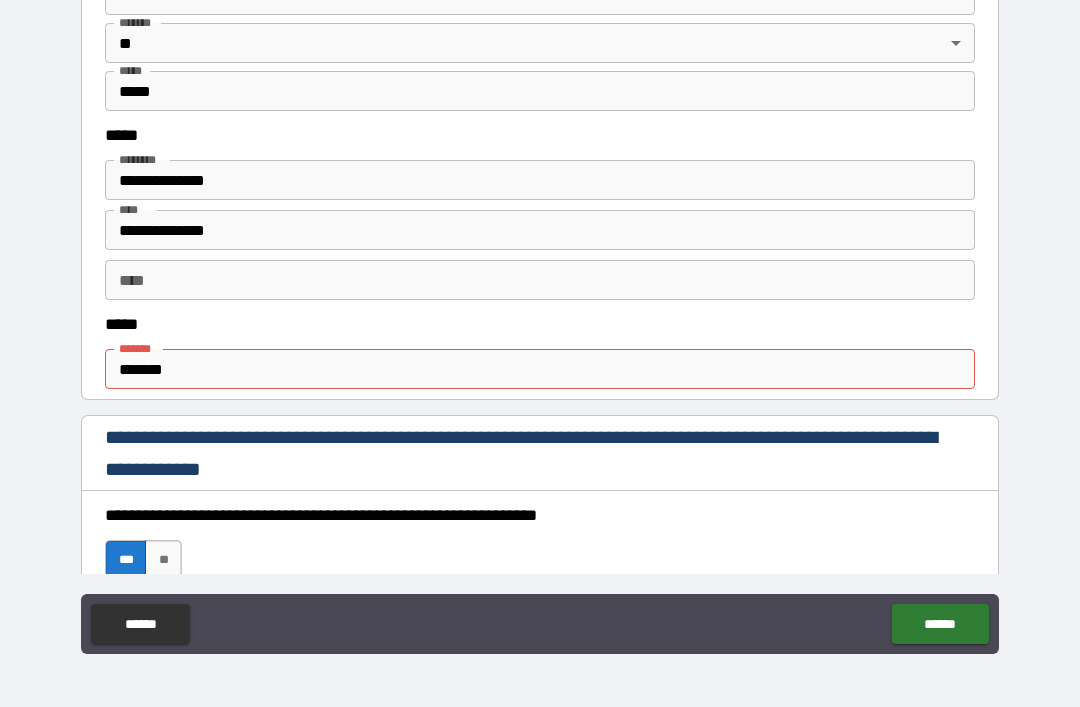 click on "*******" at bounding box center (540, 369) 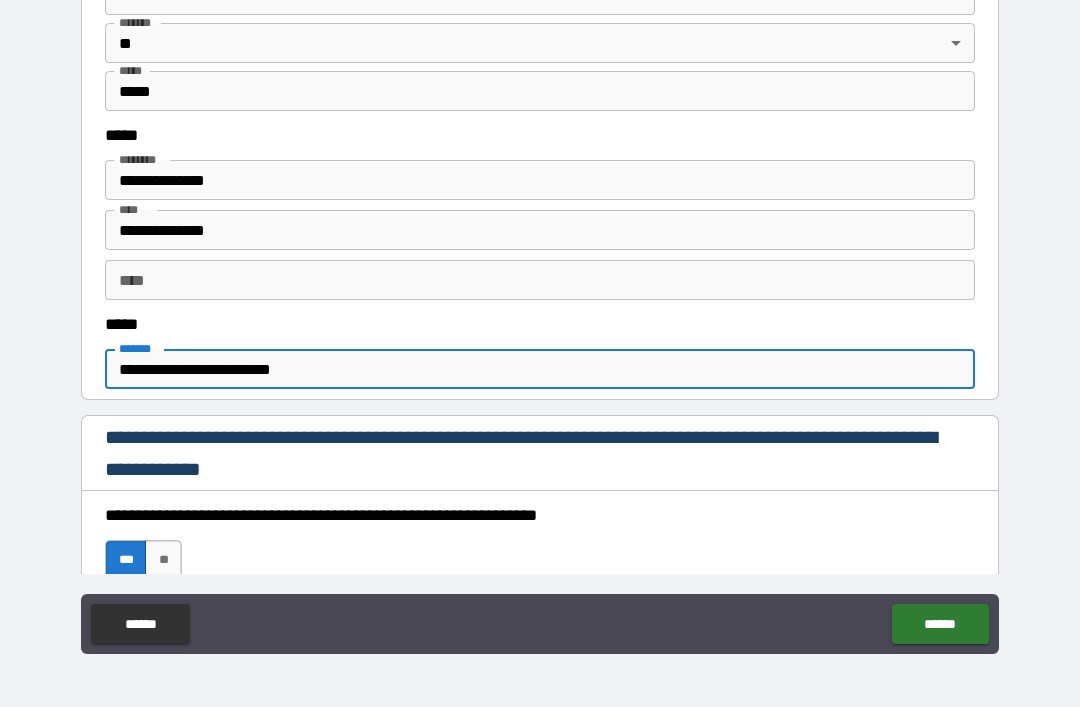 click on "******" at bounding box center (940, 624) 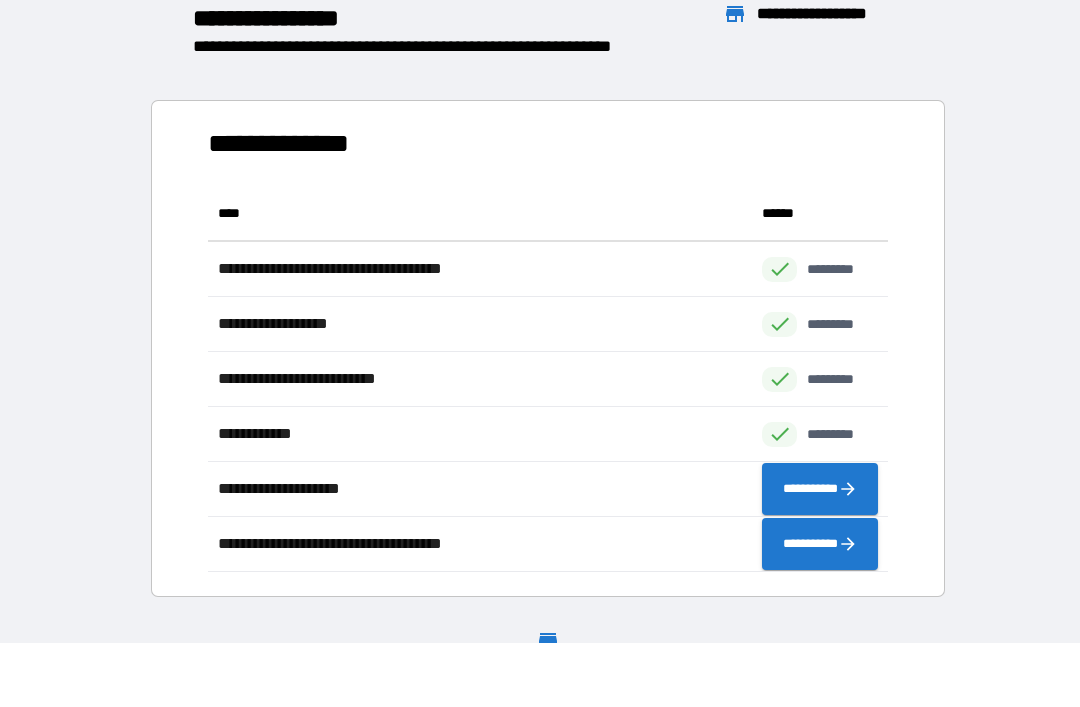 scroll, scrollTop: 1, scrollLeft: 1, axis: both 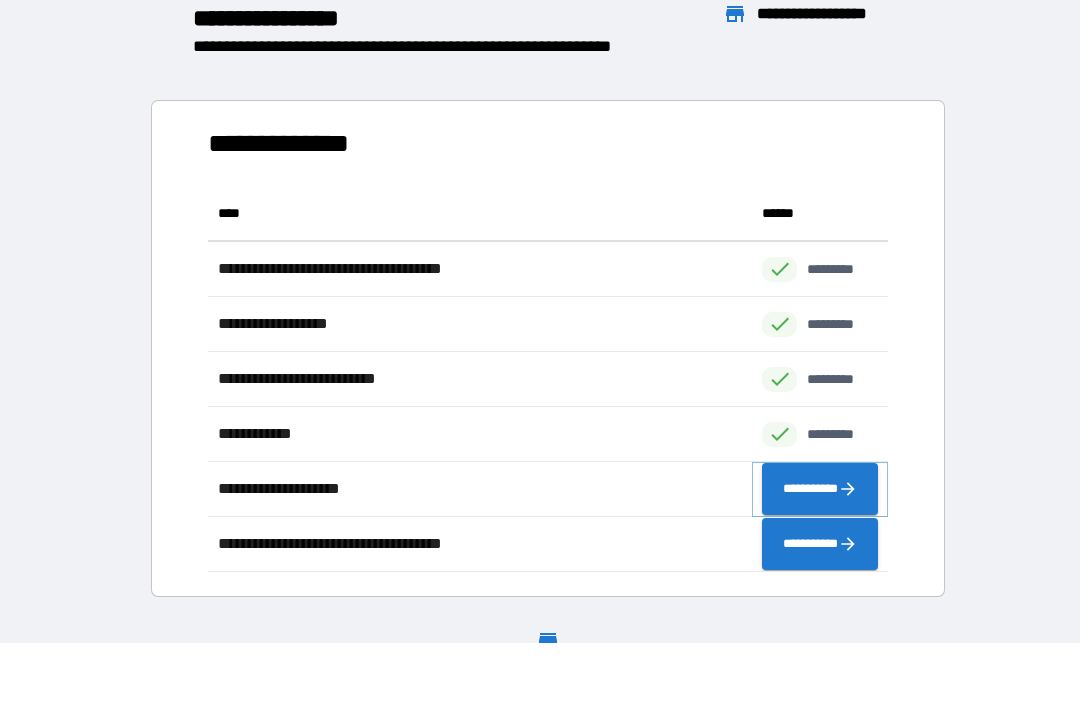 click on "**********" at bounding box center [820, 489] 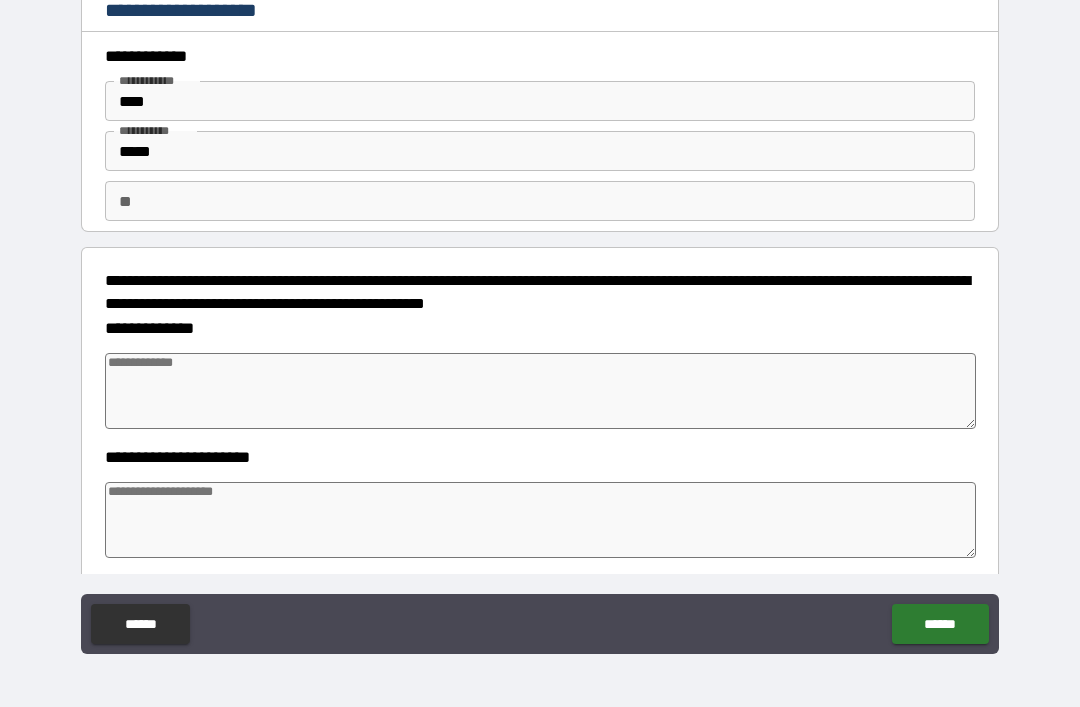 click at bounding box center (540, 391) 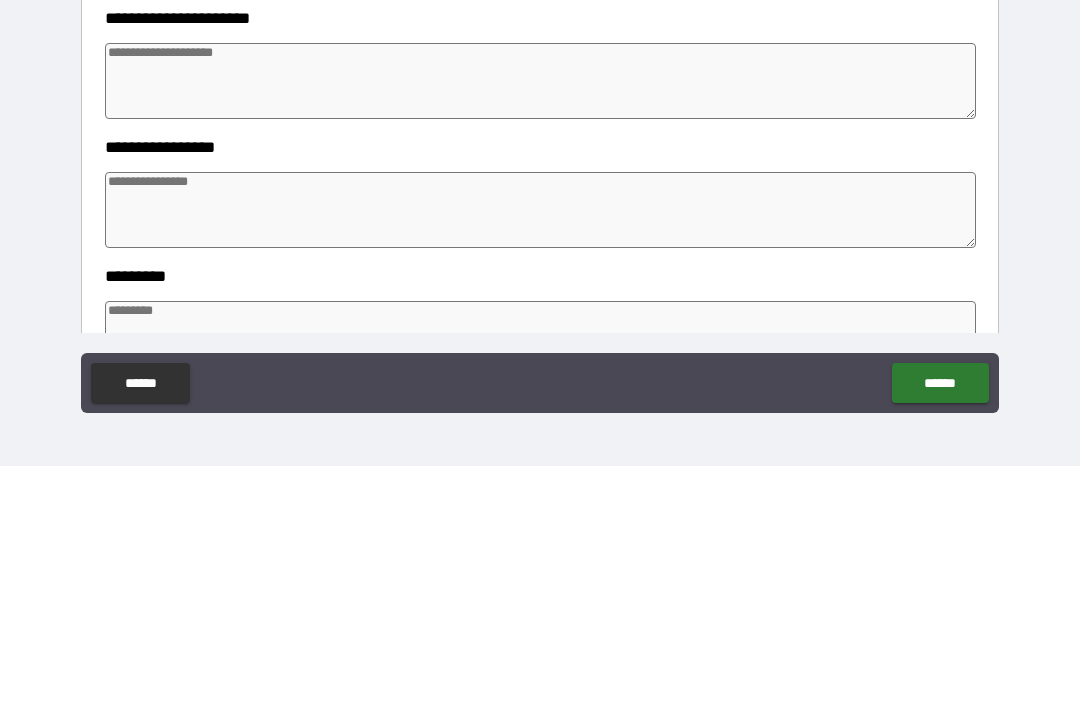scroll, scrollTop: 186, scrollLeft: 0, axis: vertical 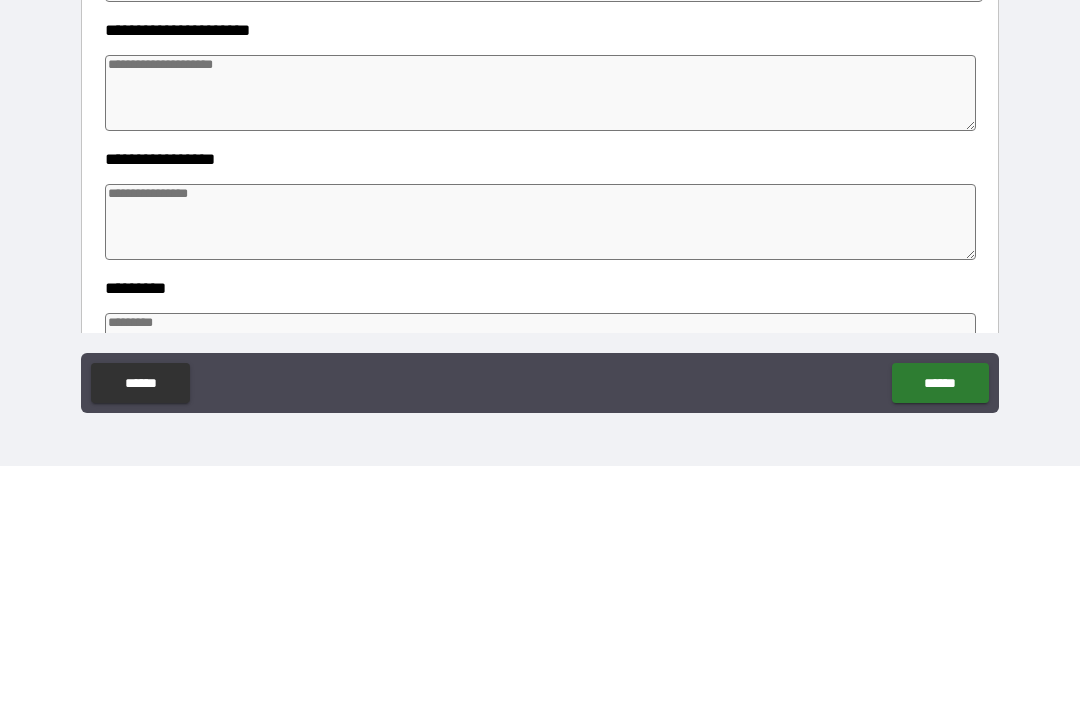 click at bounding box center [540, 334] 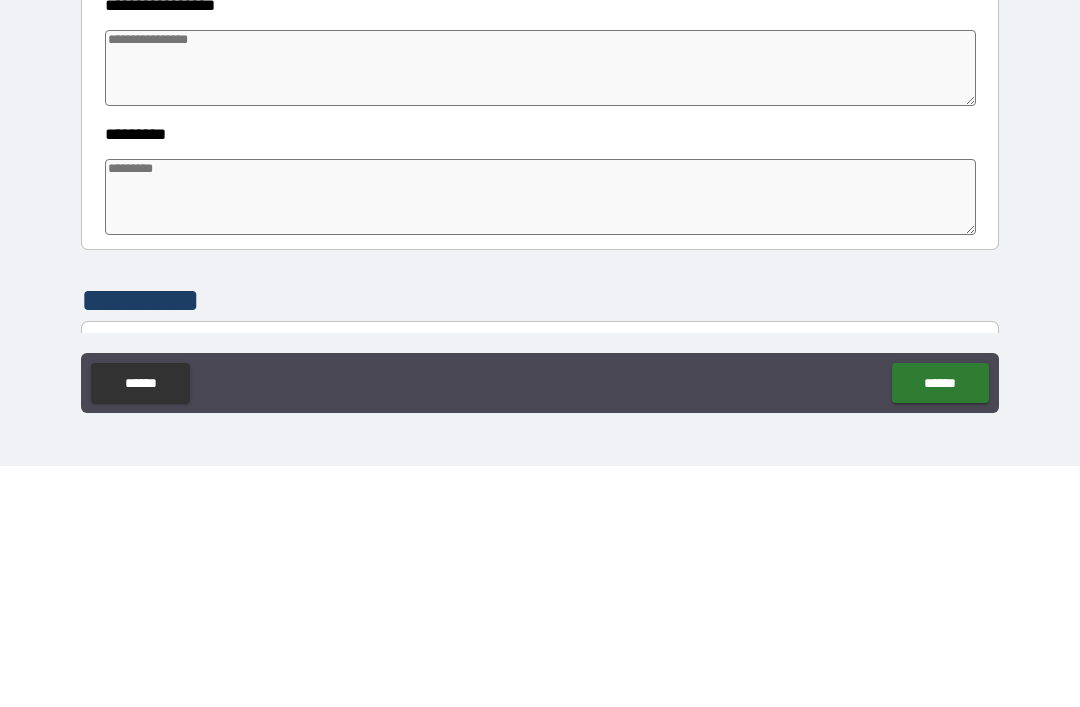 scroll, scrollTop: 342, scrollLeft: 0, axis: vertical 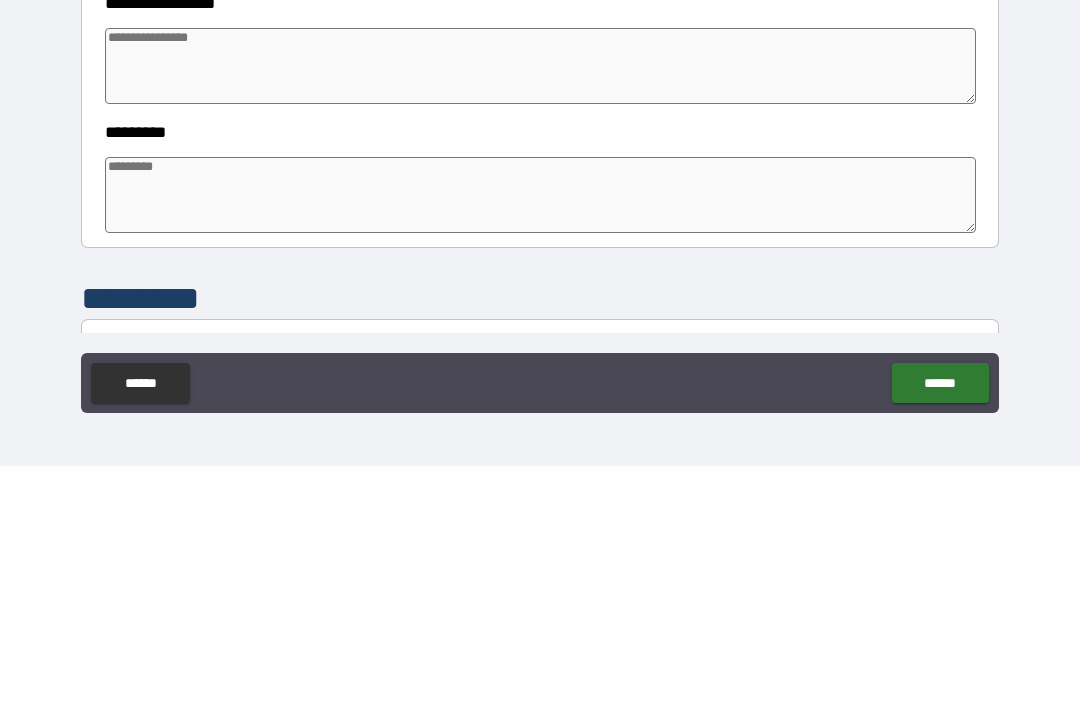 click at bounding box center (540, 436) 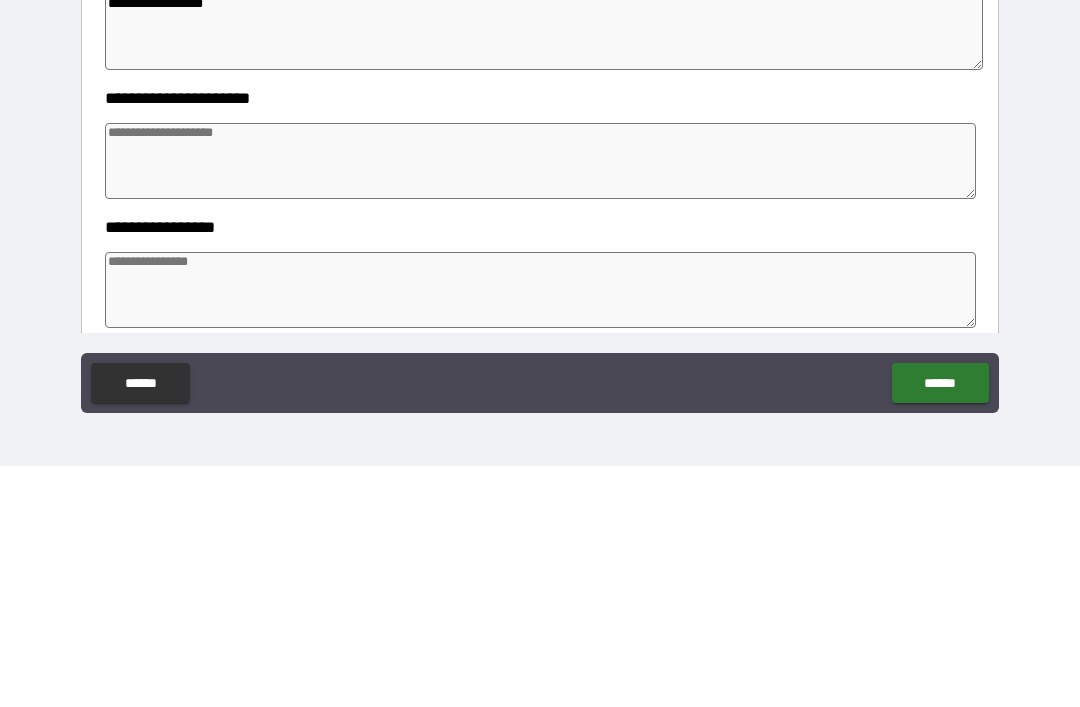 scroll, scrollTop: 112, scrollLeft: 0, axis: vertical 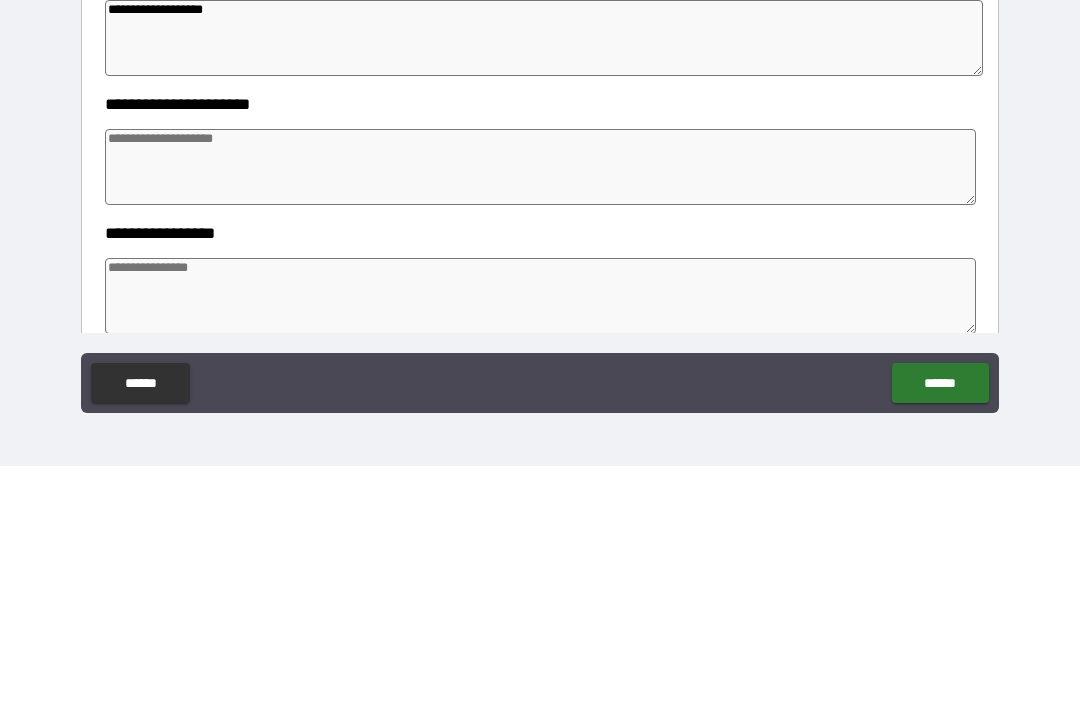 click at bounding box center (540, 408) 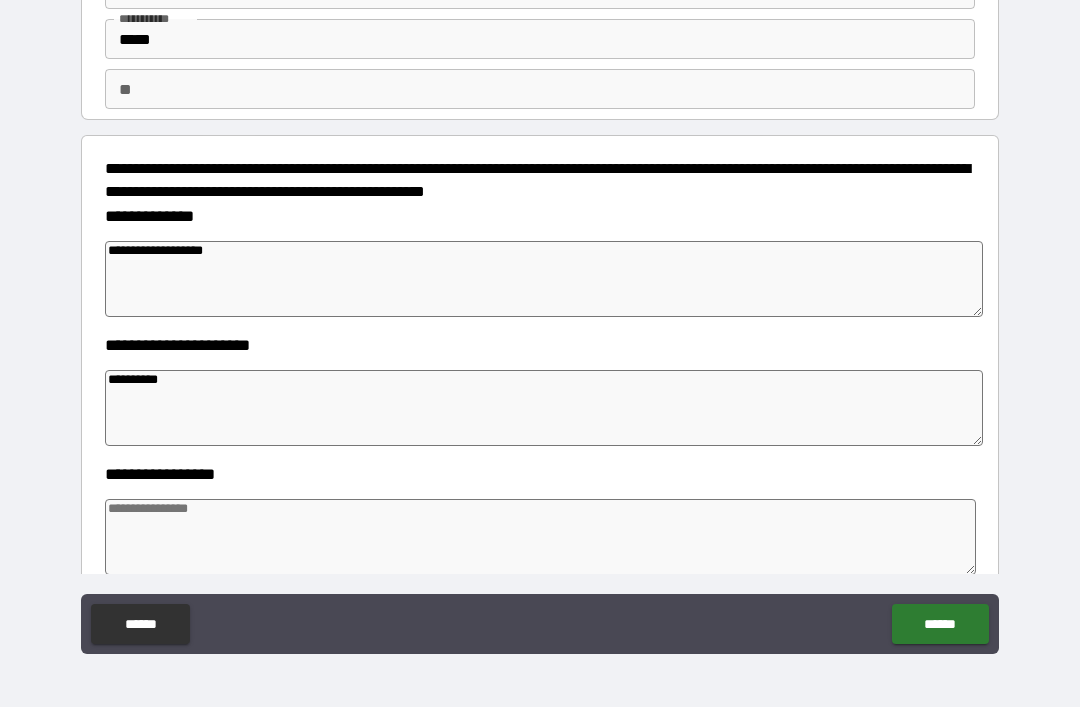 click on "******" at bounding box center [940, 624] 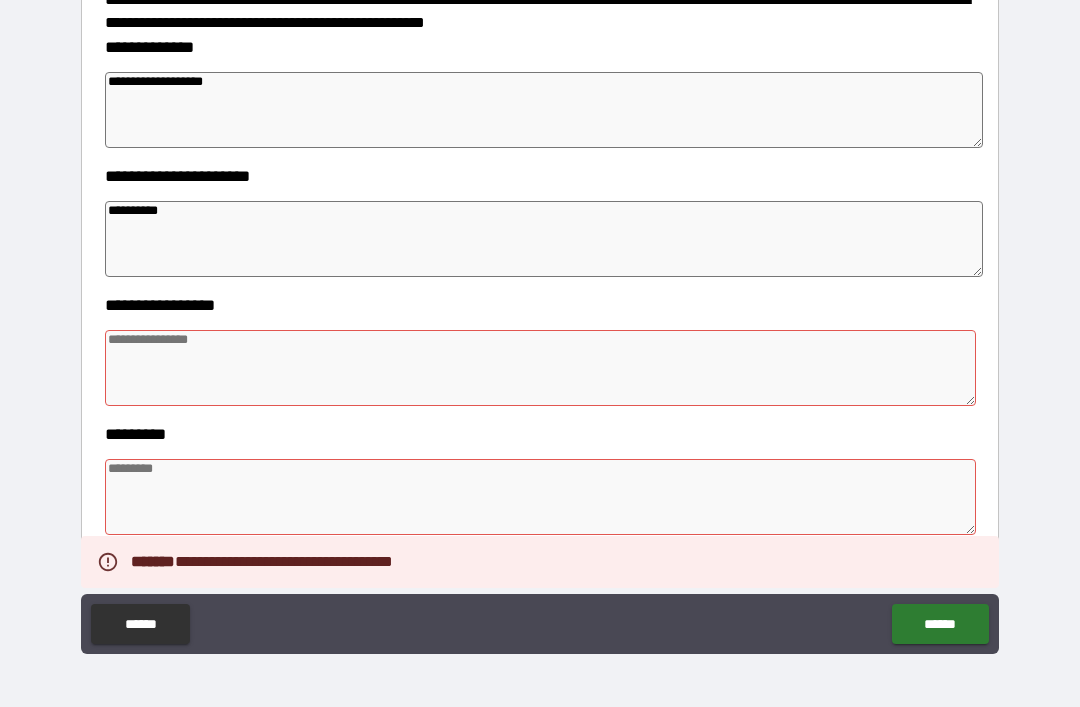 scroll, scrollTop: 302, scrollLeft: 0, axis: vertical 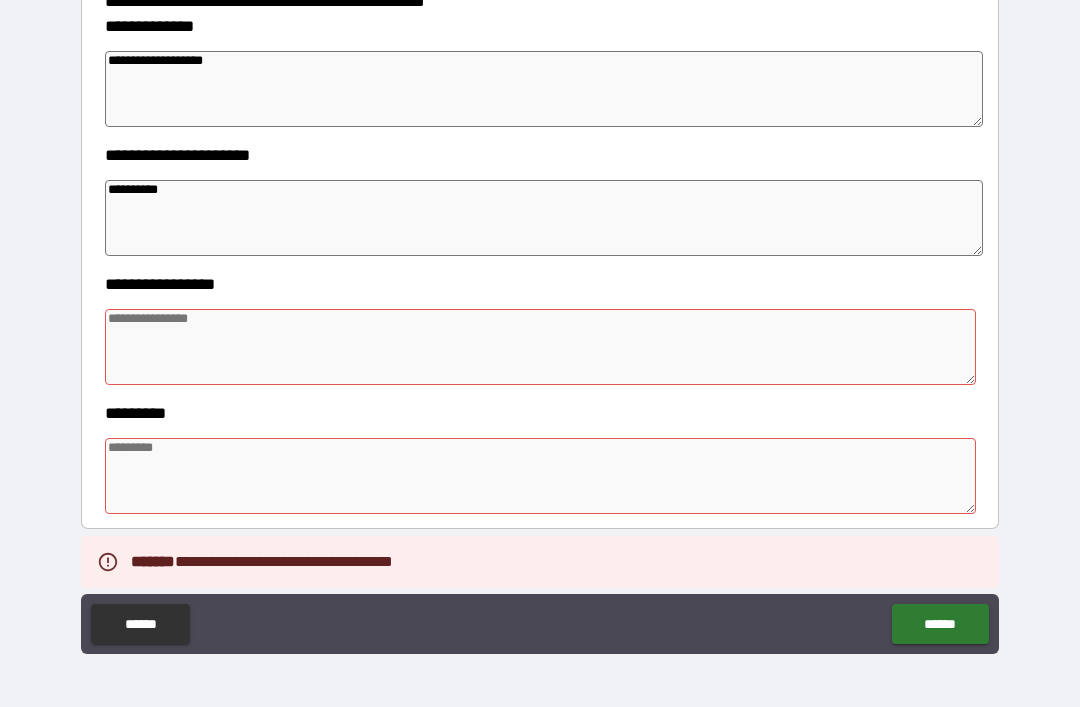 click at bounding box center [540, 347] 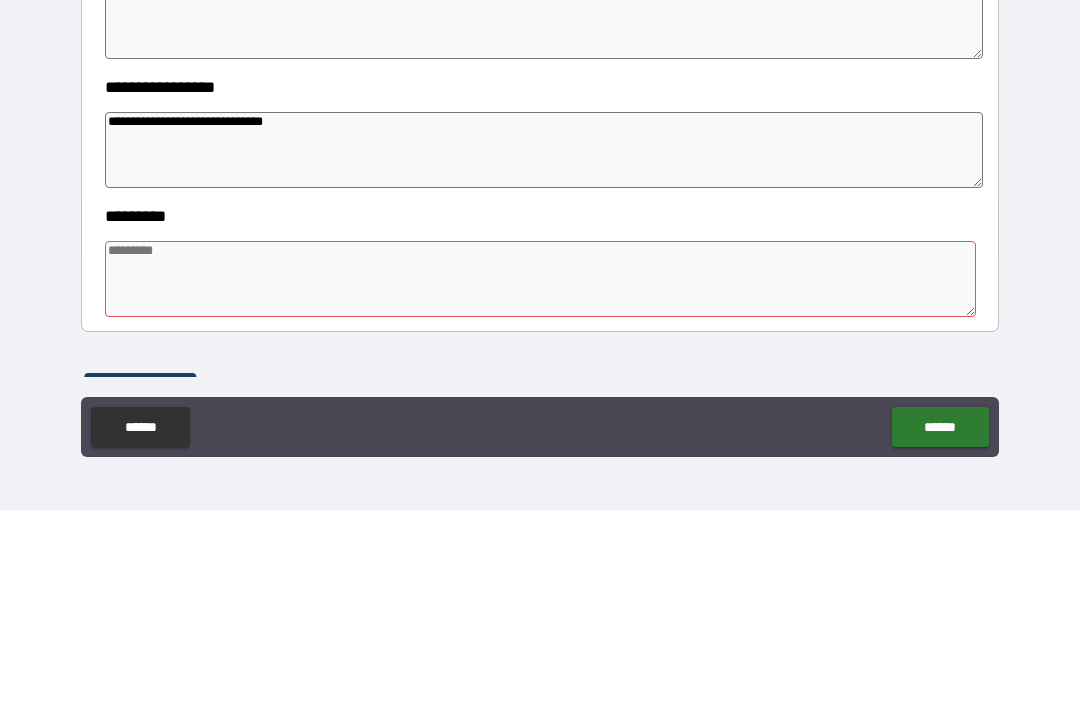 click at bounding box center [540, 476] 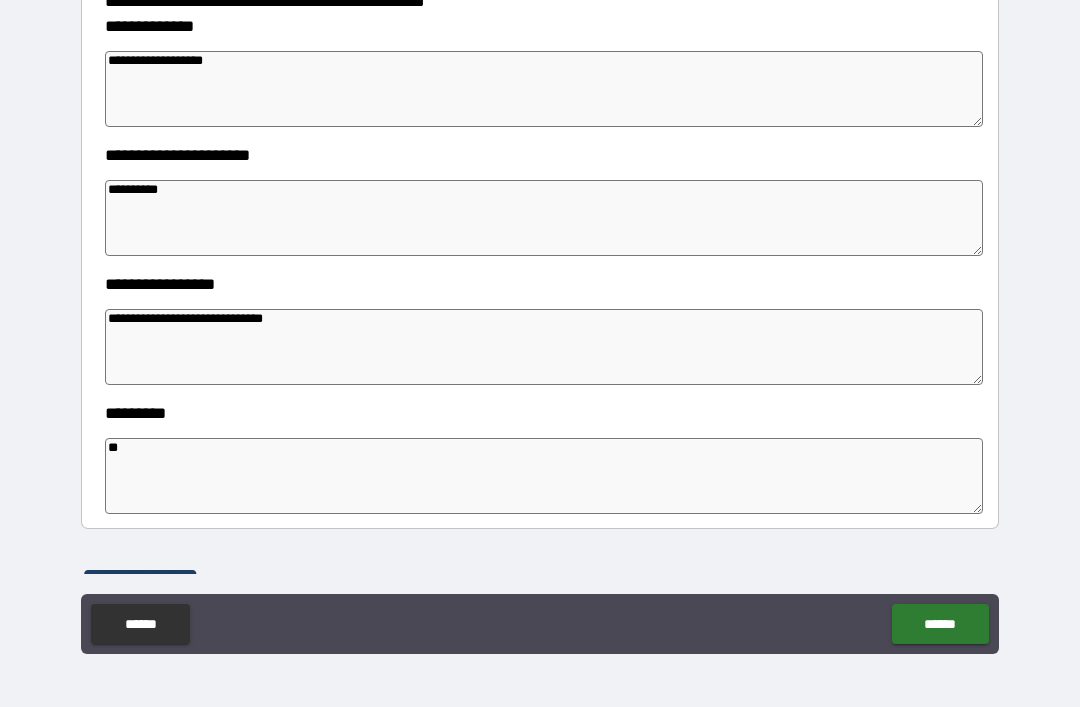 click on "******" at bounding box center (940, 624) 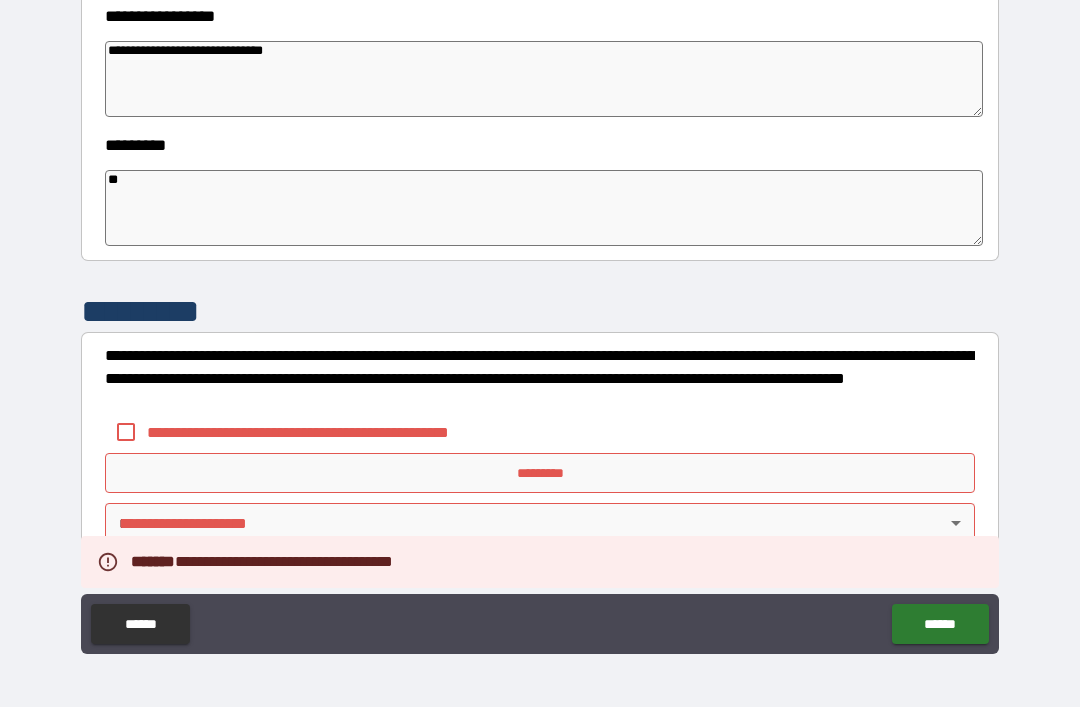 scroll, scrollTop: 570, scrollLeft: 0, axis: vertical 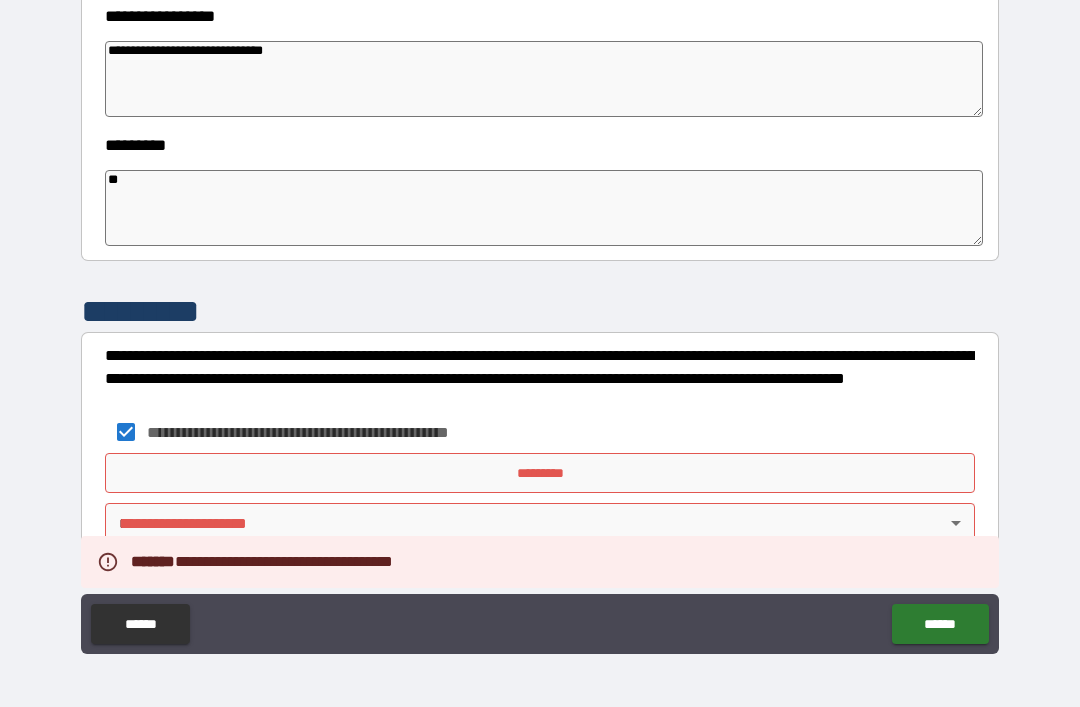 click on "*********" at bounding box center (540, 473) 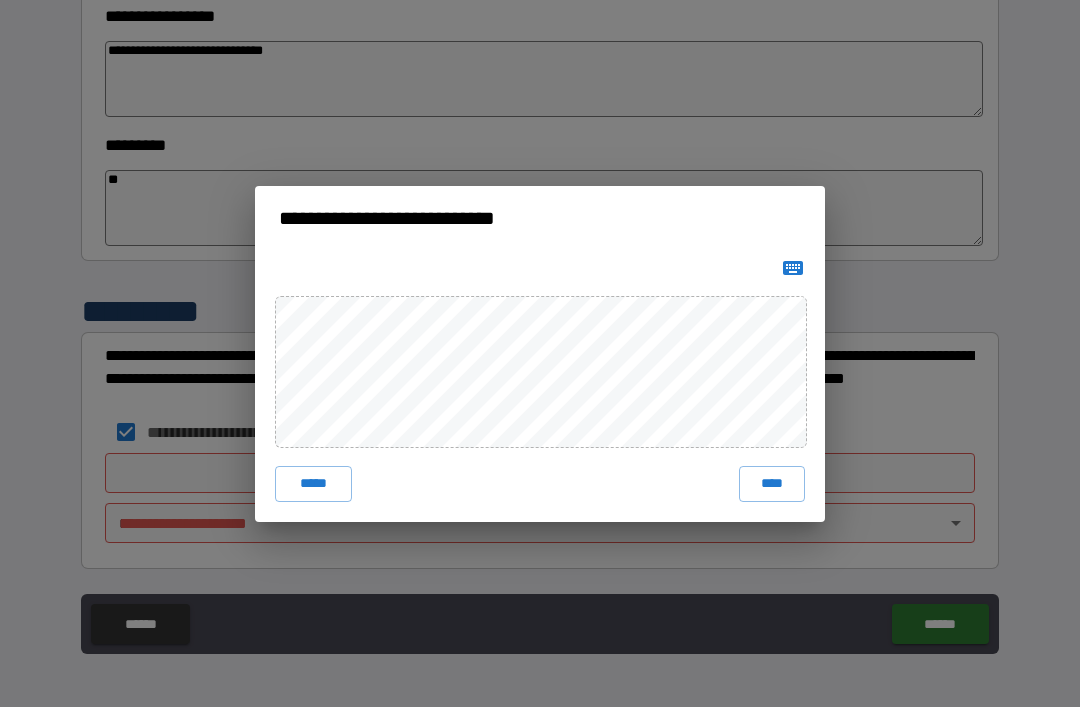 click on "****" at bounding box center (772, 484) 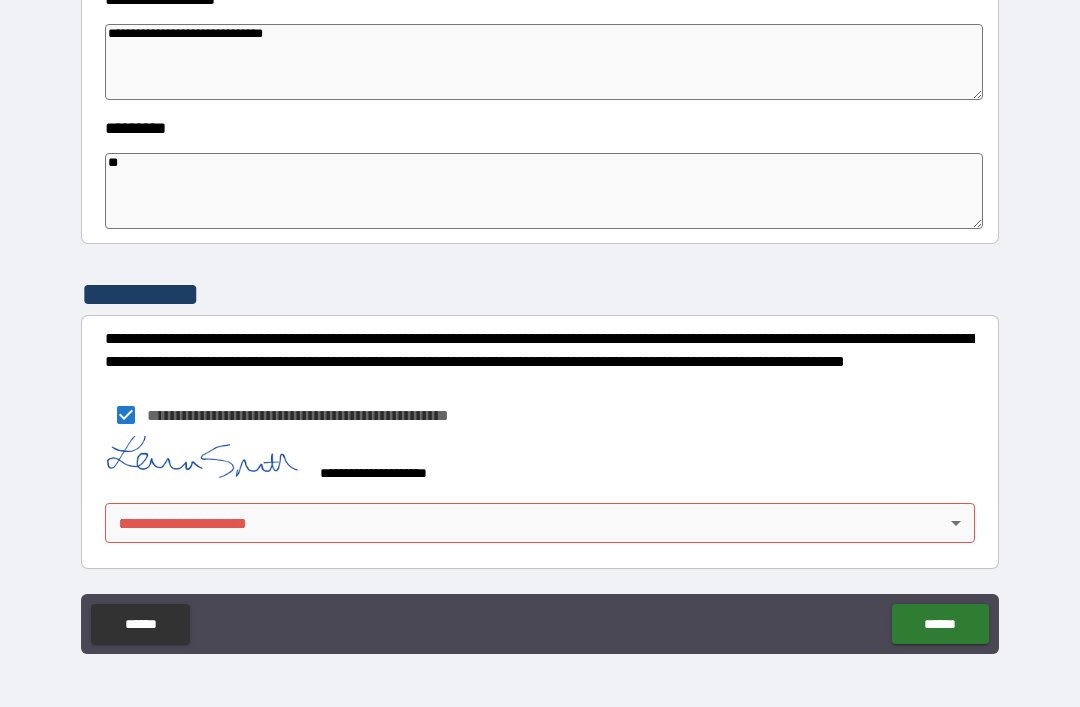 scroll, scrollTop: 587, scrollLeft: 0, axis: vertical 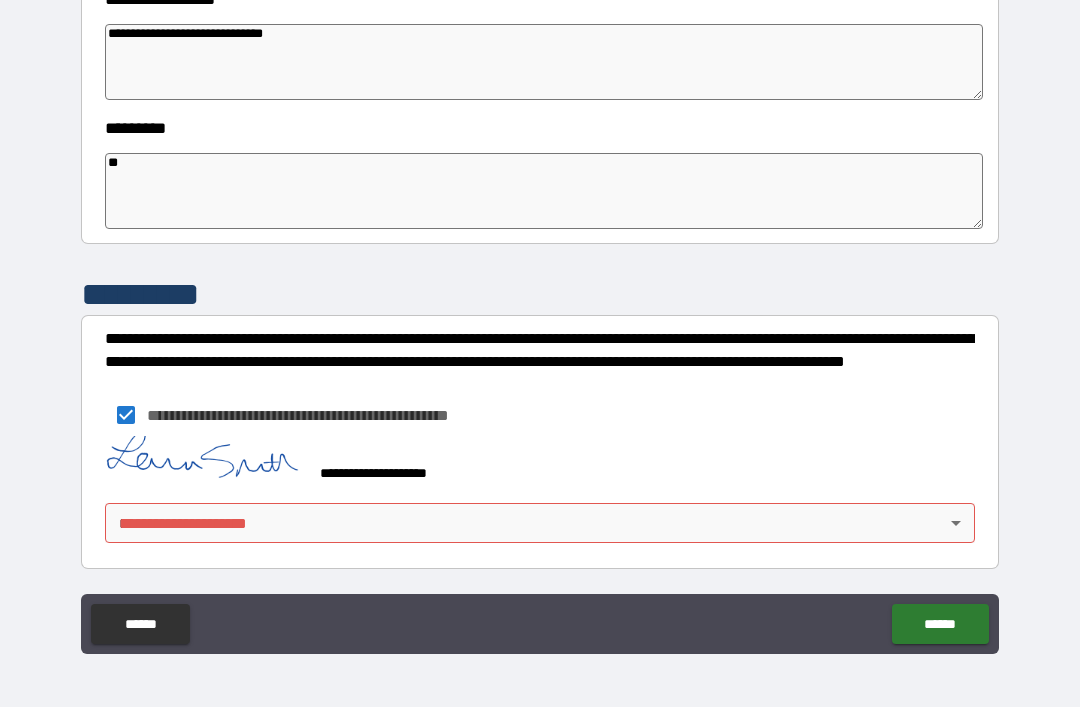 click on "**********" at bounding box center [540, 321] 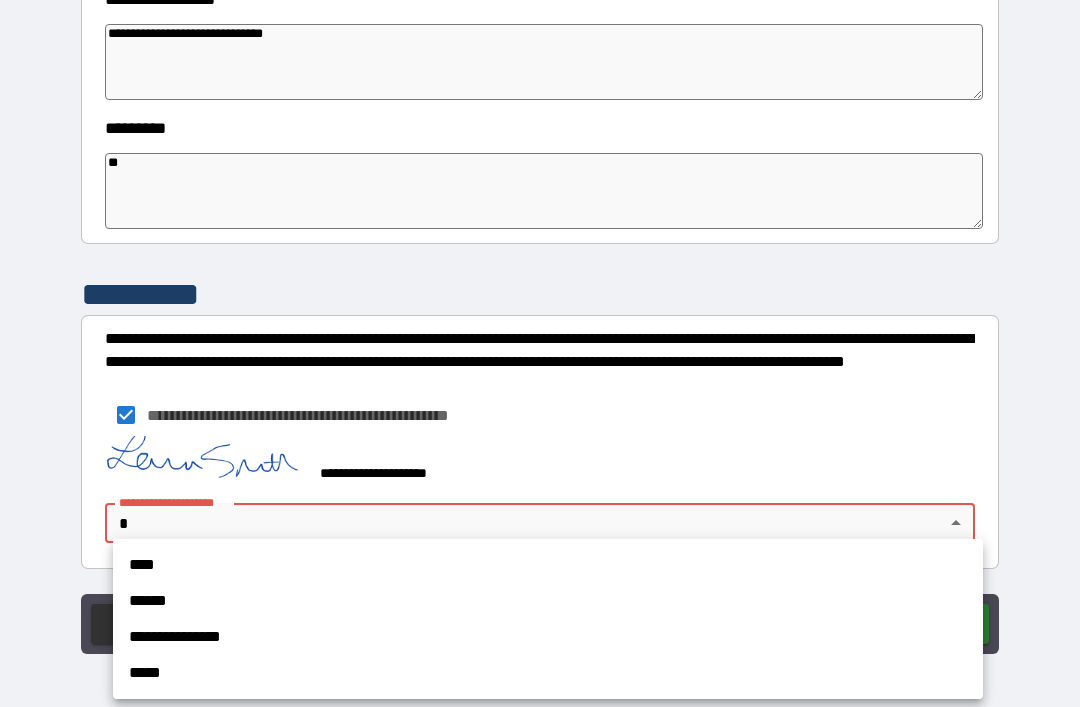 click on "**********" at bounding box center (548, 637) 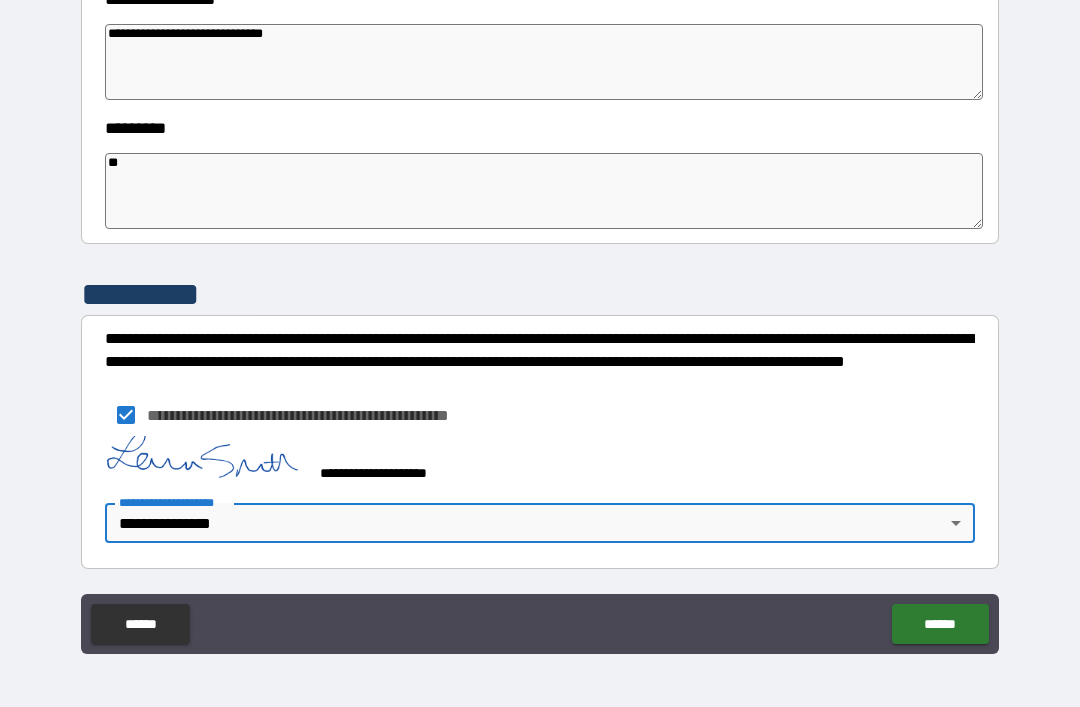 click on "******" at bounding box center (940, 624) 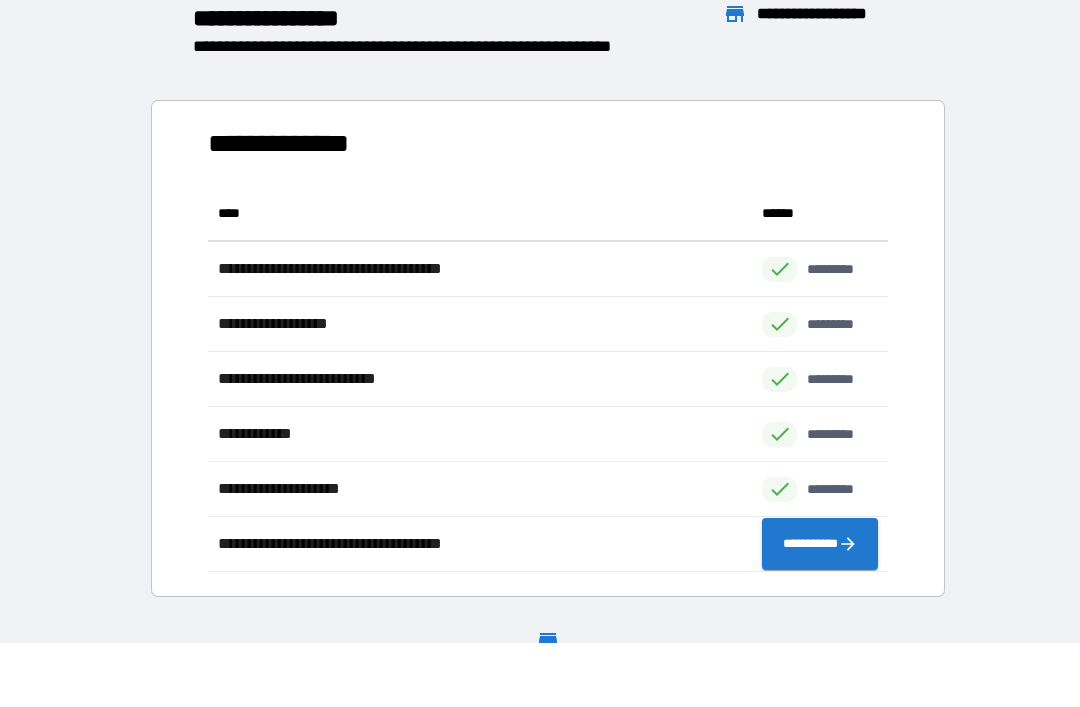 scroll, scrollTop: 1, scrollLeft: 1, axis: both 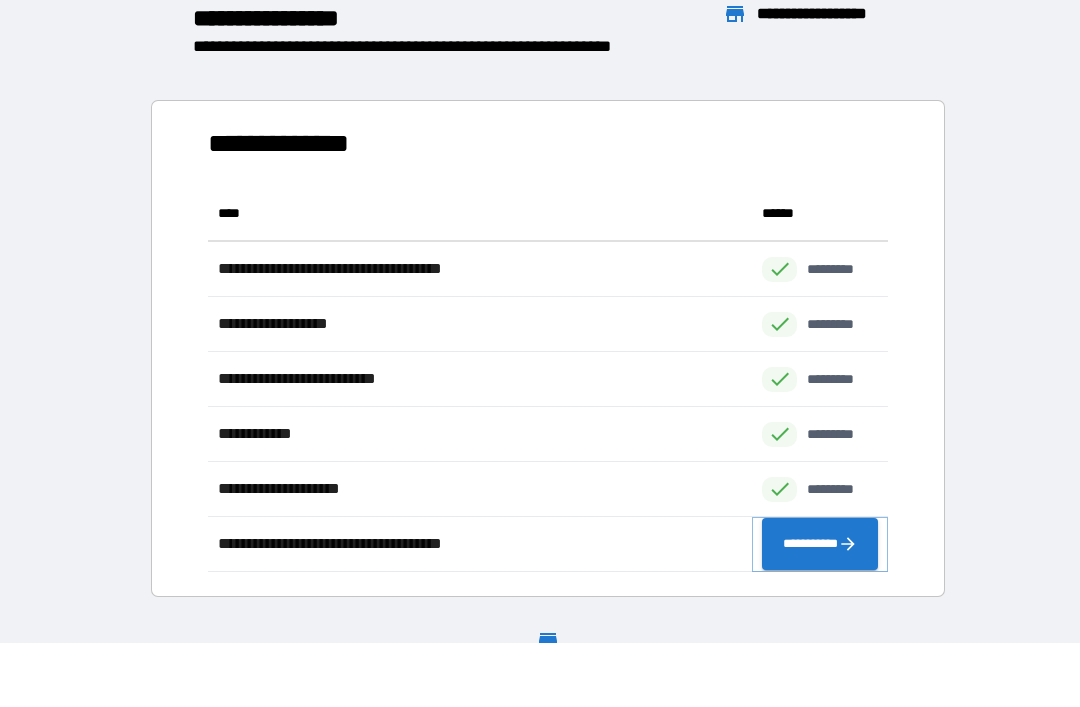 click on "**********" at bounding box center [820, 544] 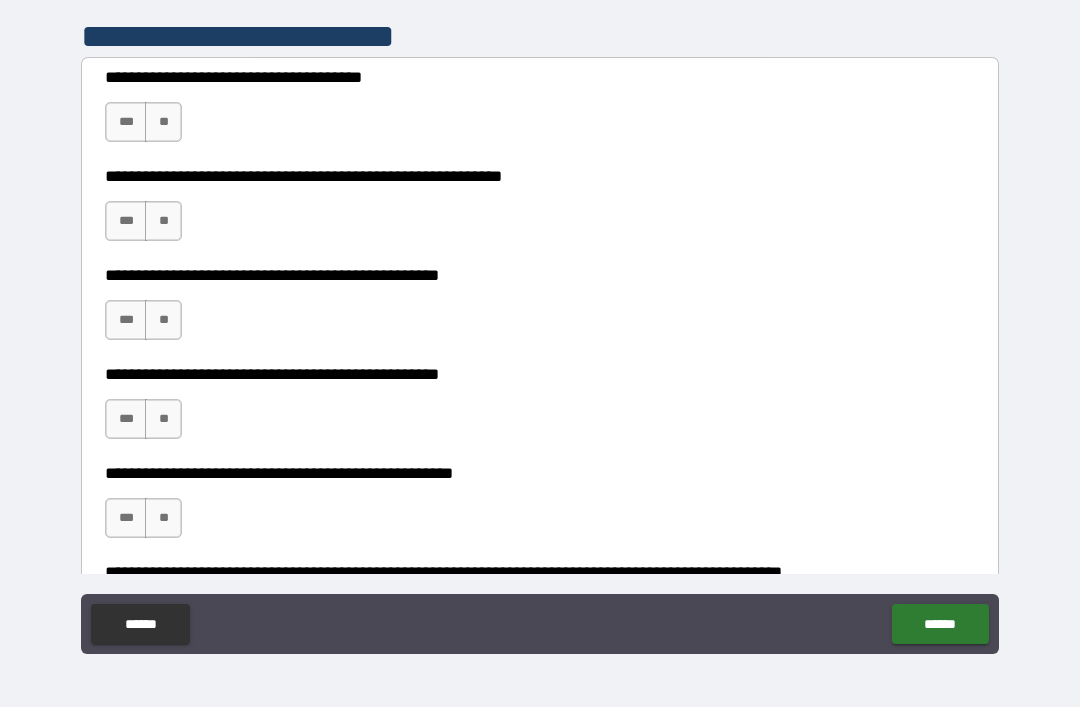 scroll, scrollTop: 400, scrollLeft: 0, axis: vertical 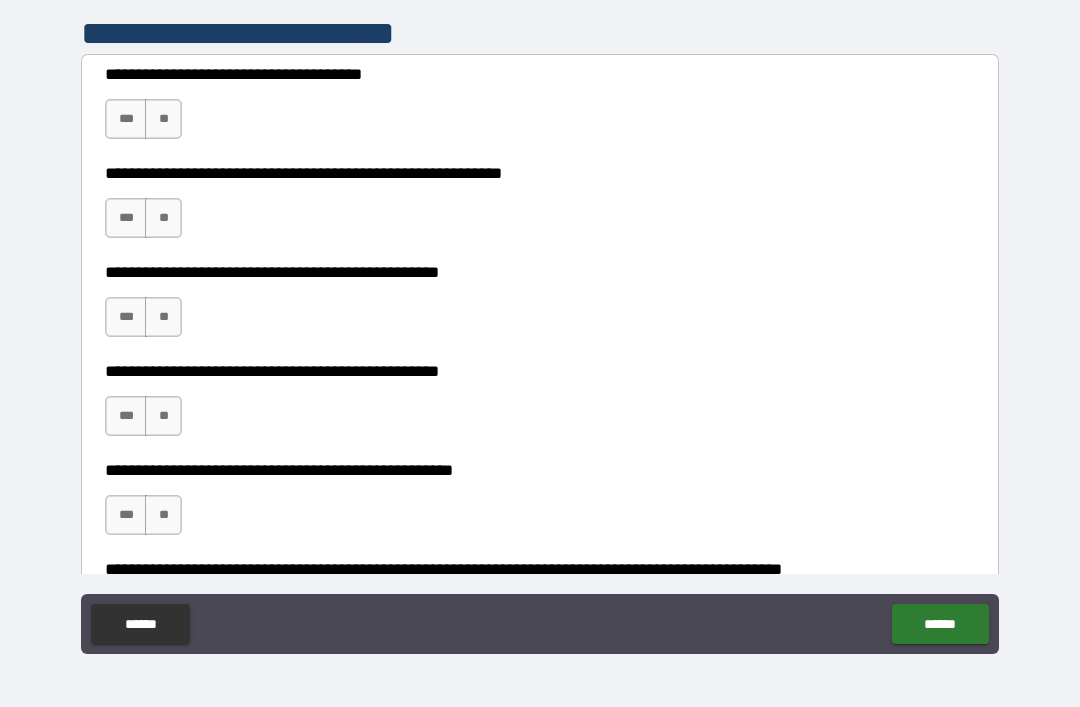 click on "**" at bounding box center (163, 119) 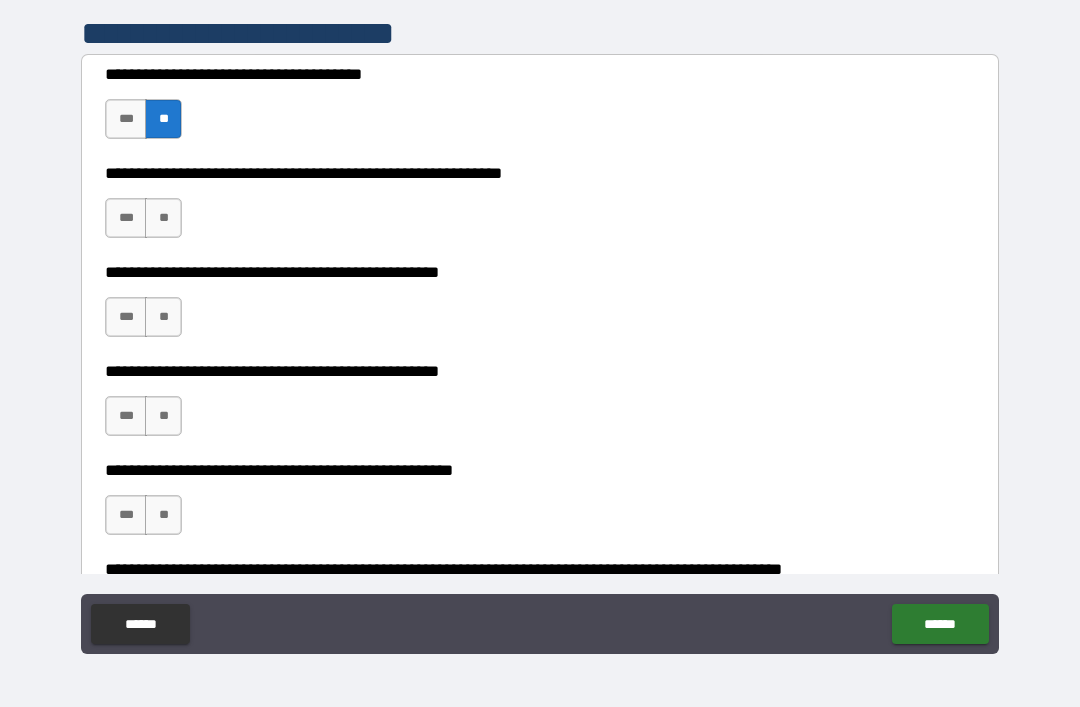 click on "**" at bounding box center [163, 218] 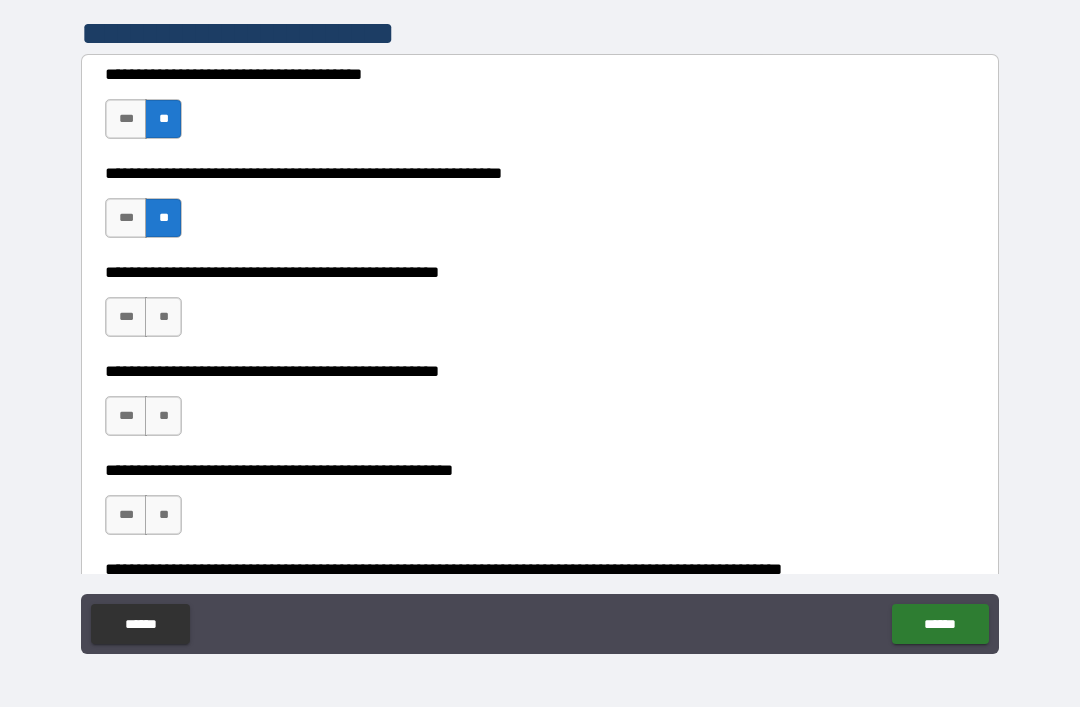 click on "**" at bounding box center (163, 317) 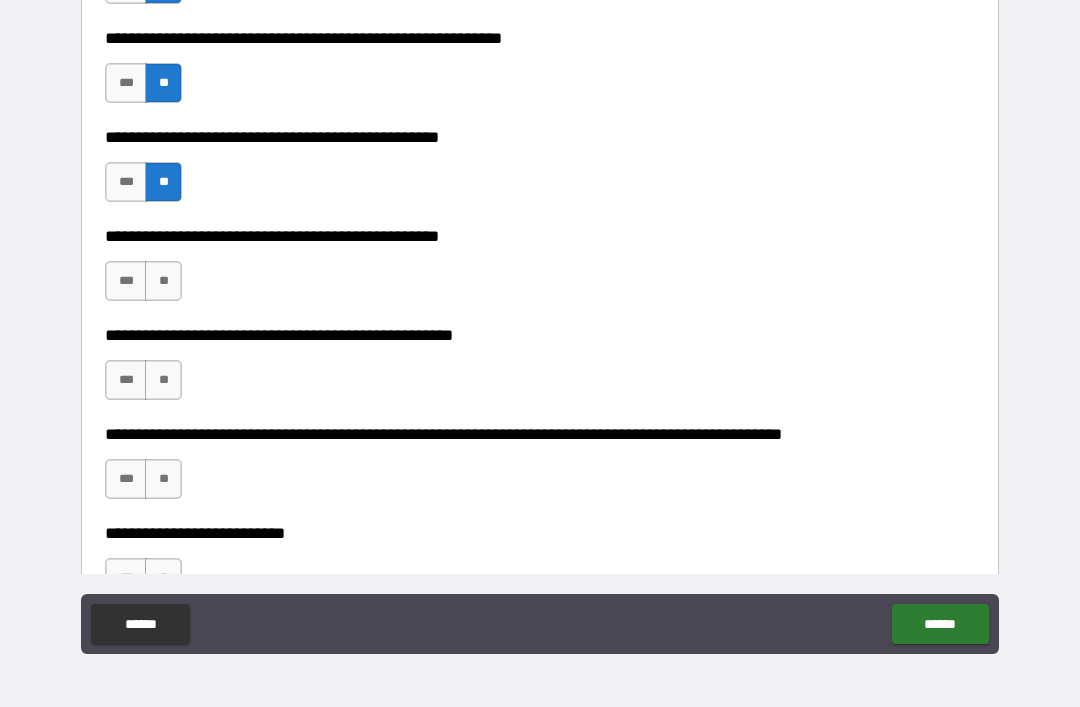 scroll, scrollTop: 533, scrollLeft: 0, axis: vertical 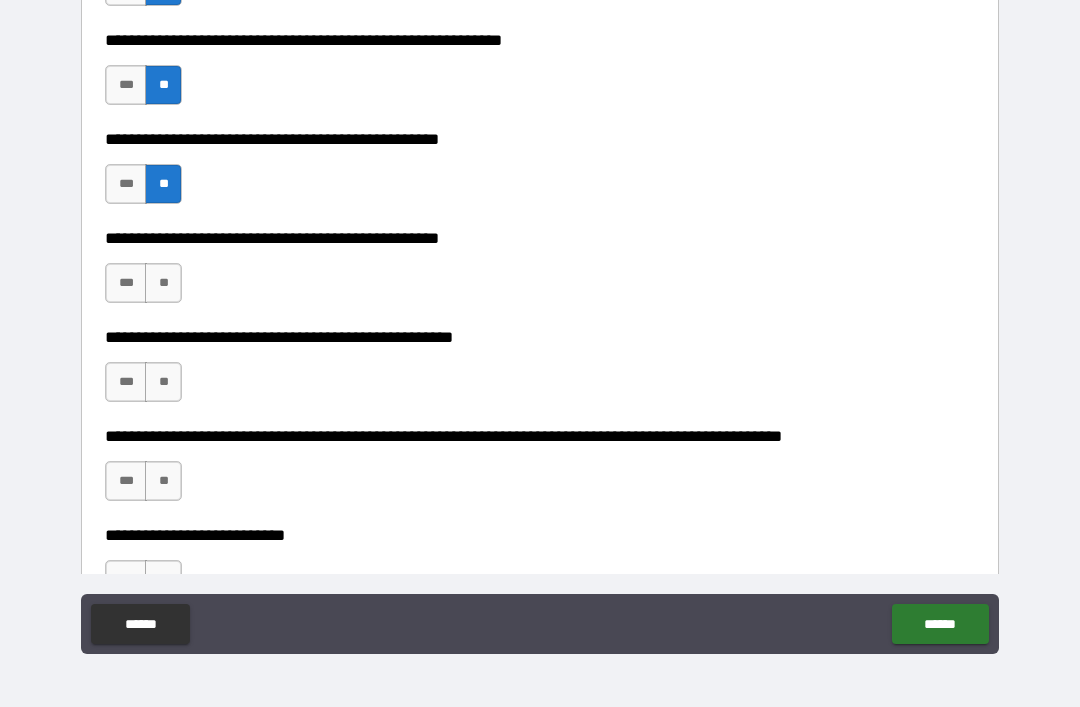 click on "**" at bounding box center (163, 283) 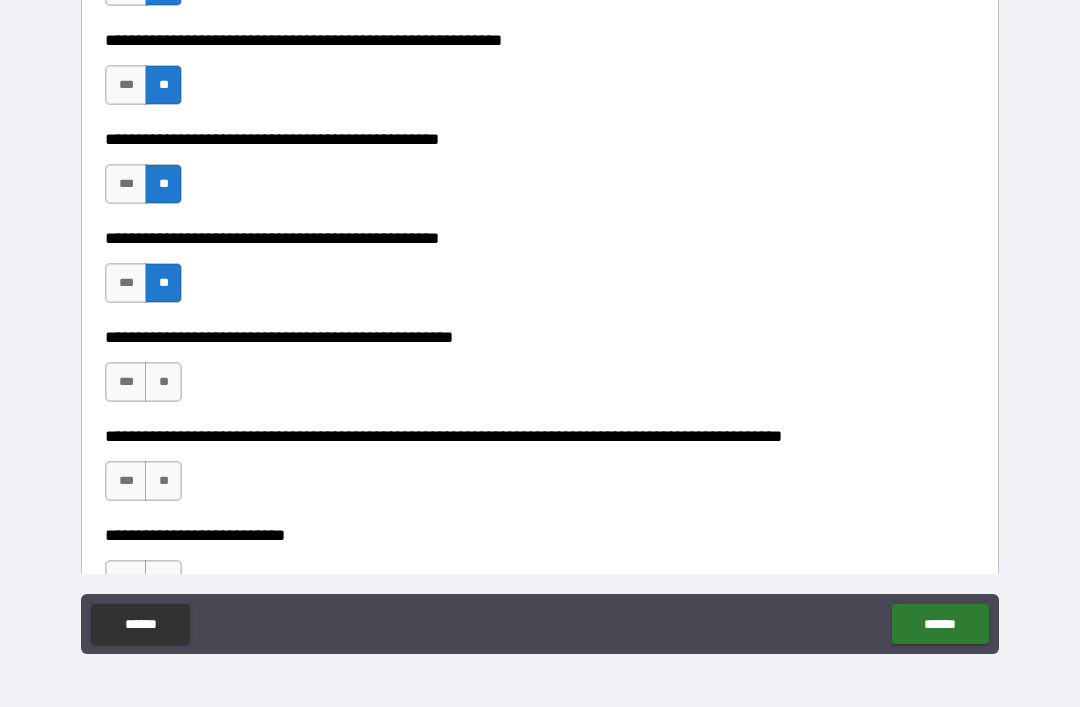 click on "**" at bounding box center (163, 382) 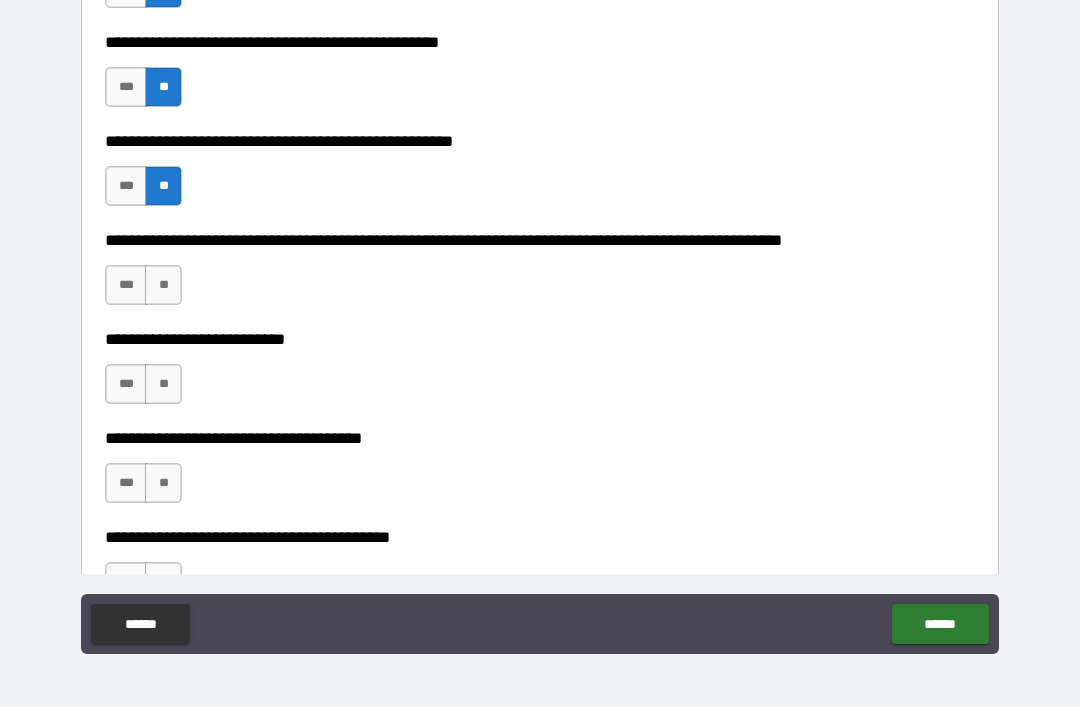 click on "**" at bounding box center [163, 285] 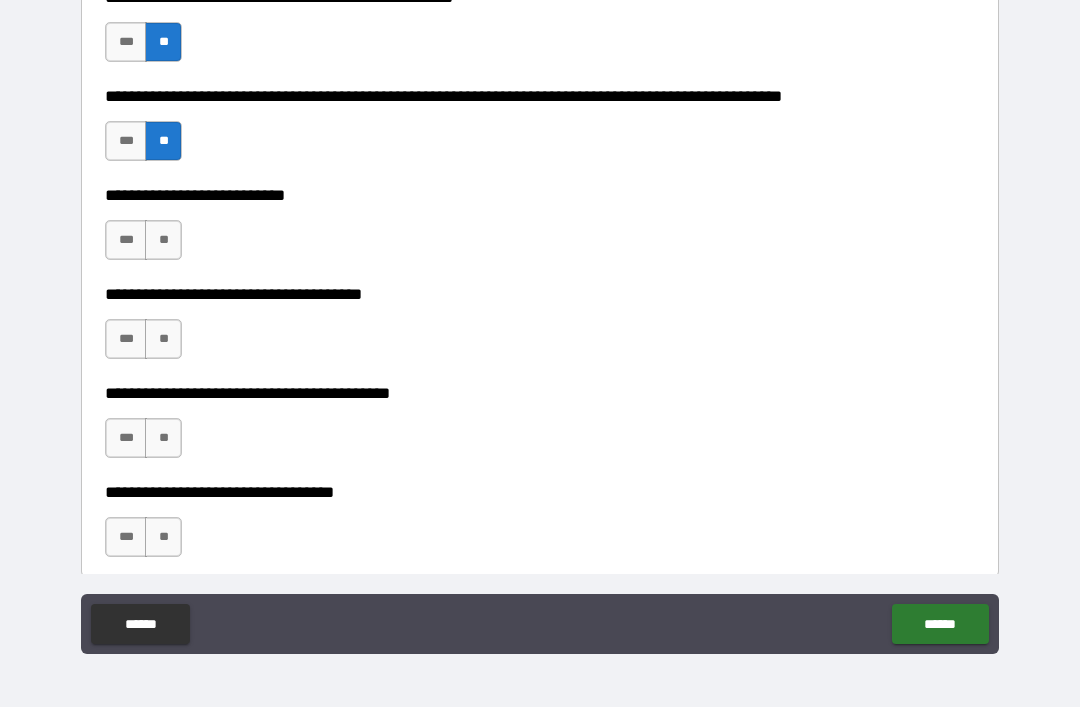 scroll, scrollTop: 874, scrollLeft: 0, axis: vertical 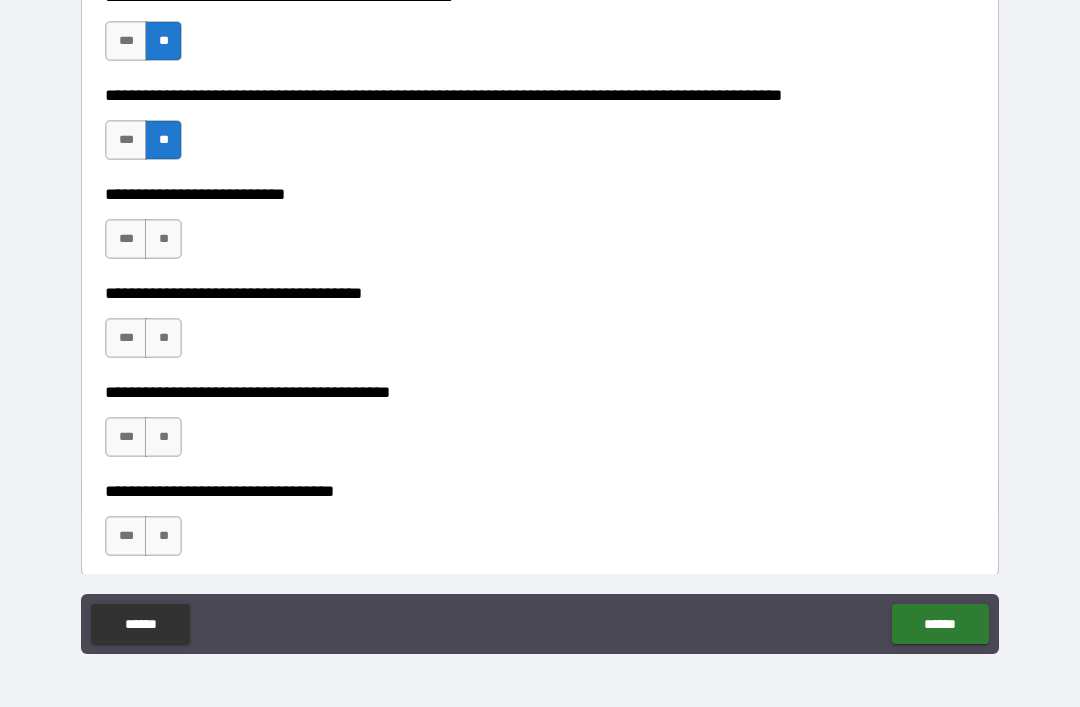 click on "**" at bounding box center [163, 239] 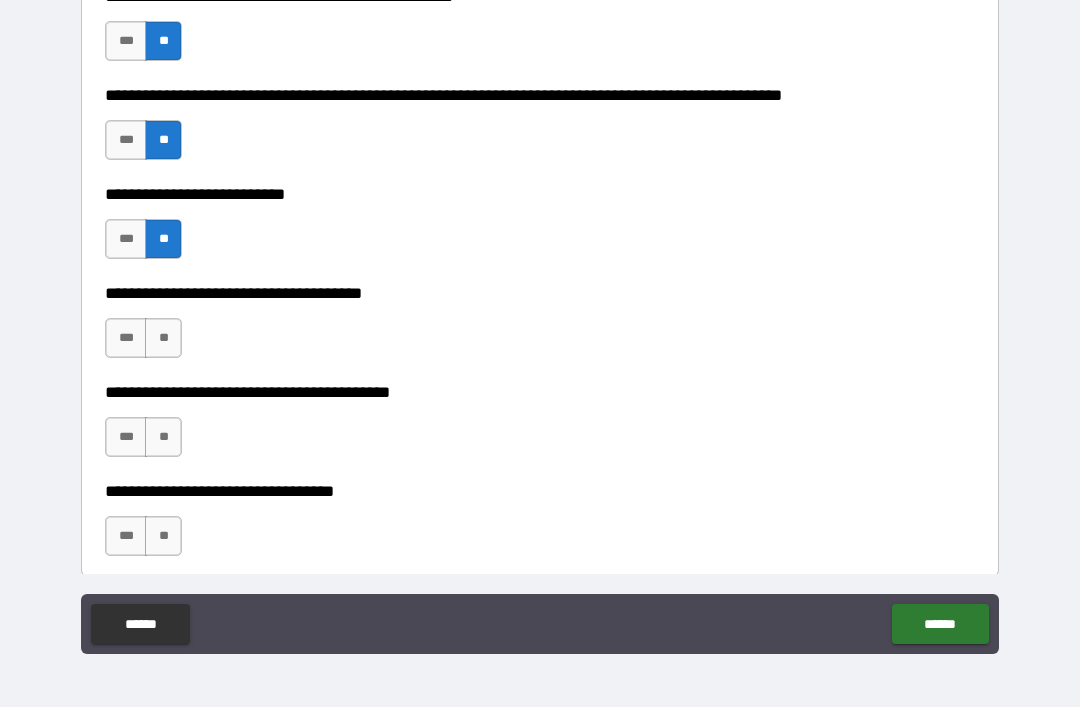 click on "**" at bounding box center [163, 338] 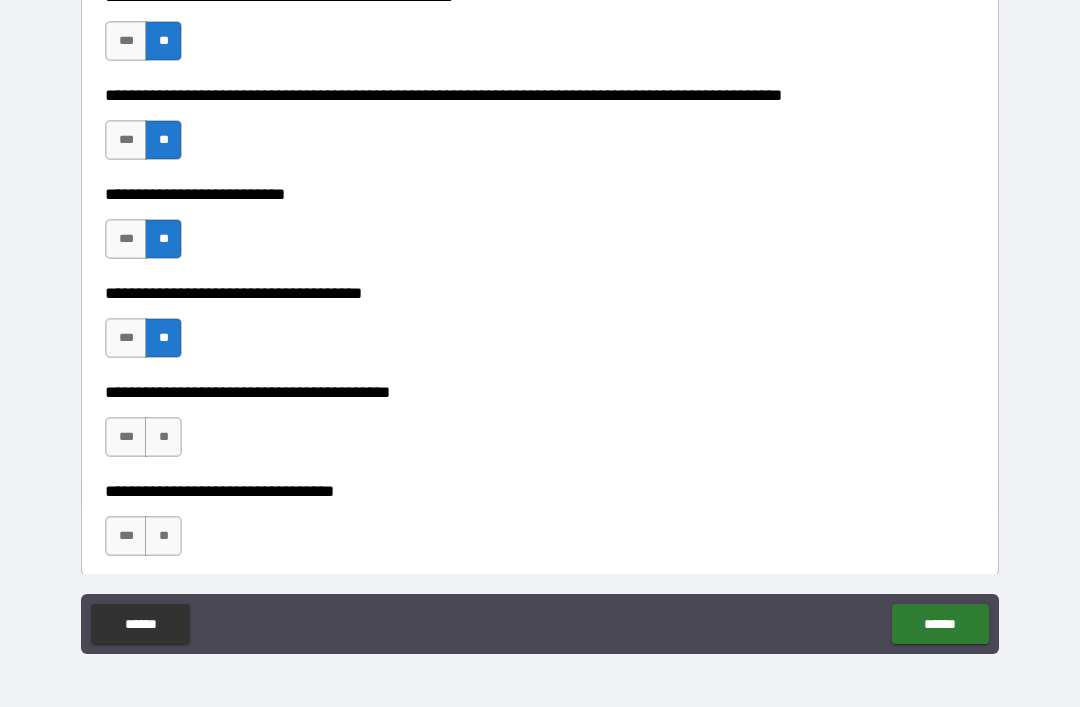 click on "**" at bounding box center [163, 437] 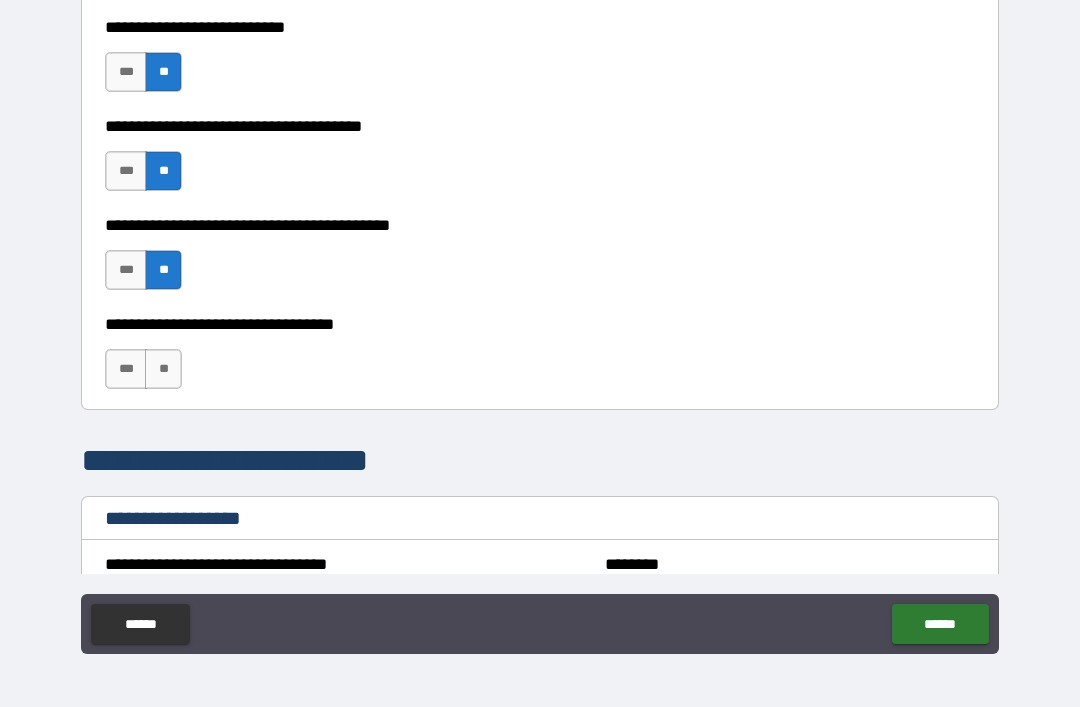 click on "**" at bounding box center (163, 369) 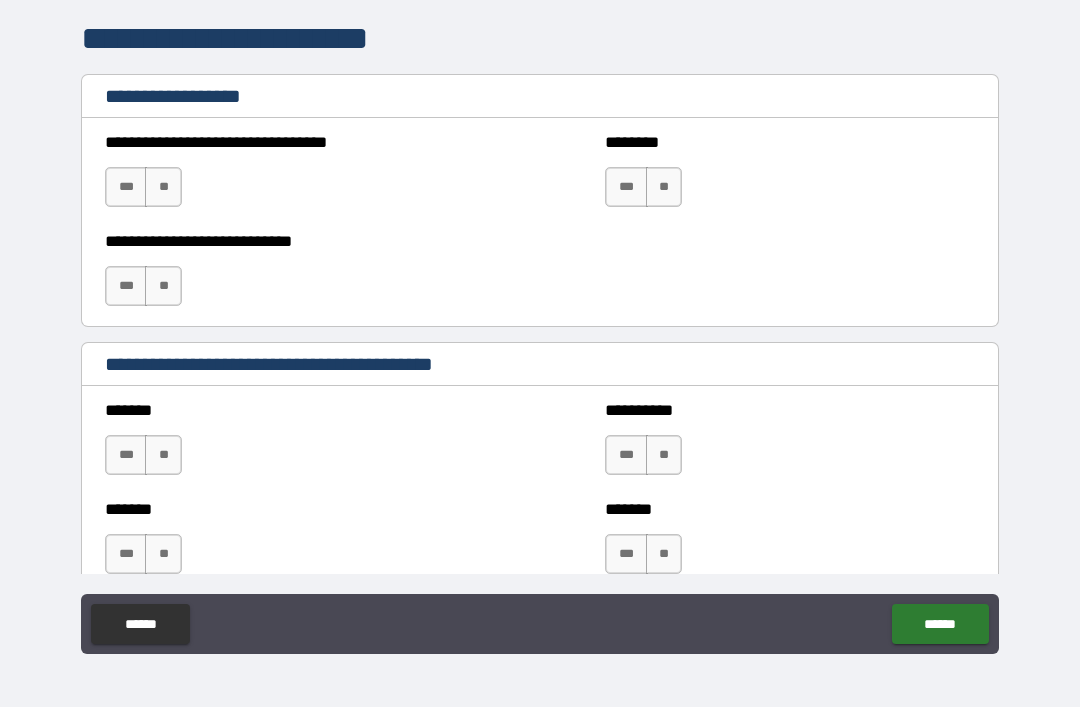 scroll, scrollTop: 1506, scrollLeft: 0, axis: vertical 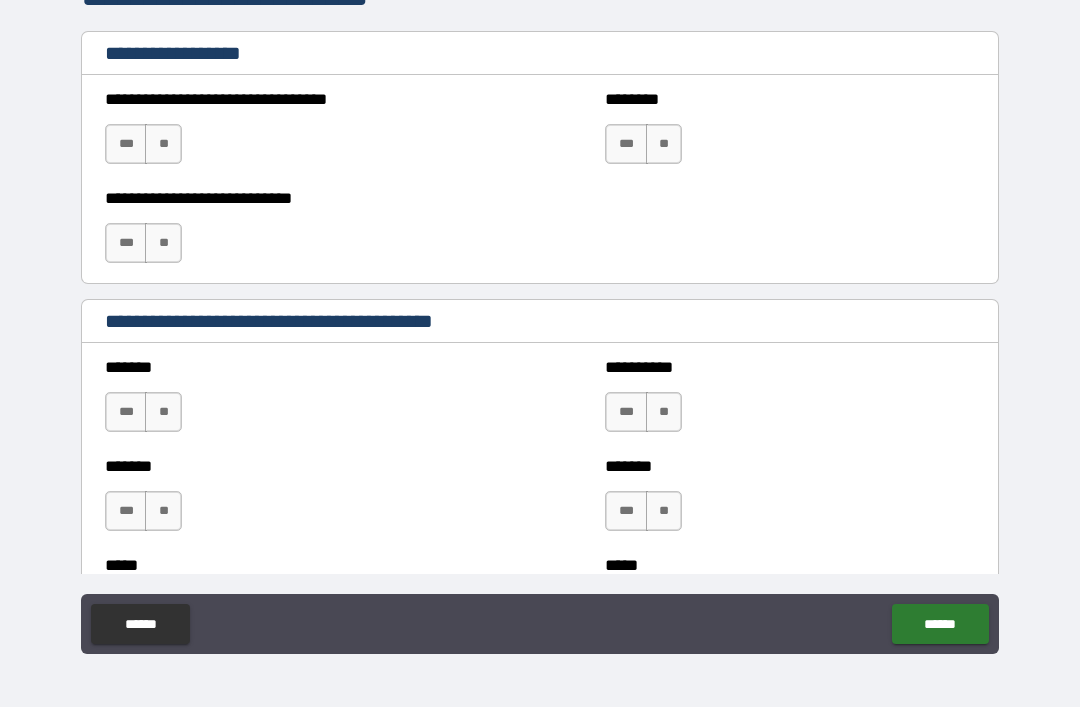 click on "**" at bounding box center (163, 144) 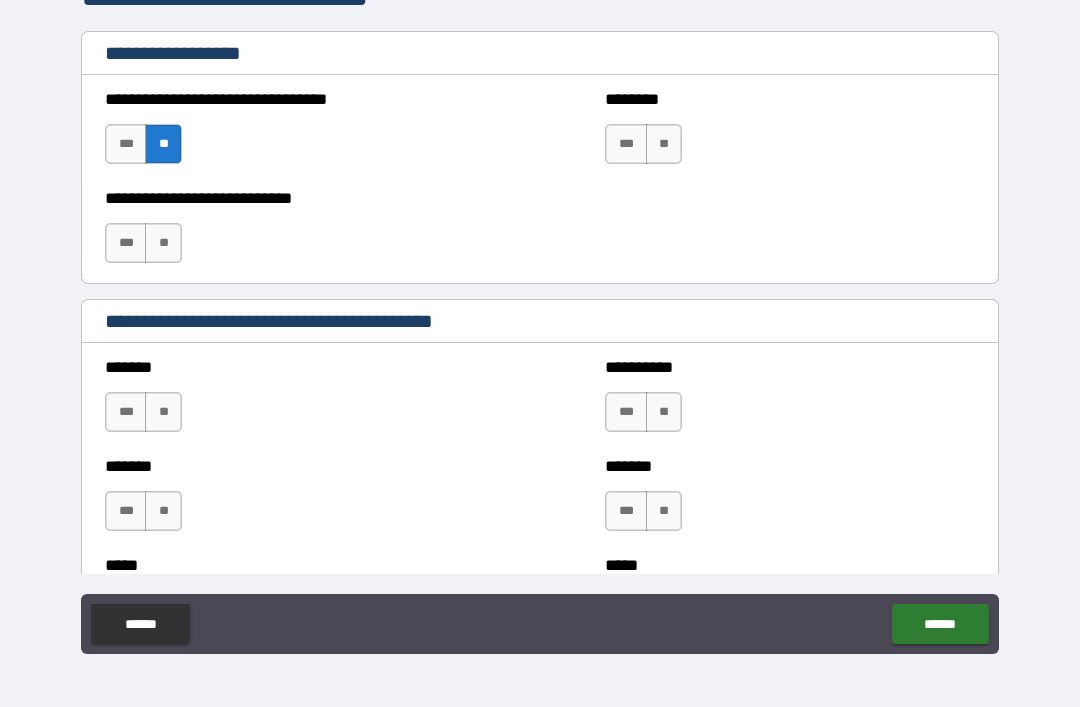 click on "**" at bounding box center [664, 144] 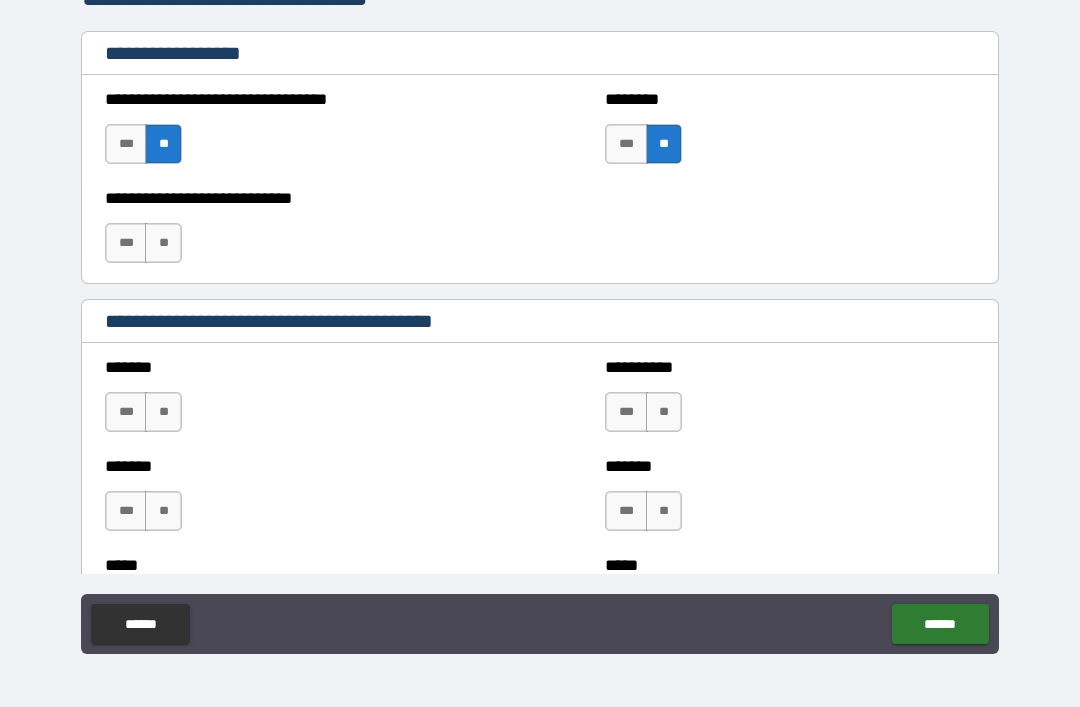 click on "**" at bounding box center [163, 243] 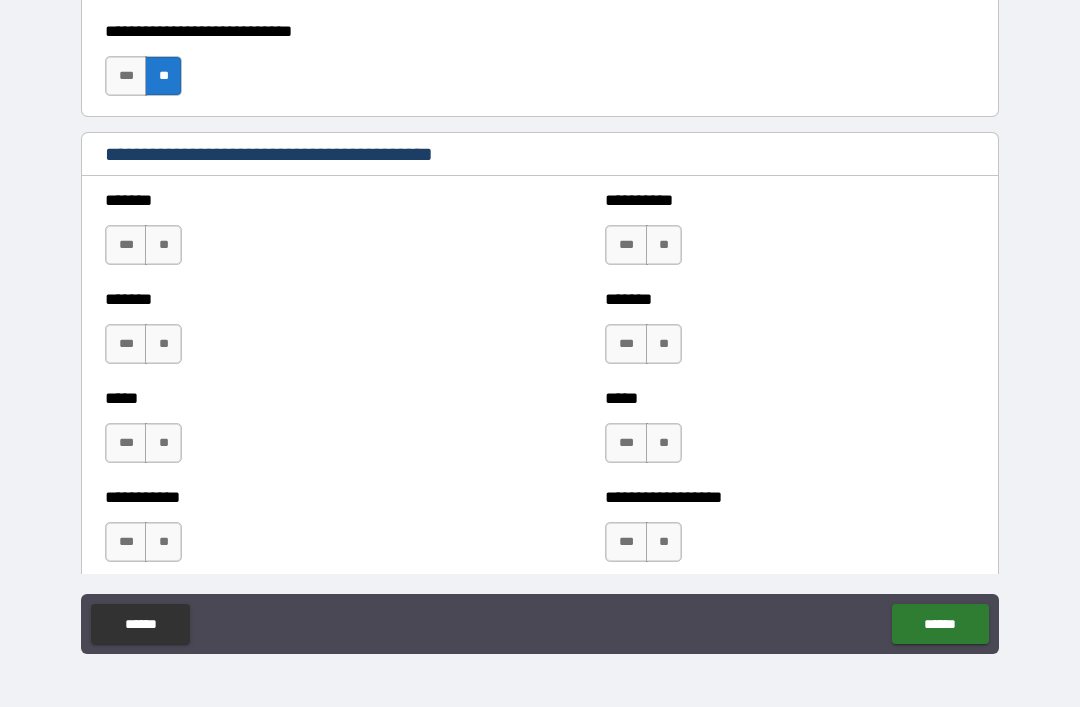 scroll, scrollTop: 1682, scrollLeft: 0, axis: vertical 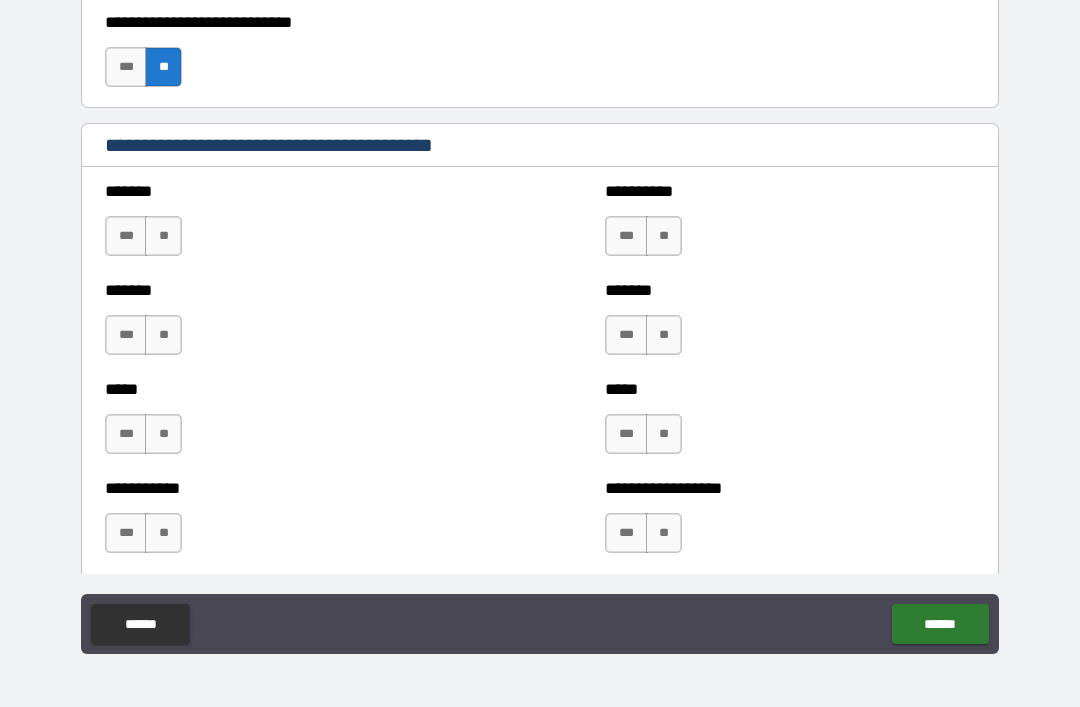 click on "**" at bounding box center (163, 236) 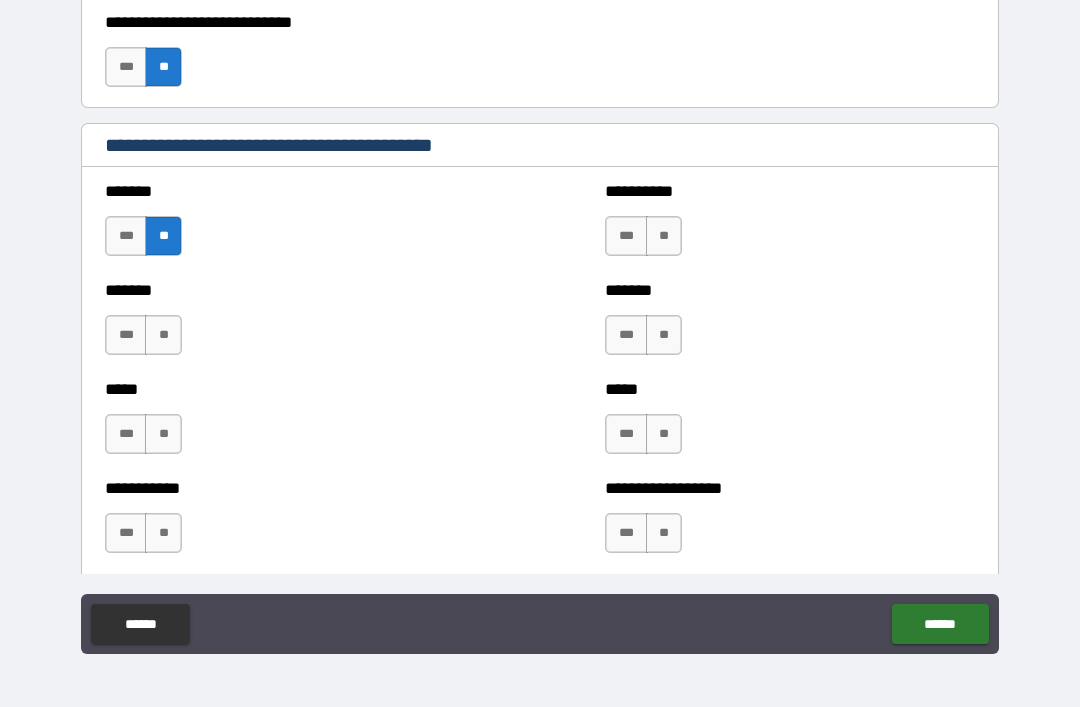click on "**" at bounding box center [664, 236] 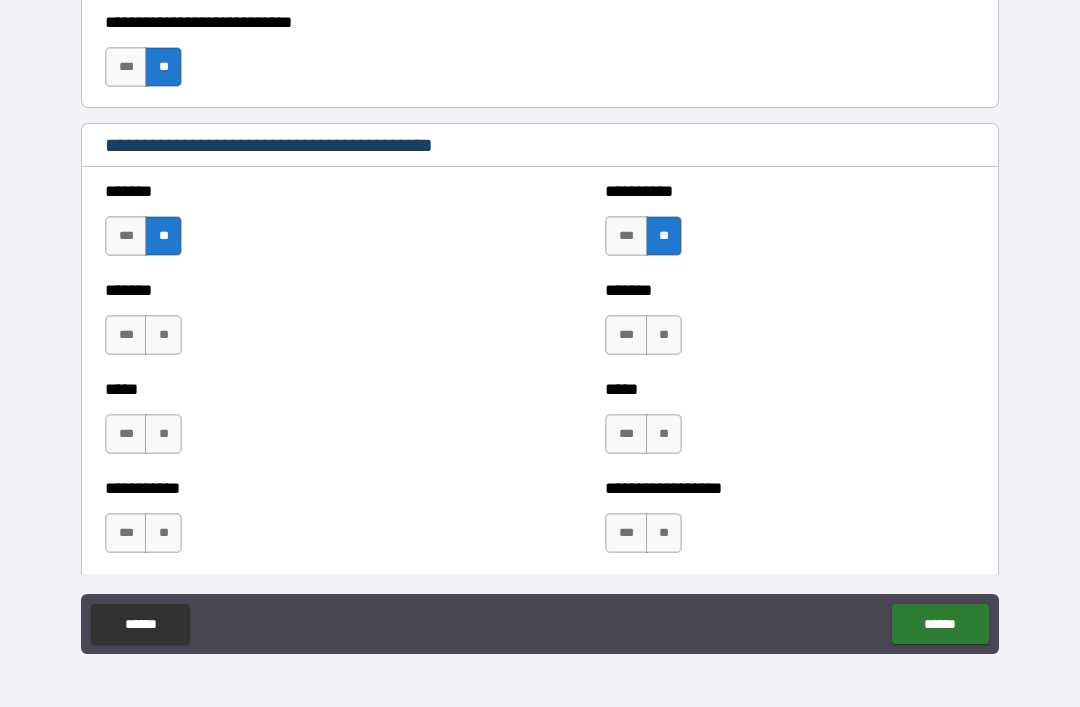 click on "**" at bounding box center (664, 335) 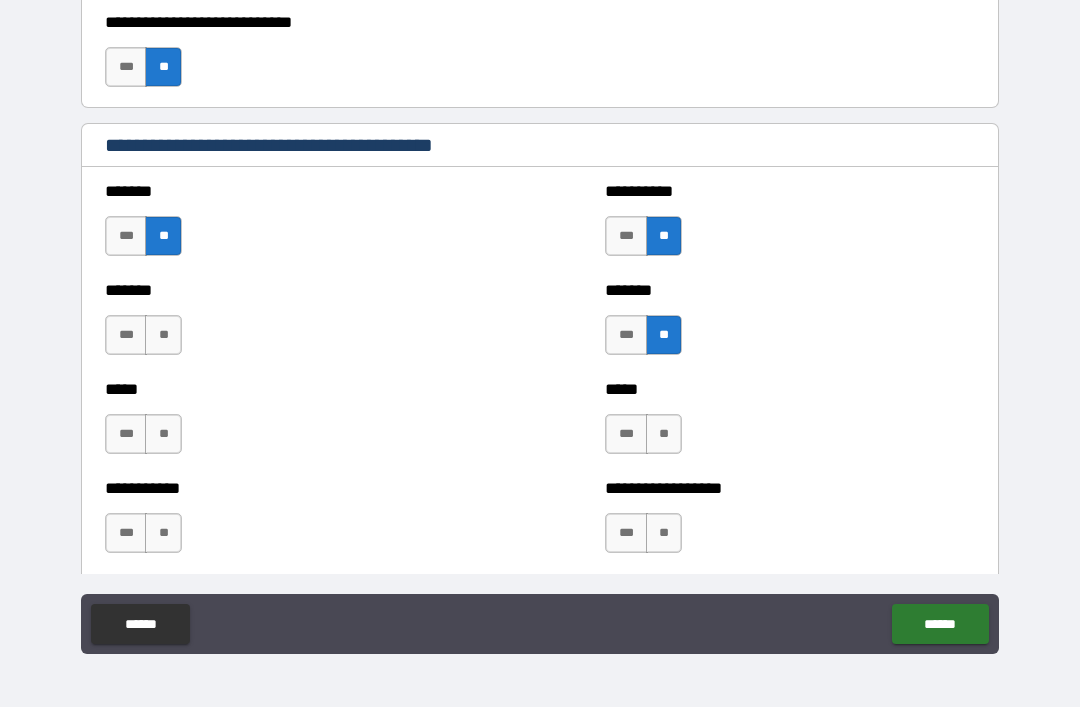 click on "**" at bounding box center [664, 434] 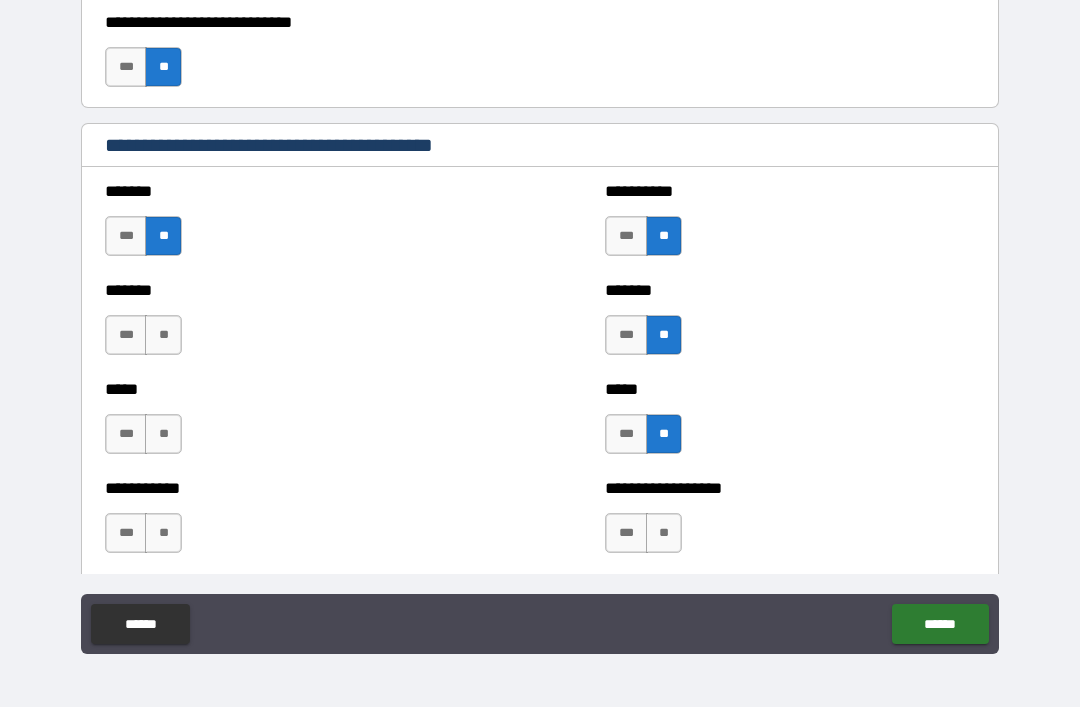 click on "**" at bounding box center (163, 335) 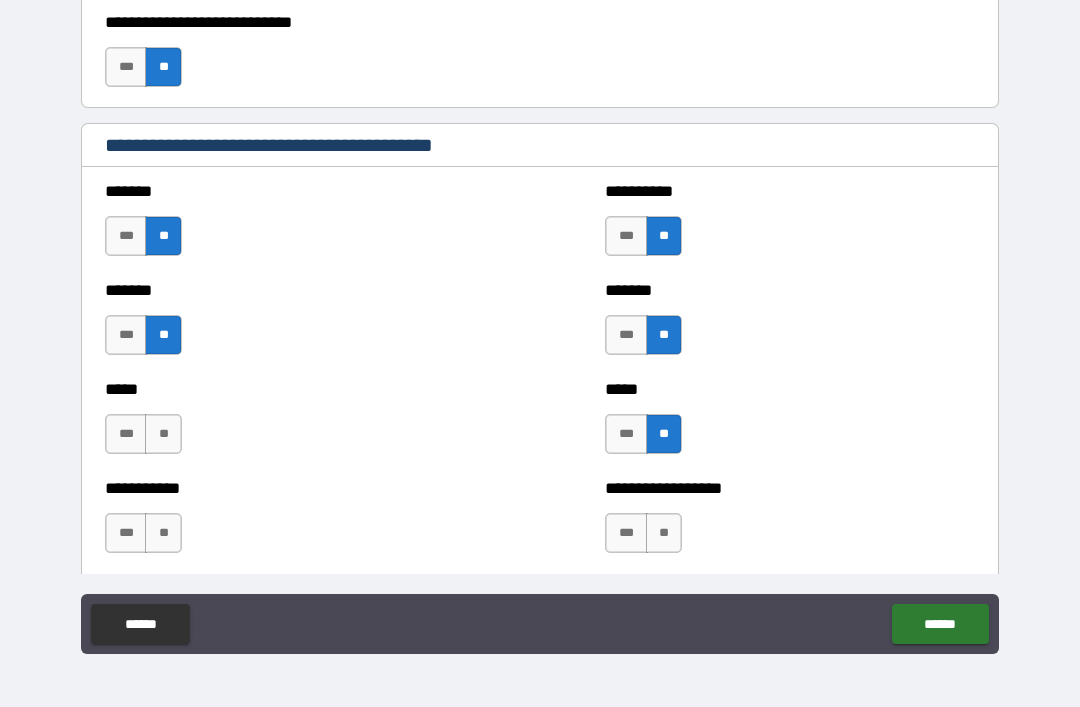 click on "**" at bounding box center [163, 434] 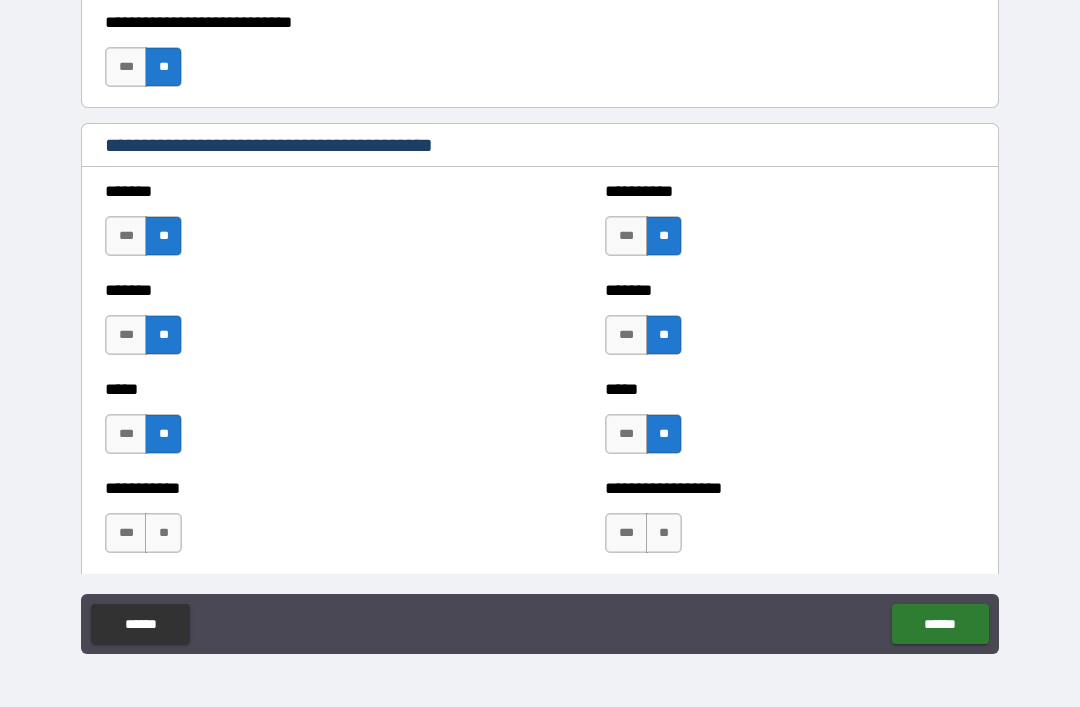 click on "**" at bounding box center (163, 533) 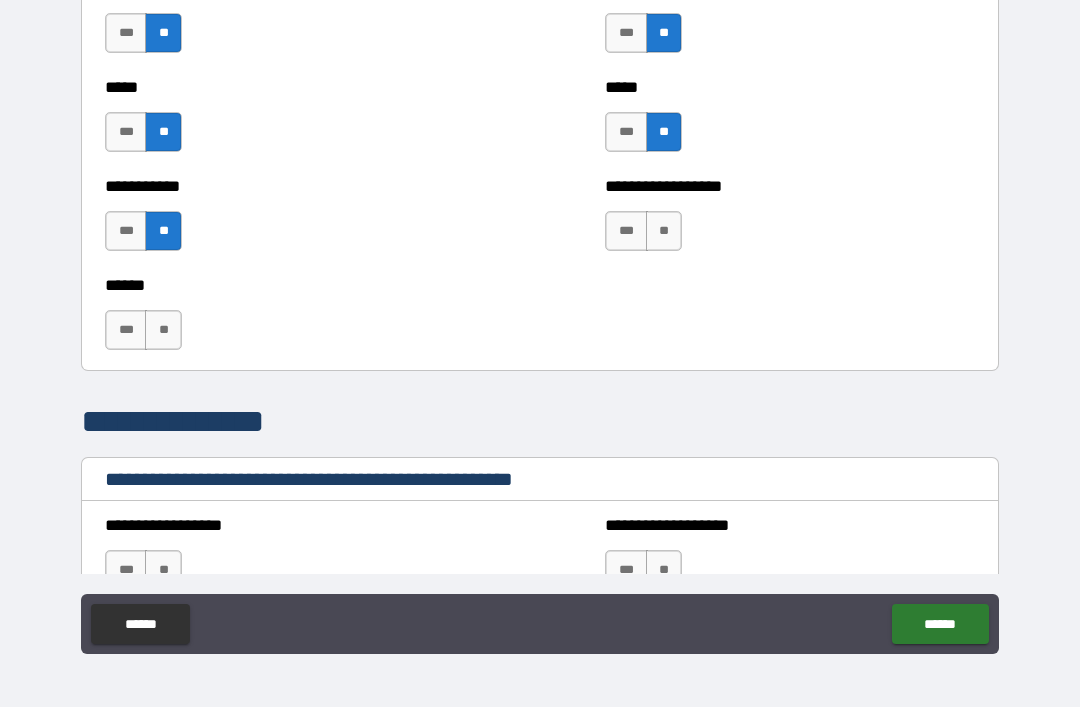 scroll, scrollTop: 1991, scrollLeft: 0, axis: vertical 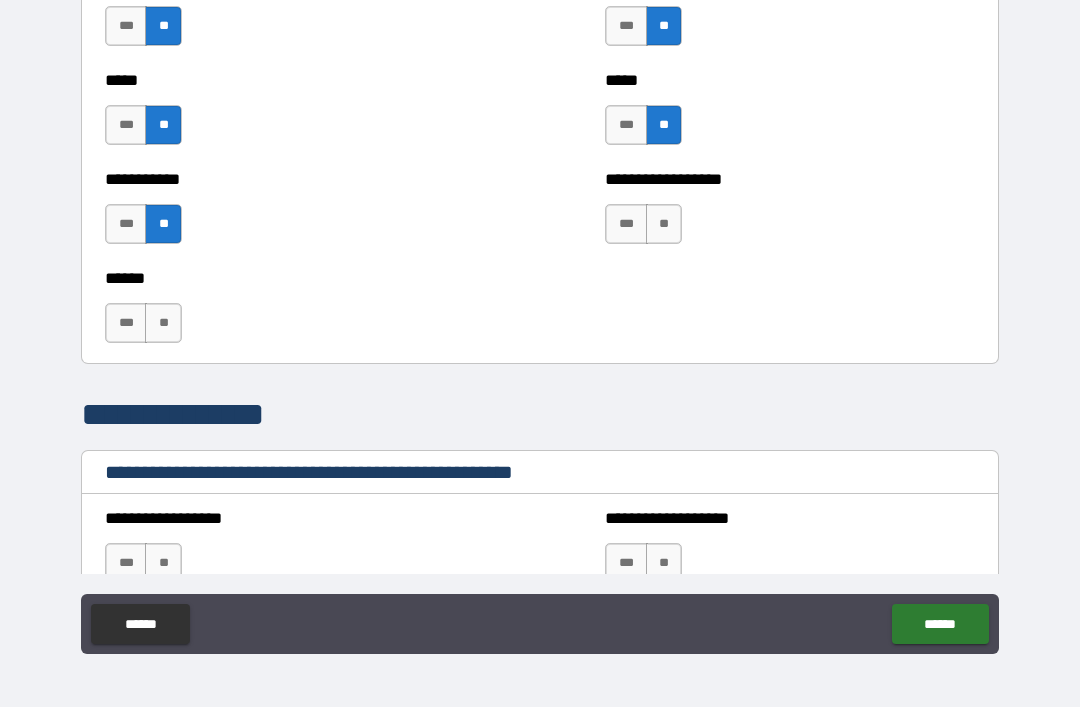 click on "**" at bounding box center [664, 224] 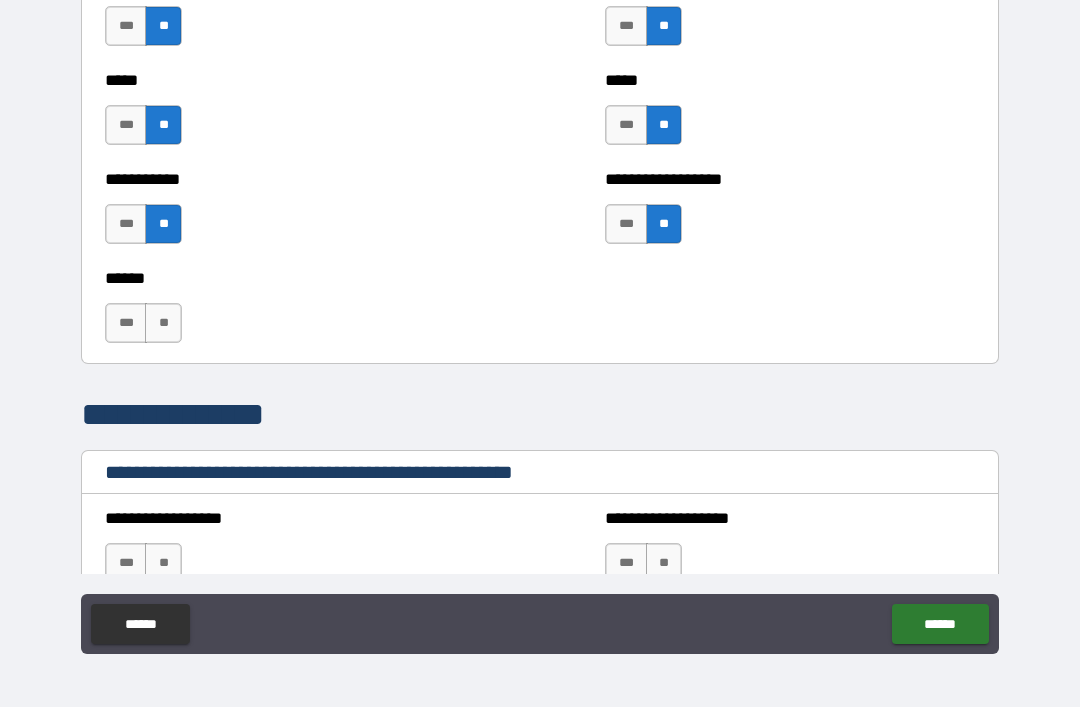 click on "**" at bounding box center (163, 323) 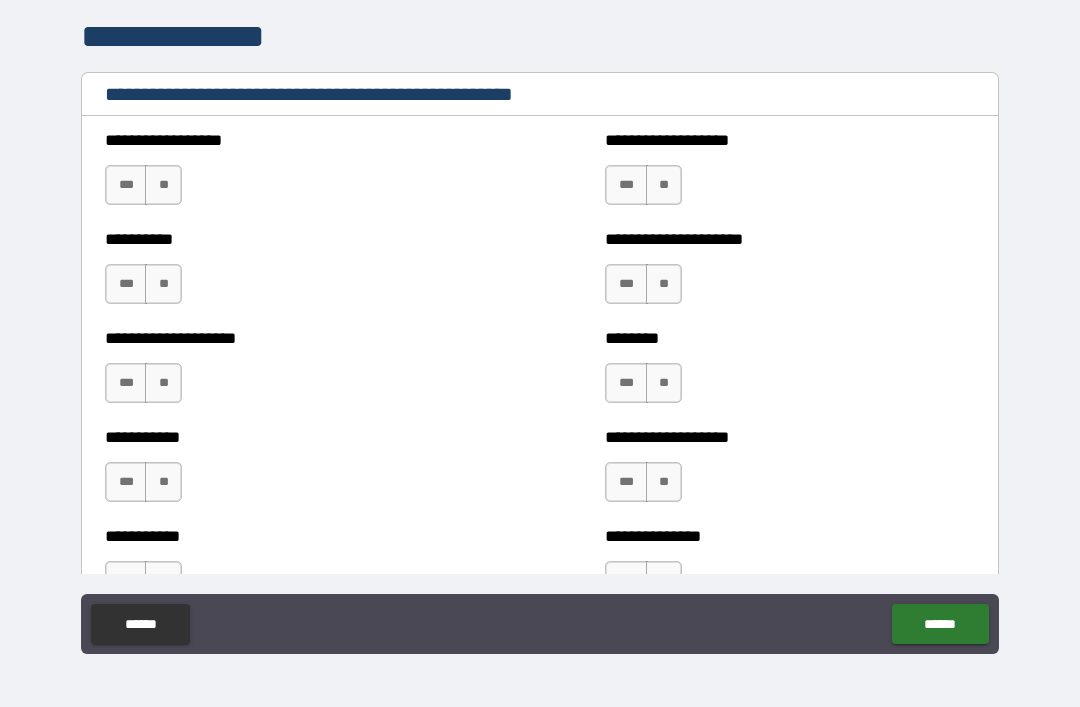 scroll, scrollTop: 2370, scrollLeft: 0, axis: vertical 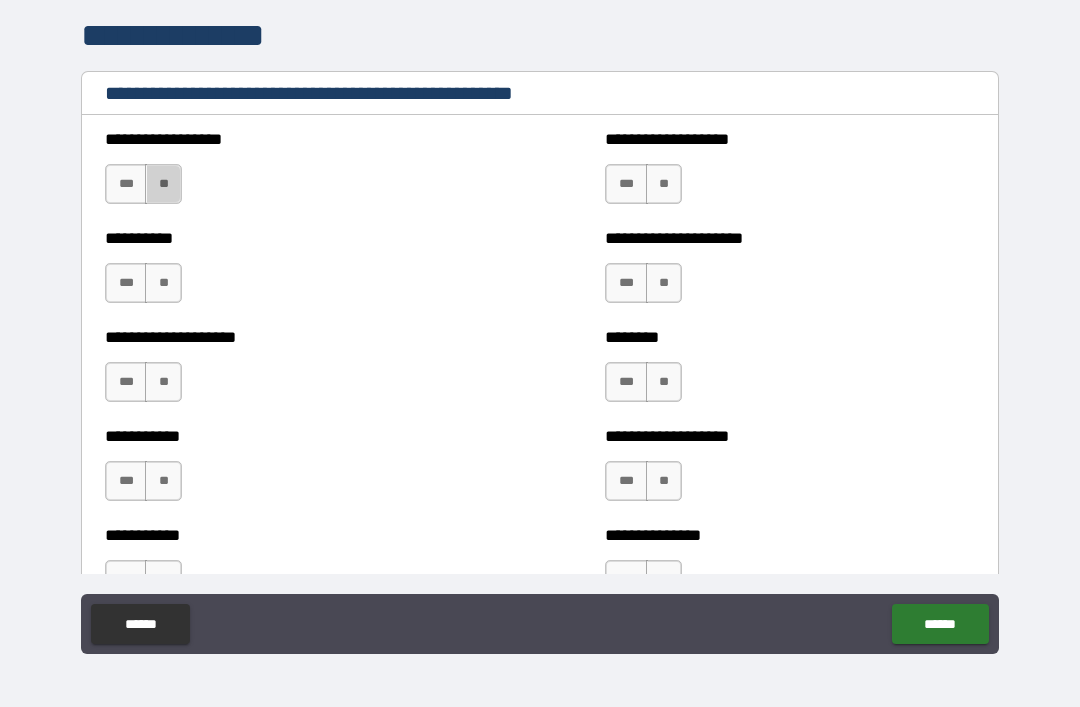 click on "**" at bounding box center [163, 184] 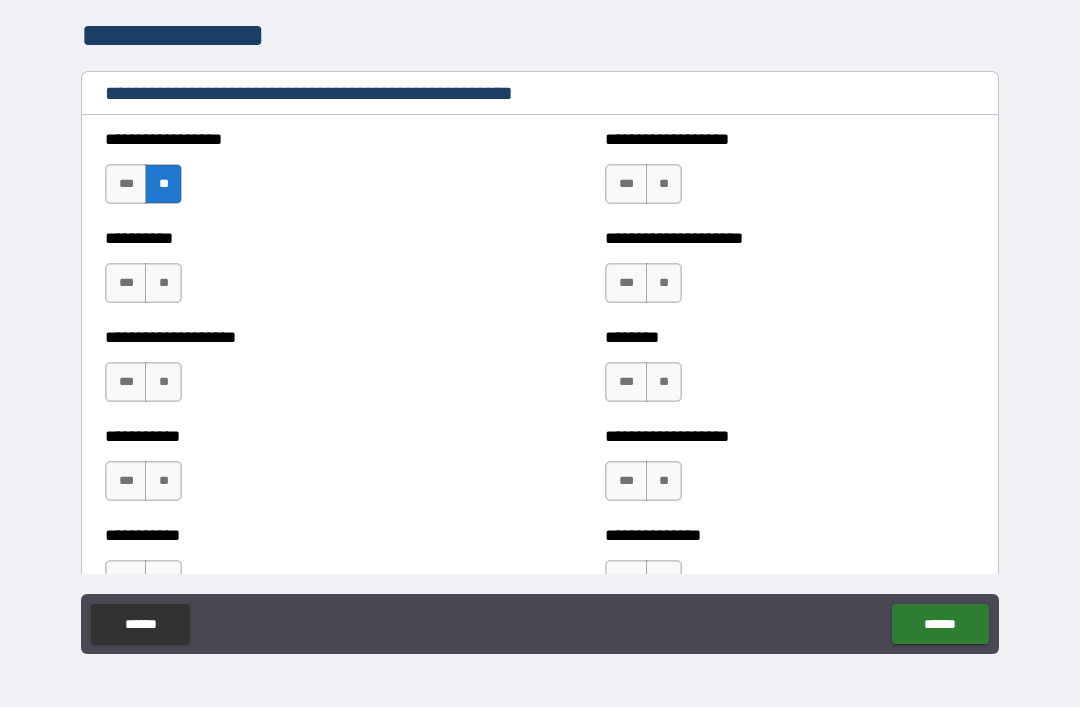 click on "**" at bounding box center [163, 283] 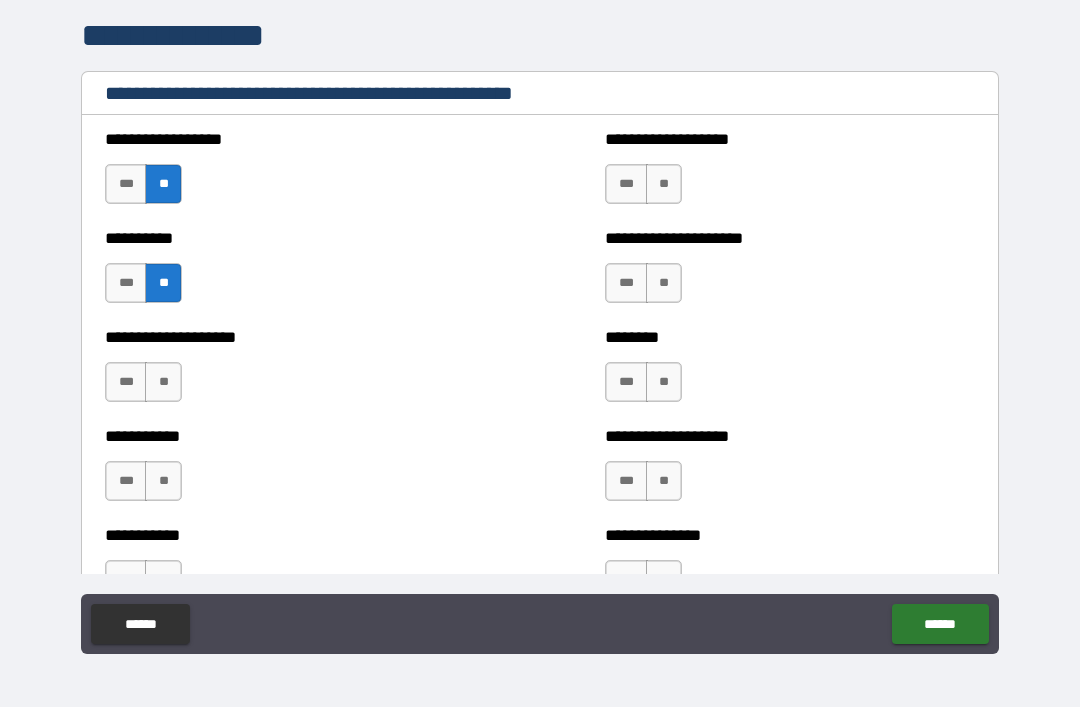 click on "**" at bounding box center [163, 382] 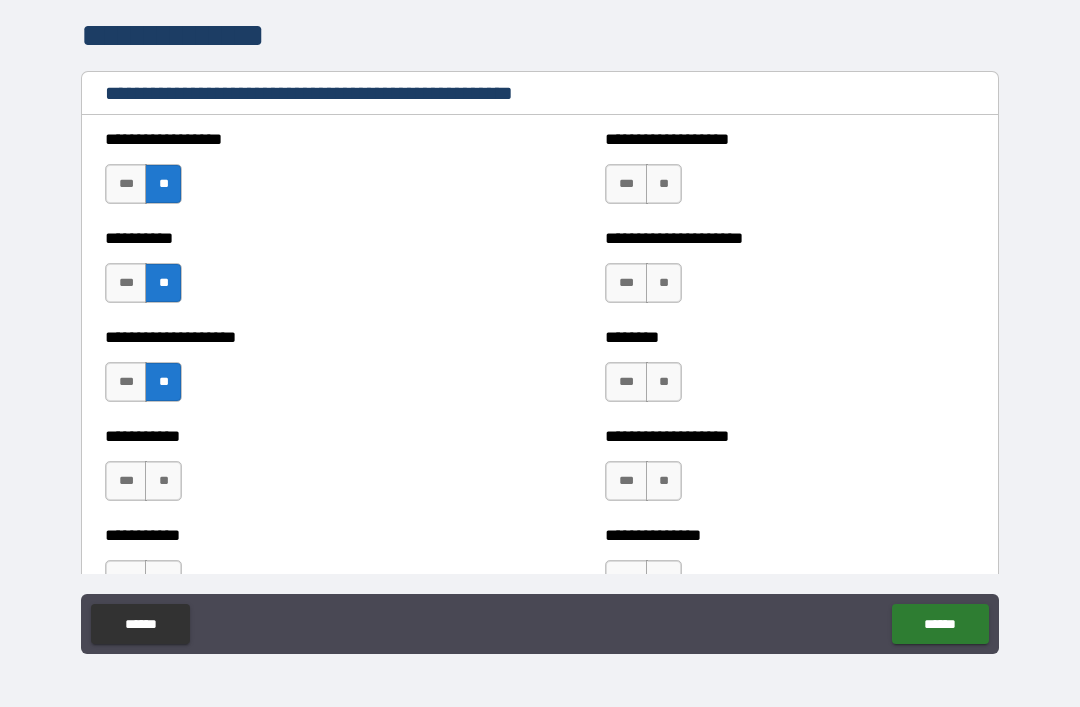 click on "**" at bounding box center (163, 481) 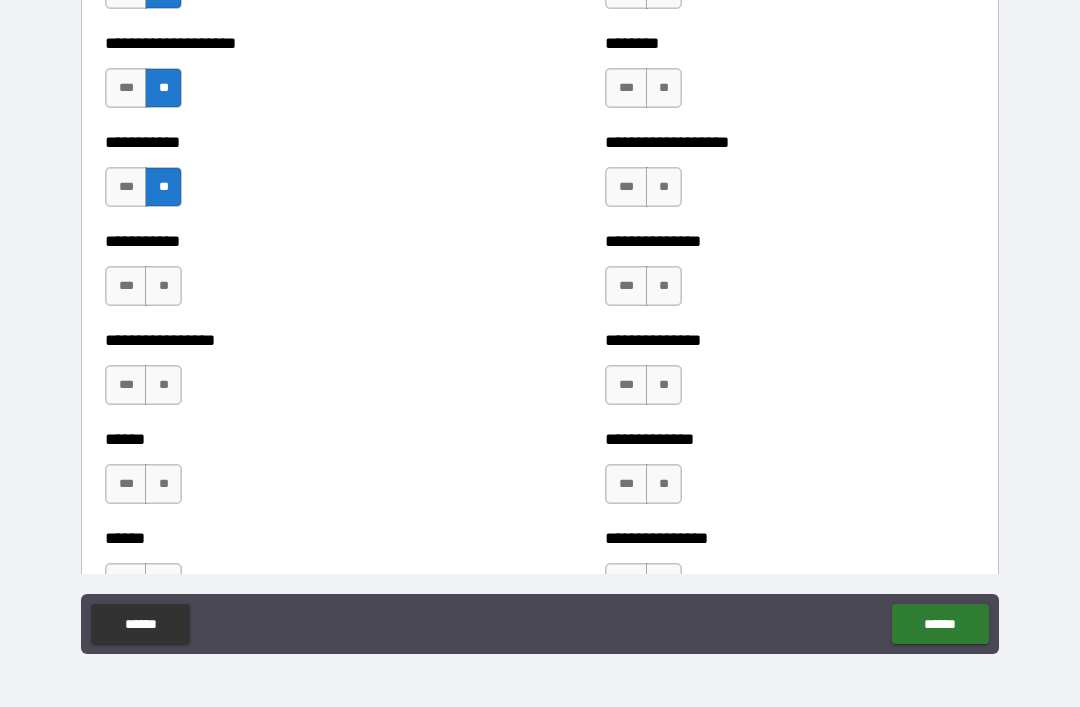 scroll, scrollTop: 2673, scrollLeft: 0, axis: vertical 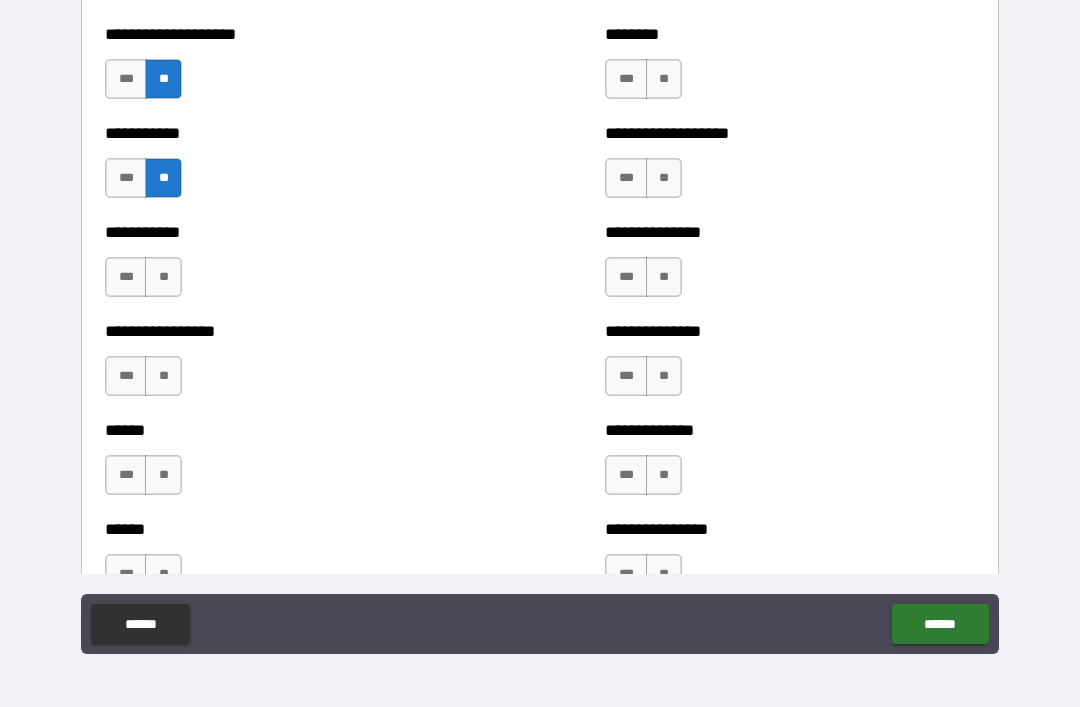 click on "**" at bounding box center (163, 277) 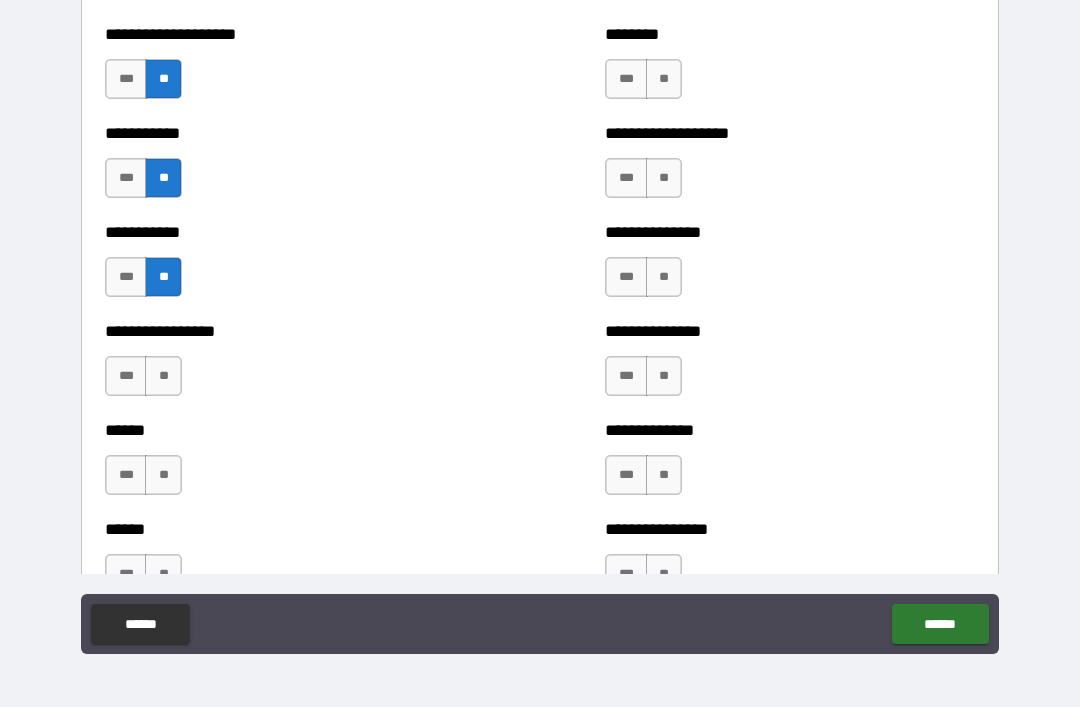 click on "**" at bounding box center [163, 376] 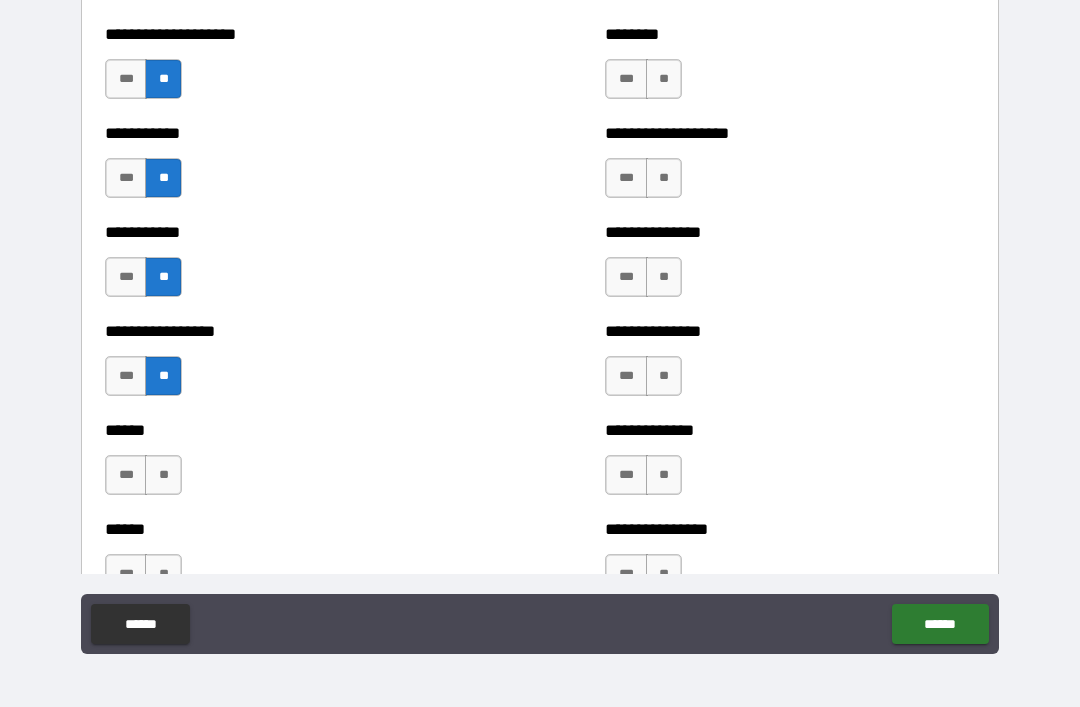 click on "**" at bounding box center (163, 475) 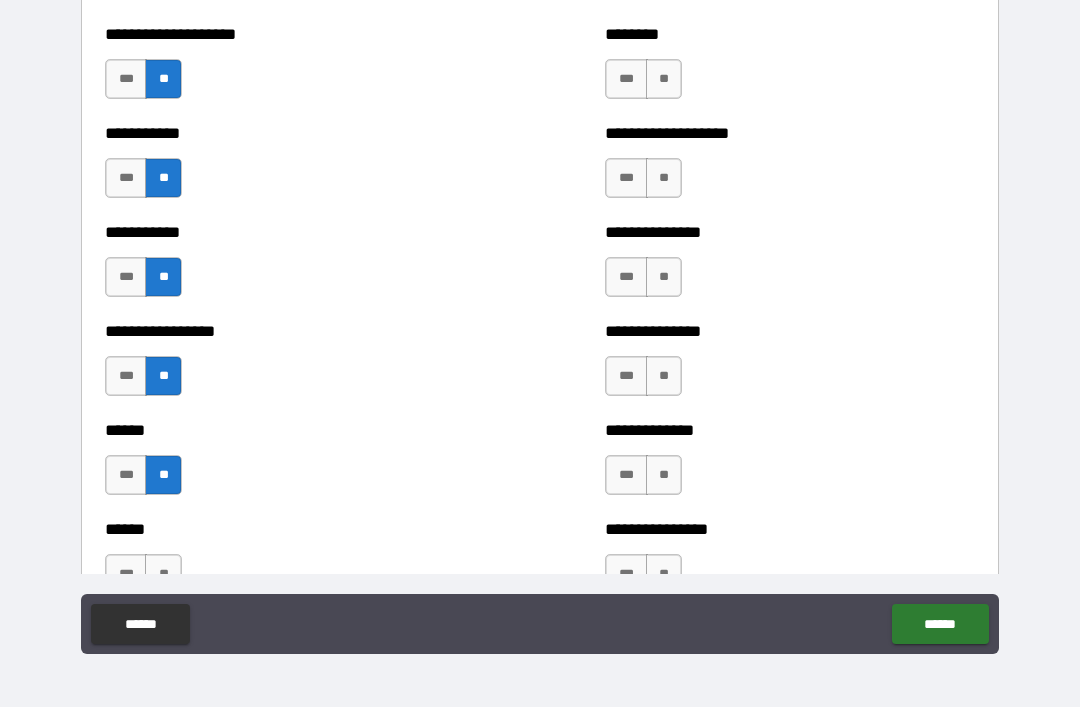 click on "**" at bounding box center [664, 79] 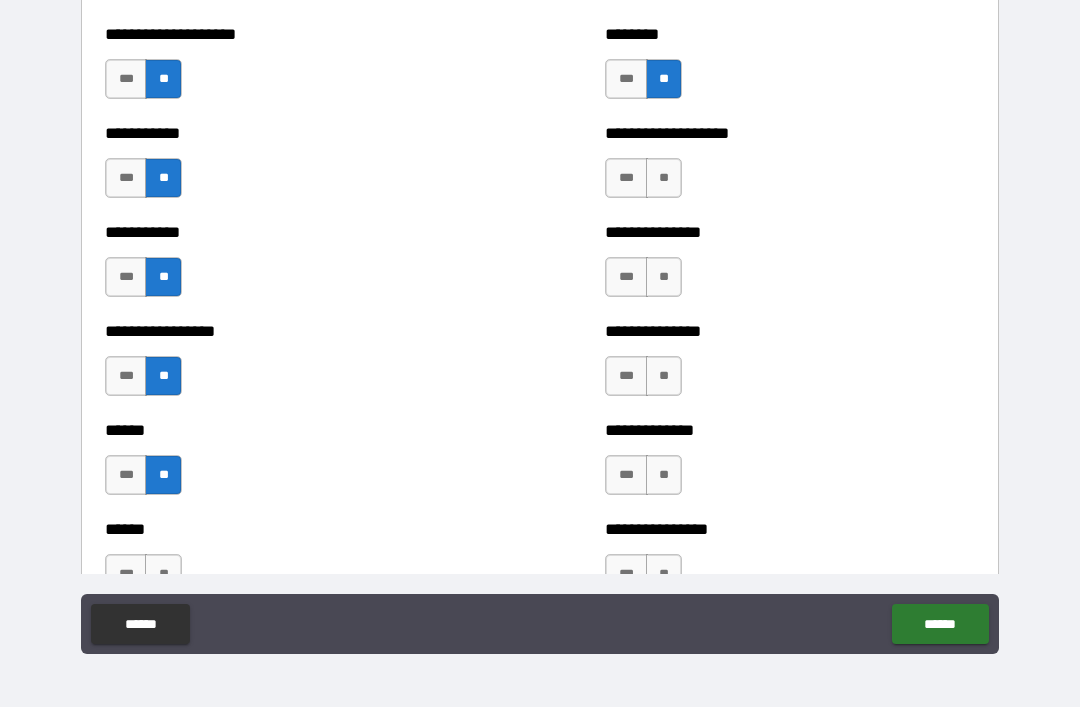 click on "**" at bounding box center [664, 178] 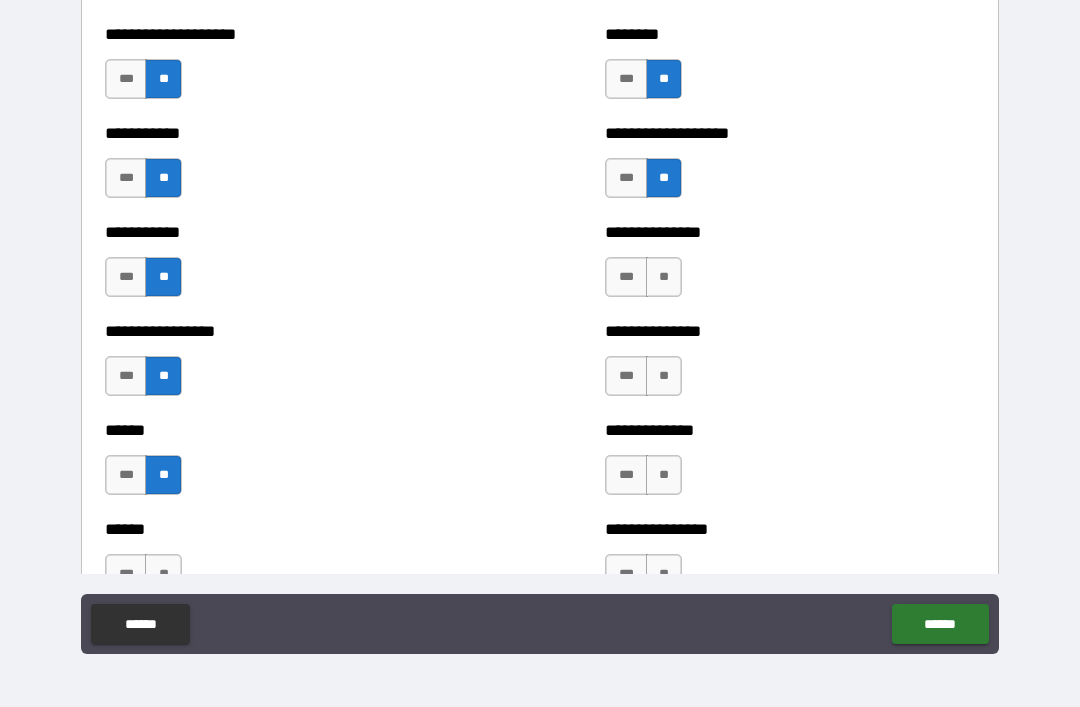 click on "**" at bounding box center [664, 277] 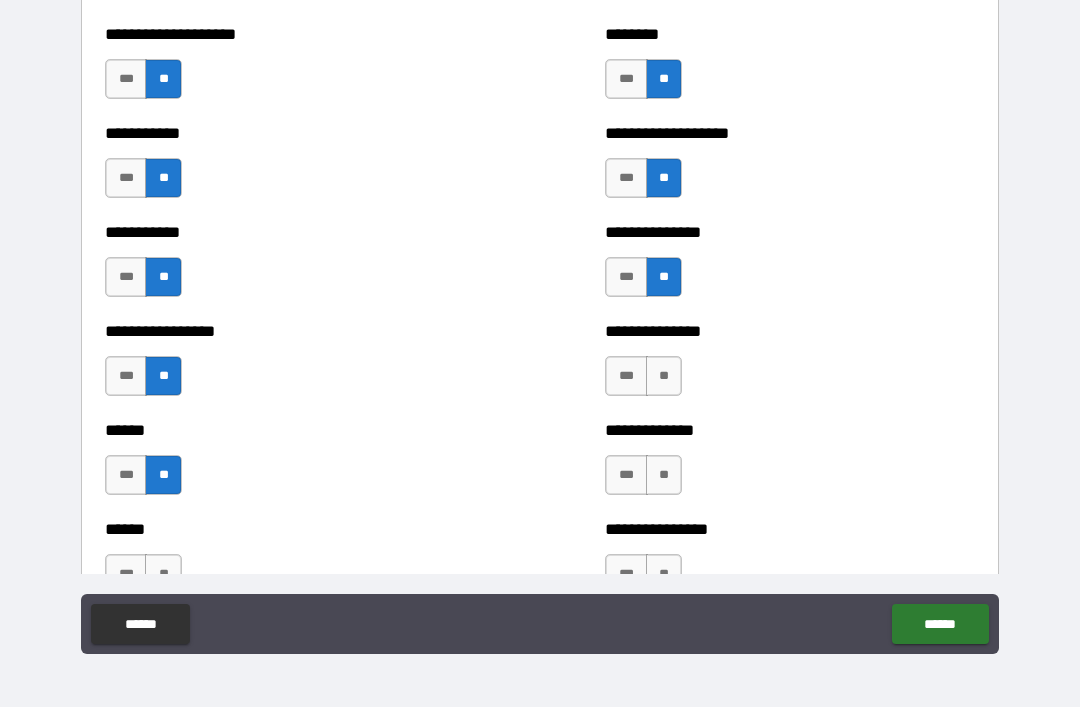 click on "**" at bounding box center [664, 376] 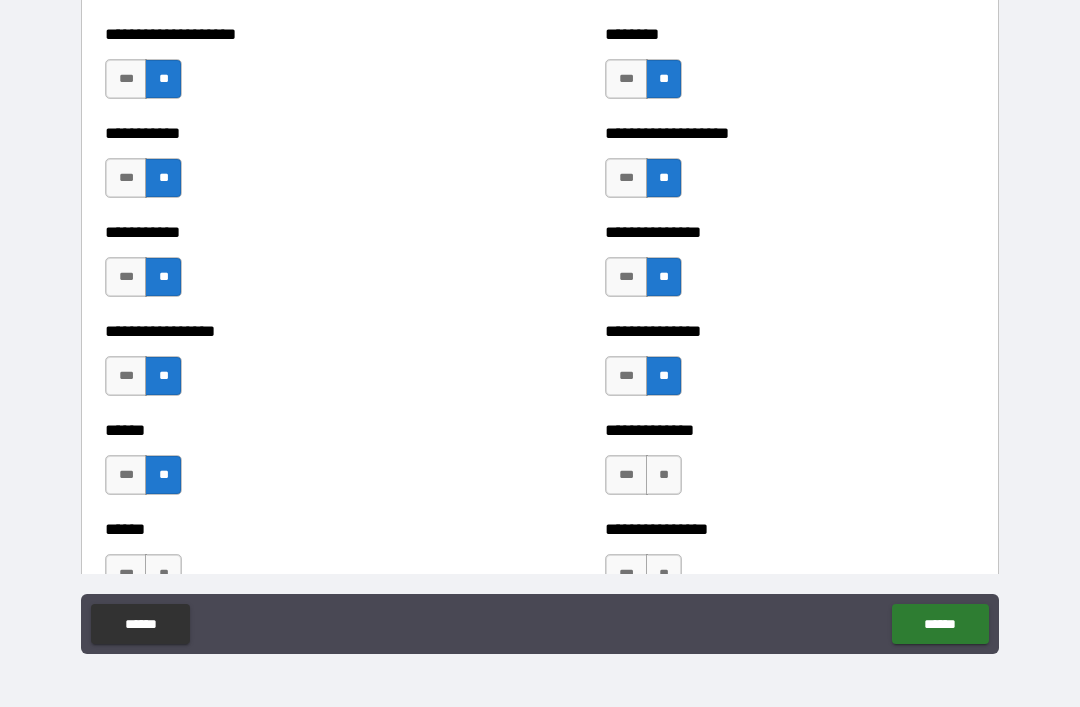 click on "**" at bounding box center (664, 475) 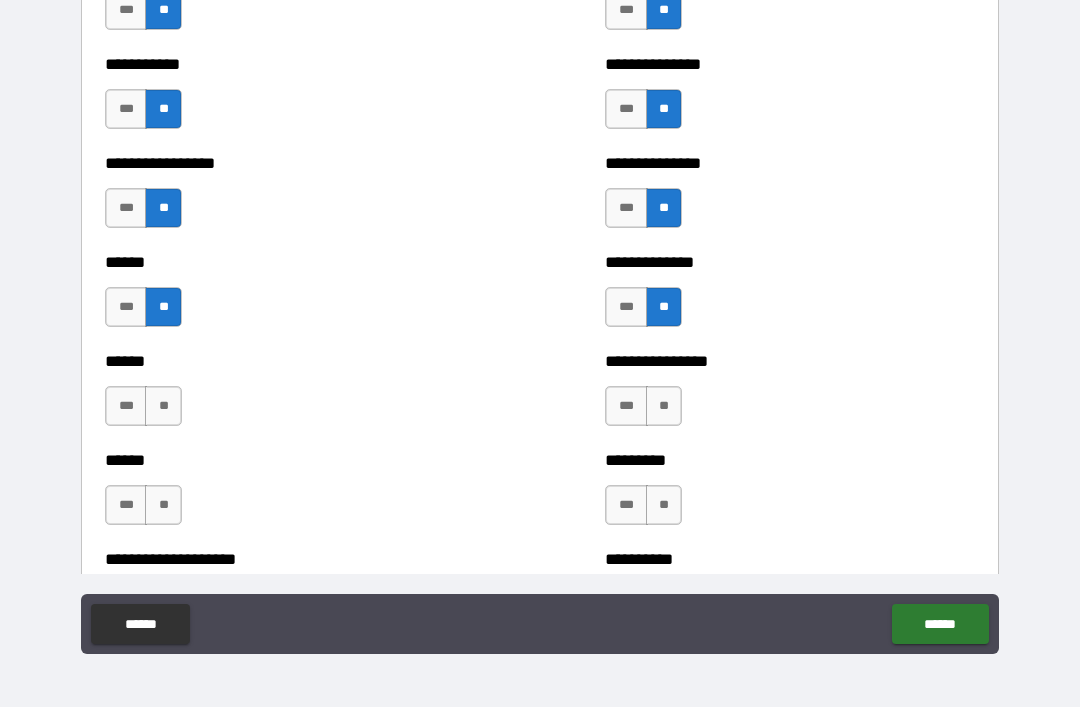 scroll, scrollTop: 2990, scrollLeft: 0, axis: vertical 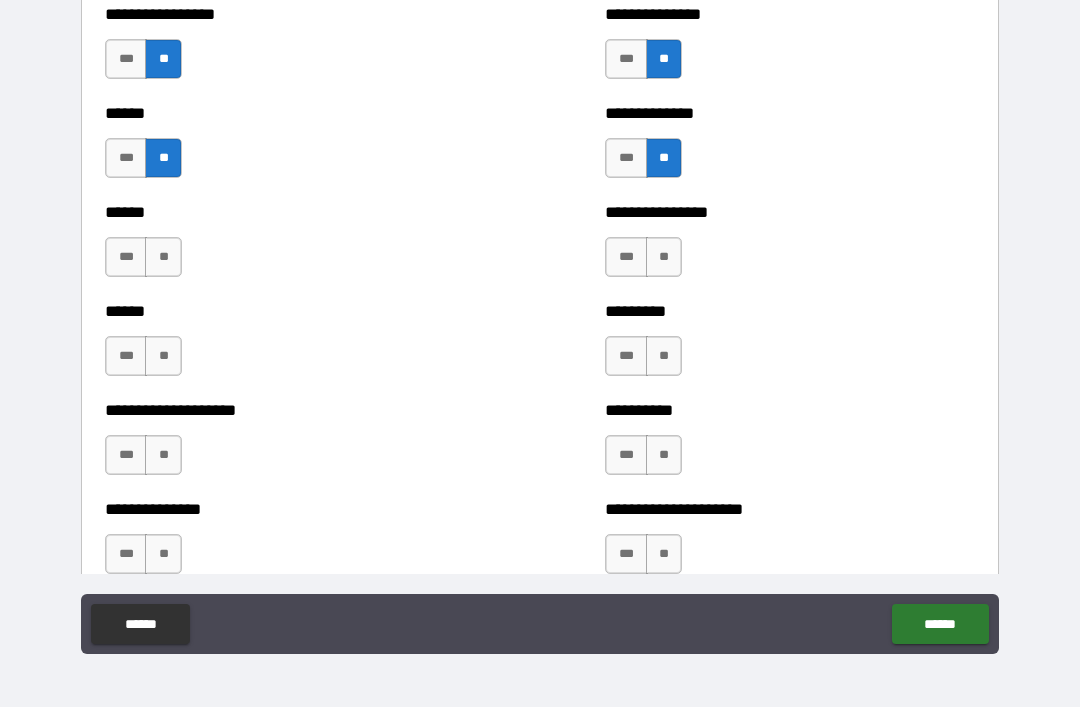 click on "**" at bounding box center (664, 257) 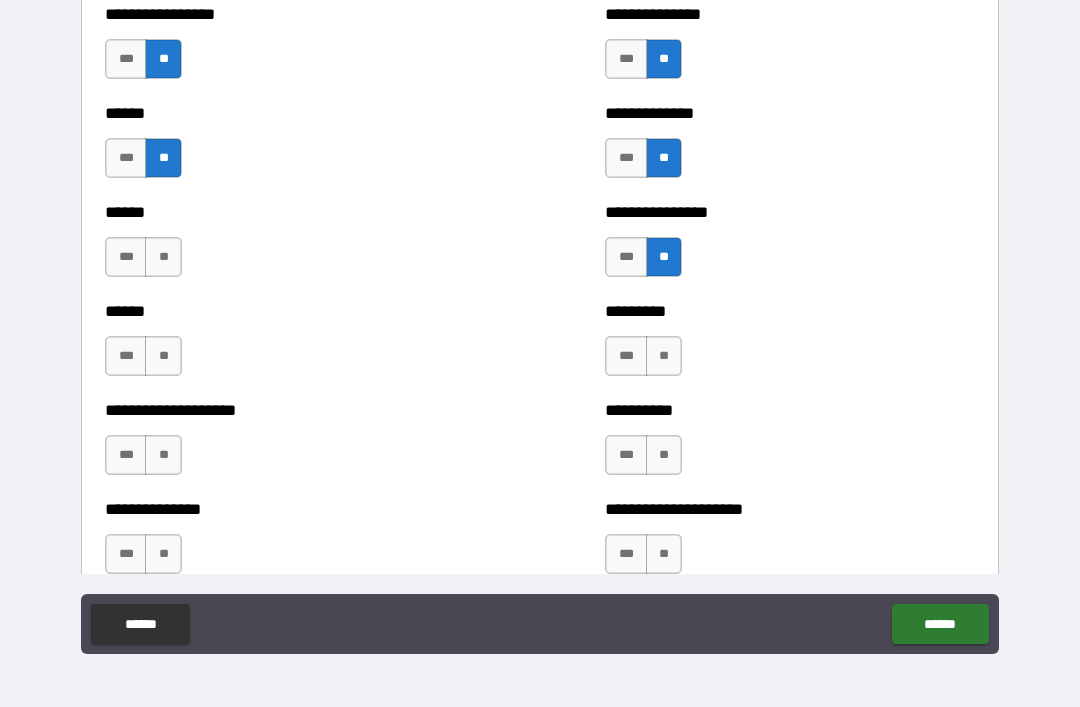 click on "**" at bounding box center (664, 356) 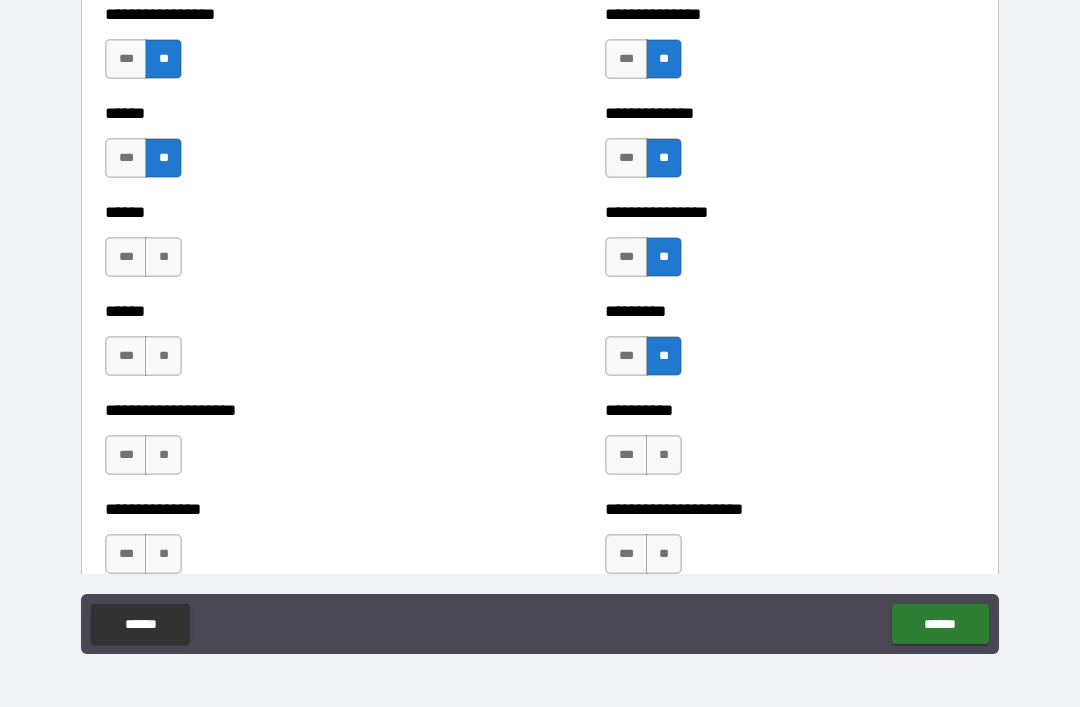 click on "**" at bounding box center (664, 455) 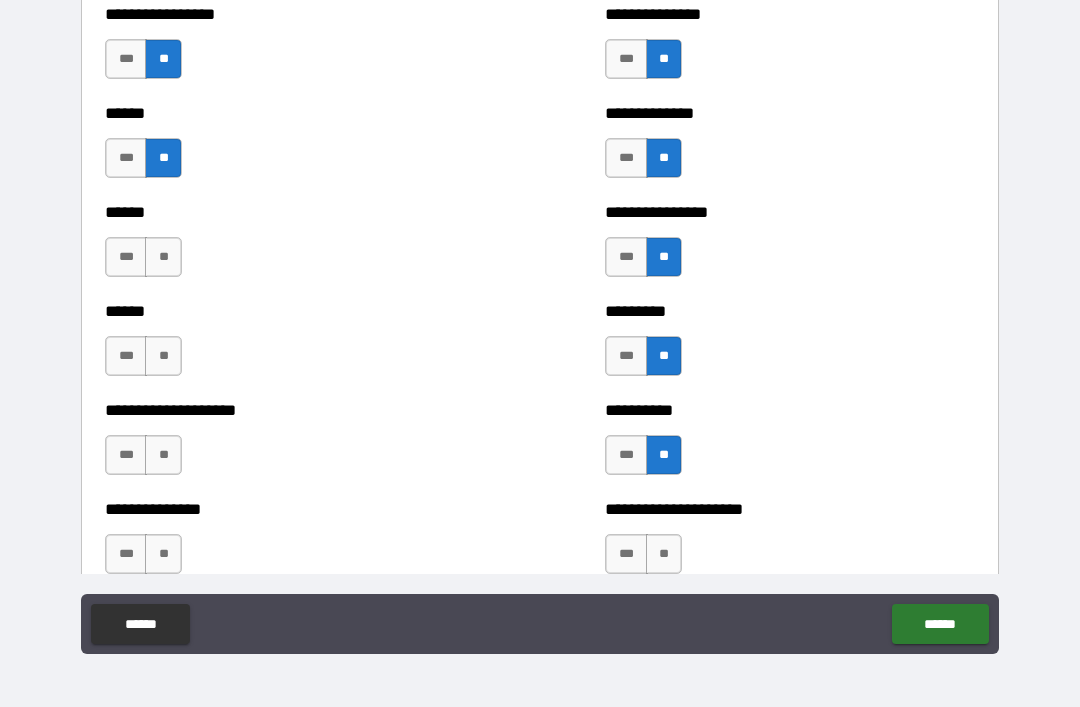 click on "**" at bounding box center (163, 257) 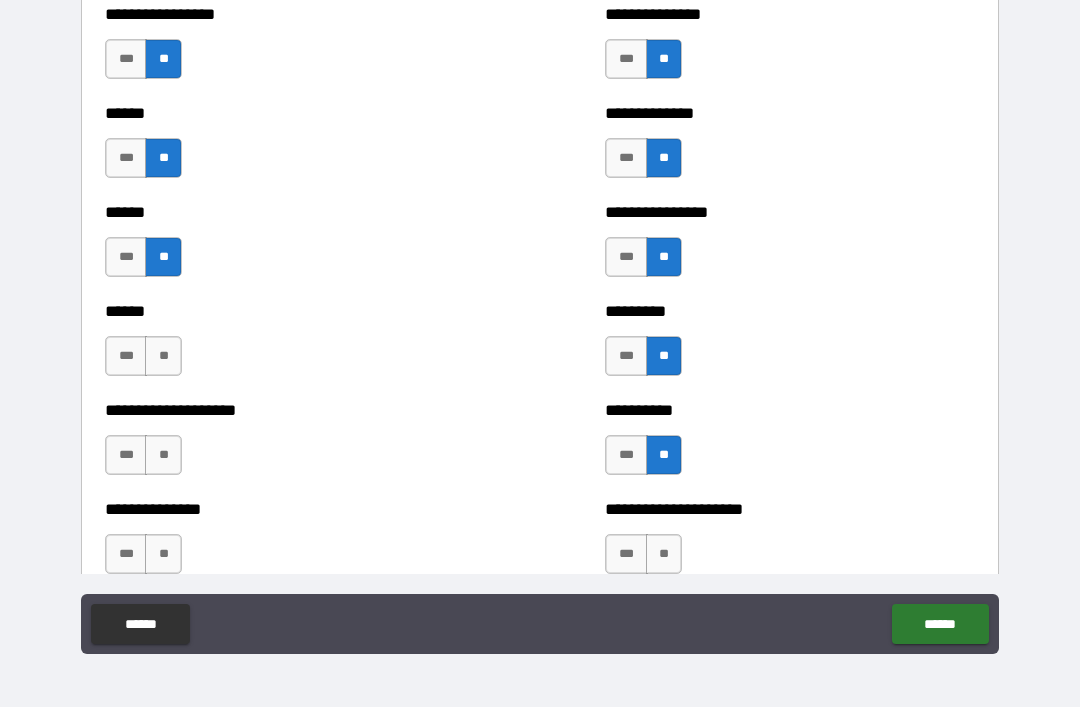 click on "**" at bounding box center (163, 356) 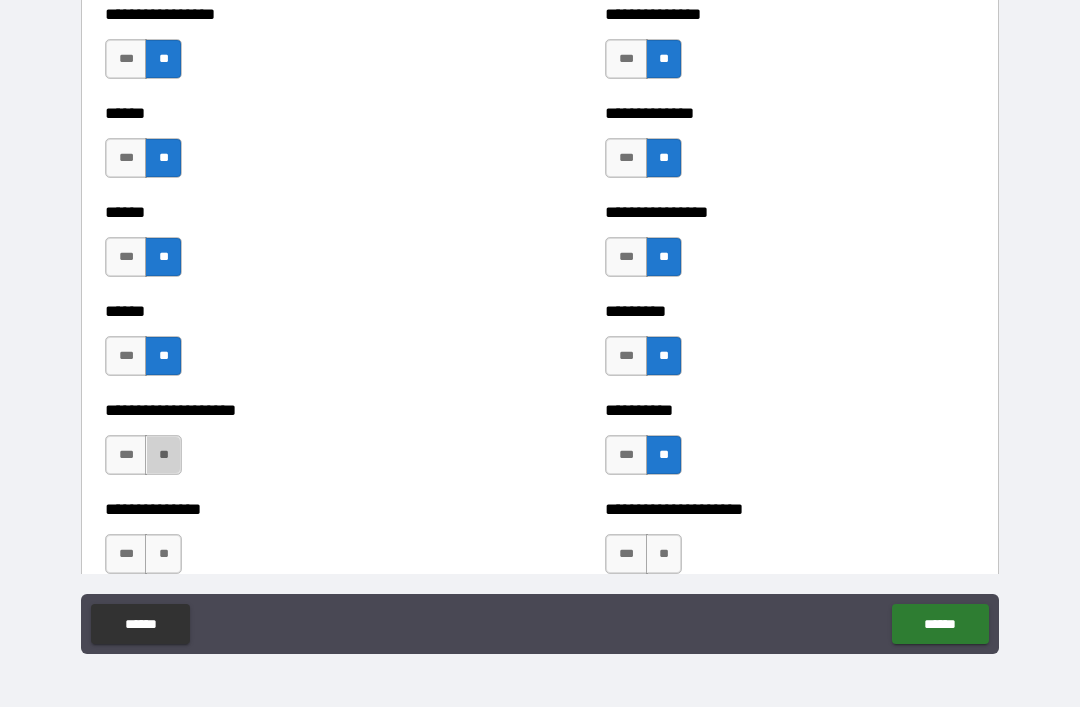 click on "**" at bounding box center [163, 455] 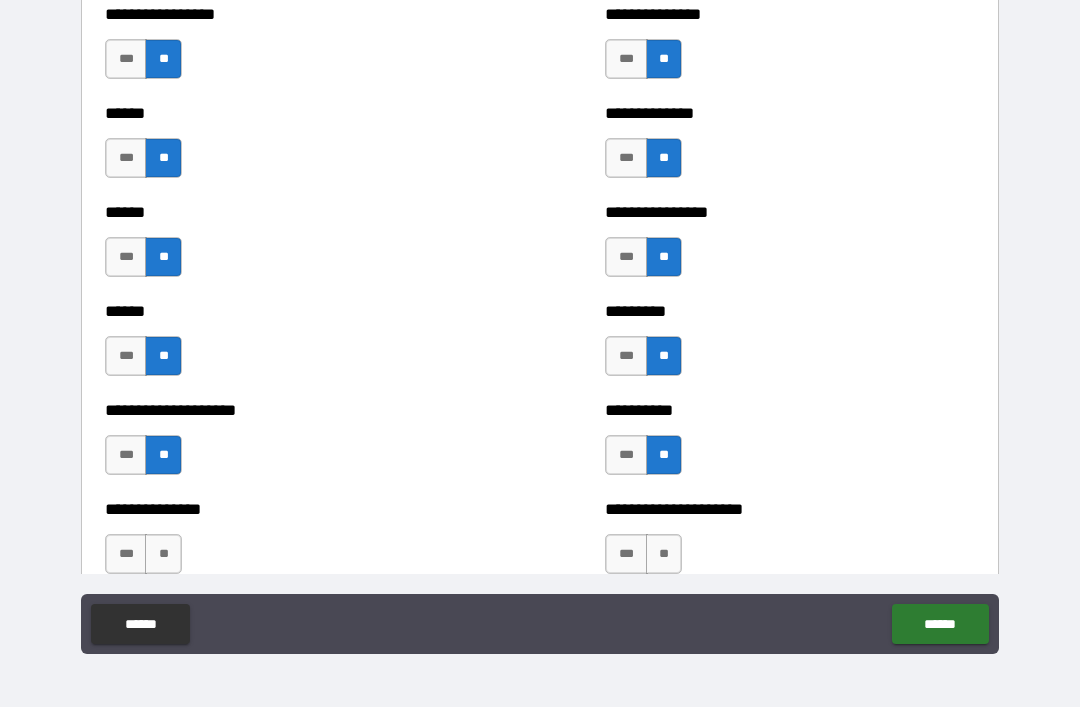 click on "**********" at bounding box center [290, 509] 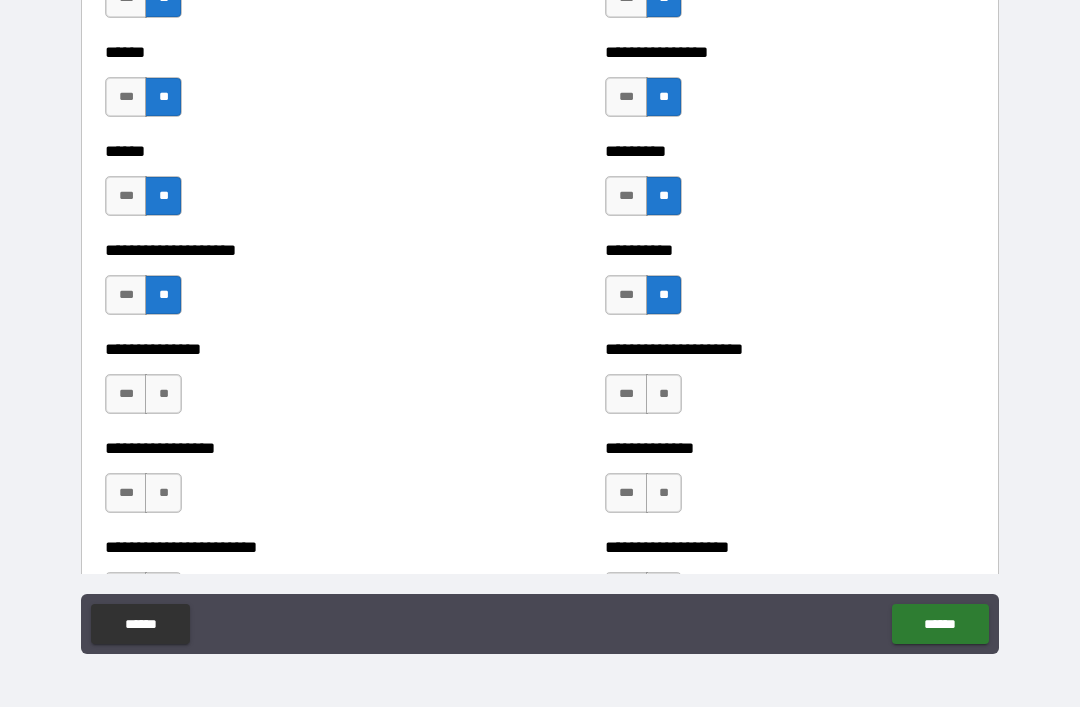 scroll, scrollTop: 3305, scrollLeft: 0, axis: vertical 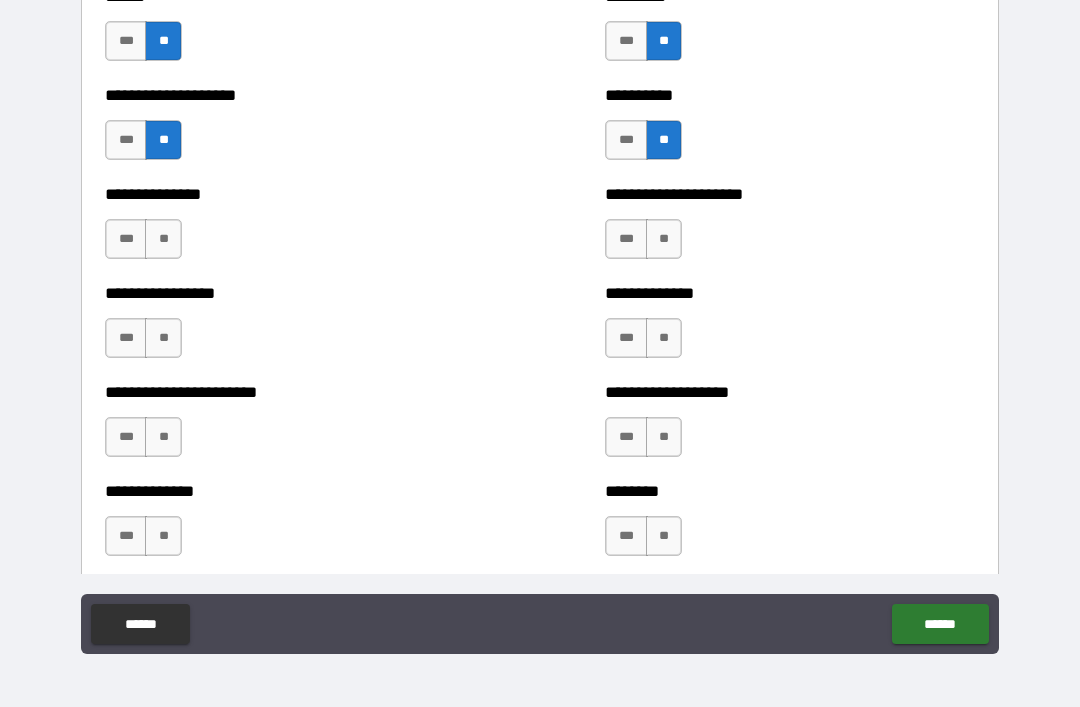 click on "**" at bounding box center [664, 239] 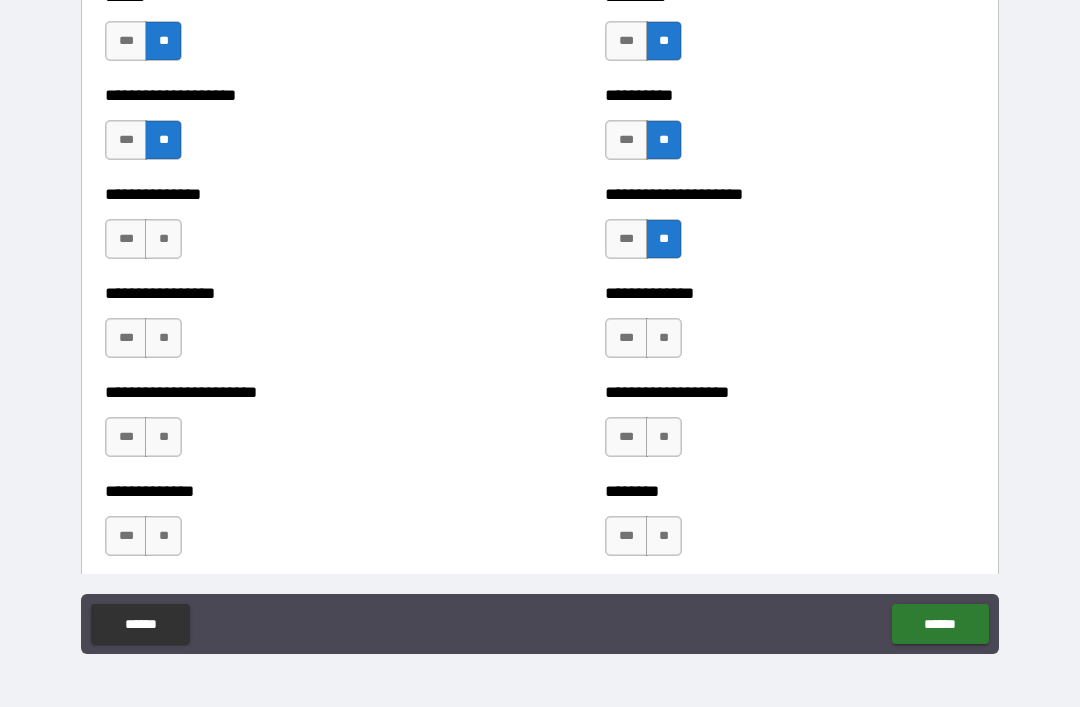click on "**" at bounding box center [664, 338] 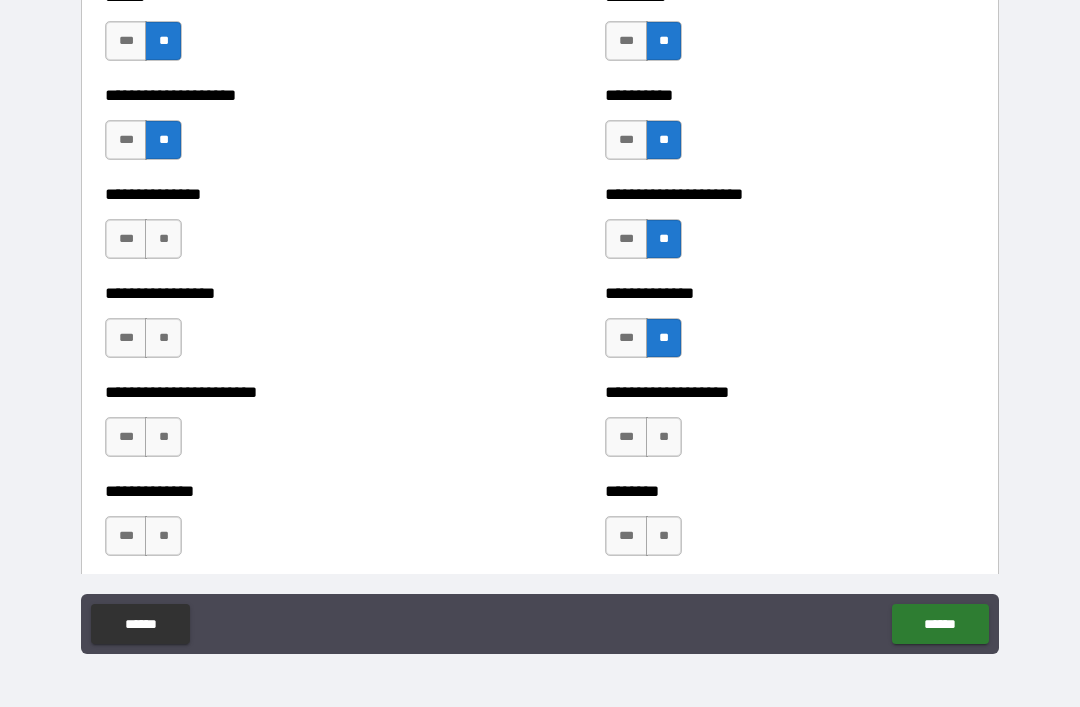 click on "**********" at bounding box center [790, 392] 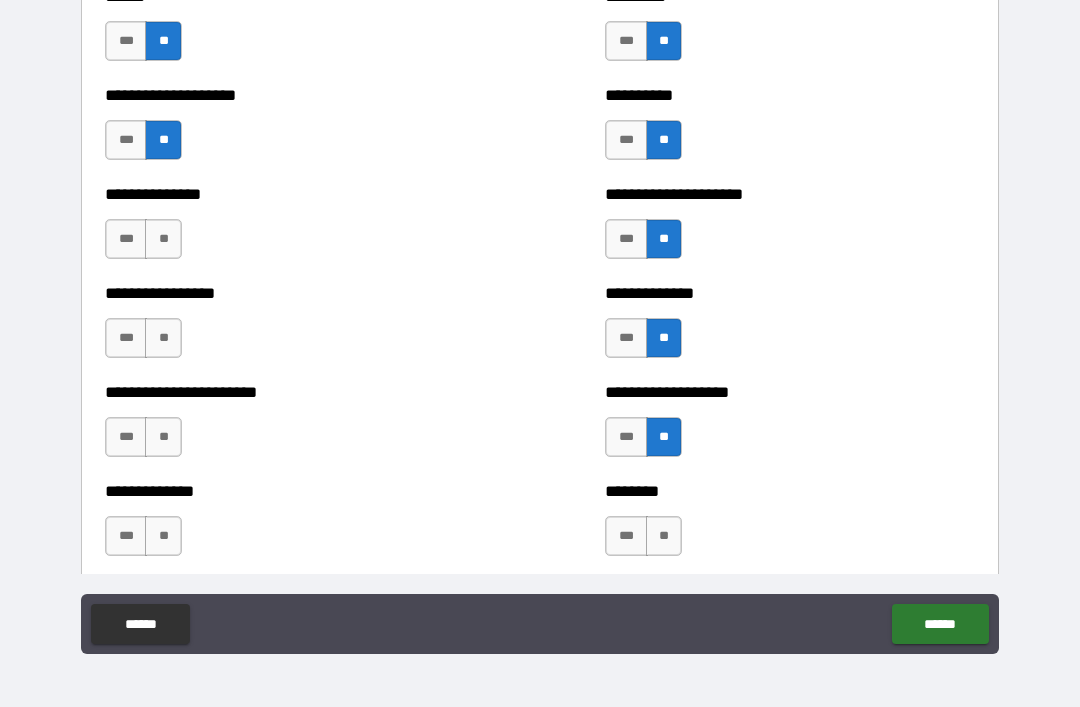 click on "**" at bounding box center (664, 536) 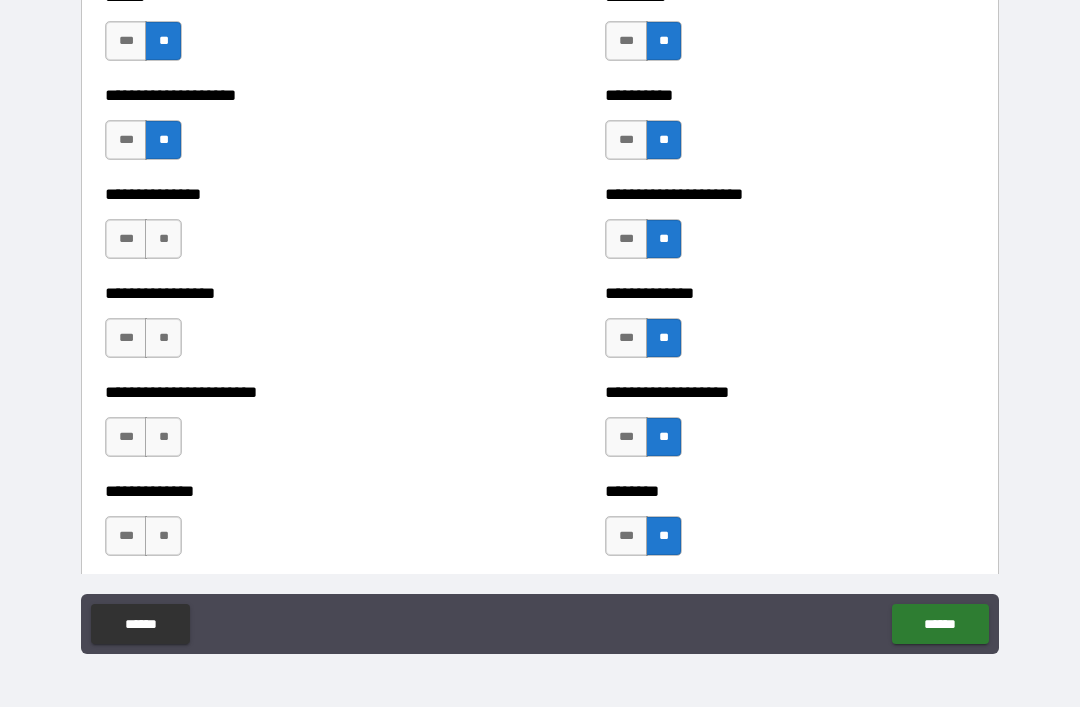 click on "**" at bounding box center [163, 239] 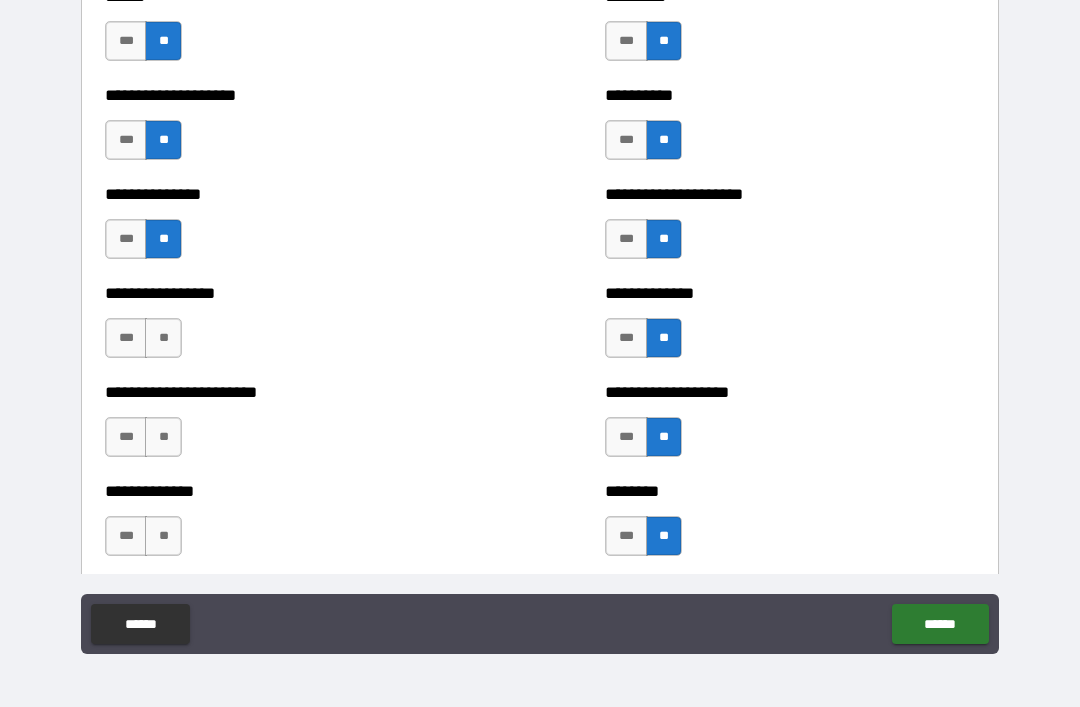 click on "**" at bounding box center [163, 338] 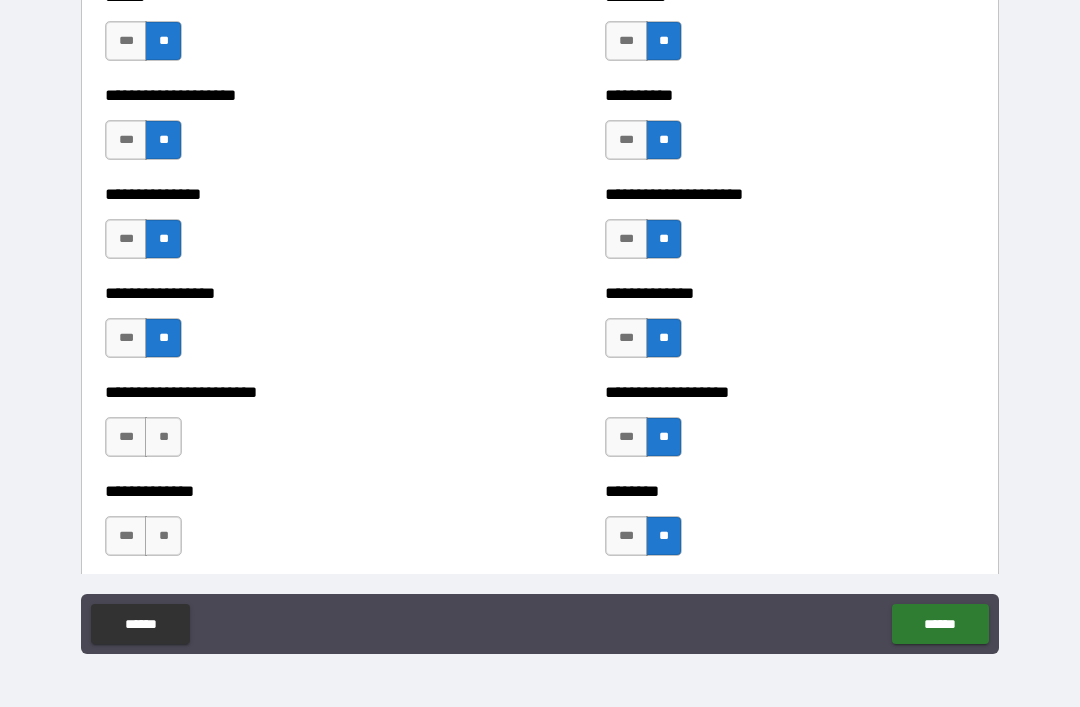 click on "**********" at bounding box center [290, 427] 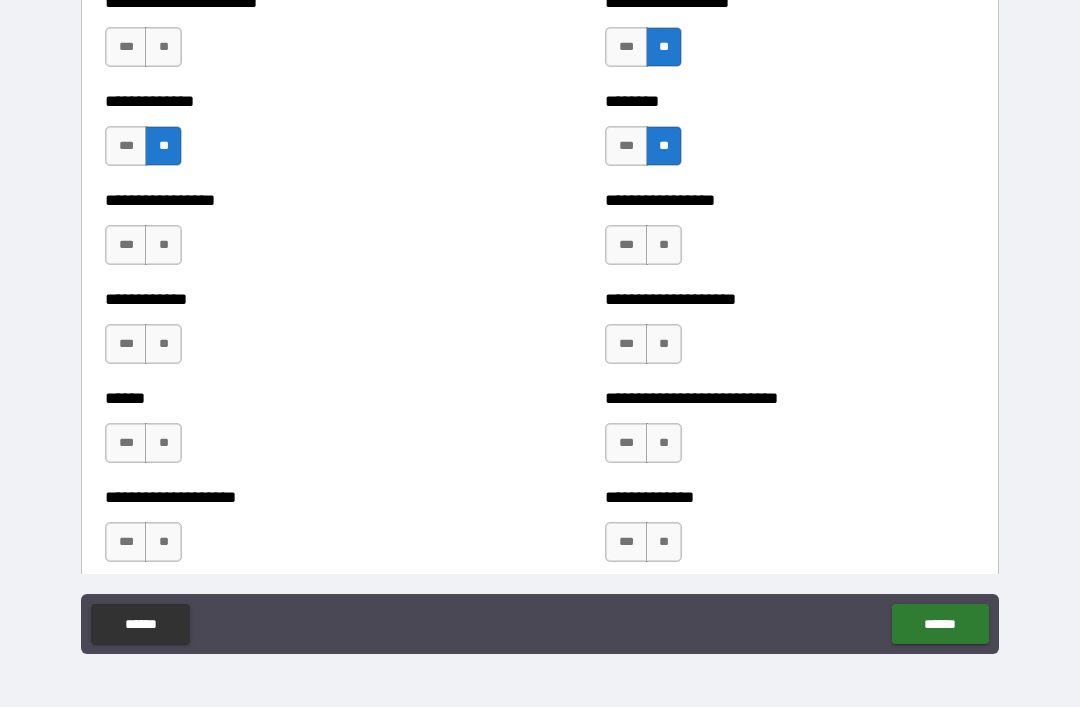 scroll, scrollTop: 3683, scrollLeft: 0, axis: vertical 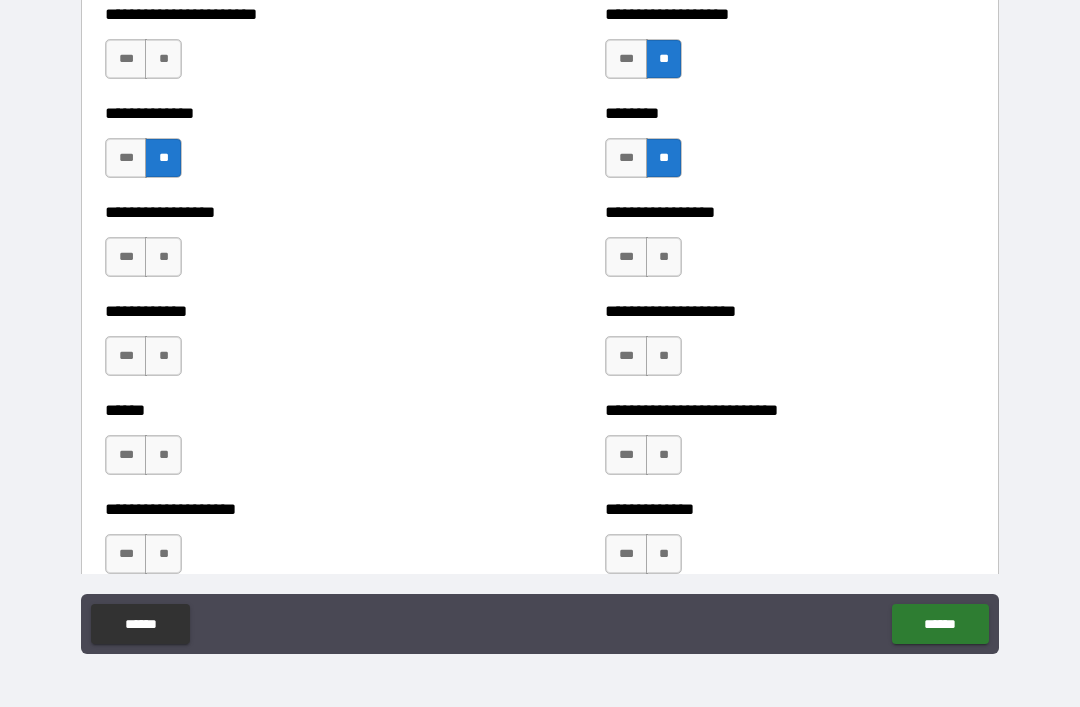 click on "**" at bounding box center [163, 59] 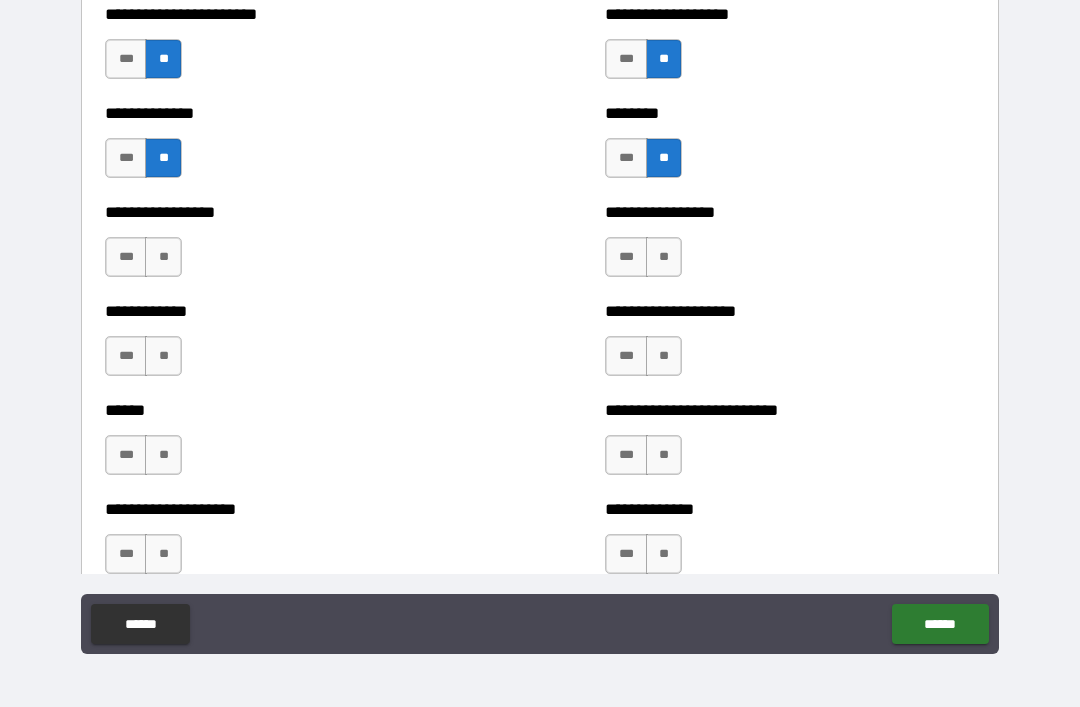 click on "**" at bounding box center (163, 257) 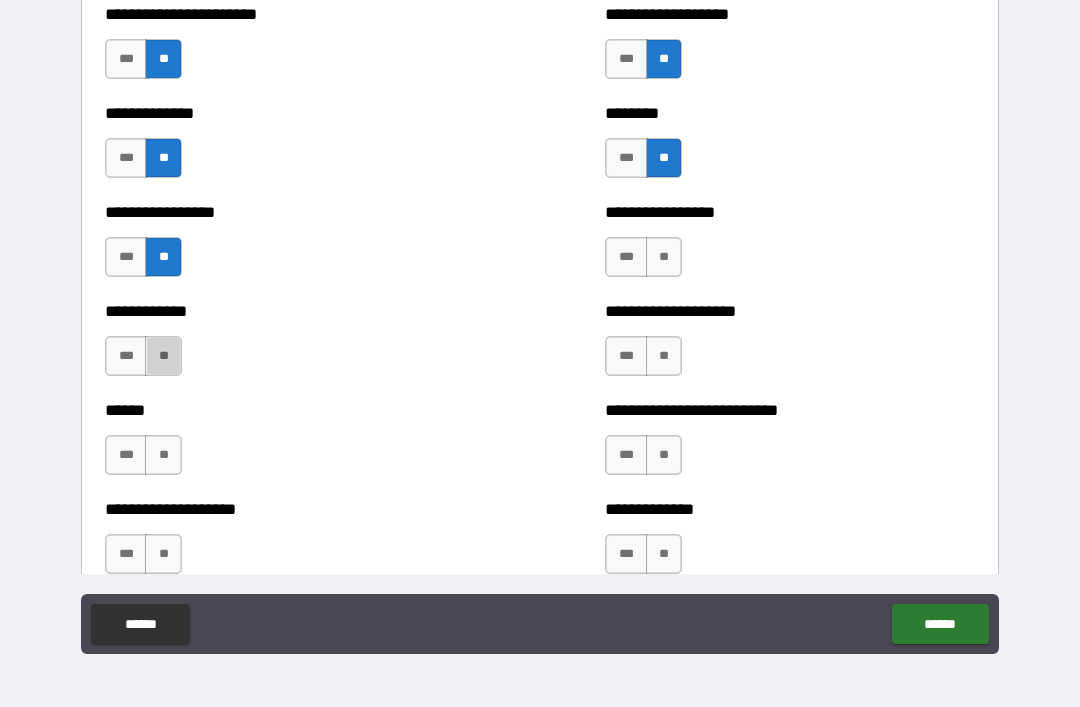 click on "**" at bounding box center (163, 356) 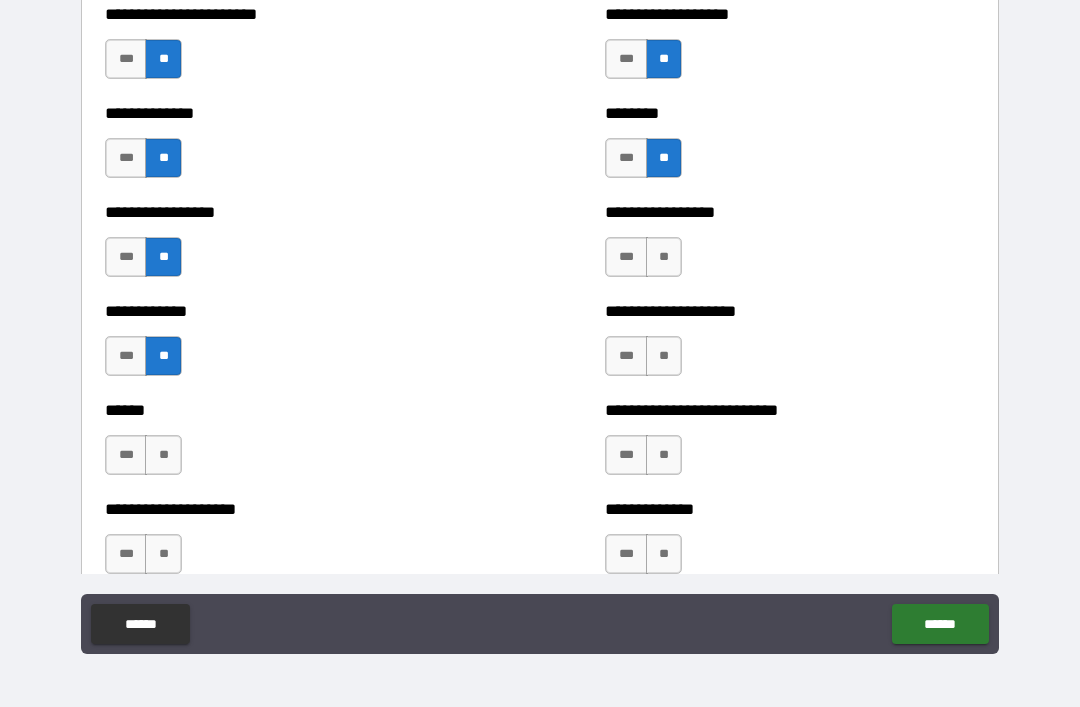 click on "**" at bounding box center (163, 455) 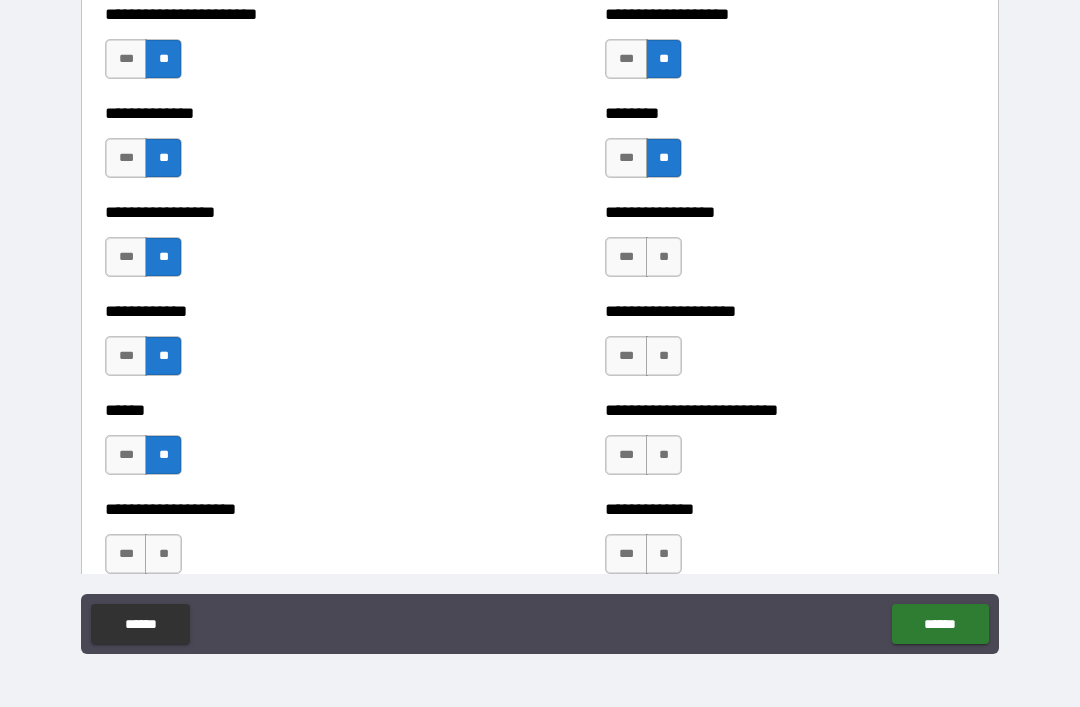 click on "**" at bounding box center (664, 257) 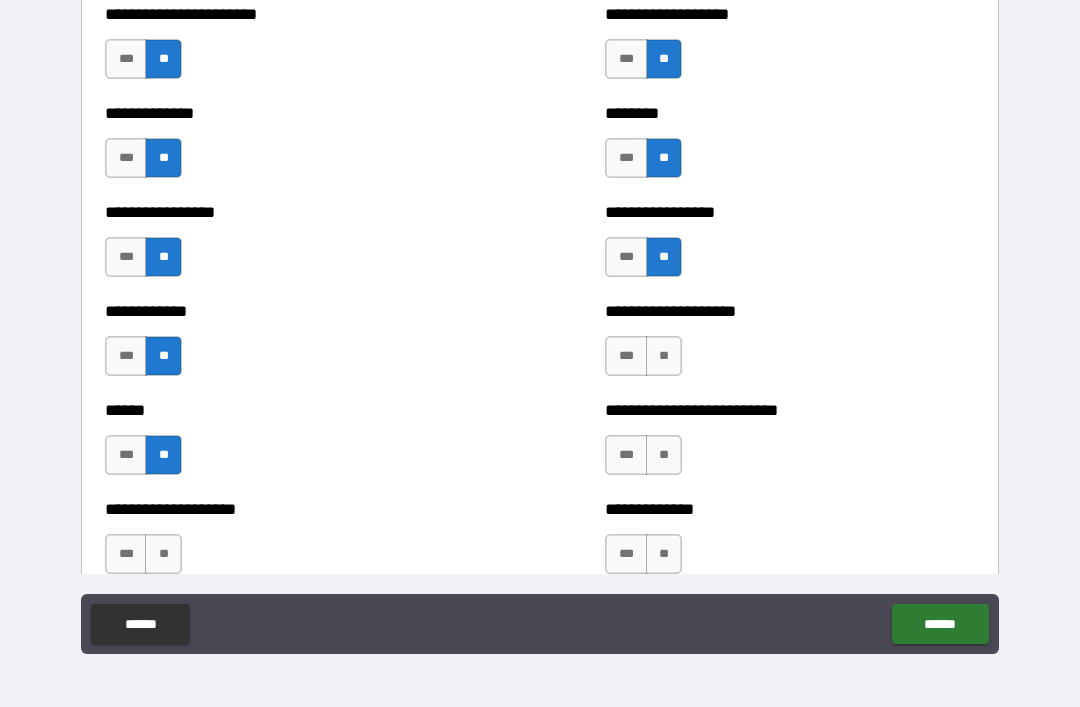 click on "**" at bounding box center (664, 356) 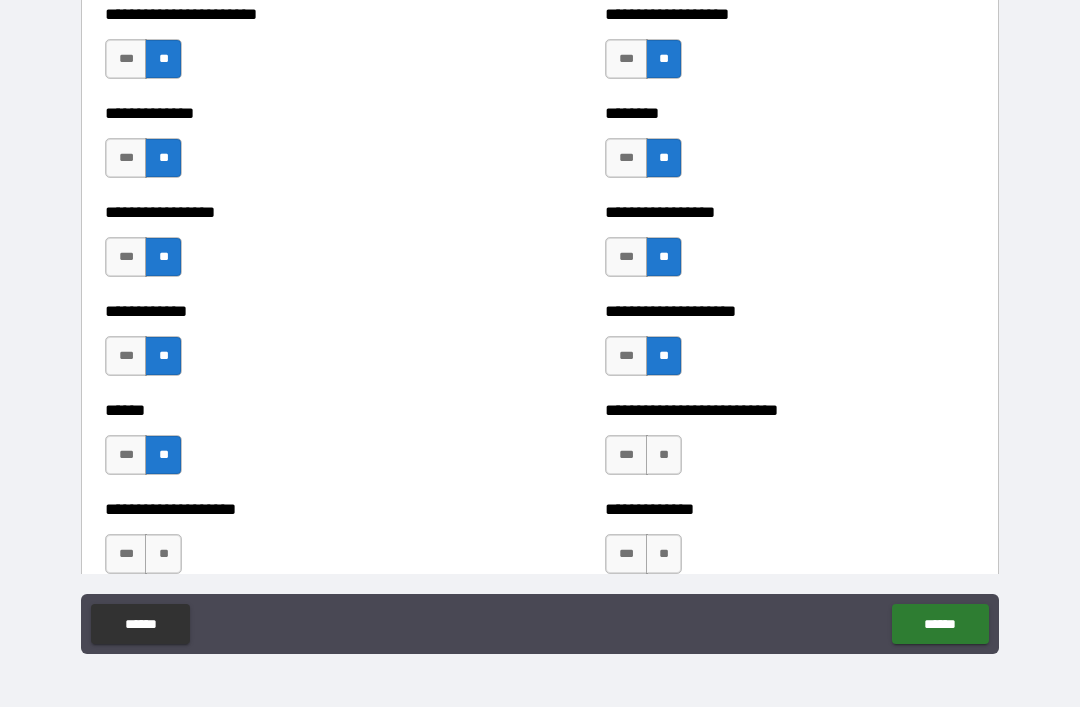 click on "**" at bounding box center (664, 455) 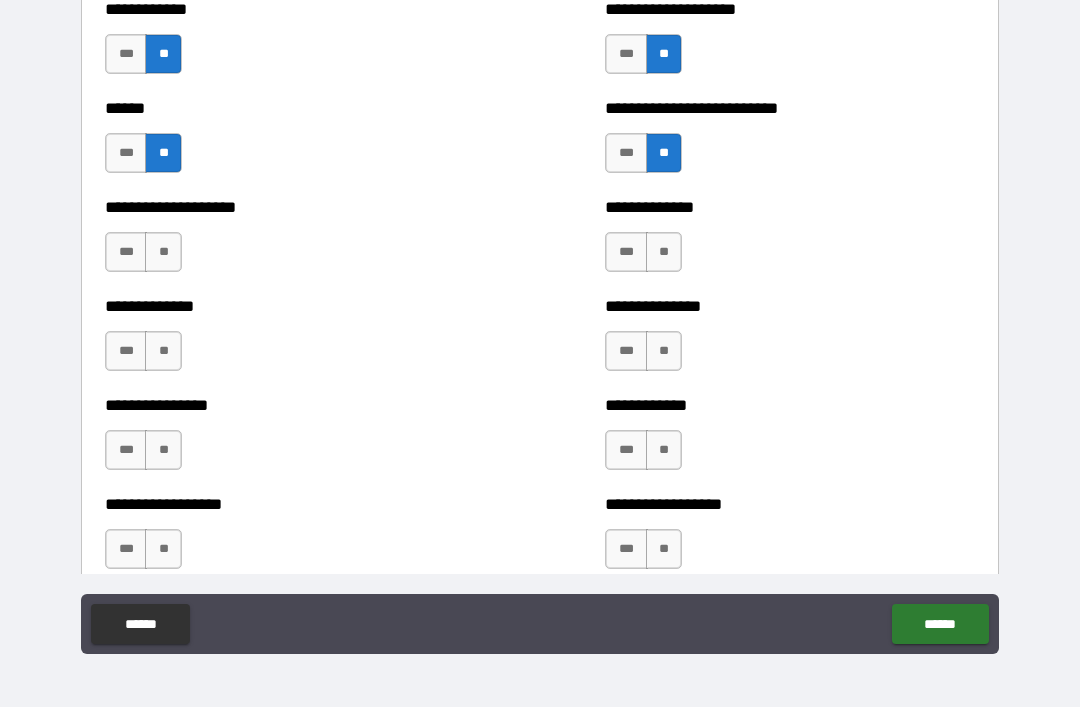 scroll, scrollTop: 4003, scrollLeft: 0, axis: vertical 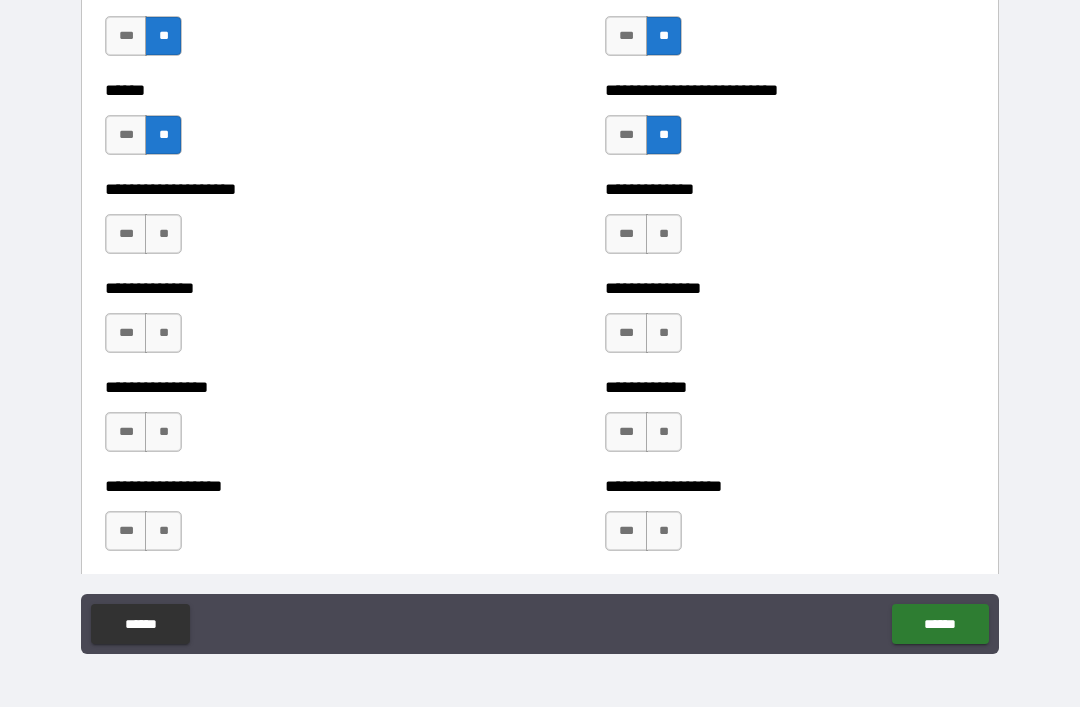 click on "**" at bounding box center (664, 234) 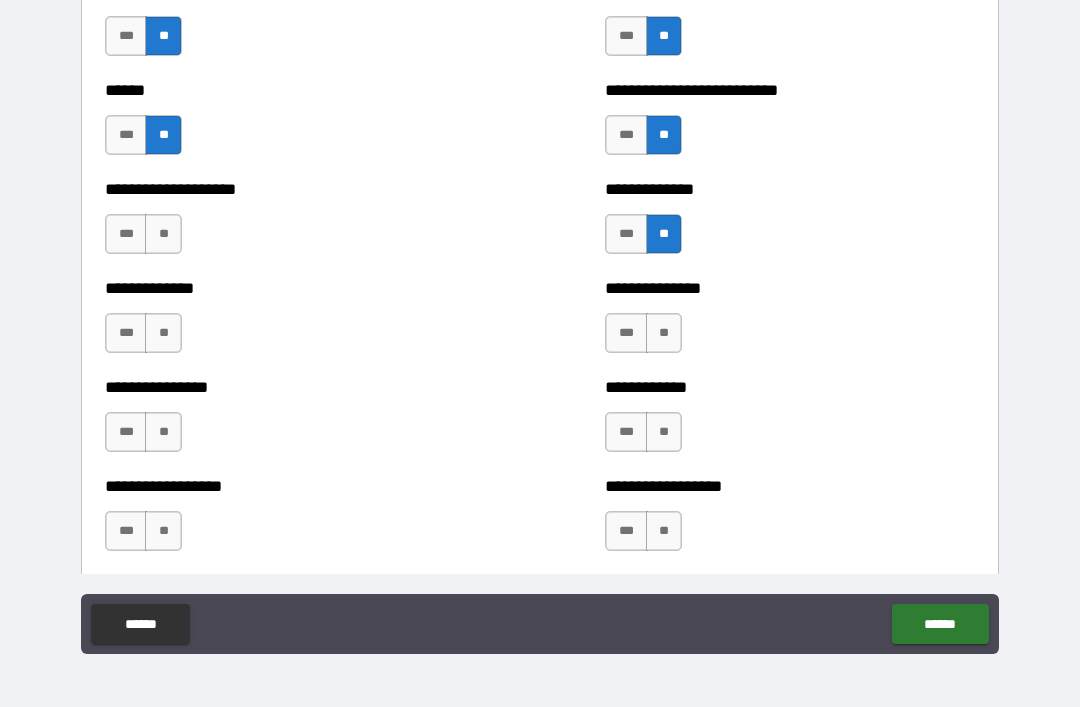 click on "***" at bounding box center [626, 234] 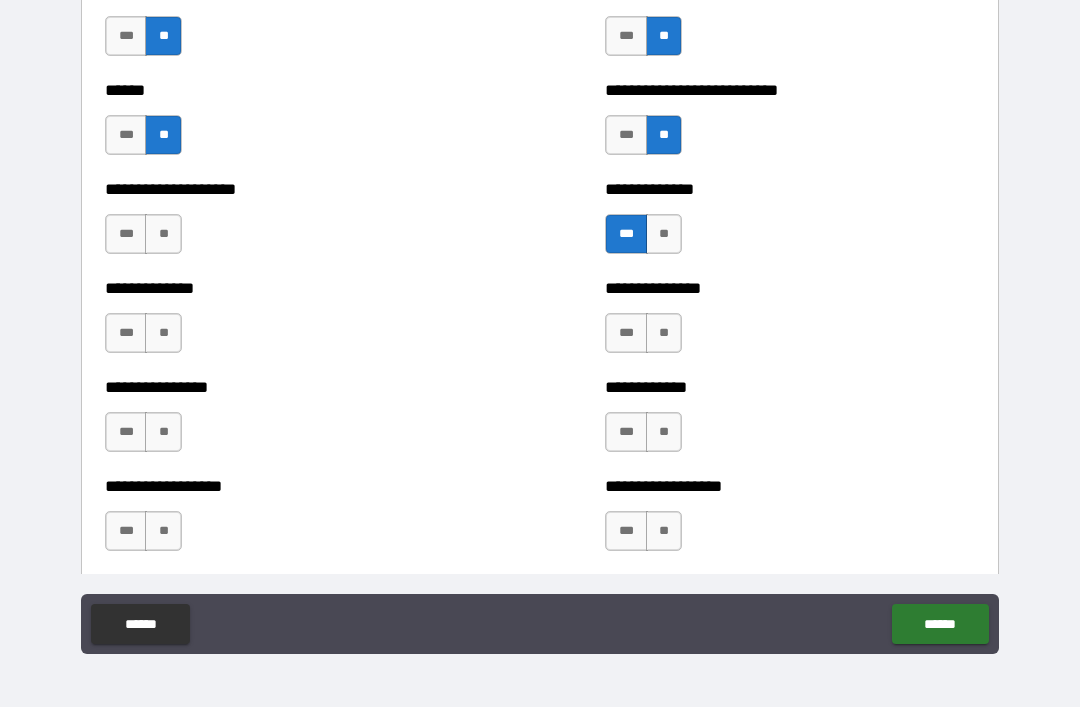 click on "**" at bounding box center [664, 333] 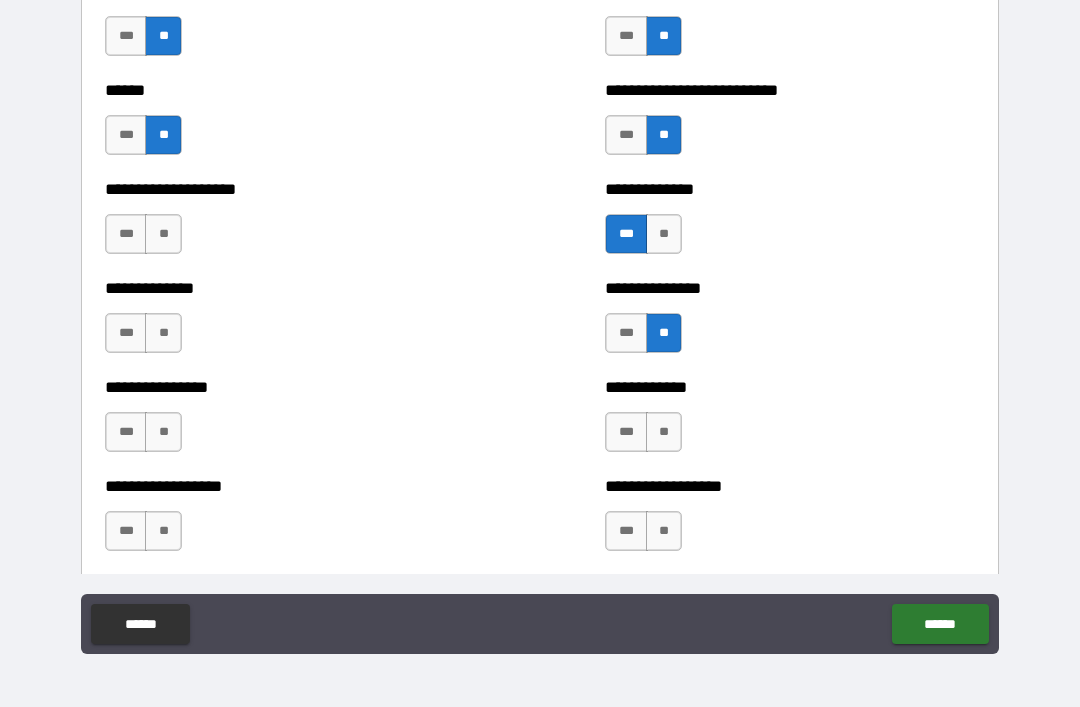 click on "**" at bounding box center (664, 432) 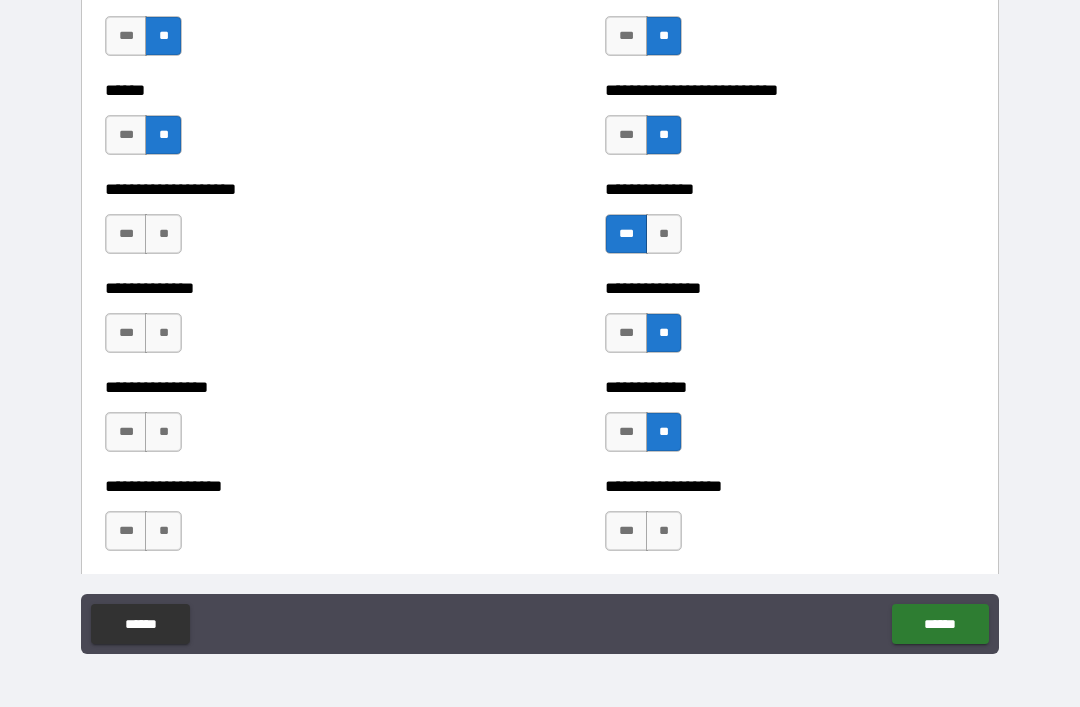click on "**" at bounding box center (163, 234) 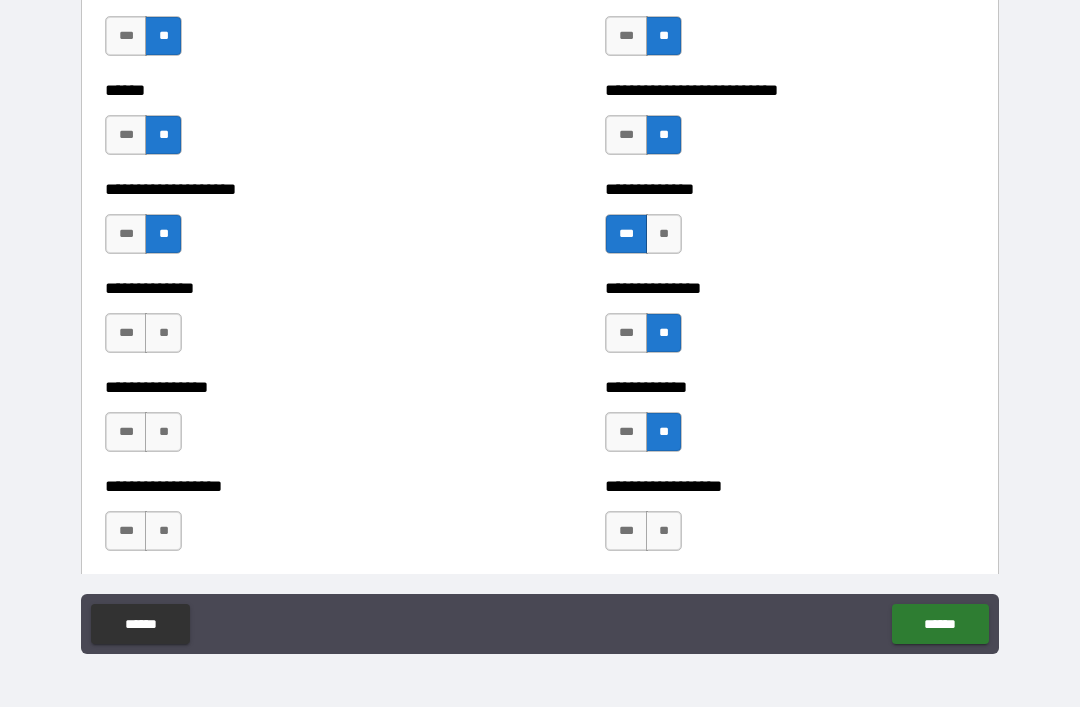 click on "**" at bounding box center [163, 333] 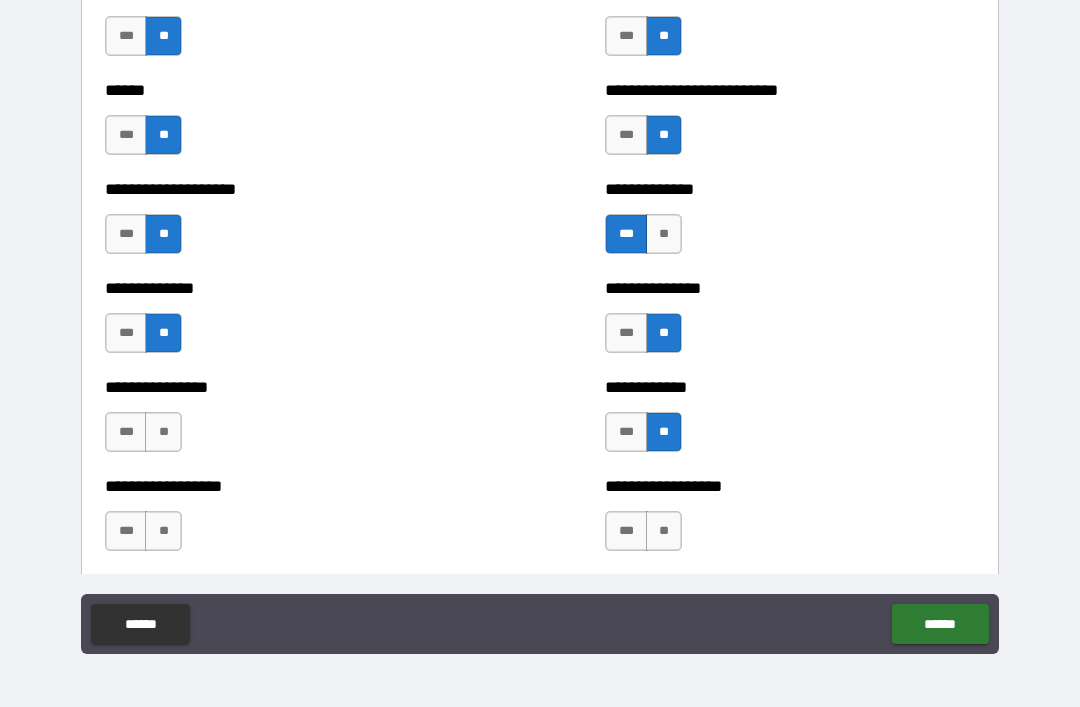 click on "**" at bounding box center [163, 432] 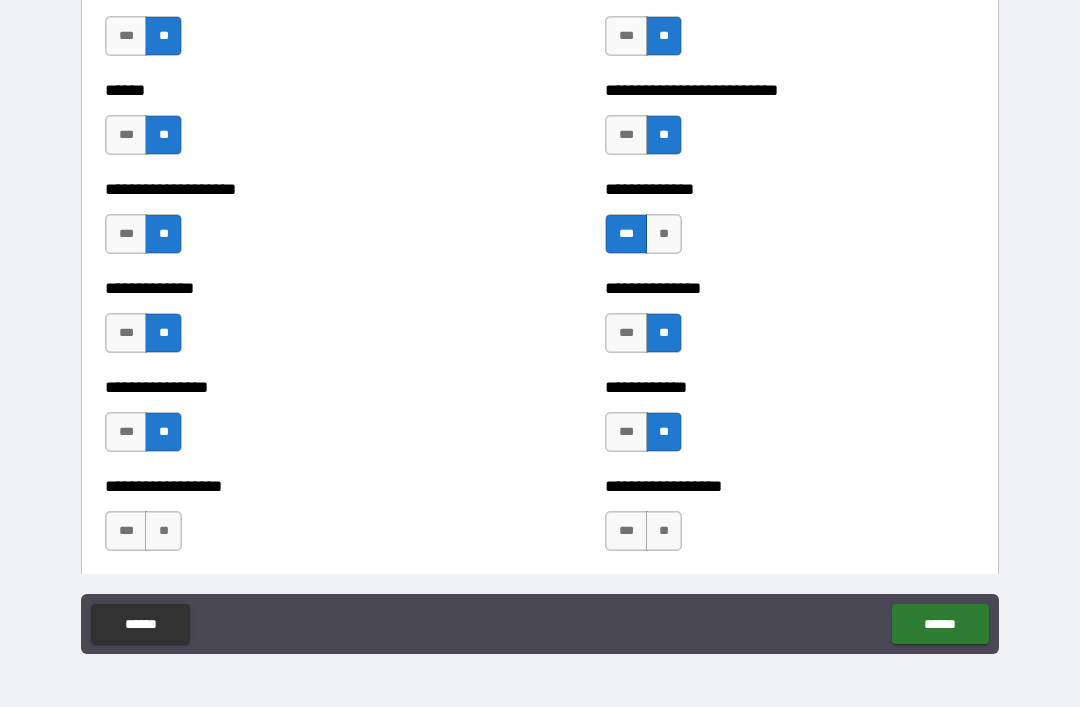 click on "**" at bounding box center (163, 531) 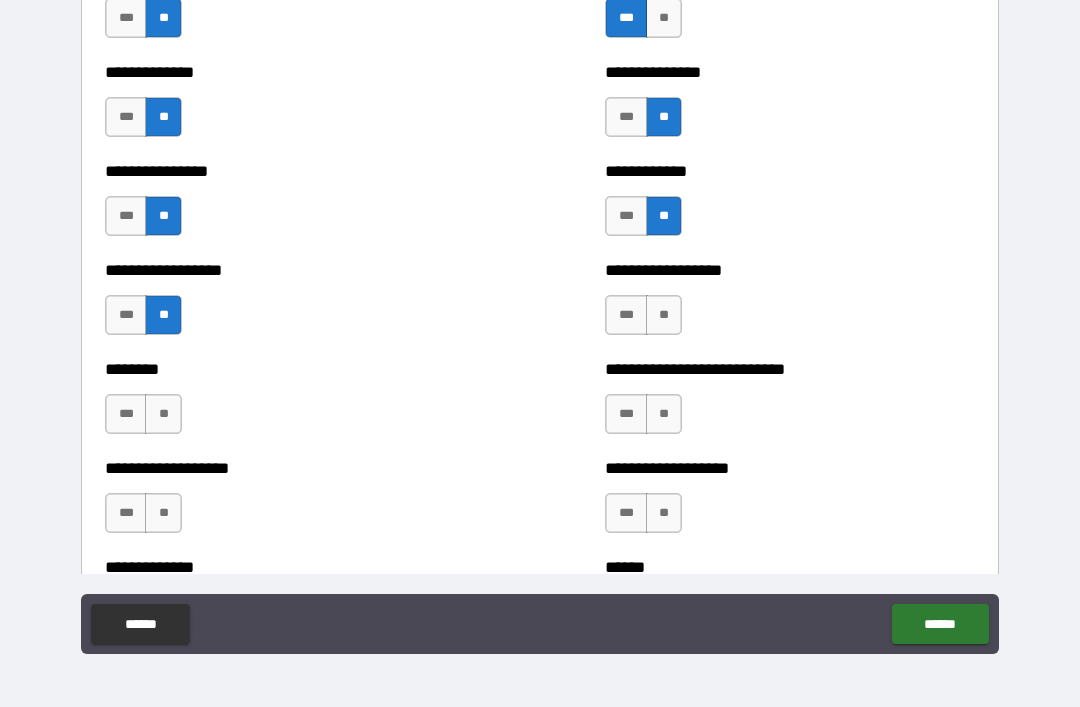 scroll, scrollTop: 4218, scrollLeft: 0, axis: vertical 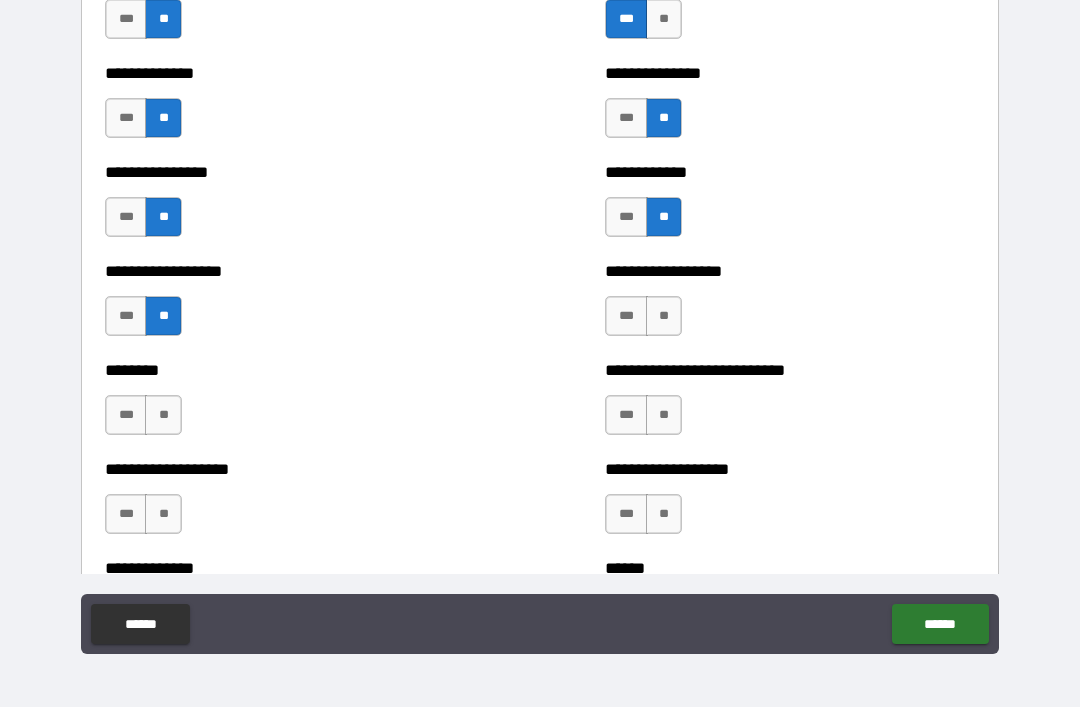 click on "**" at bounding box center (664, 316) 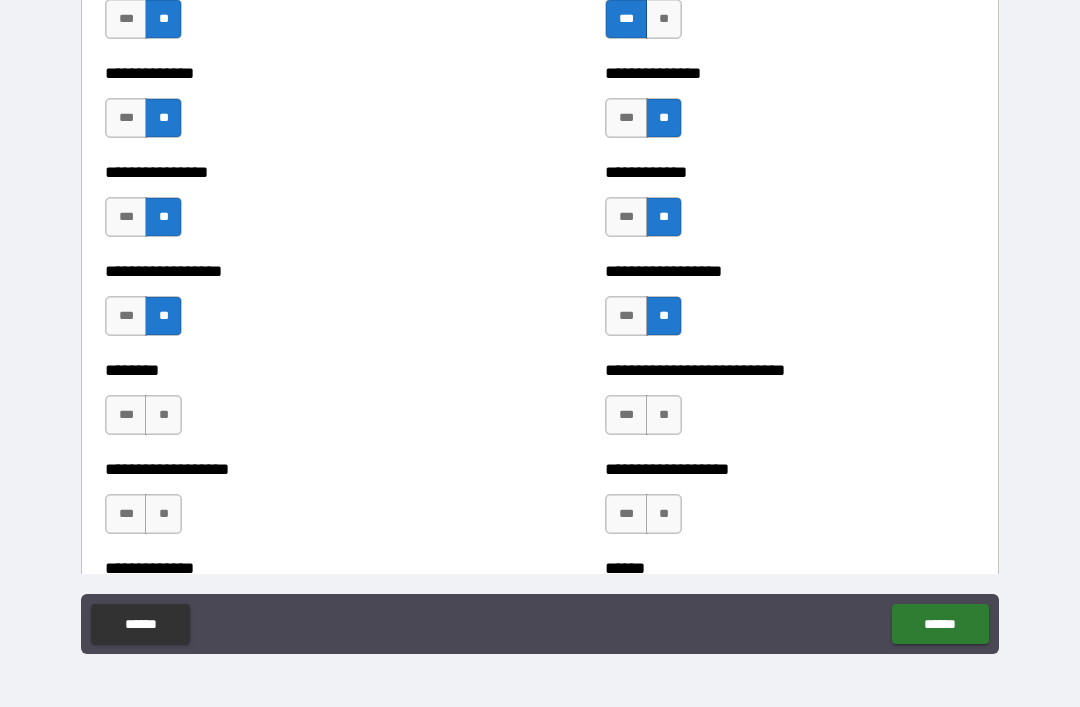 click on "**" at bounding box center (664, 415) 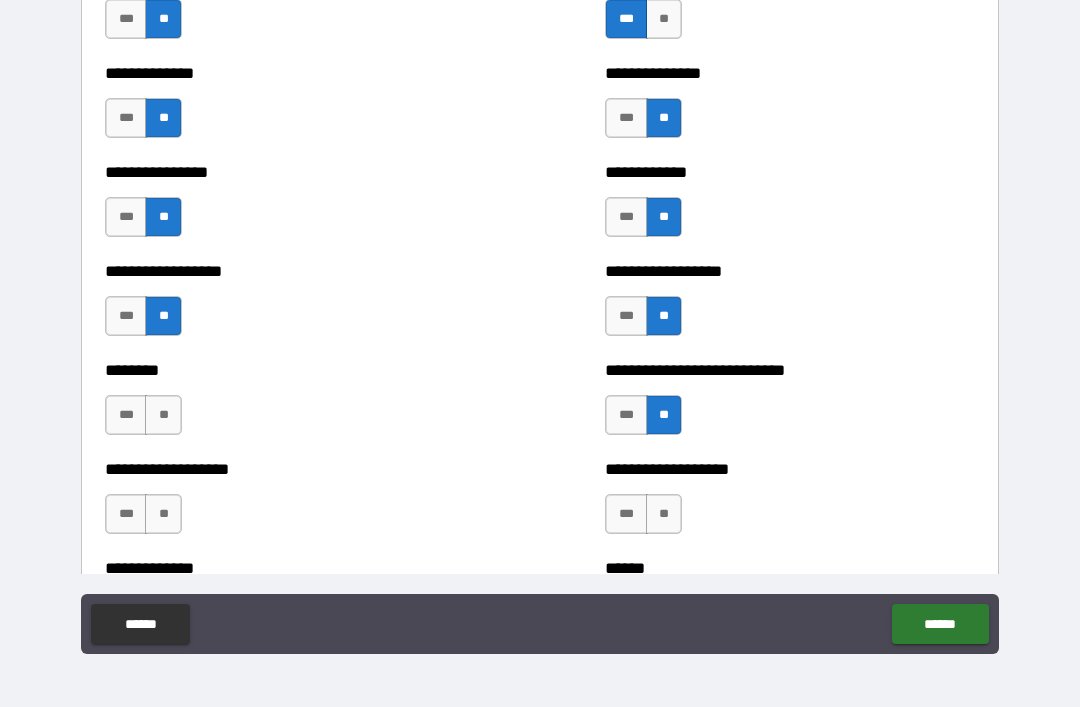 click on "**" at bounding box center (163, 415) 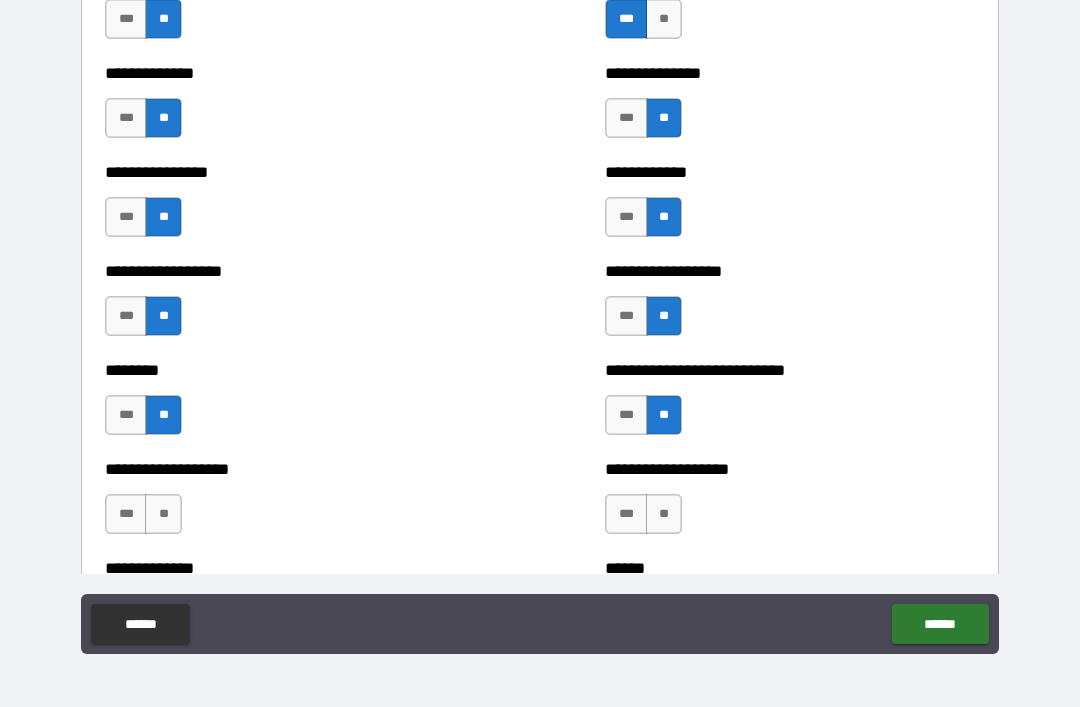click on "**" at bounding box center (163, 514) 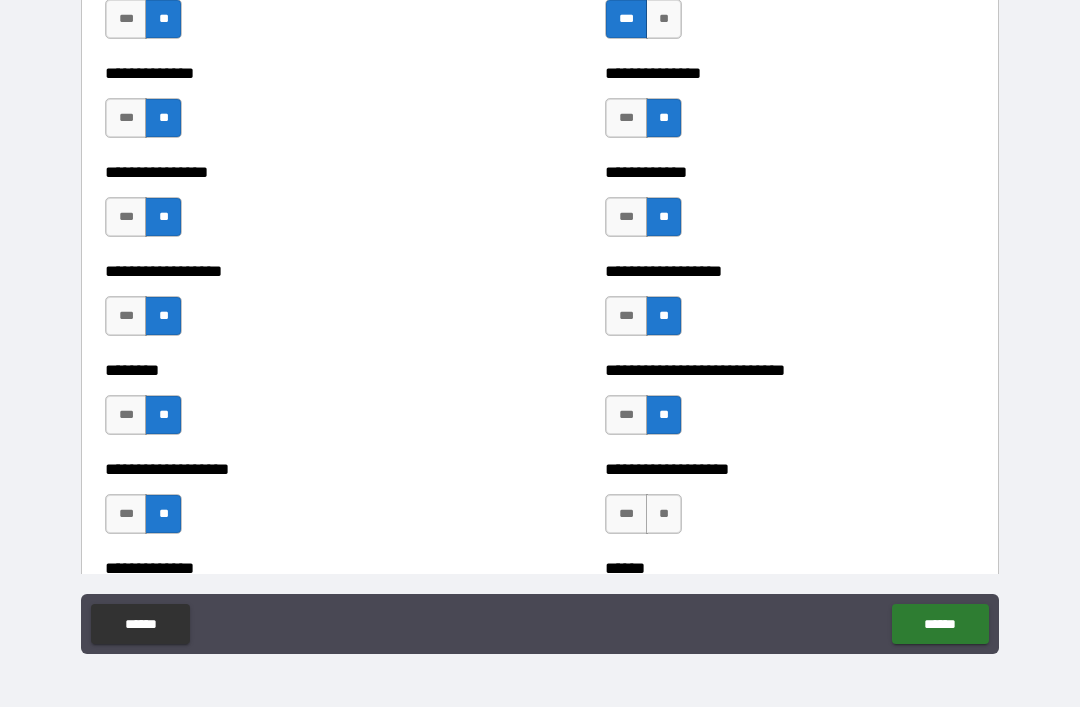 click on "**" at bounding box center (664, 514) 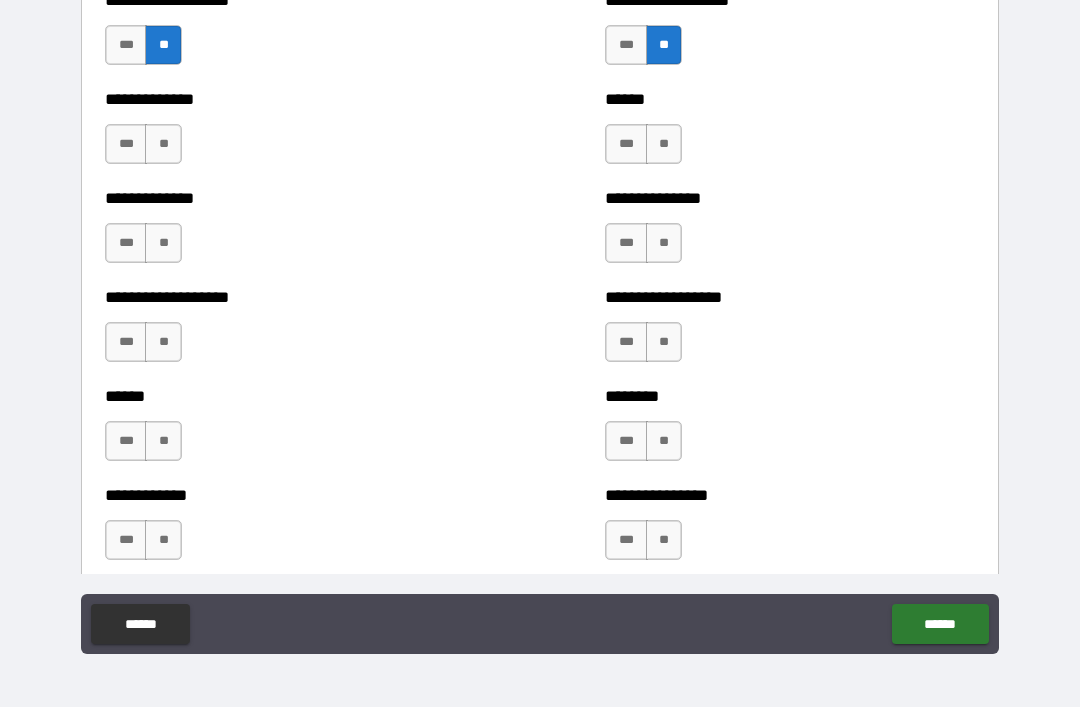 scroll, scrollTop: 4688, scrollLeft: 0, axis: vertical 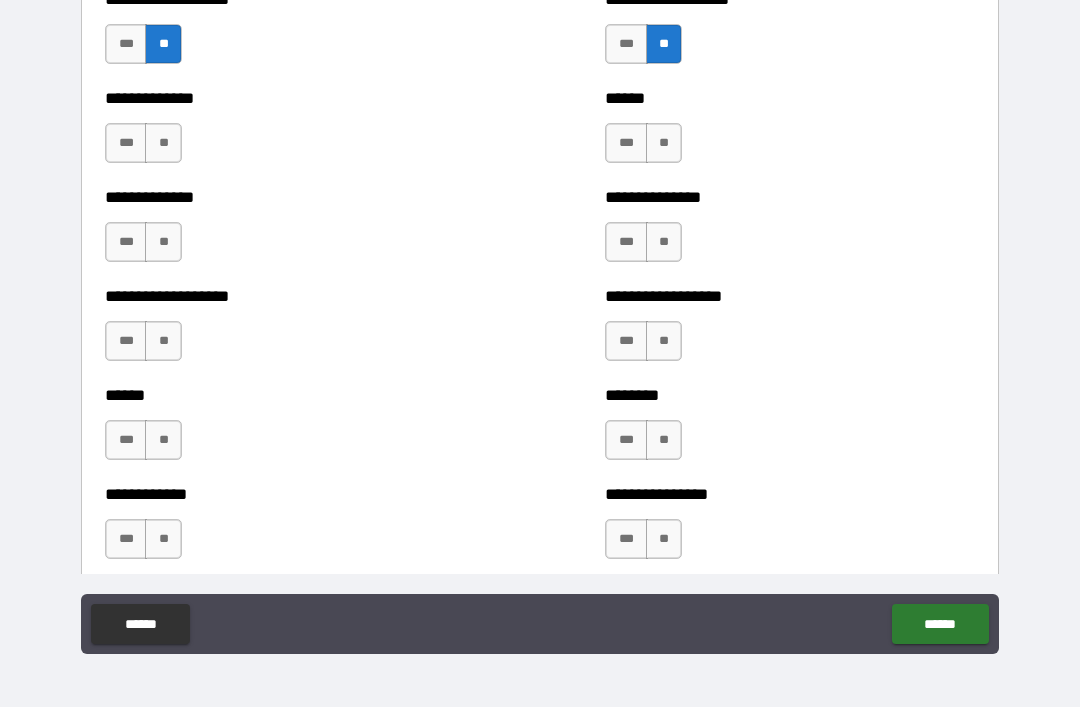 click on "**" at bounding box center [163, 143] 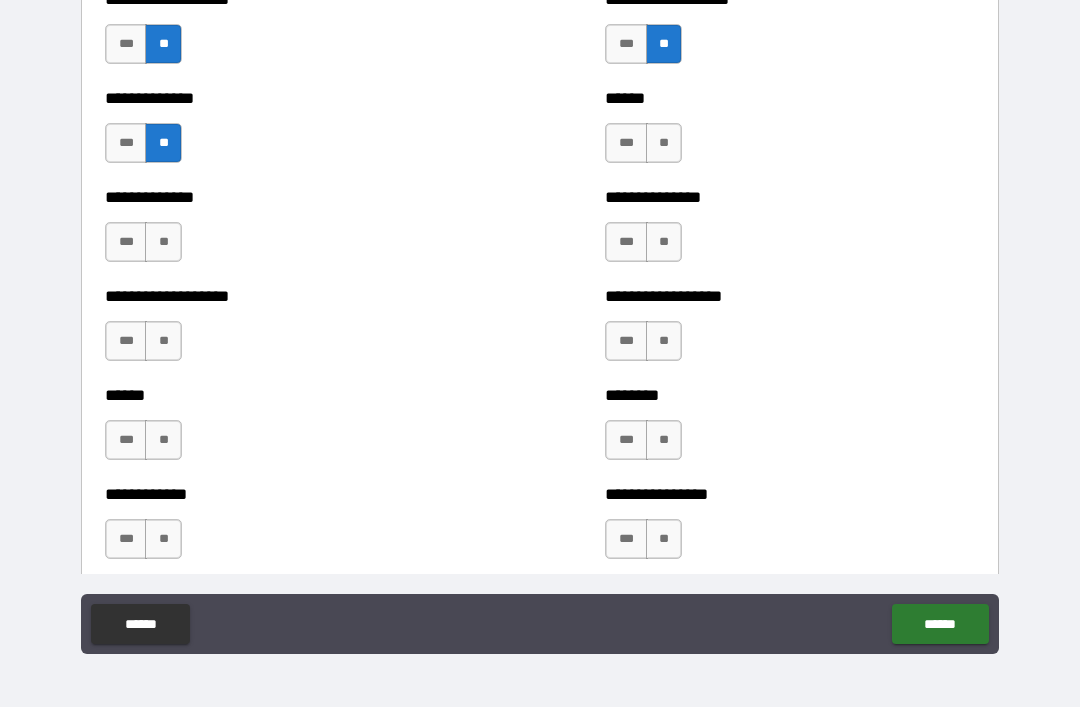 click on "**" at bounding box center (664, 143) 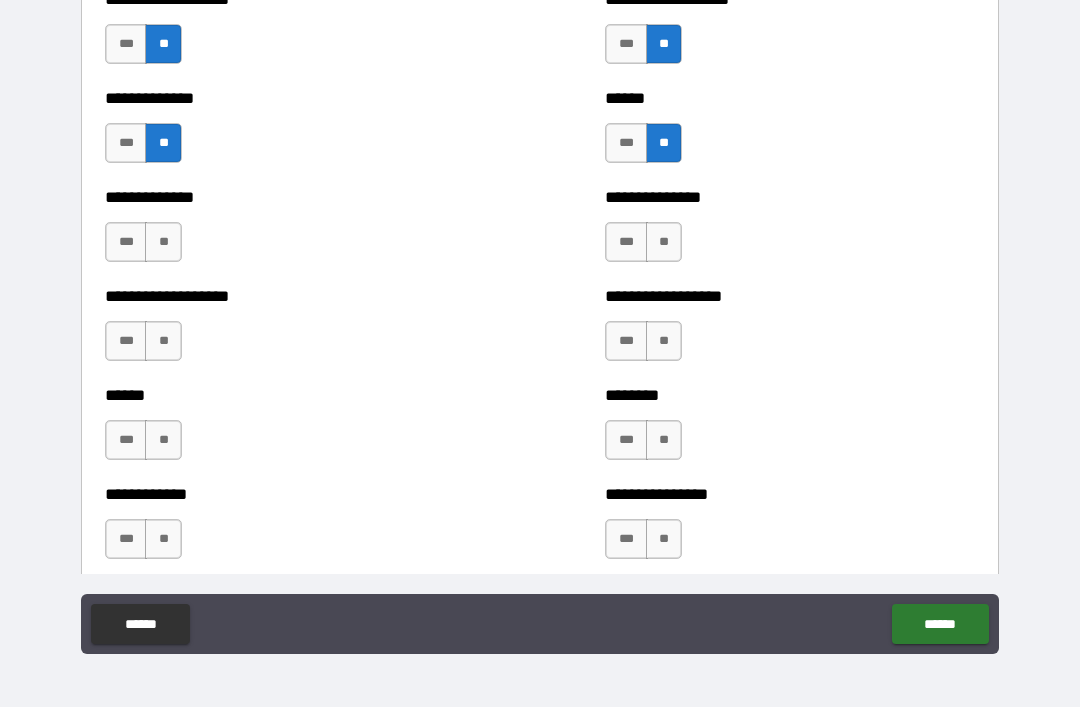 click on "**" at bounding box center (664, 242) 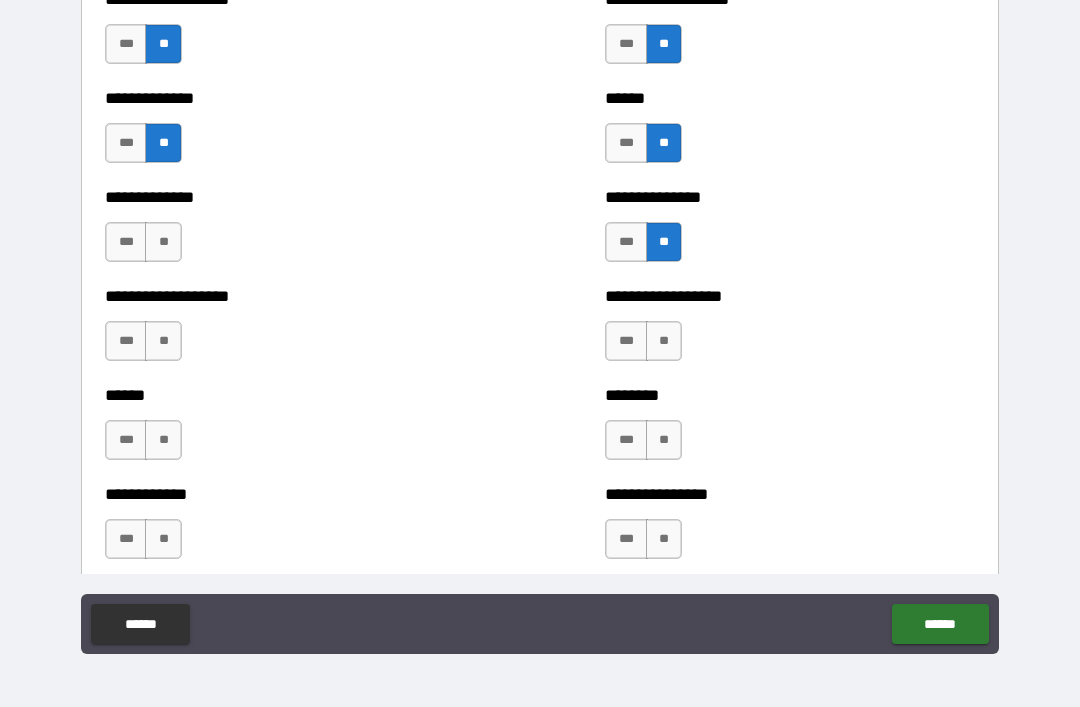 click on "**" at bounding box center (163, 242) 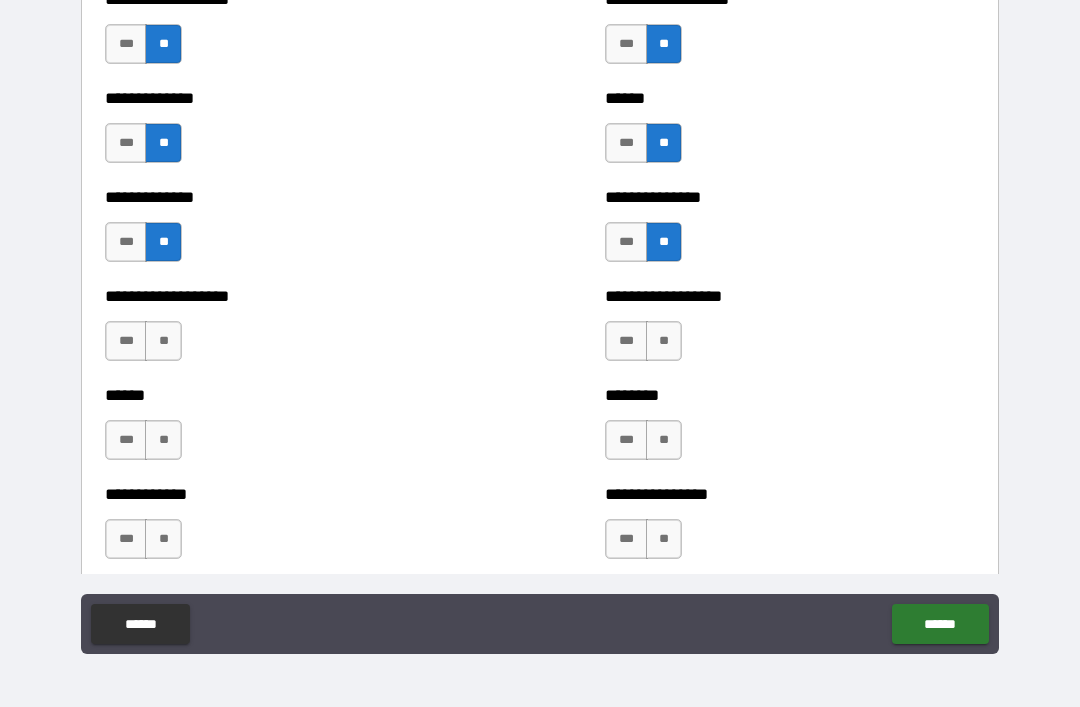 click on "**" at bounding box center [664, 341] 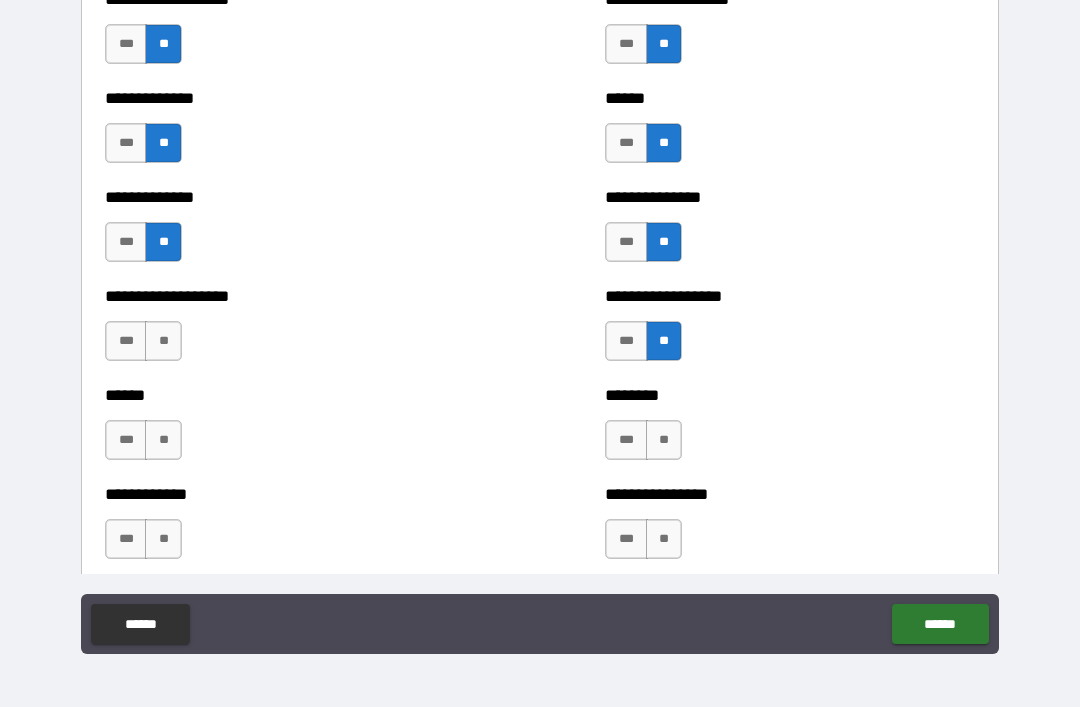 click on "**" at bounding box center [163, 341] 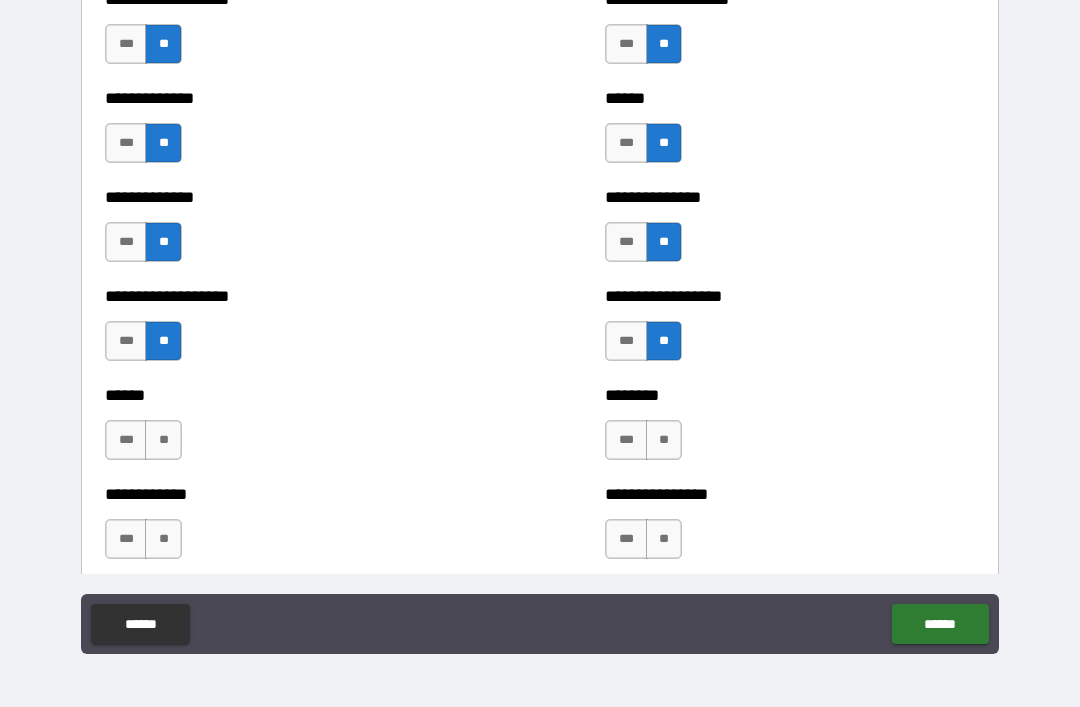 click on "**" at bounding box center (664, 440) 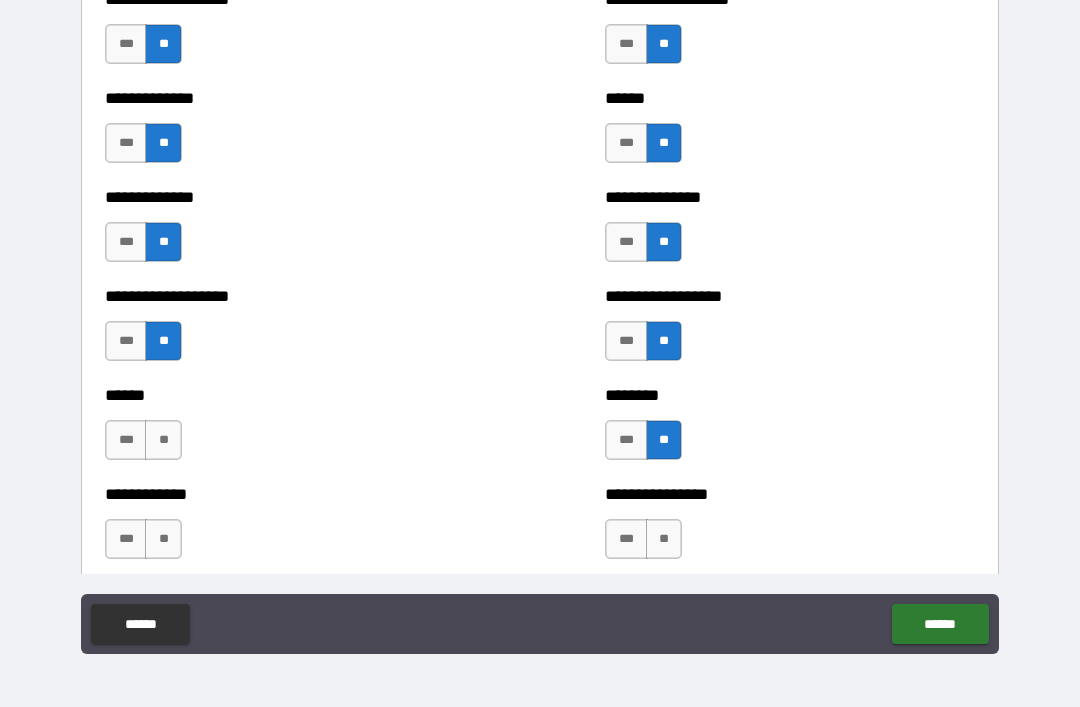 click on "**" at bounding box center (163, 440) 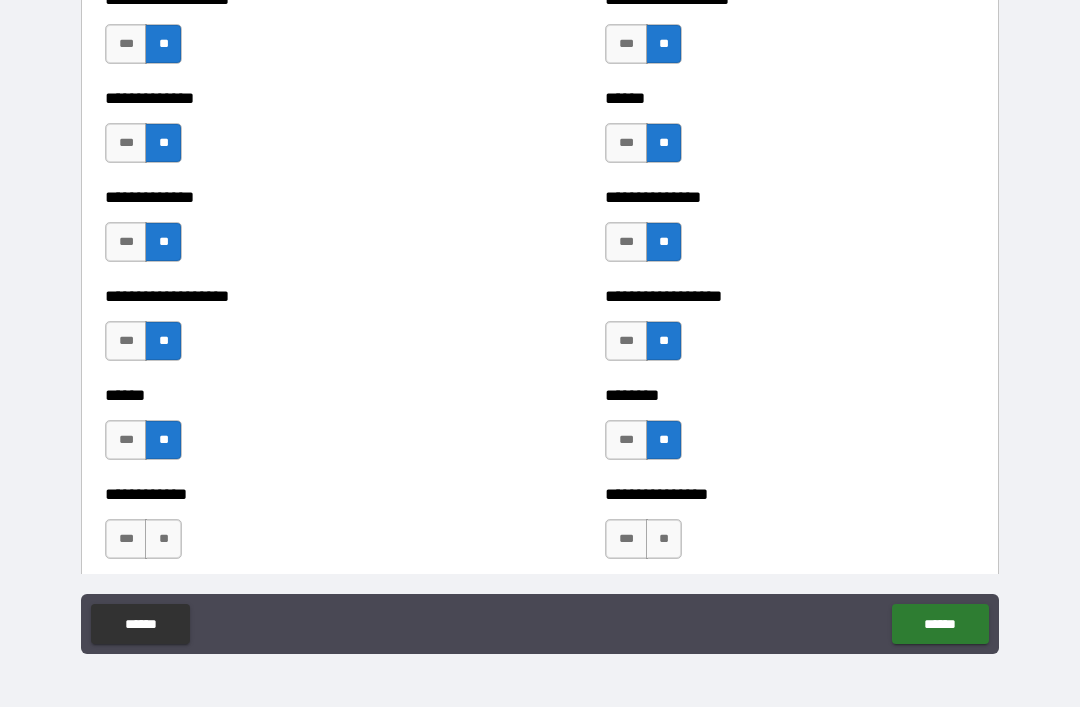 click on "**" at bounding box center [664, 539] 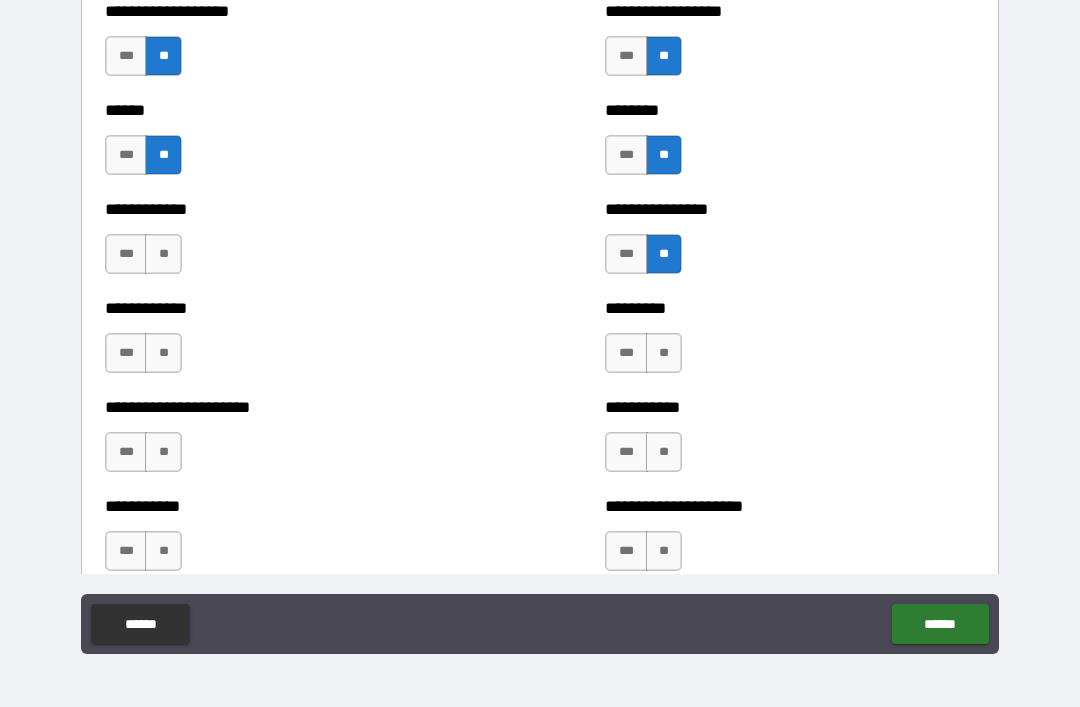scroll, scrollTop: 4980, scrollLeft: 0, axis: vertical 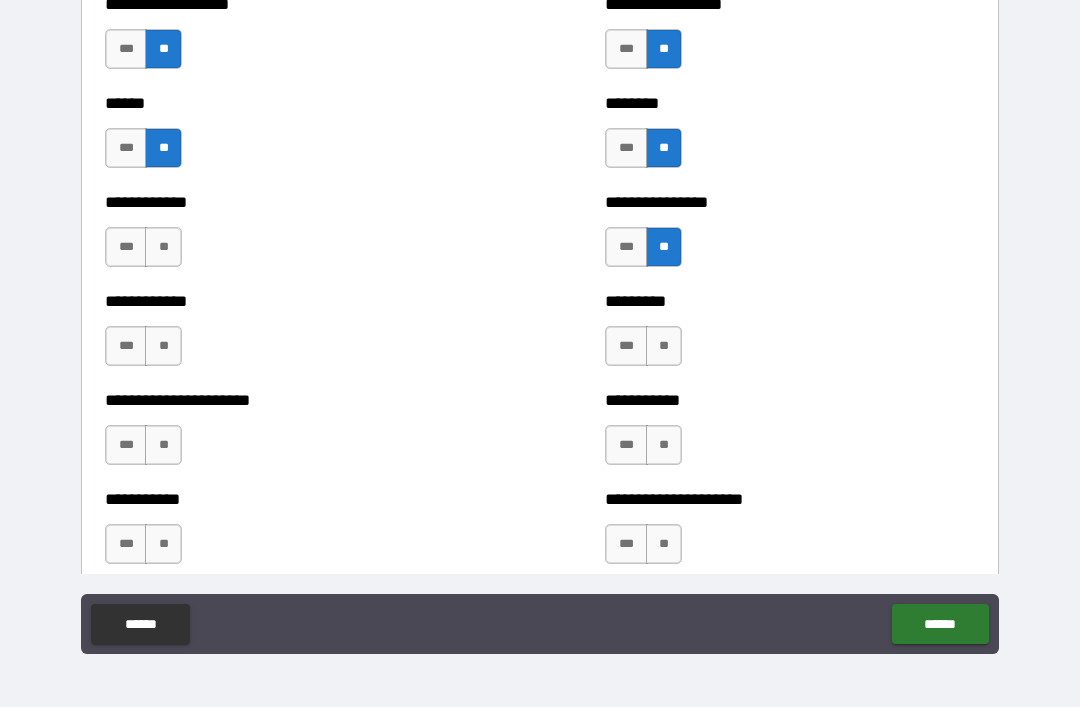 click on "**" at bounding box center (163, 247) 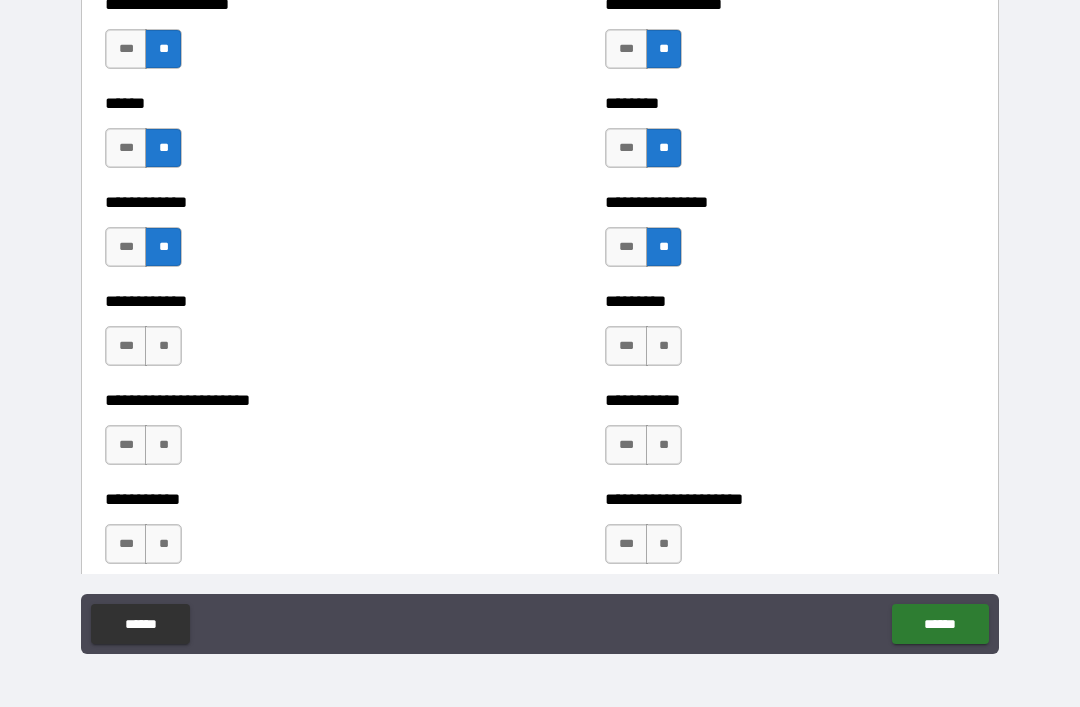 click on "**" at bounding box center (163, 346) 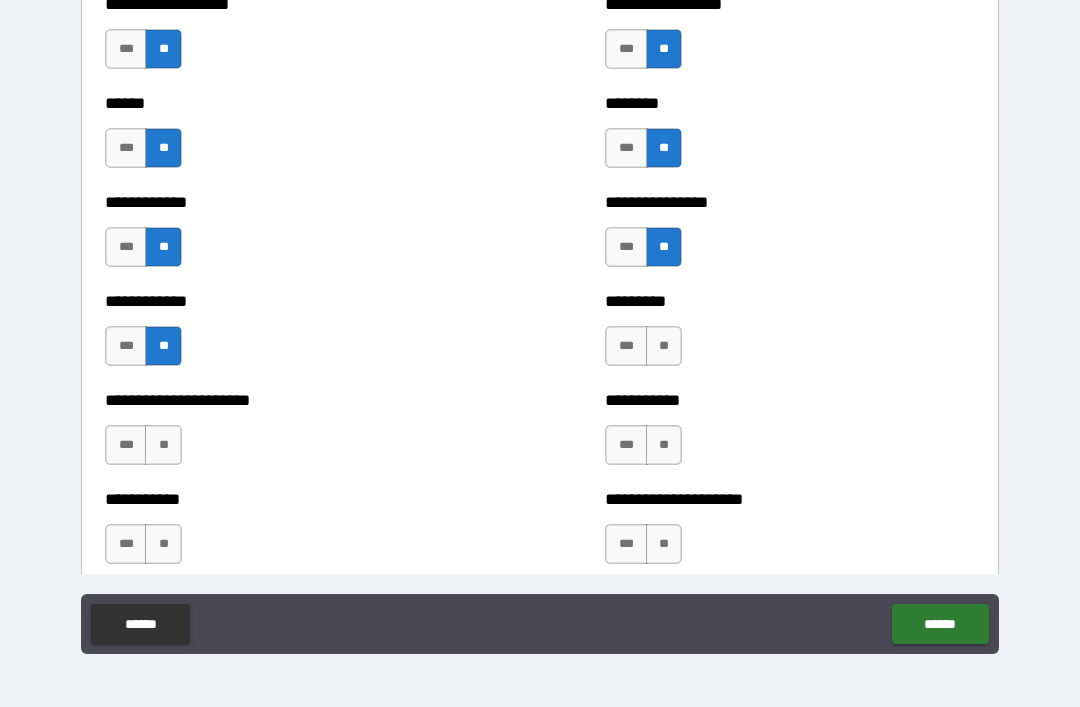 click on "**" at bounding box center [664, 346] 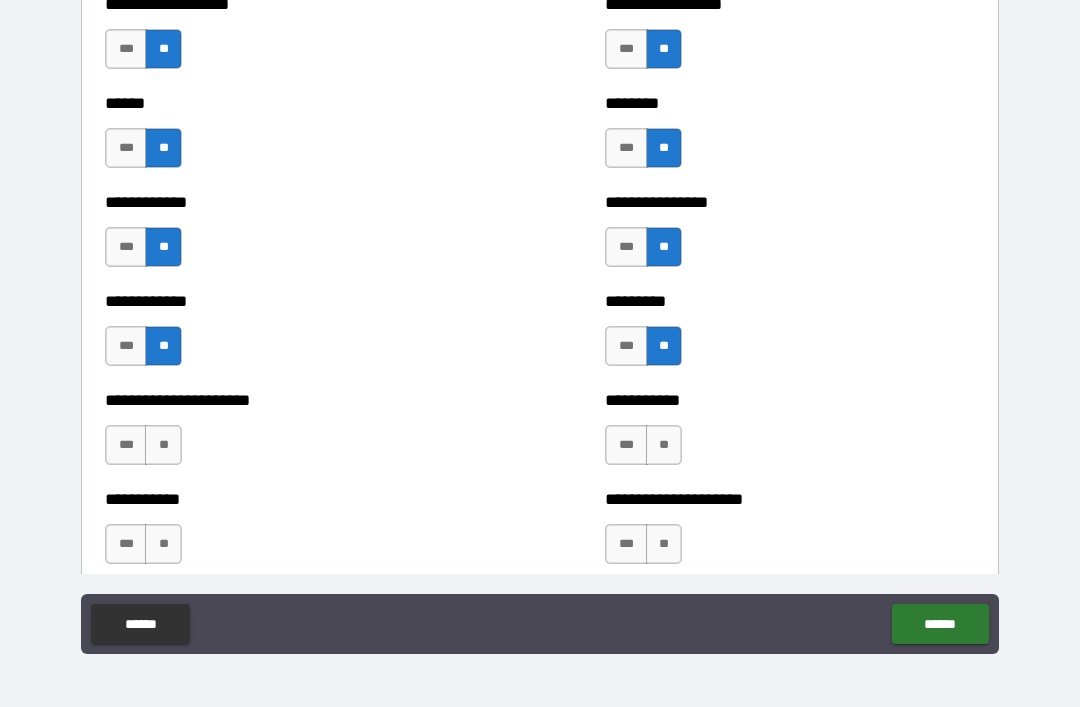 click on "**" at bounding box center [664, 445] 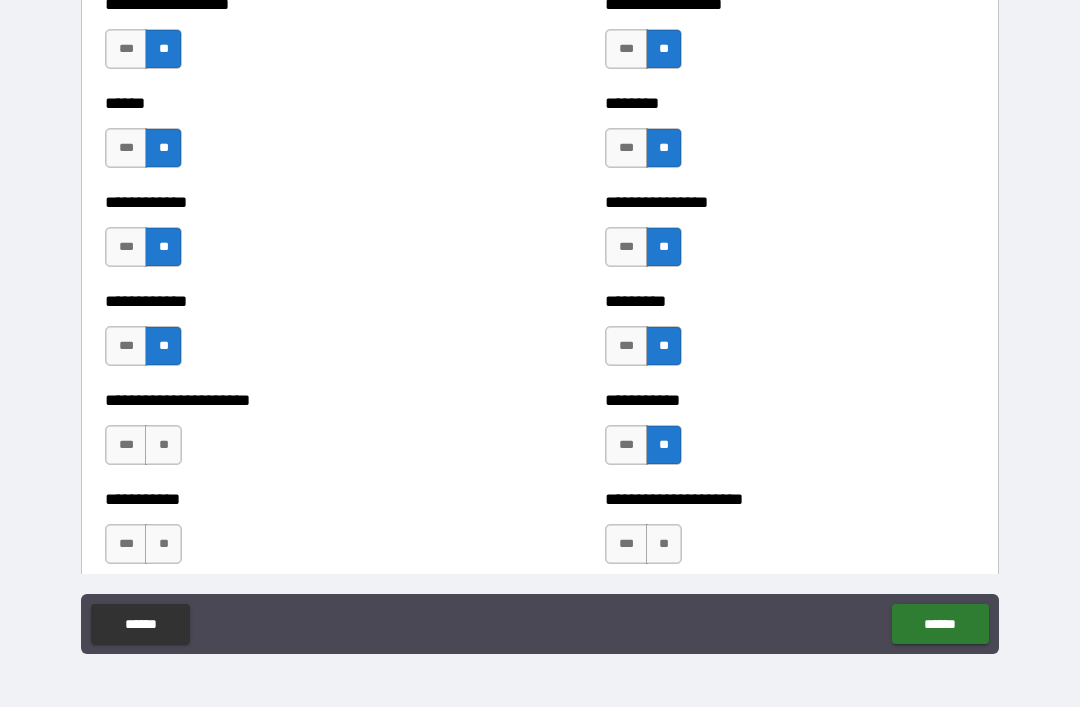 click on "**" at bounding box center [163, 445] 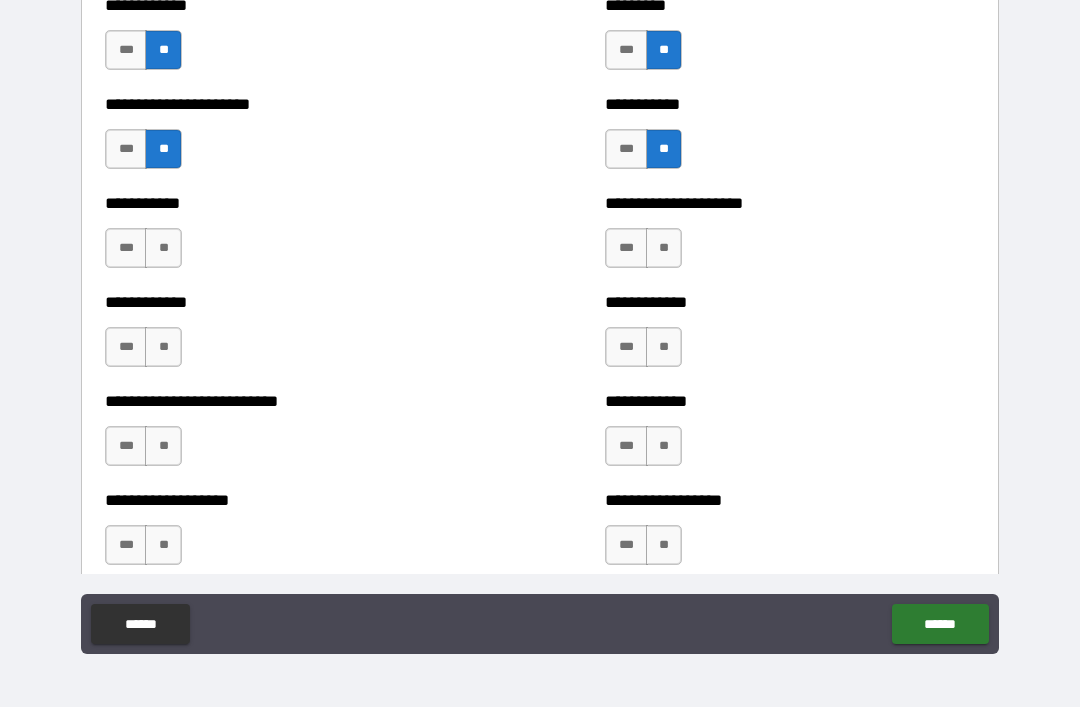 scroll, scrollTop: 5277, scrollLeft: 0, axis: vertical 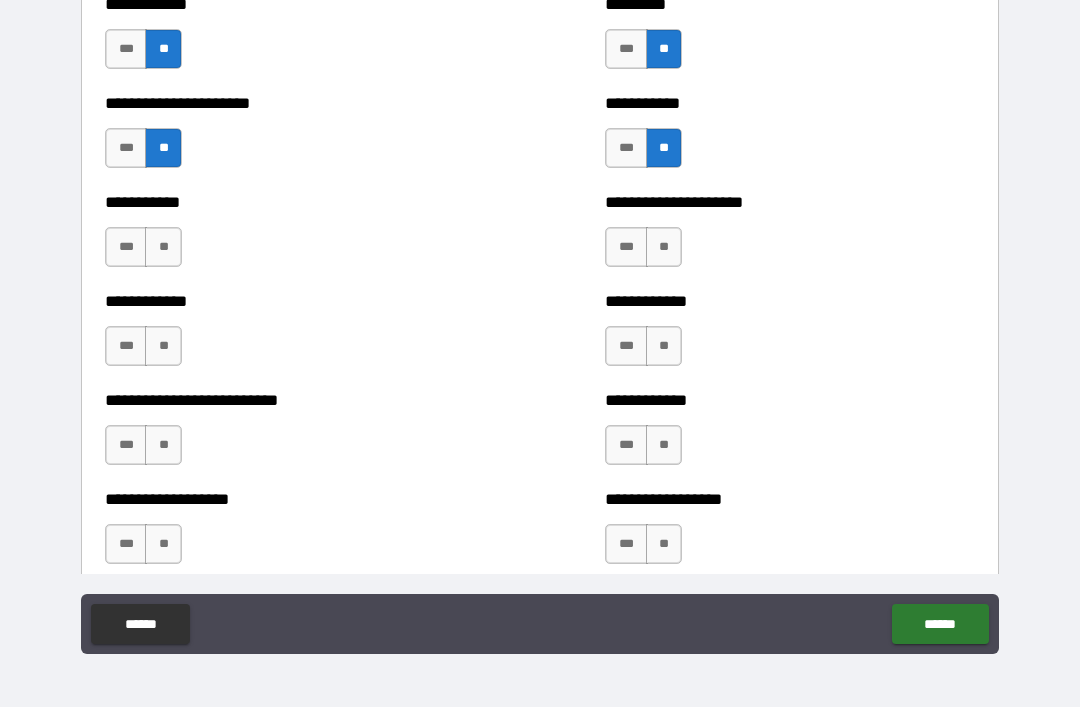 click on "**" at bounding box center [664, 247] 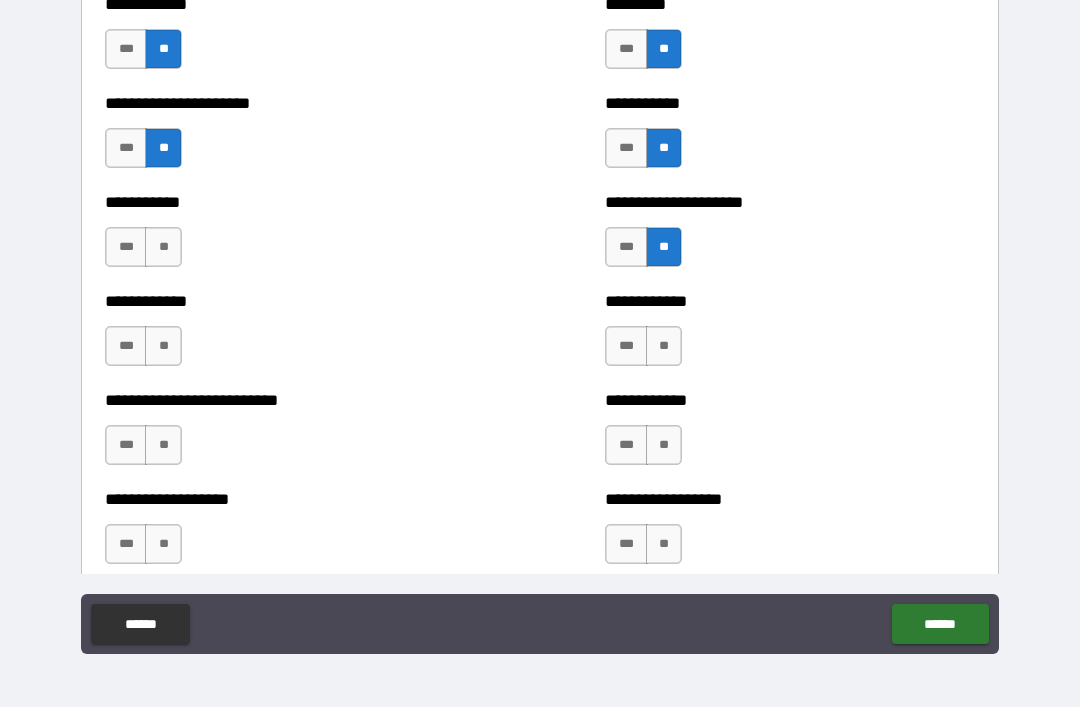 click on "**" at bounding box center (163, 247) 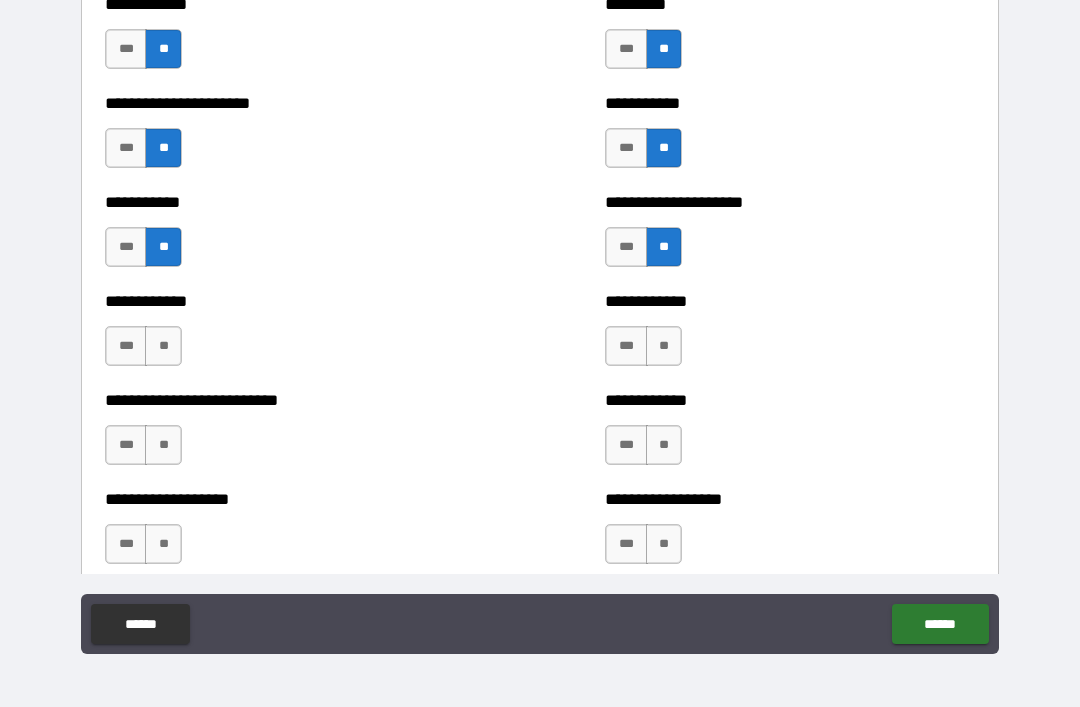 click on "**" at bounding box center [163, 346] 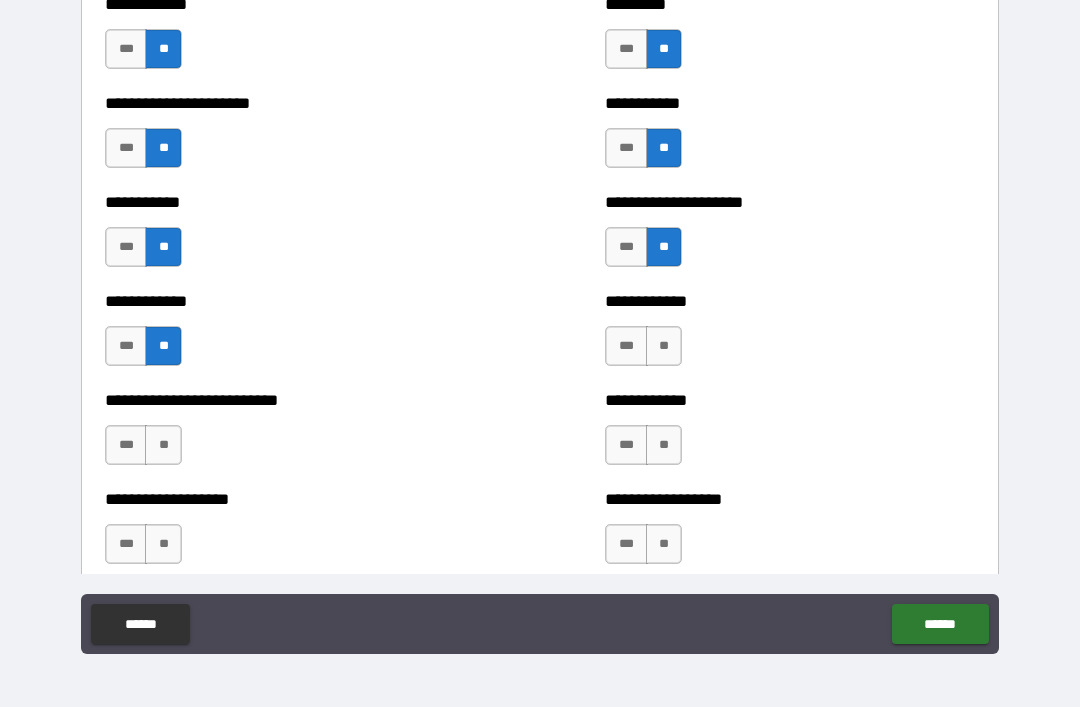 click on "**" at bounding box center (664, 346) 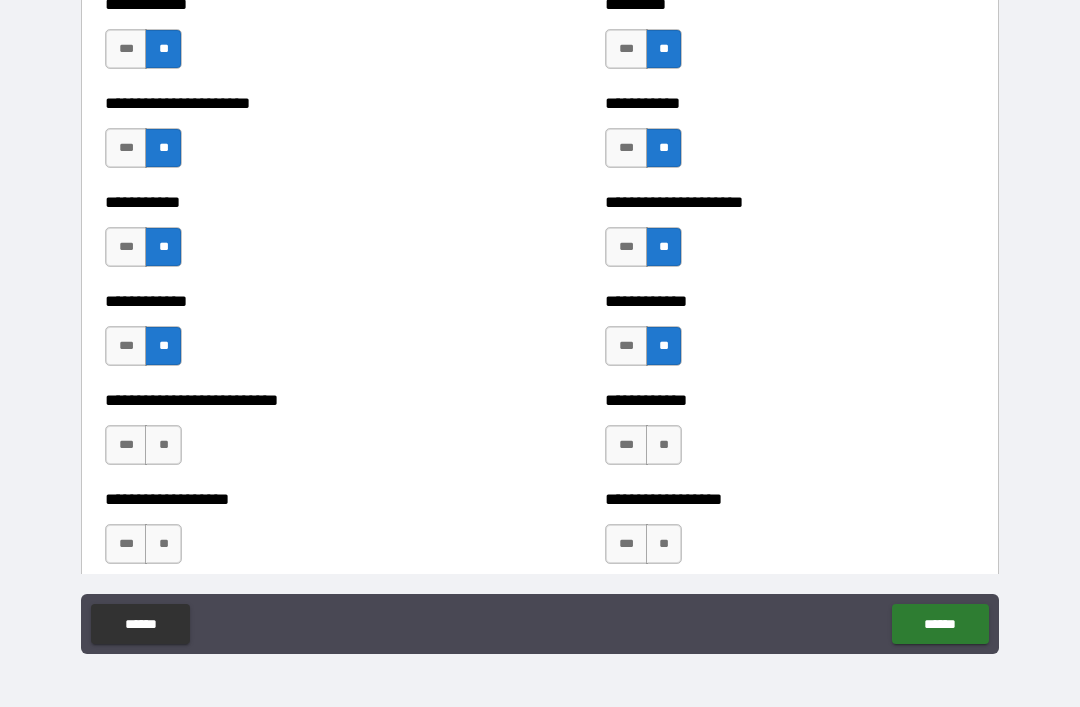 click on "**" at bounding box center [664, 445] 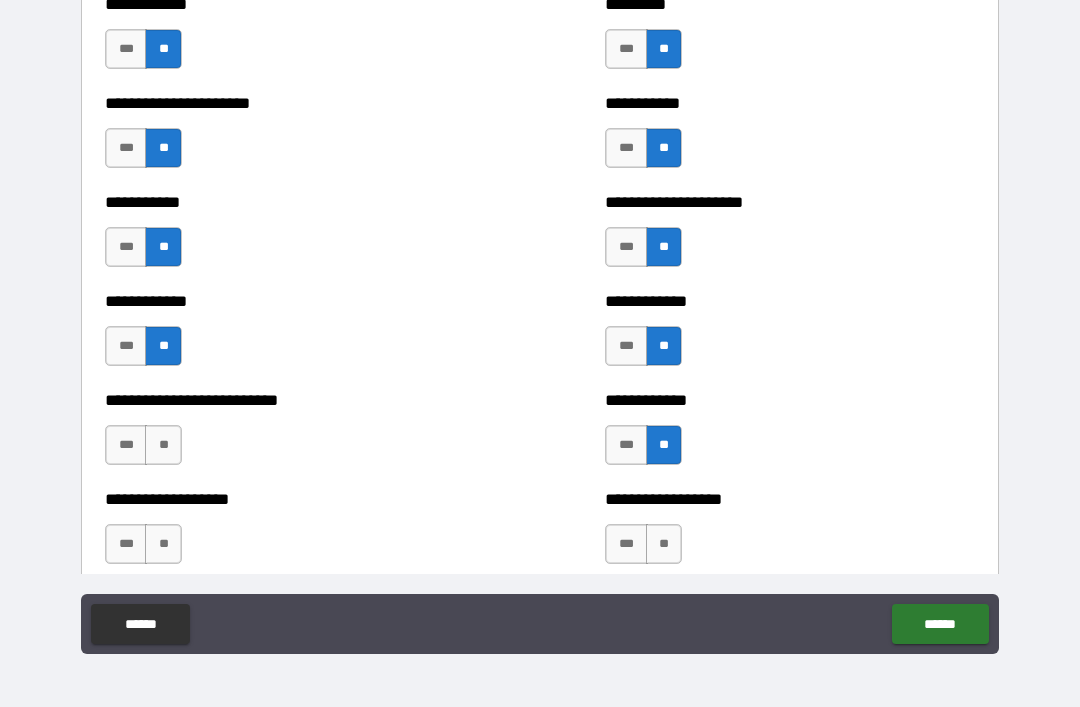 click on "**" at bounding box center [163, 445] 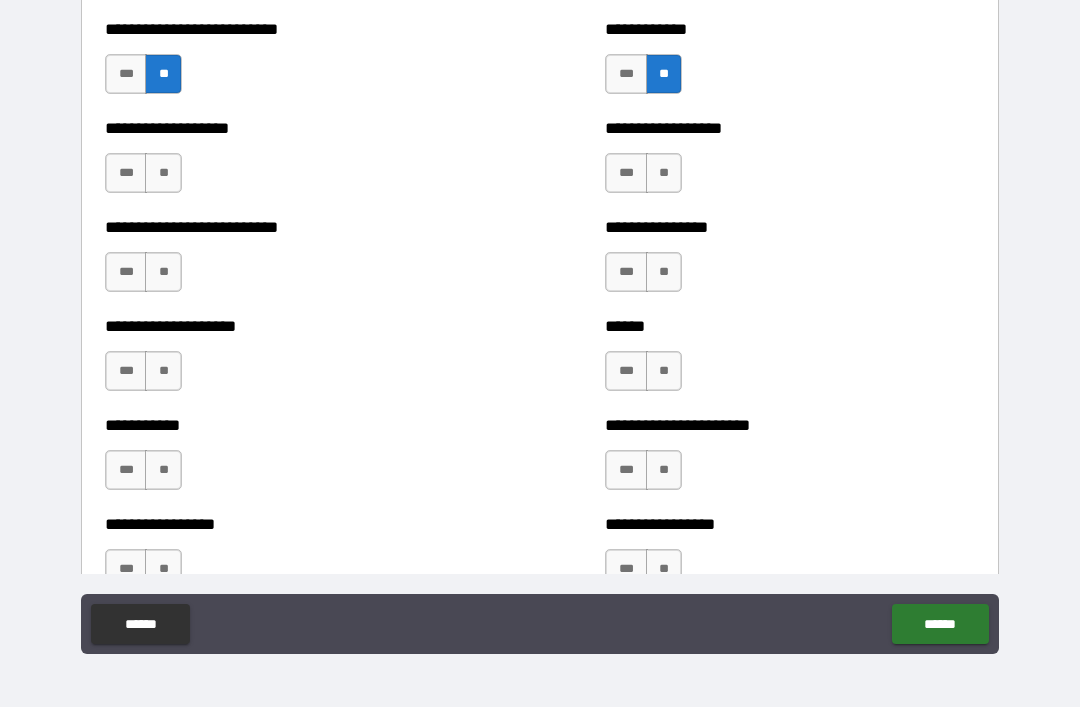 scroll, scrollTop: 5649, scrollLeft: 0, axis: vertical 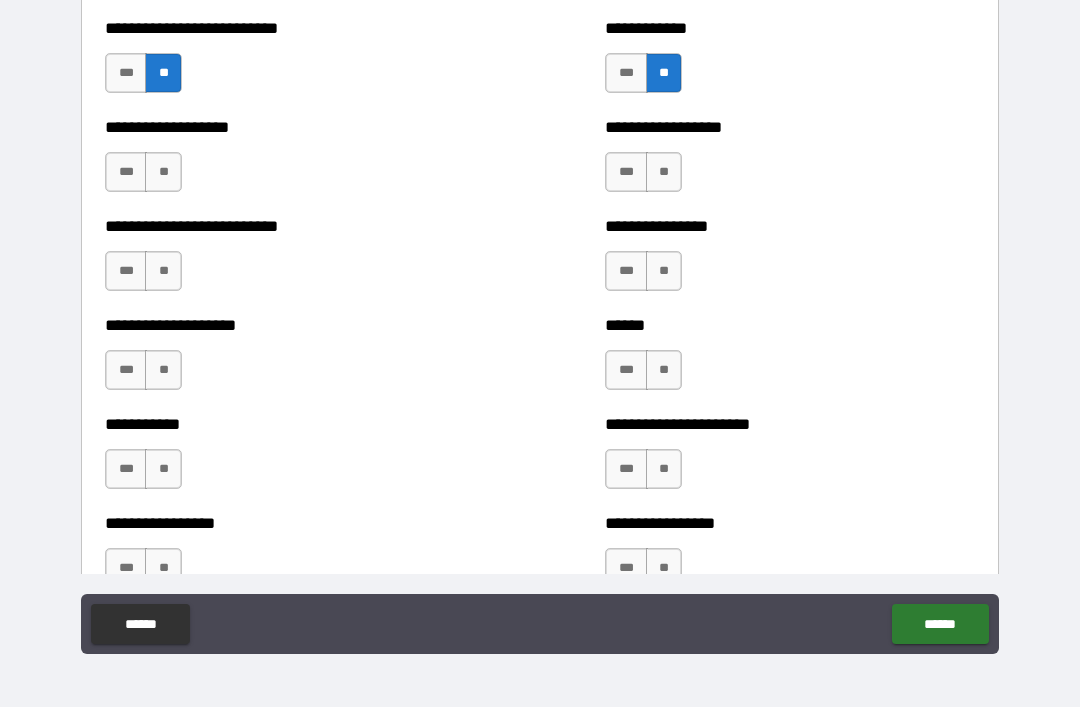 click on "**" at bounding box center [163, 172] 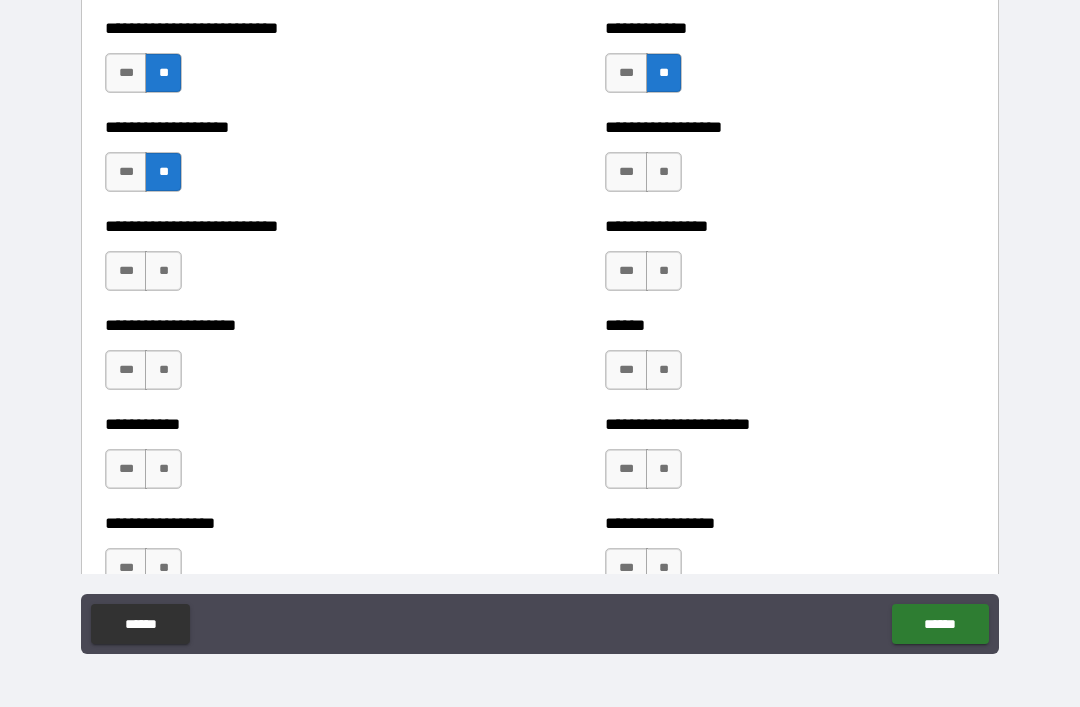 click on "**" at bounding box center [664, 172] 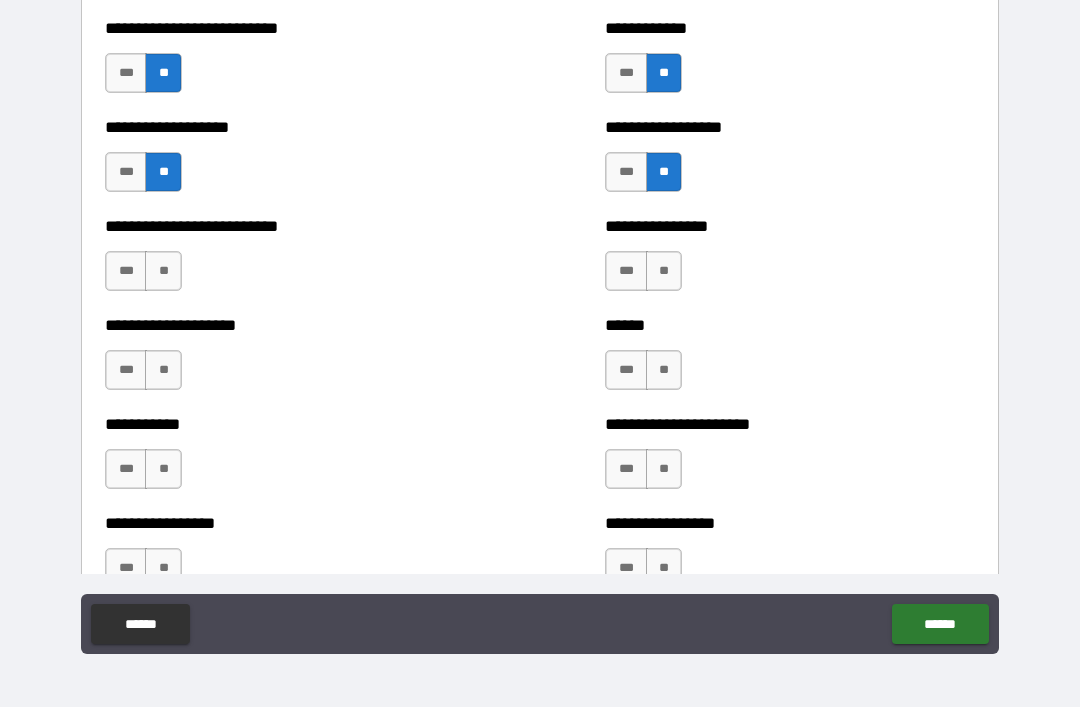 click on "**" at bounding box center (163, 271) 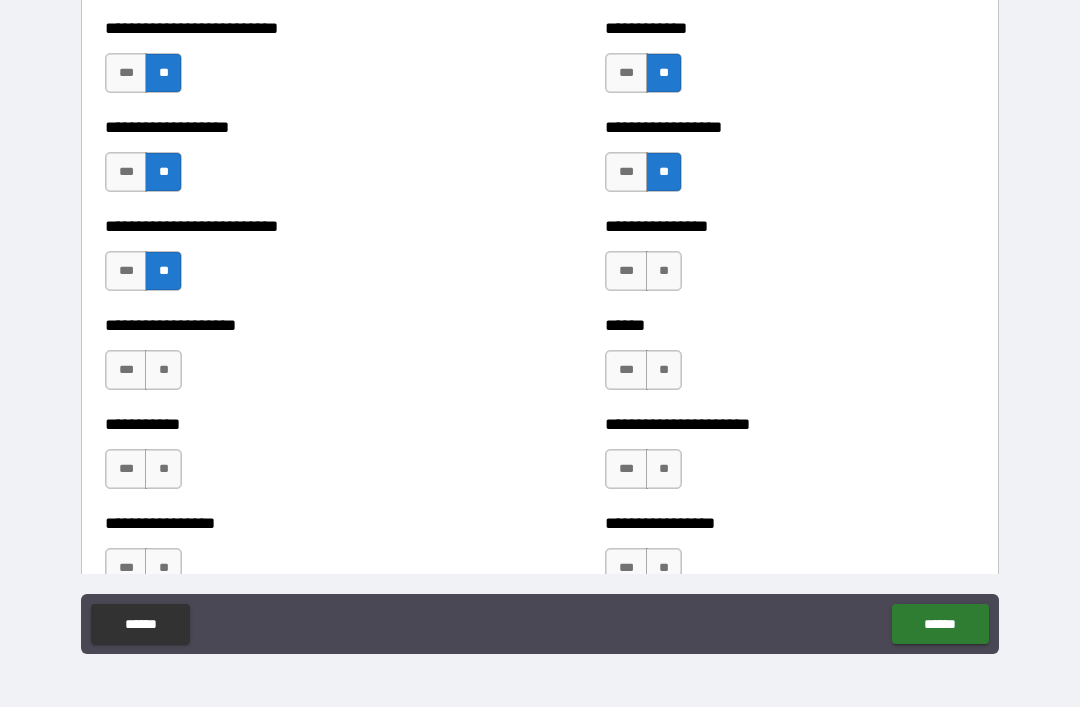 click on "**" at bounding box center [664, 271] 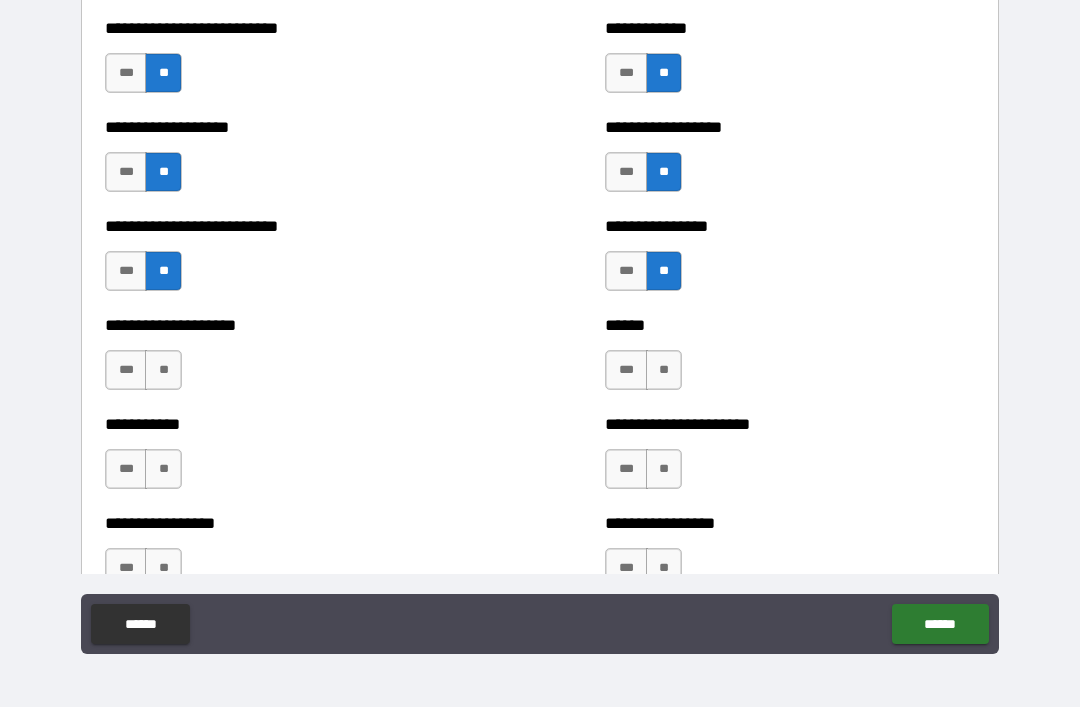click on "**" at bounding box center (664, 370) 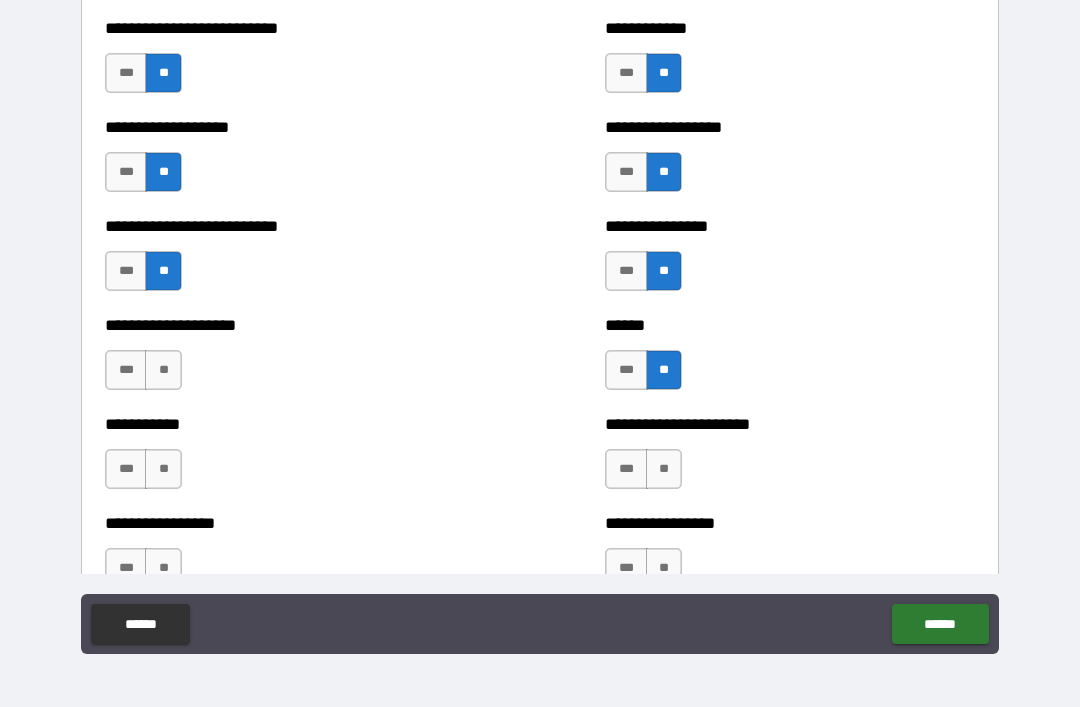 click on "**" at bounding box center [163, 370] 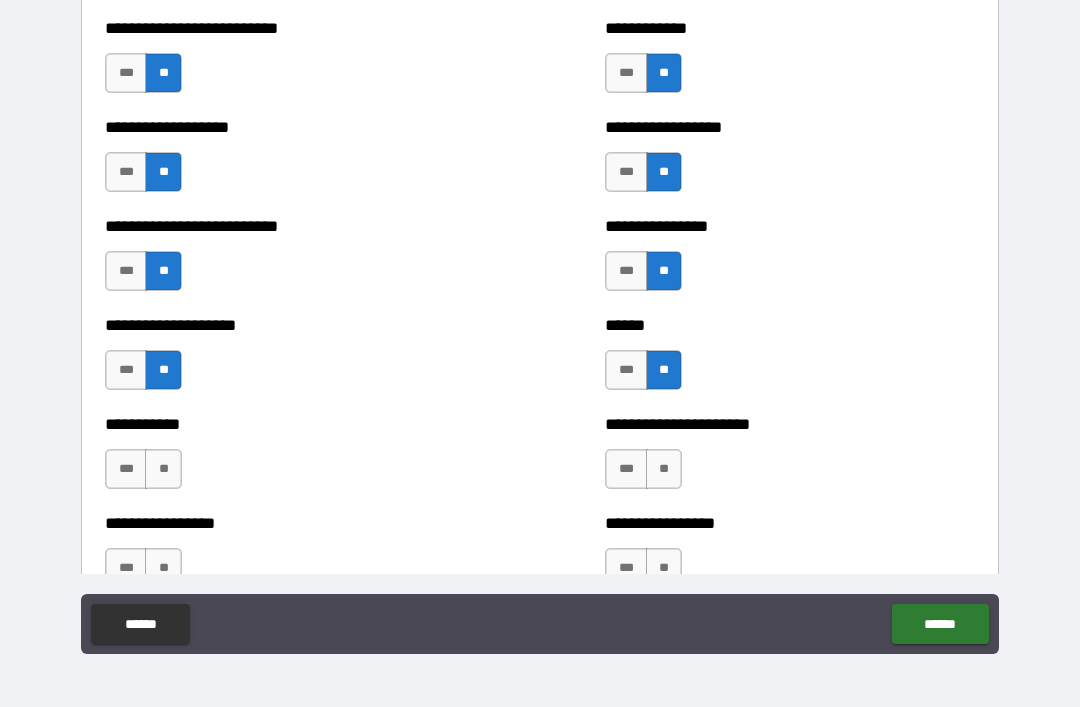 click on "**" at bounding box center (664, 469) 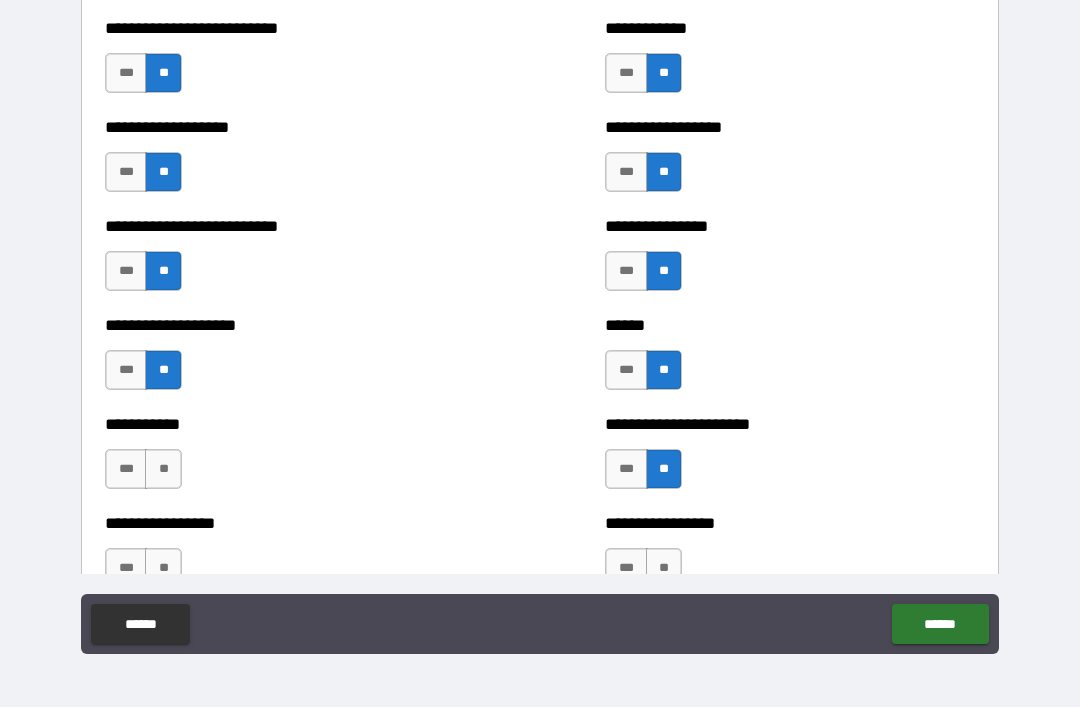 click on "**" at bounding box center [163, 469] 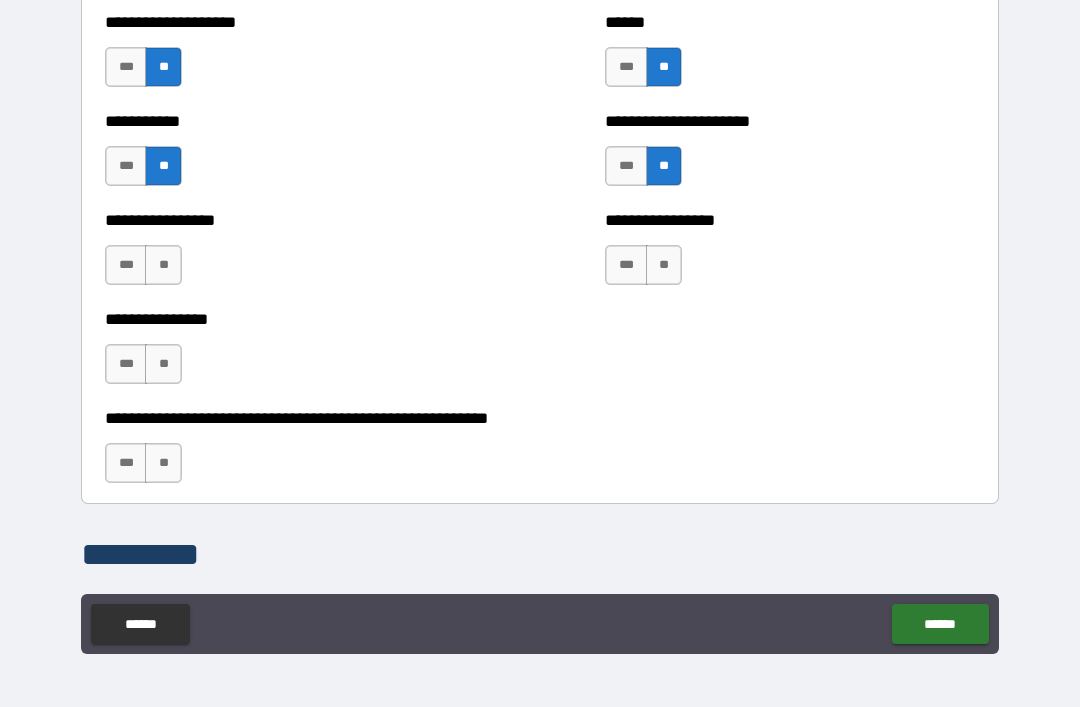 scroll, scrollTop: 5952, scrollLeft: 0, axis: vertical 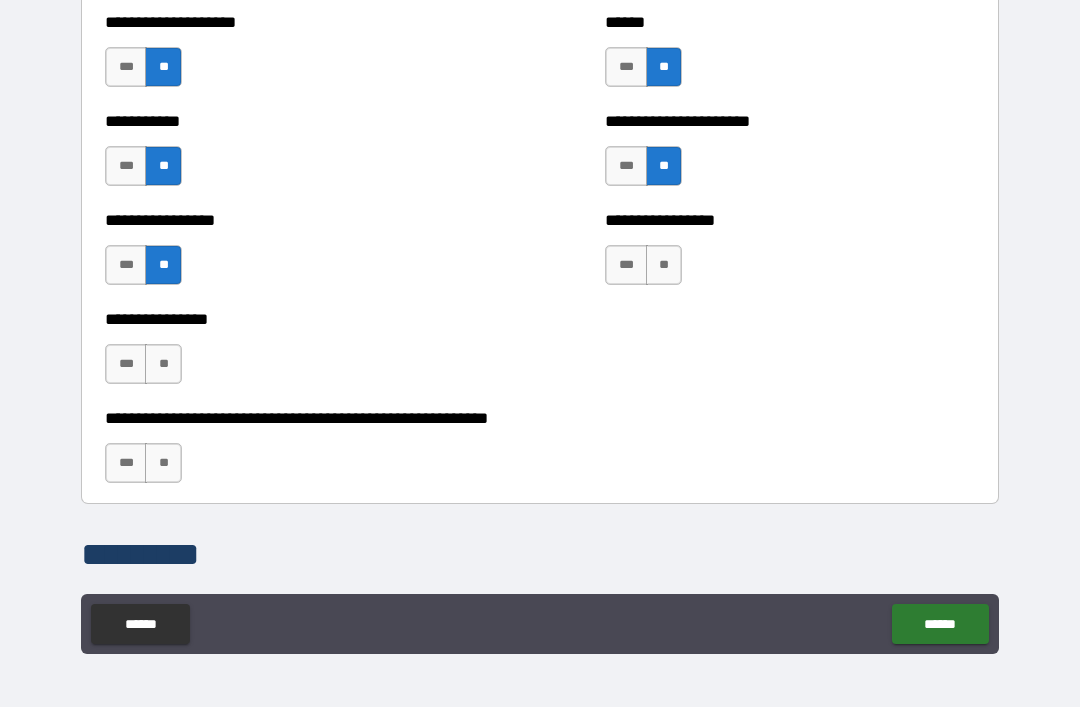 click on "**" at bounding box center [664, 265] 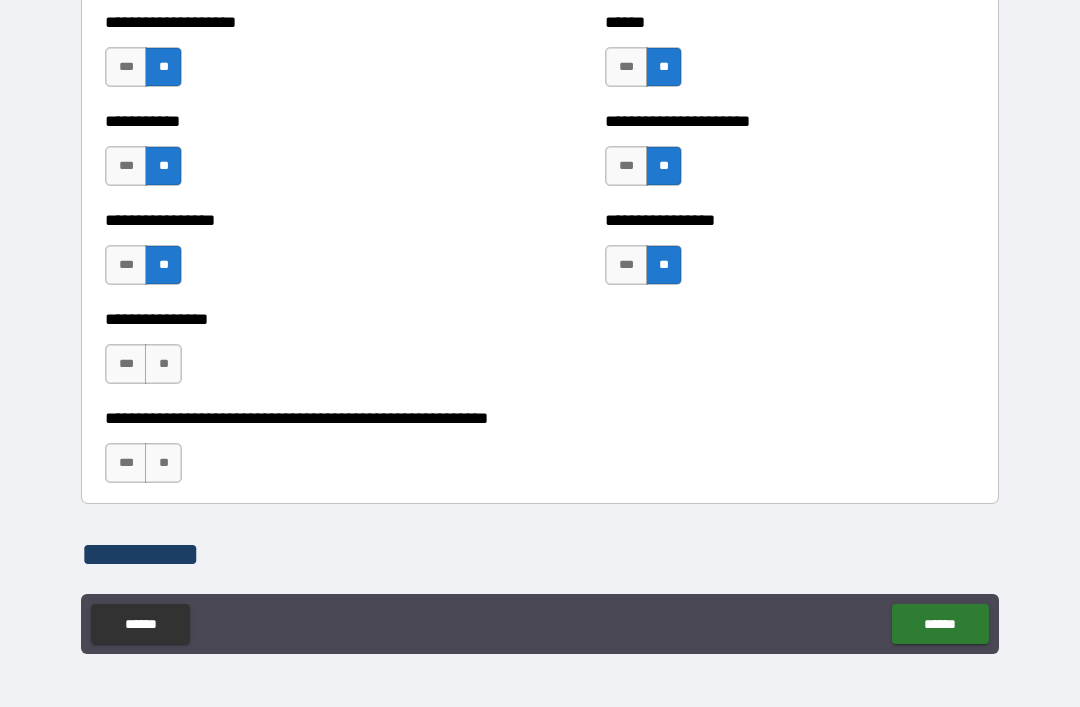 click on "**" at bounding box center [163, 364] 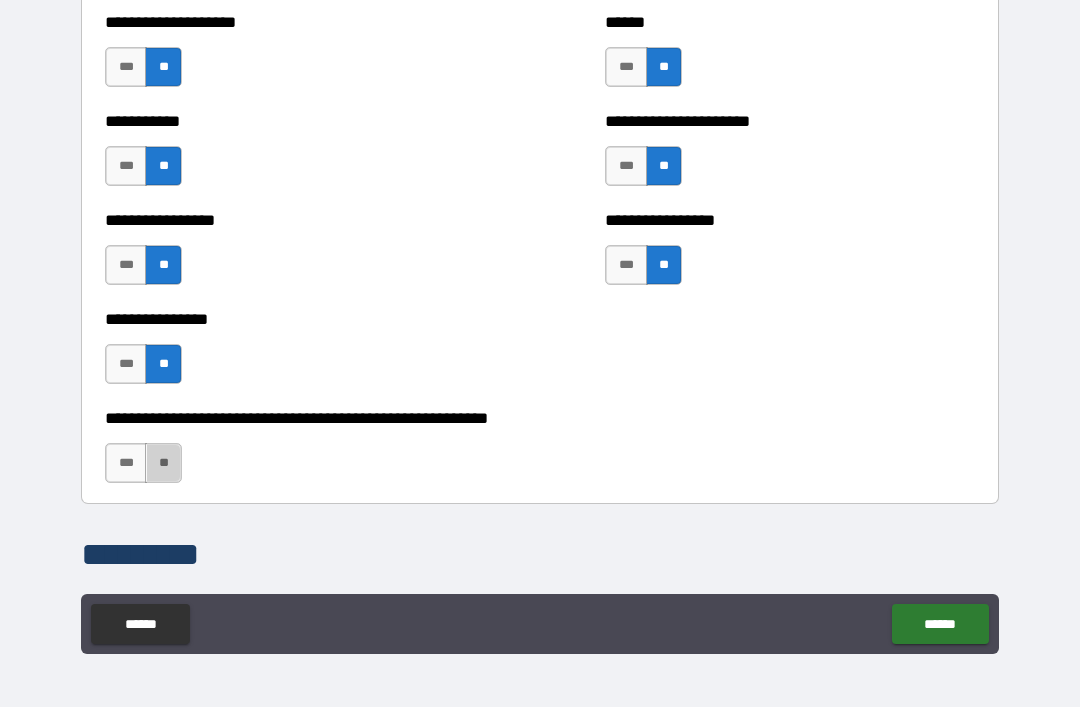 click on "**" at bounding box center (163, 463) 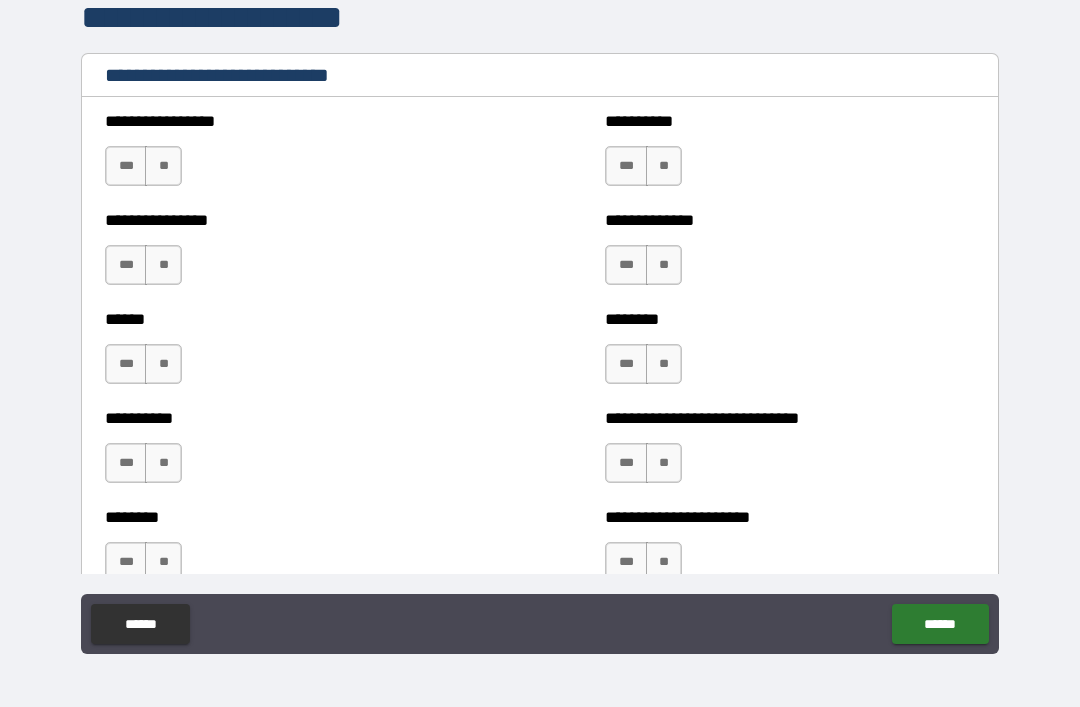 scroll, scrollTop: 6669, scrollLeft: 0, axis: vertical 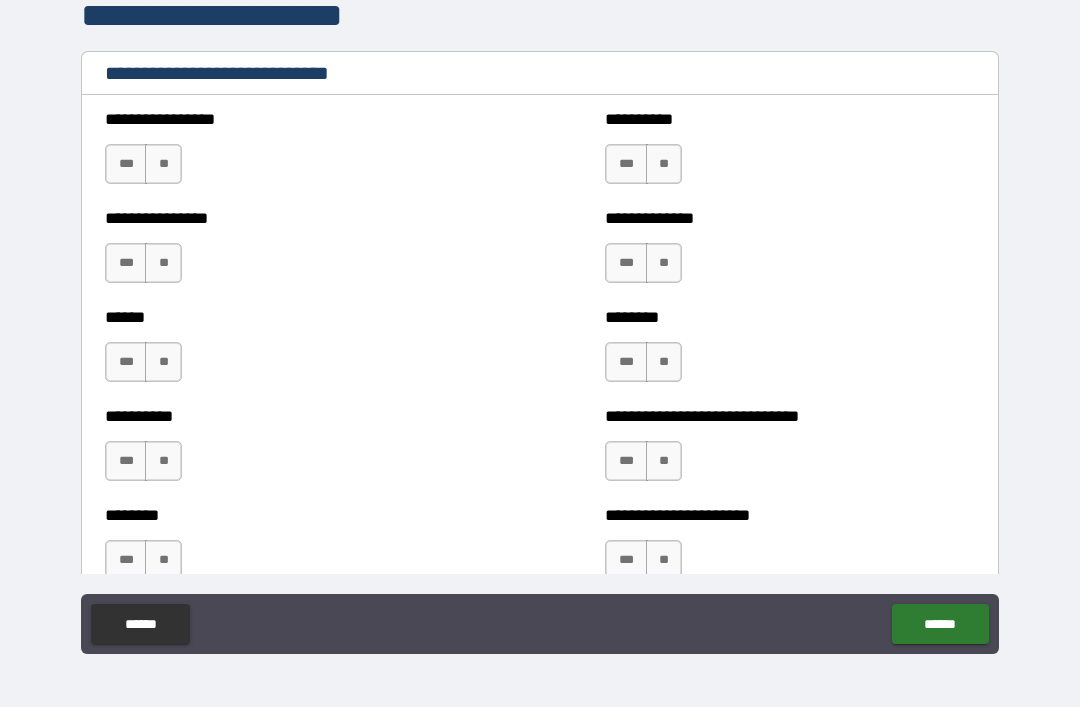 click on "**" at bounding box center (664, 263) 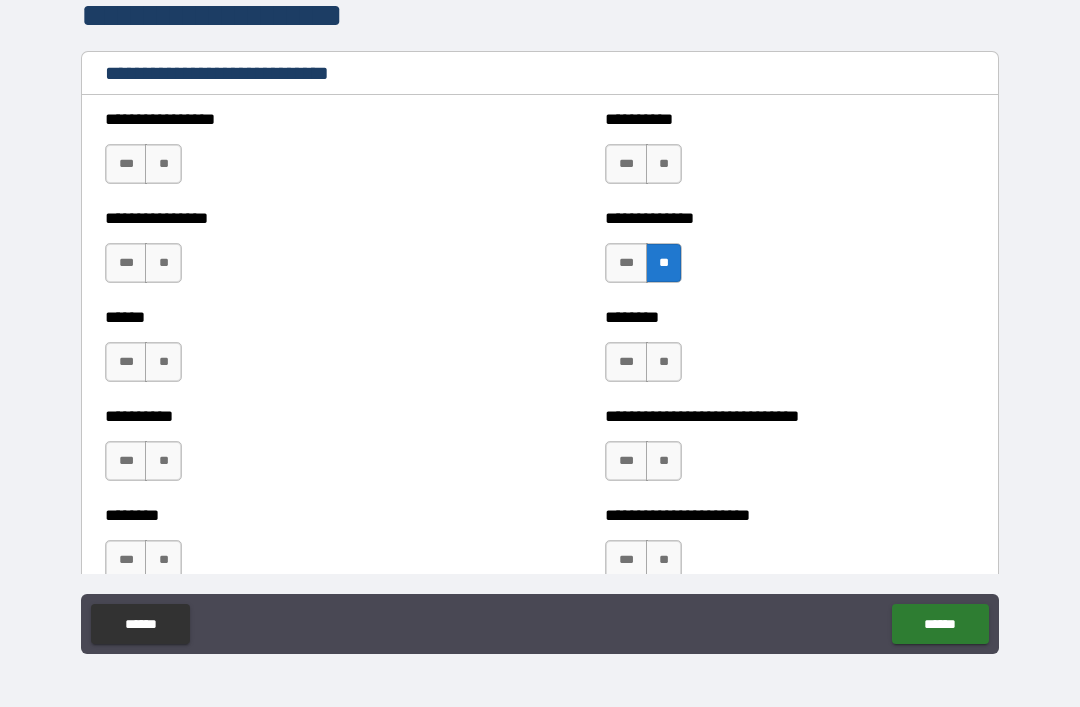 click on "***" at bounding box center (626, 164) 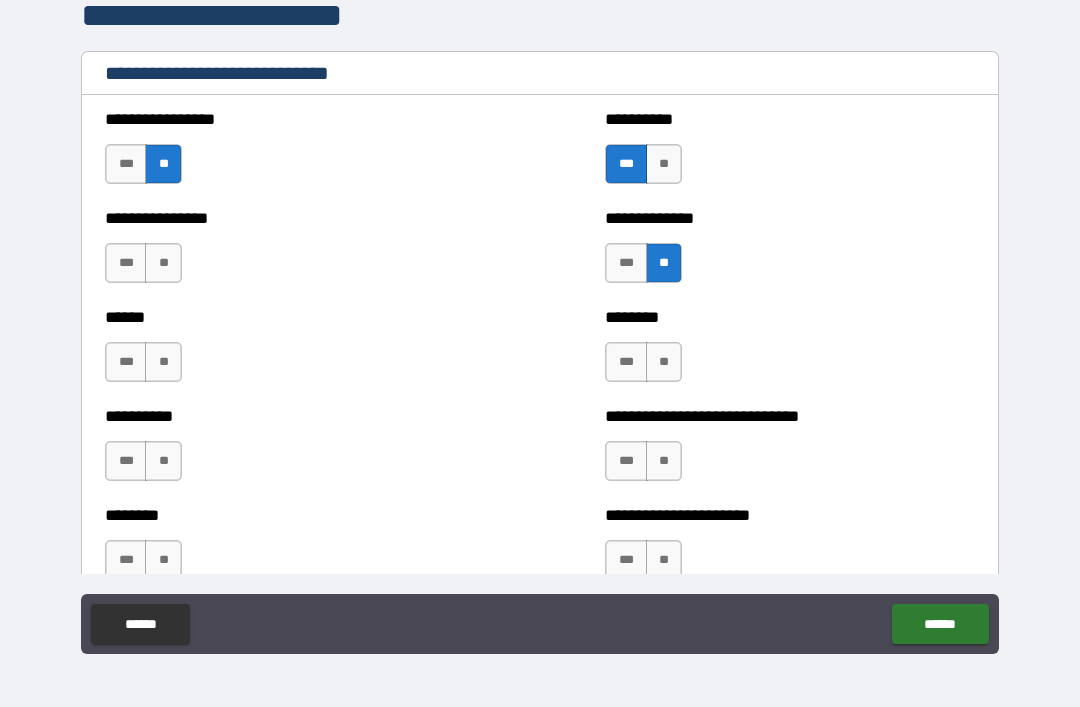 click on "**" at bounding box center [163, 263] 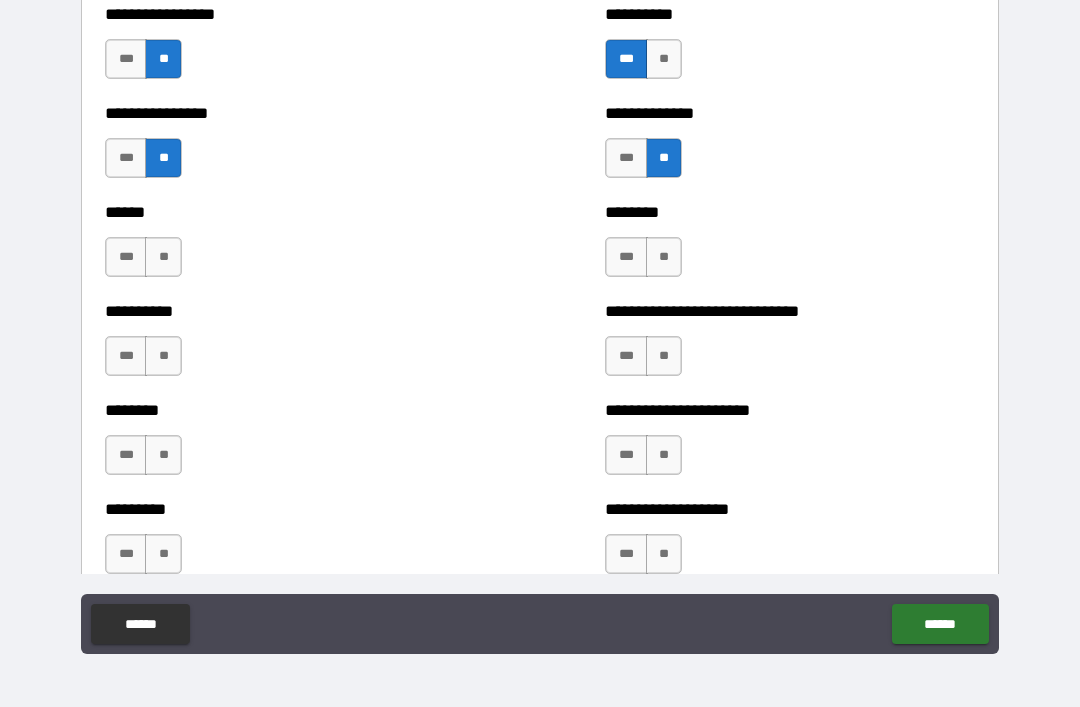 scroll, scrollTop: 6773, scrollLeft: 0, axis: vertical 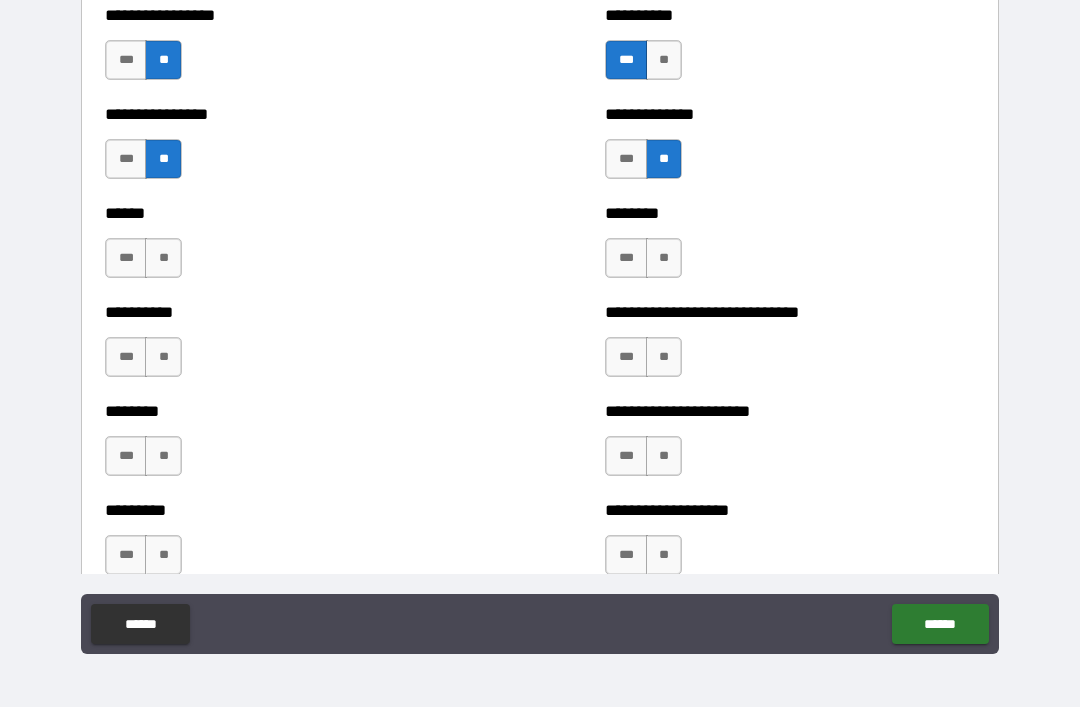 click on "**" at bounding box center [163, 258] 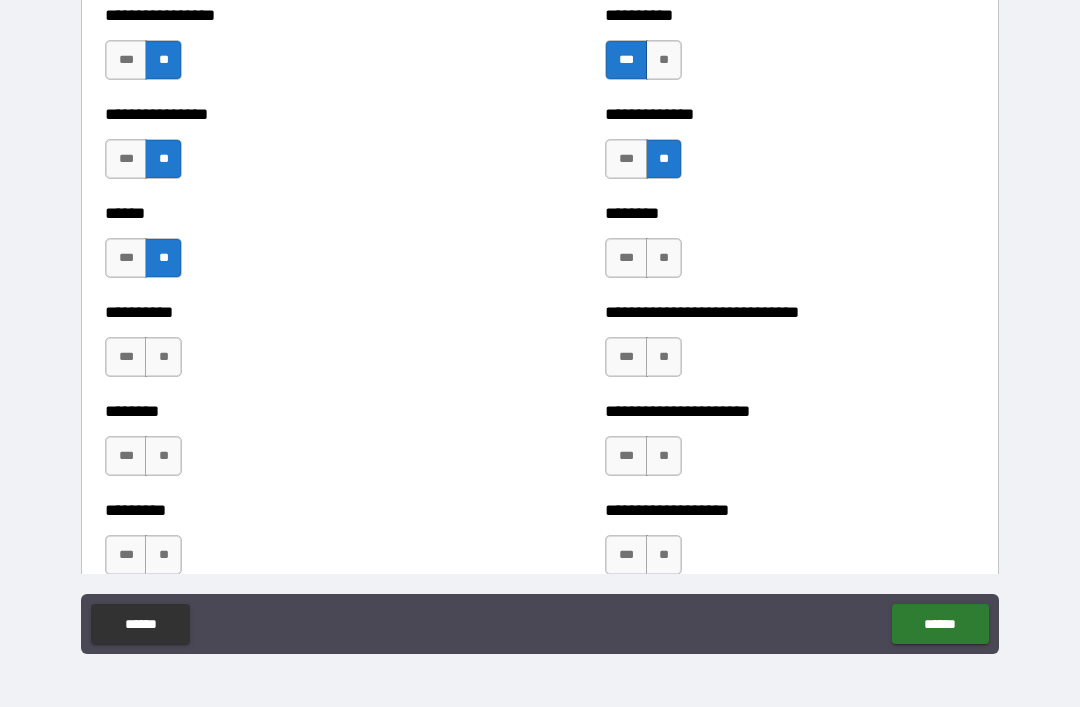 click on "**" at bounding box center [664, 258] 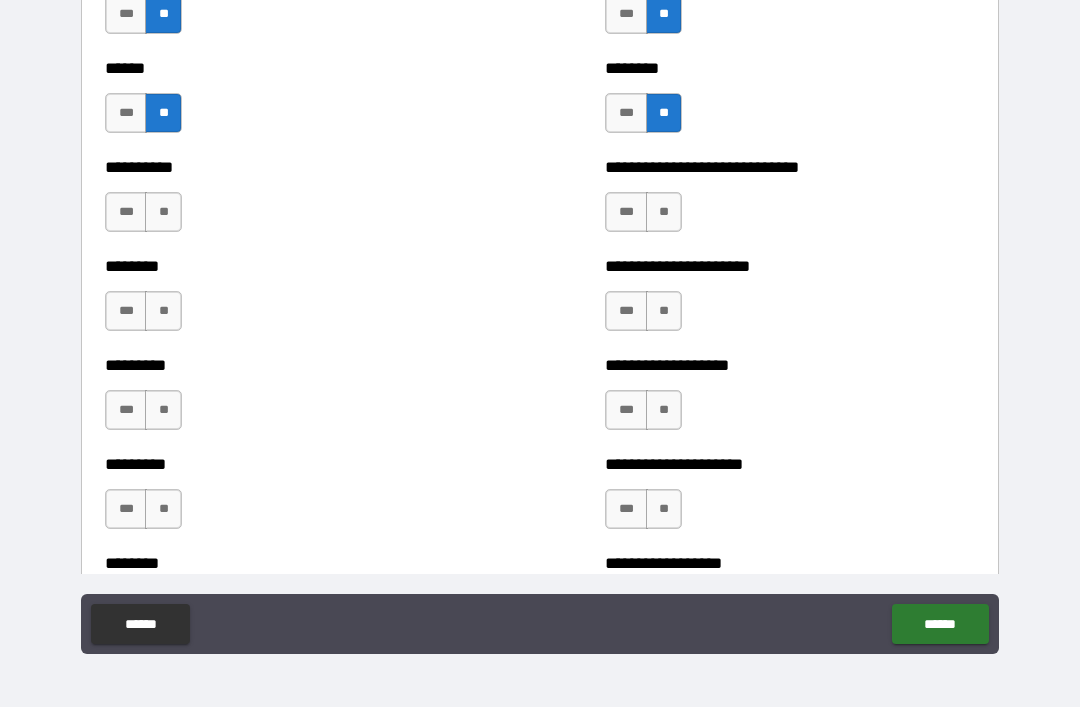 scroll, scrollTop: 6951, scrollLeft: 0, axis: vertical 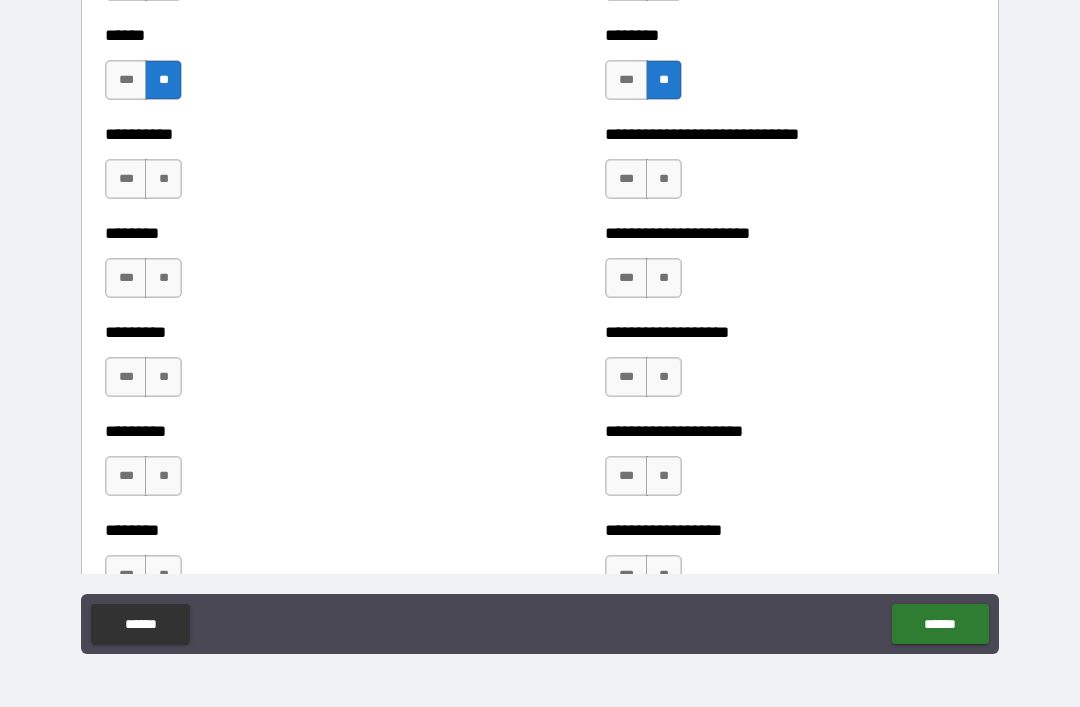 click on "**" at bounding box center [163, 179] 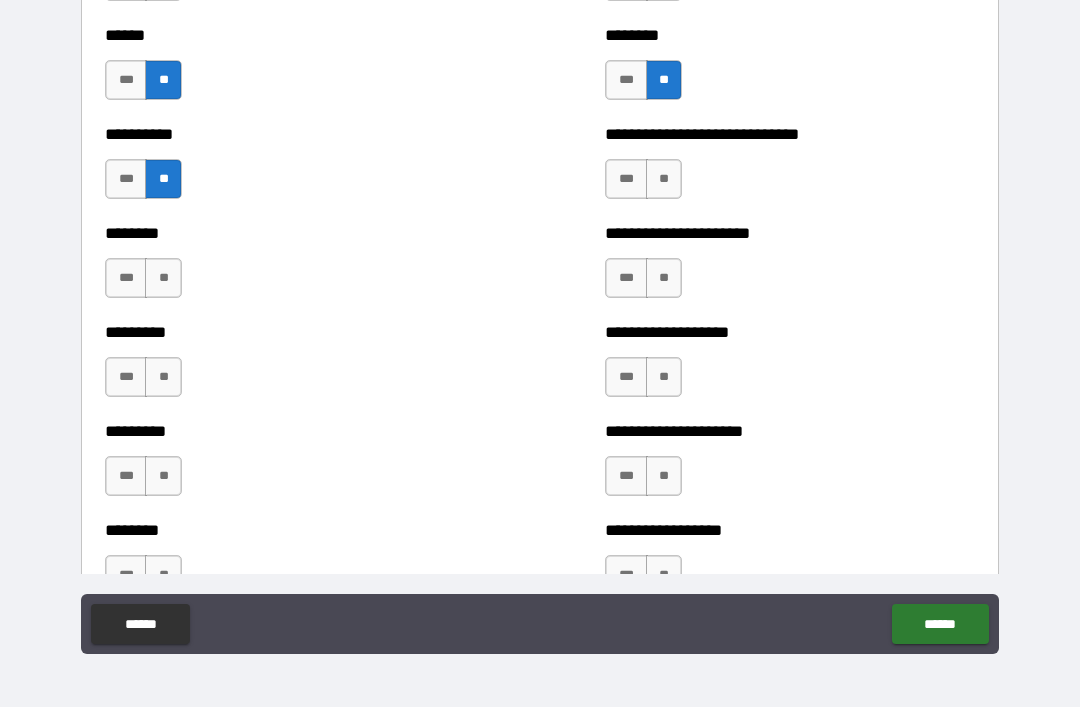 click on "**" at bounding box center [163, 278] 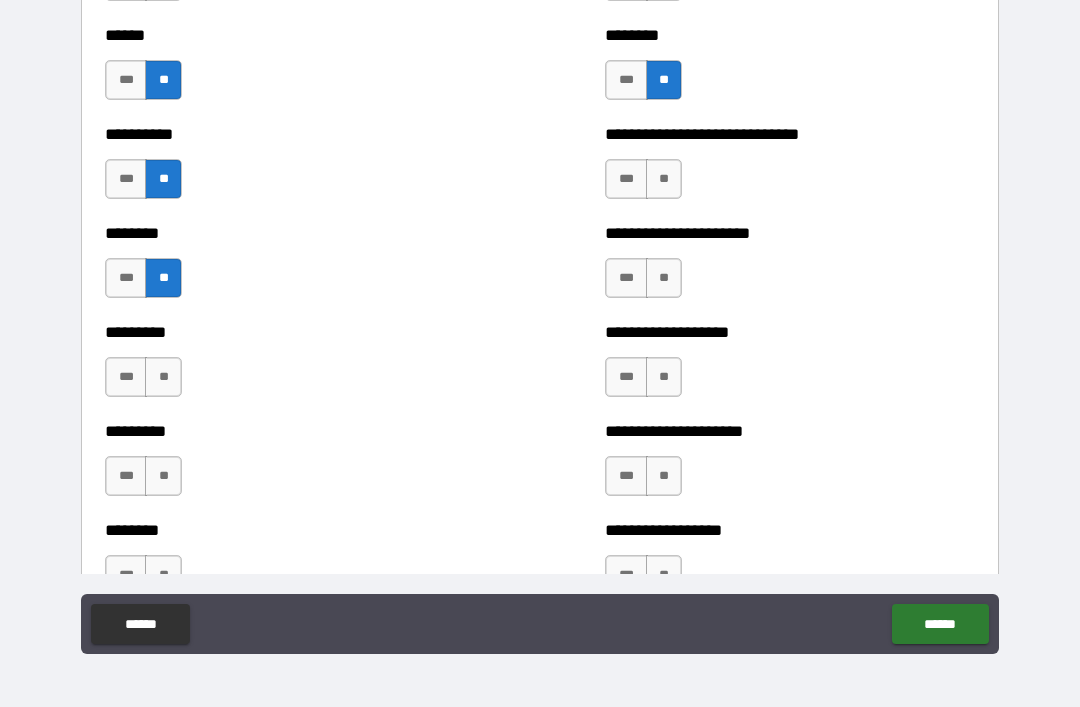 click on "**" at bounding box center [664, 278] 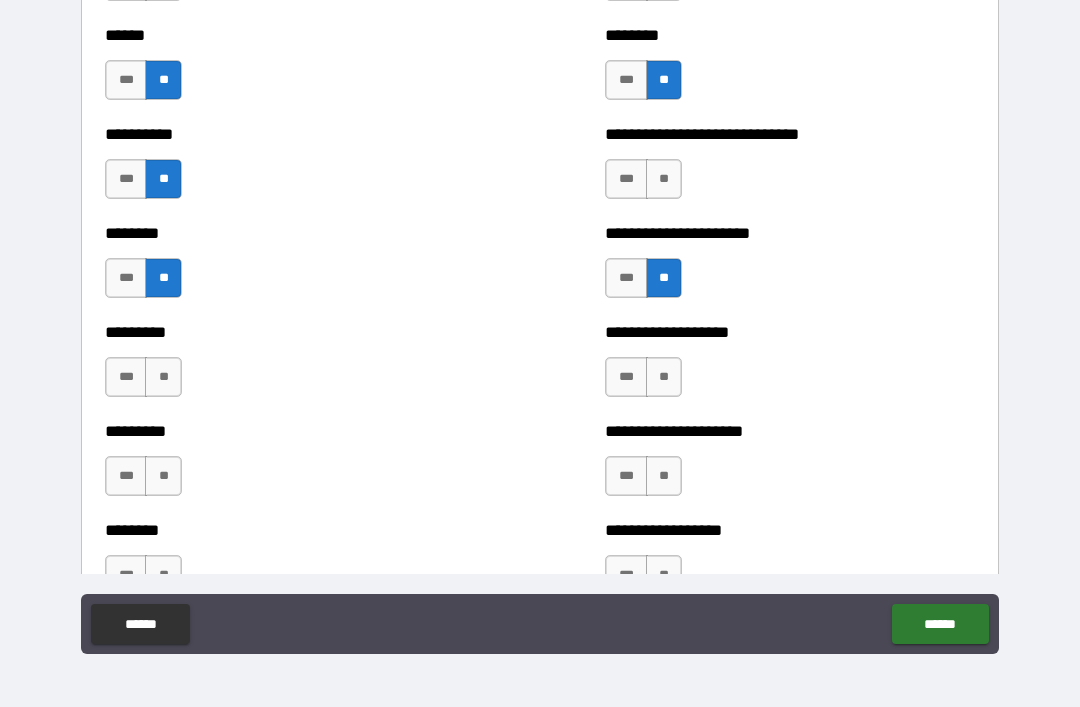 click on "**" at bounding box center [664, 179] 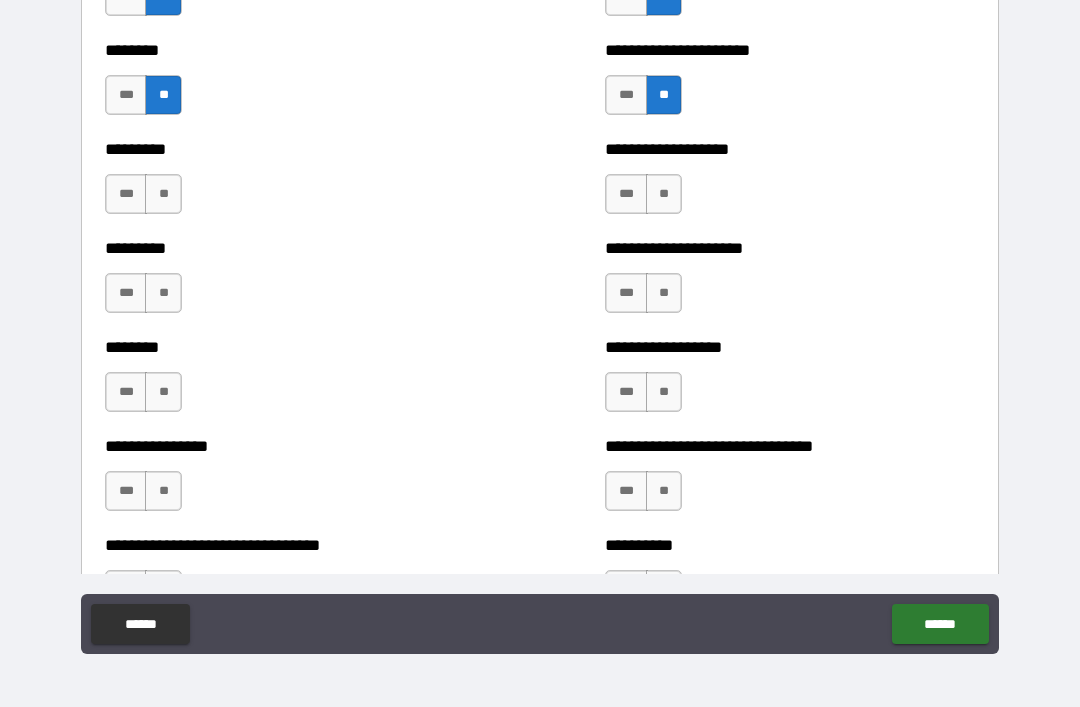 scroll, scrollTop: 7141, scrollLeft: 0, axis: vertical 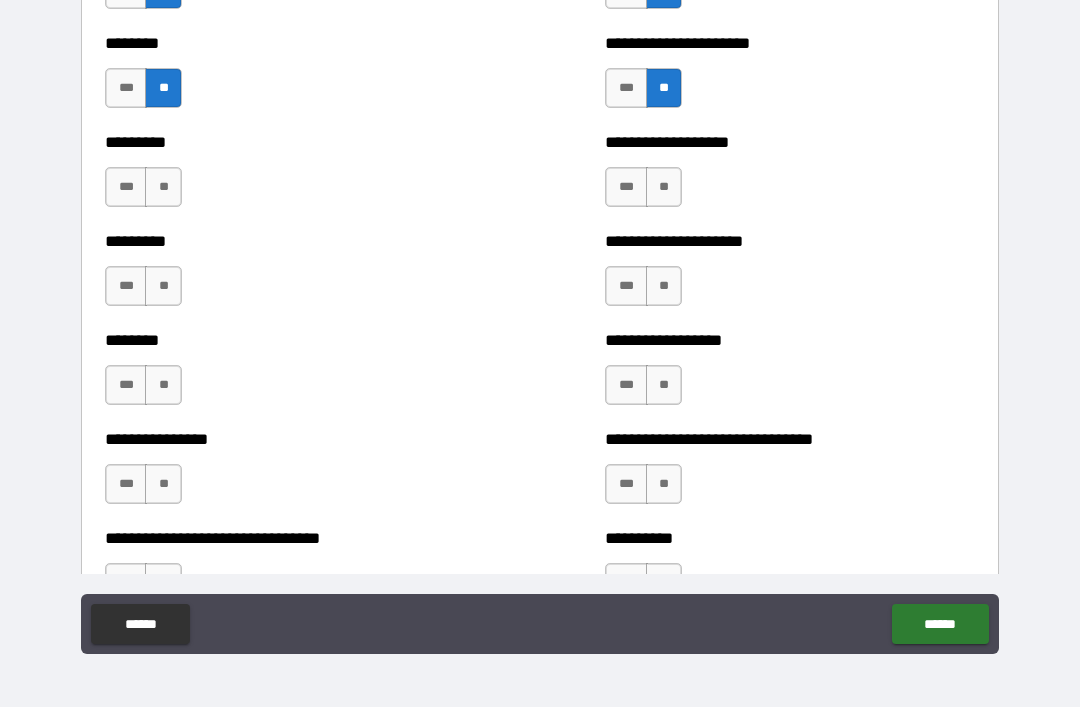 click on "**" at bounding box center [163, 187] 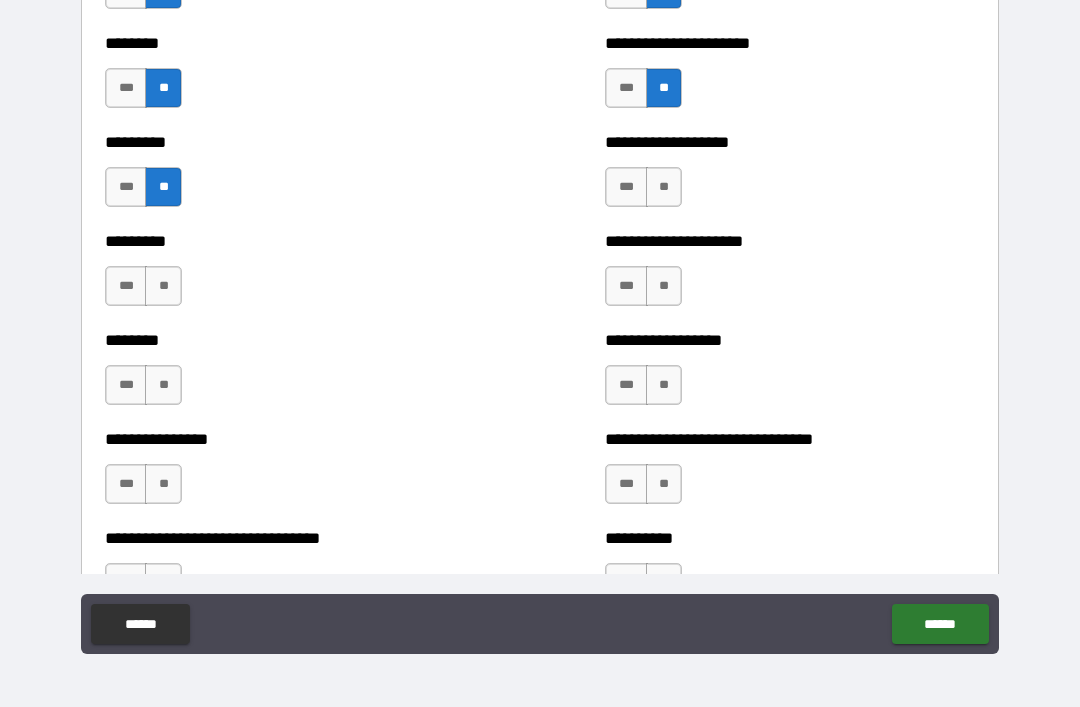 click on "**" at bounding box center (163, 286) 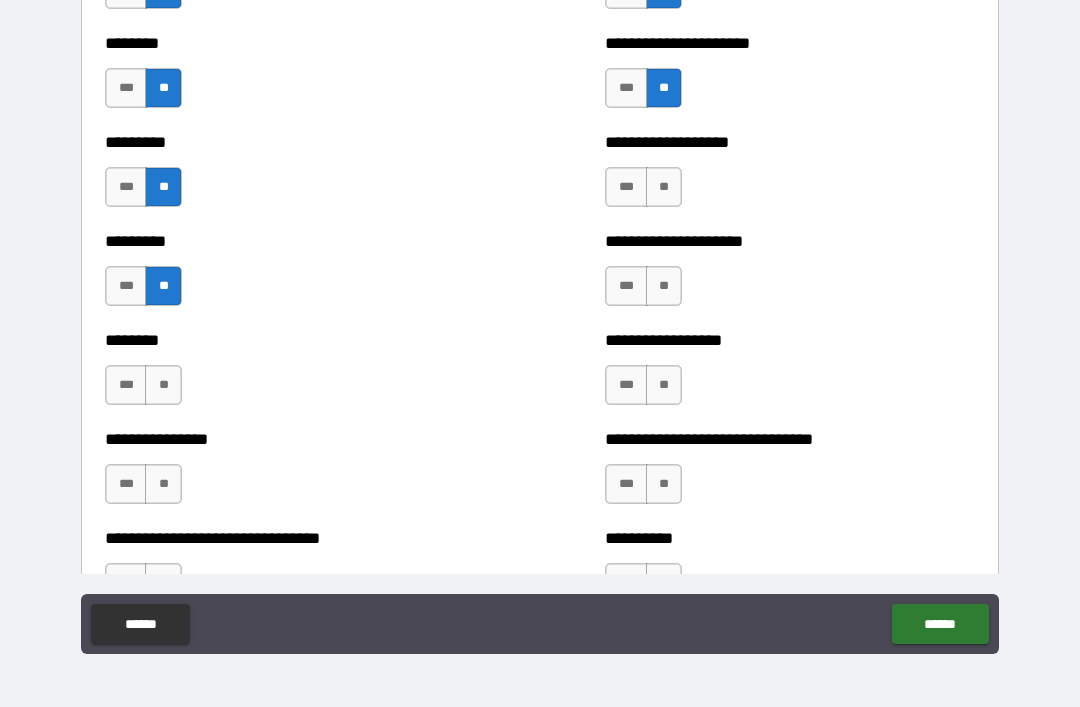 click on "**" at bounding box center [664, 286] 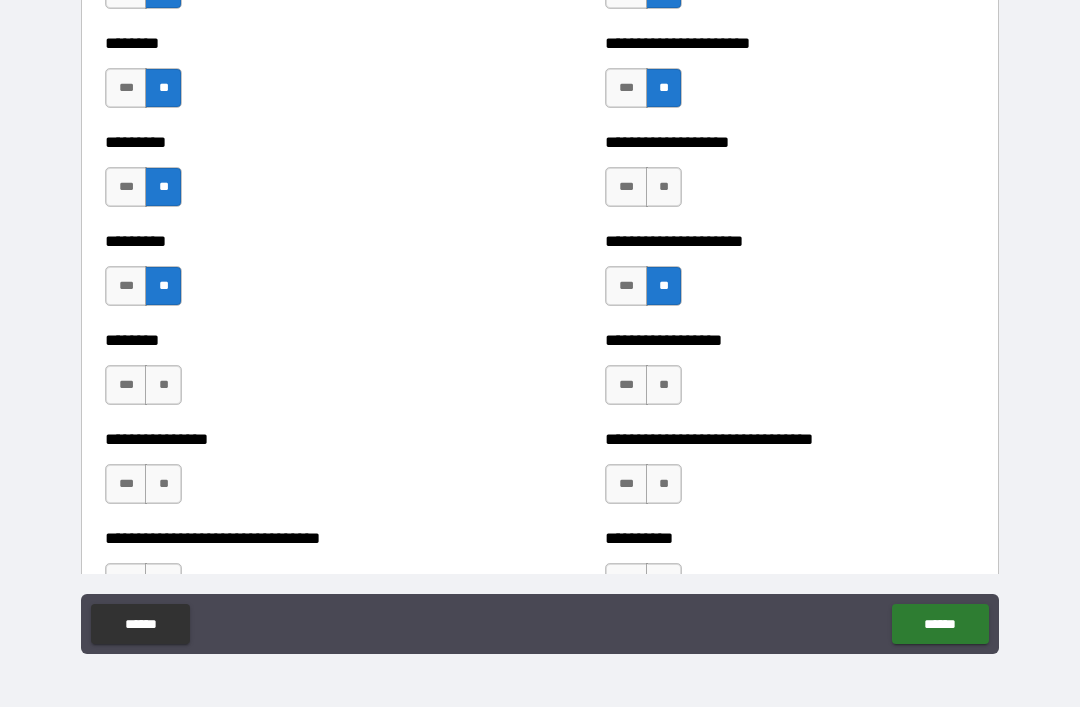 click on "**********" at bounding box center (790, 177) 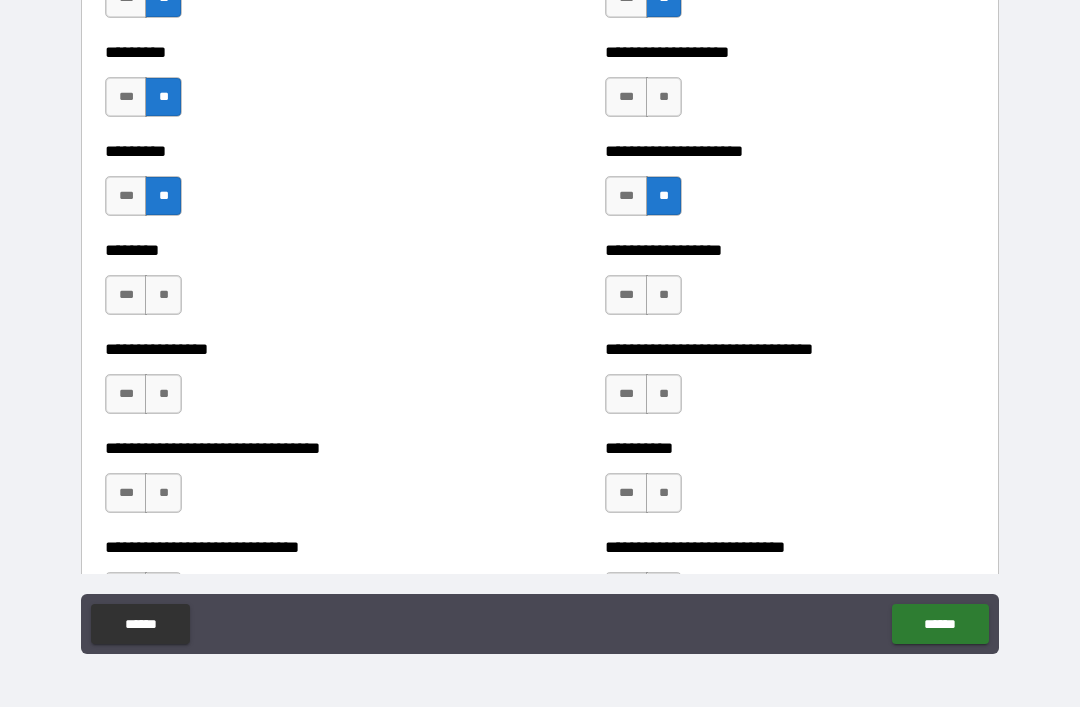 scroll, scrollTop: 7244, scrollLeft: 0, axis: vertical 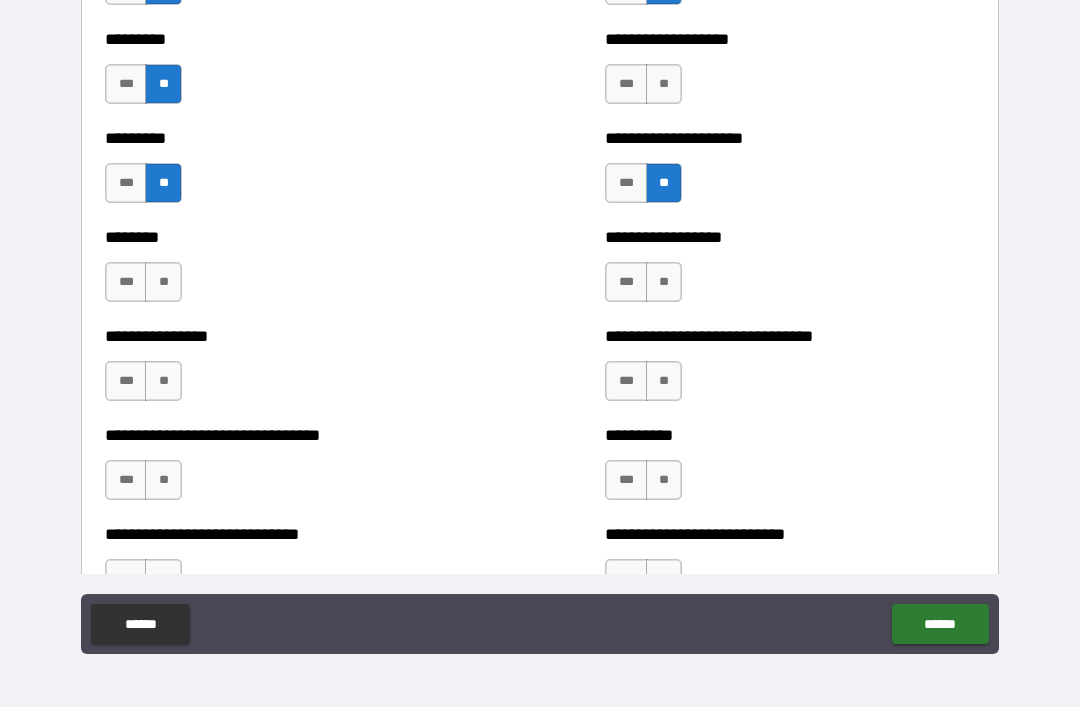 click on "**" at bounding box center (664, 84) 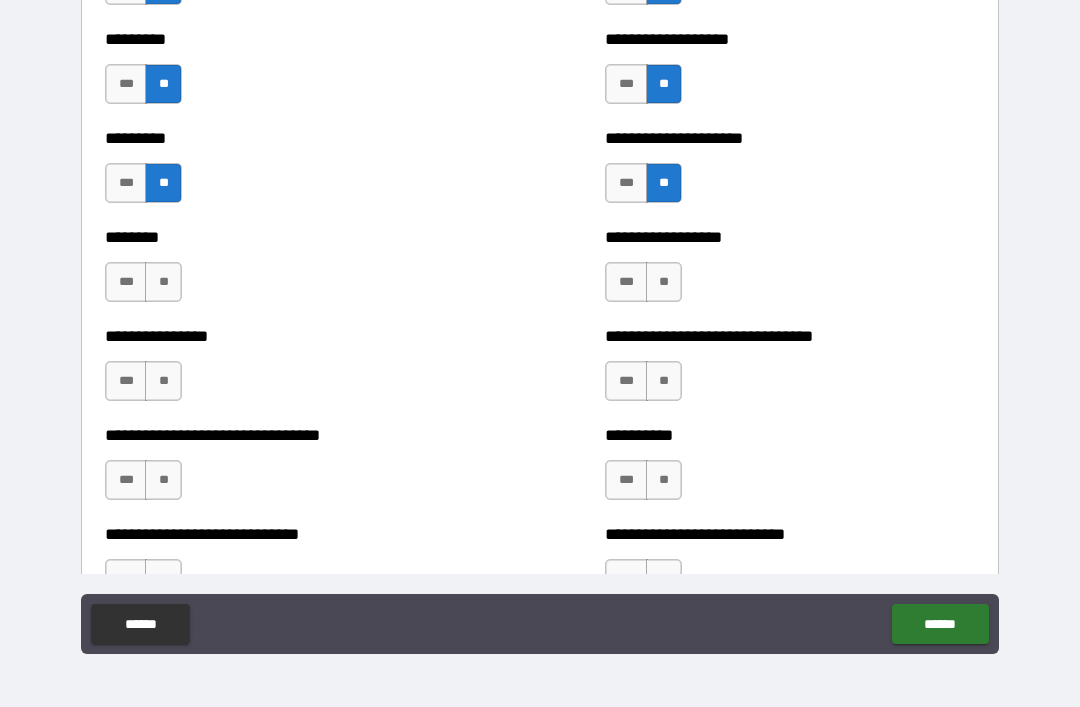 click on "***" at bounding box center (626, 282) 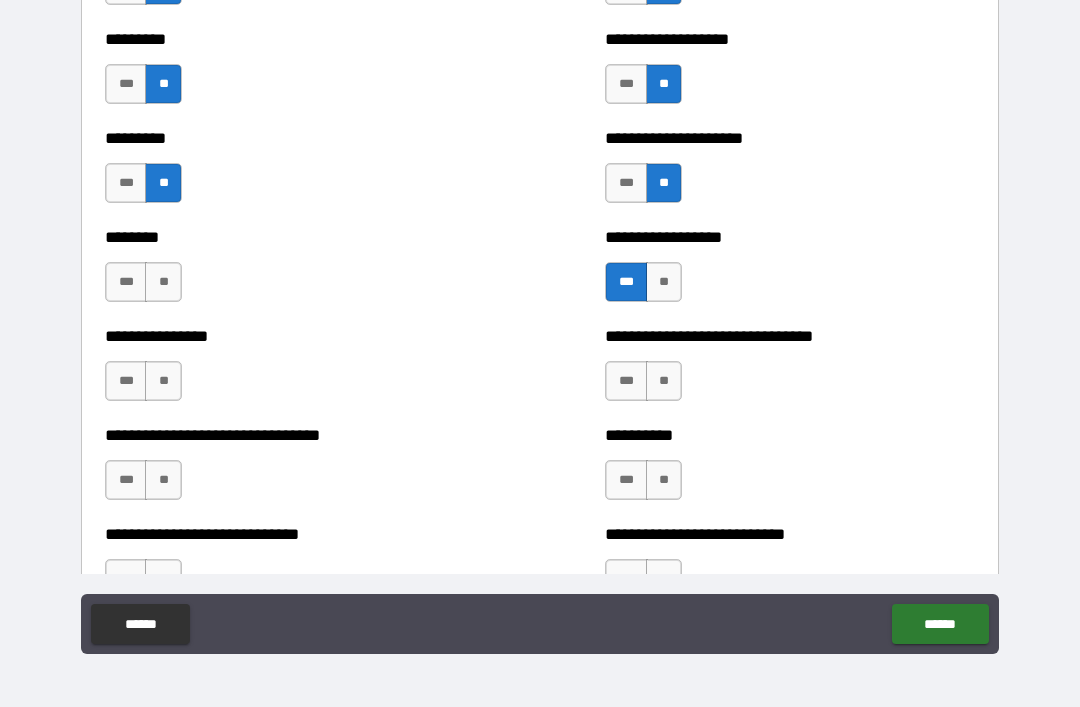 click on "**" at bounding box center (163, 282) 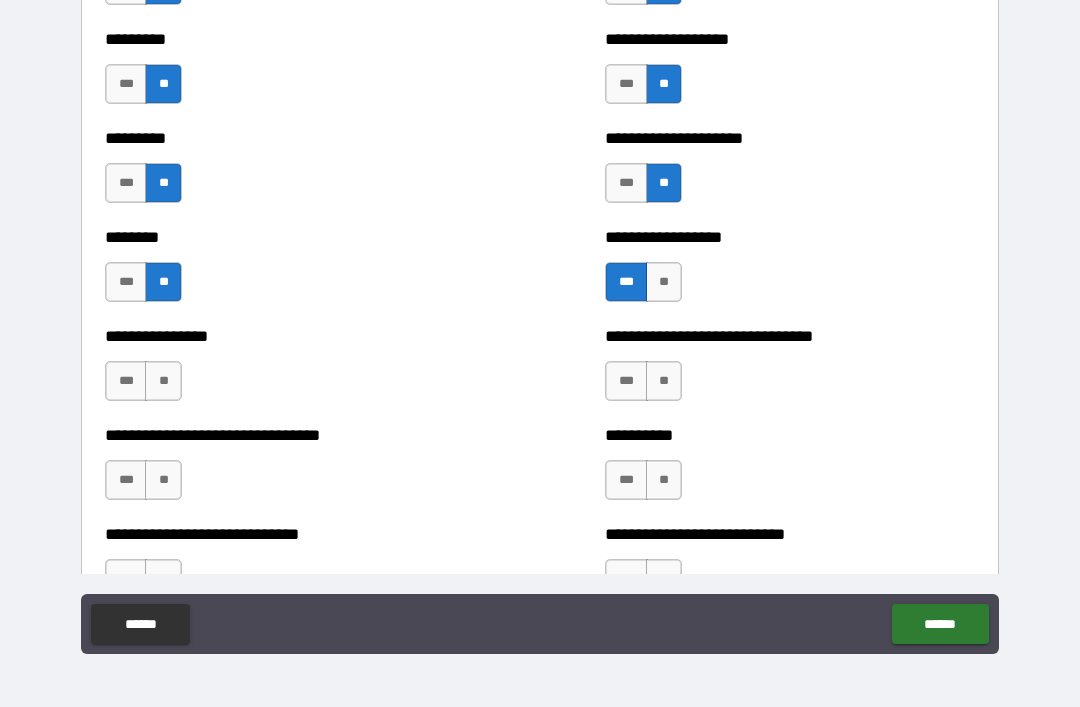 click on "**" at bounding box center [163, 381] 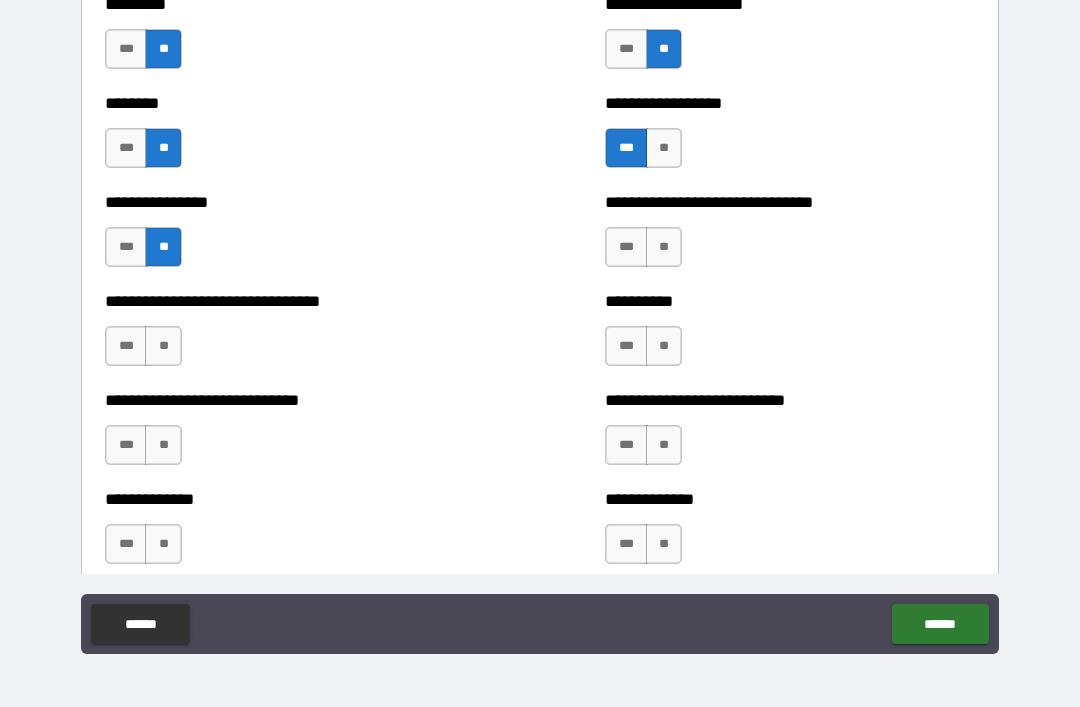 scroll, scrollTop: 7380, scrollLeft: 0, axis: vertical 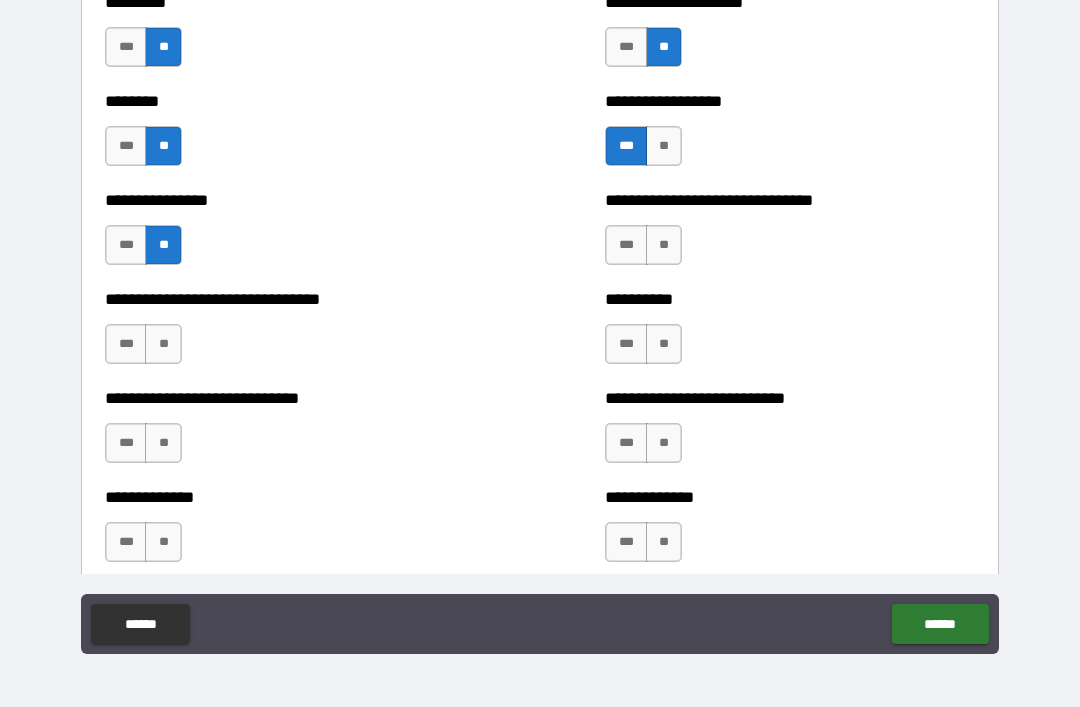 click on "***" at bounding box center (126, 245) 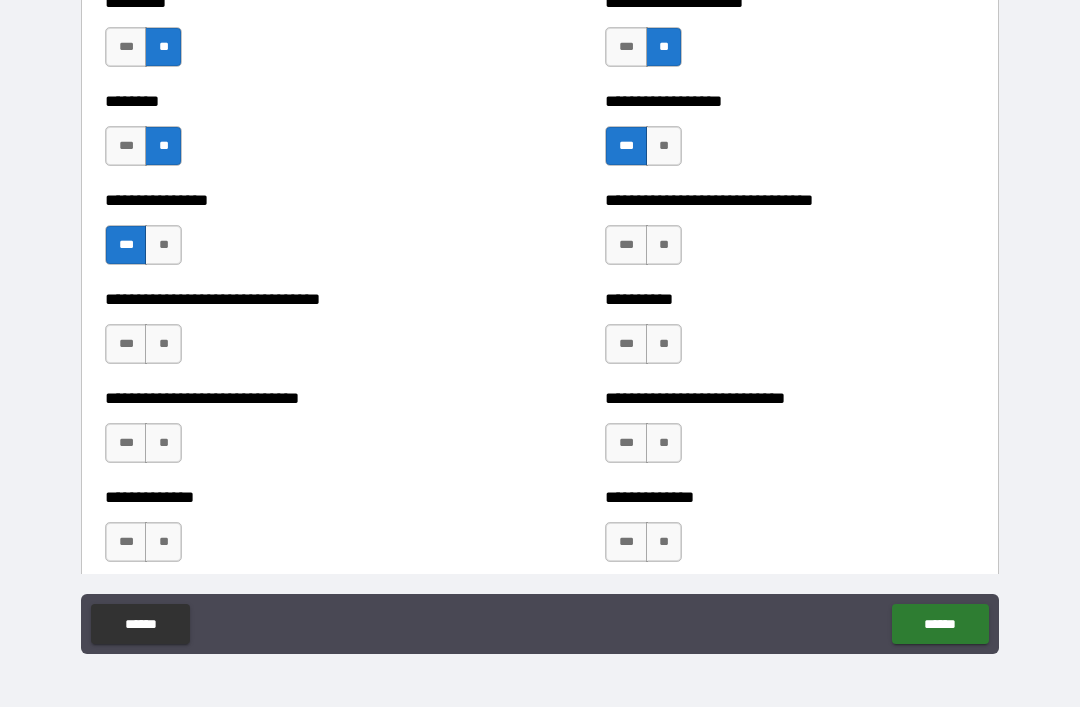 click on "**" at bounding box center (664, 245) 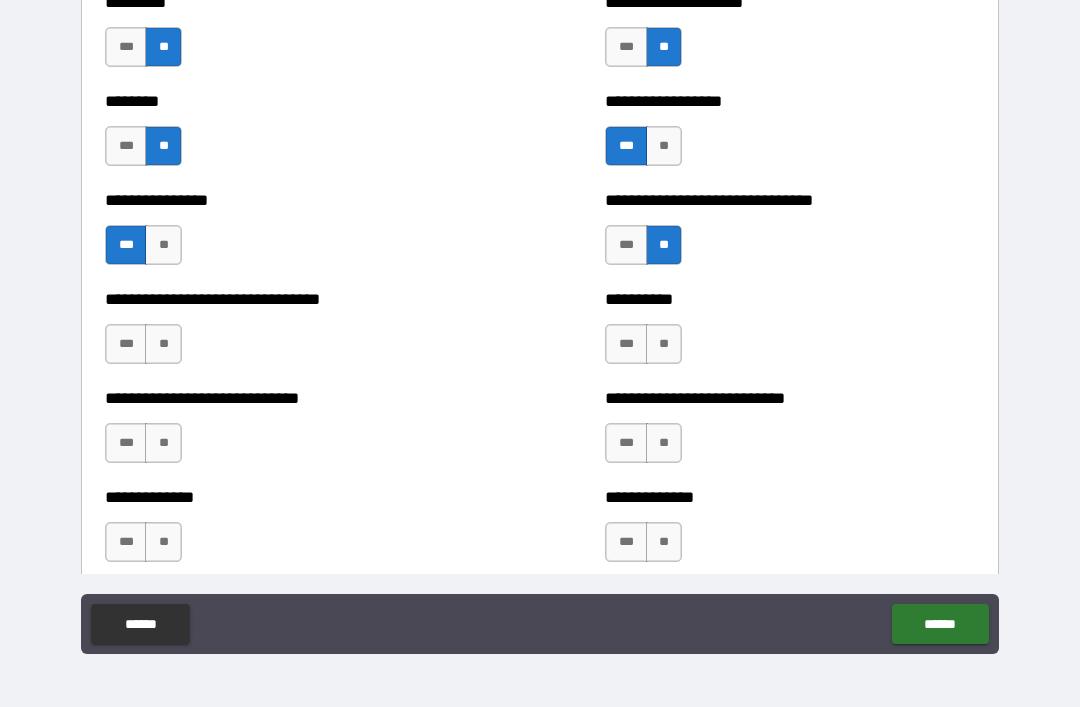 click on "**" at bounding box center [664, 344] 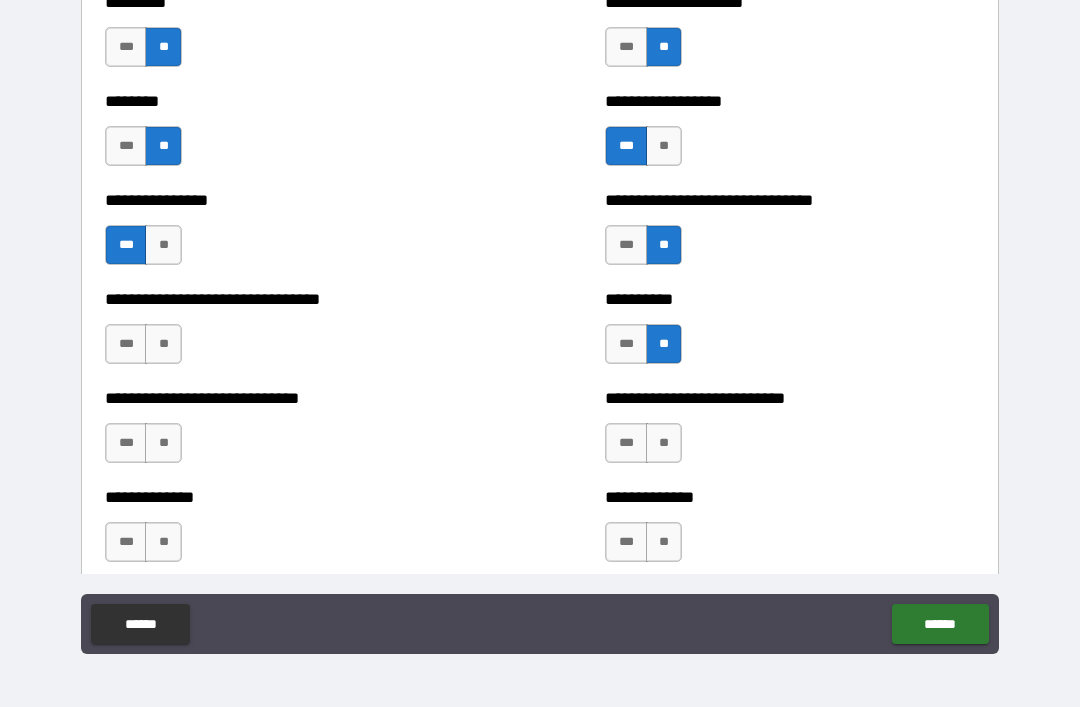 click on "**" at bounding box center [163, 344] 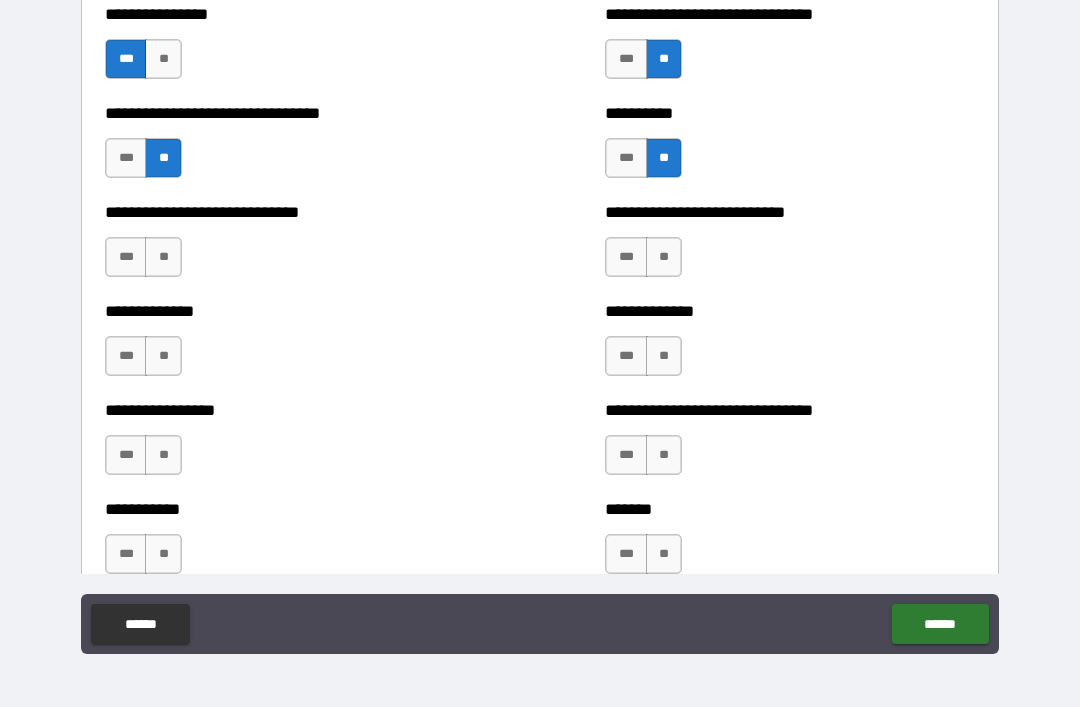 scroll, scrollTop: 7569, scrollLeft: 0, axis: vertical 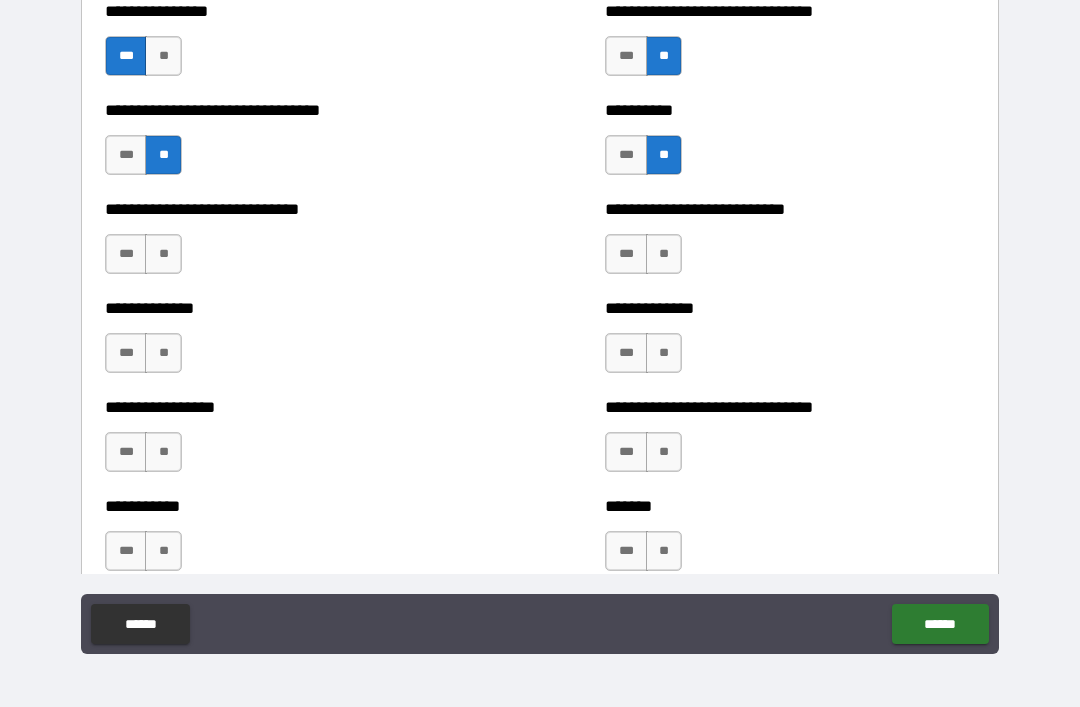 click on "**" at bounding box center (163, 254) 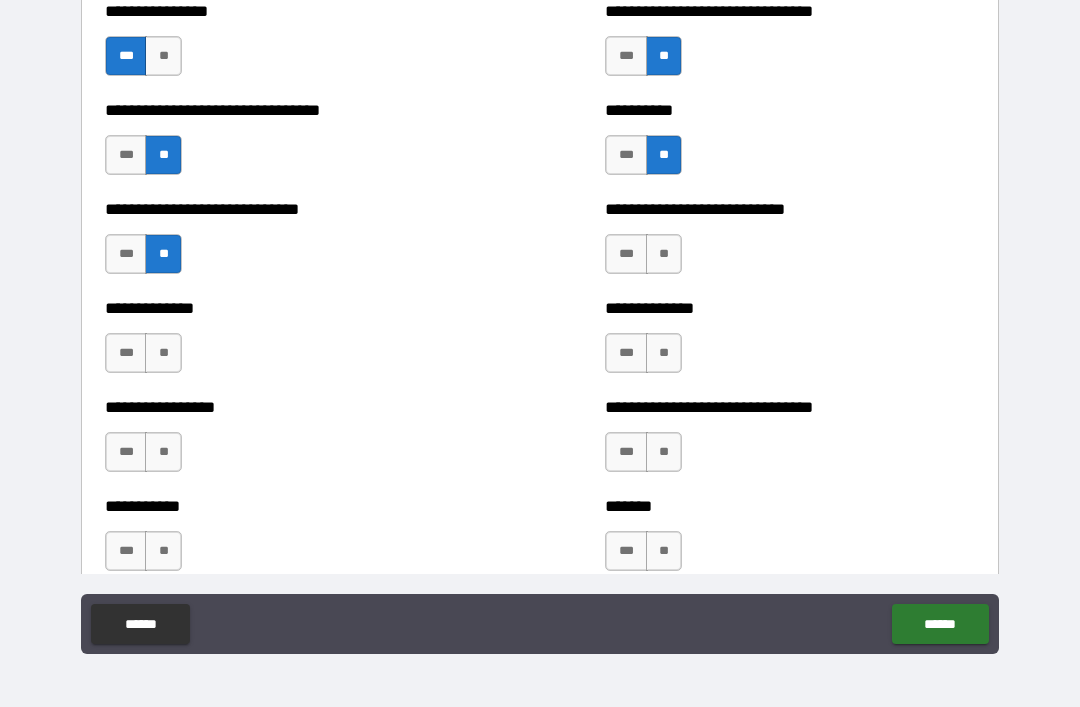 click on "**" at bounding box center [664, 254] 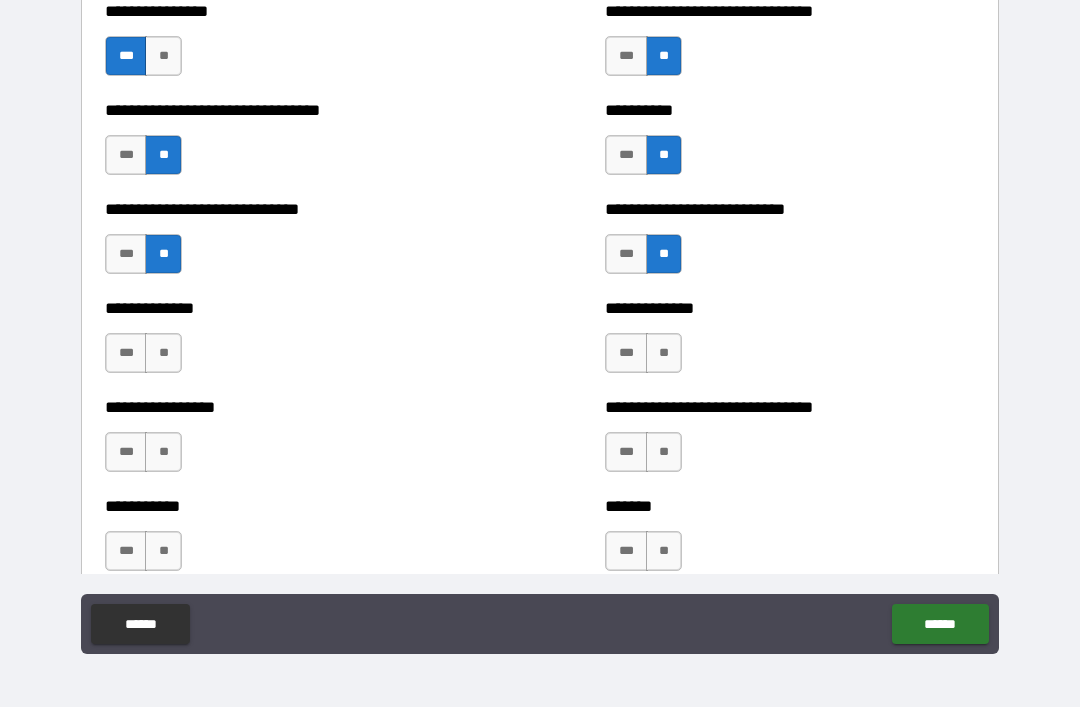 click on "**" at bounding box center [163, 353] 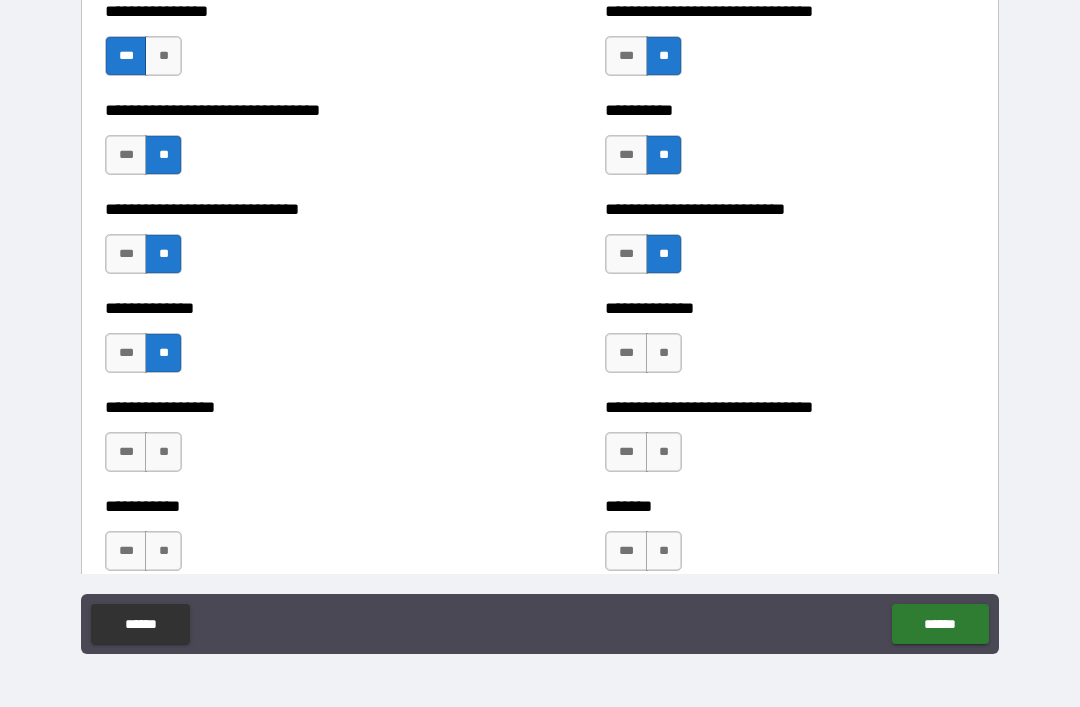 click on "***" at bounding box center [626, 353] 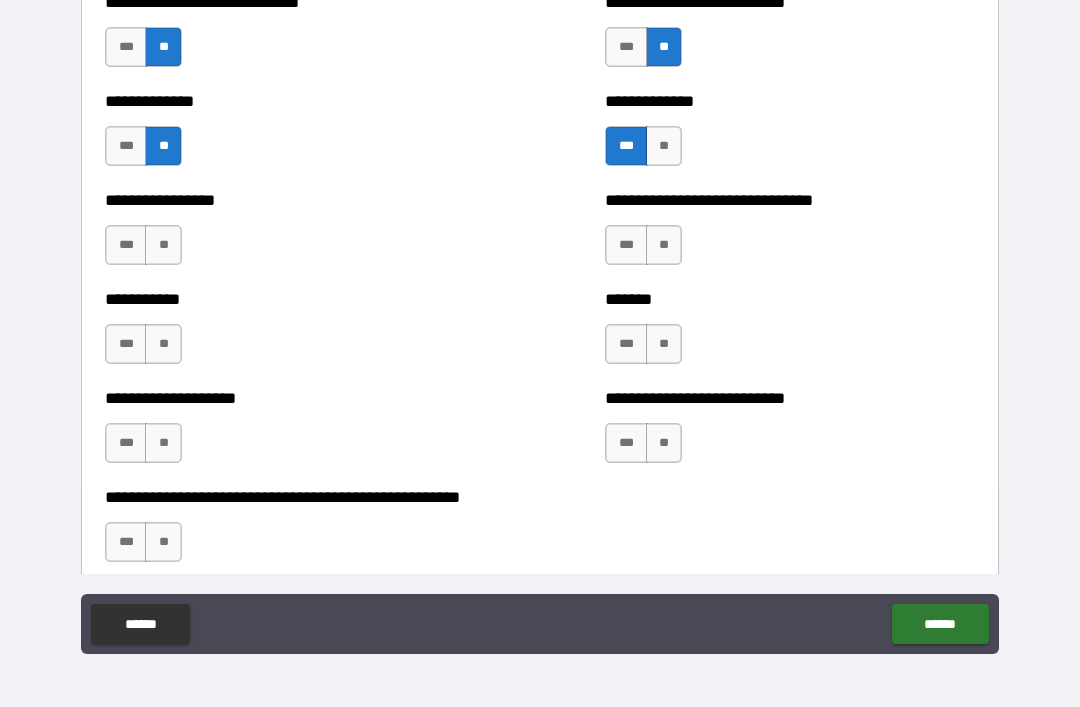 scroll, scrollTop: 7777, scrollLeft: 0, axis: vertical 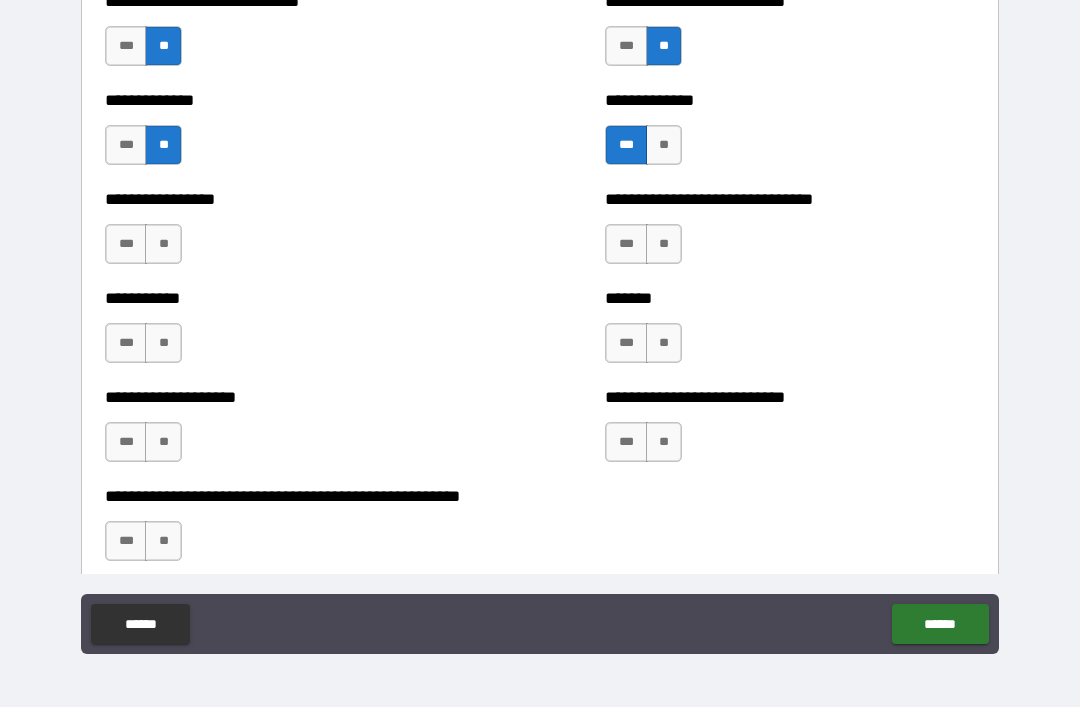 click on "***" at bounding box center [626, 244] 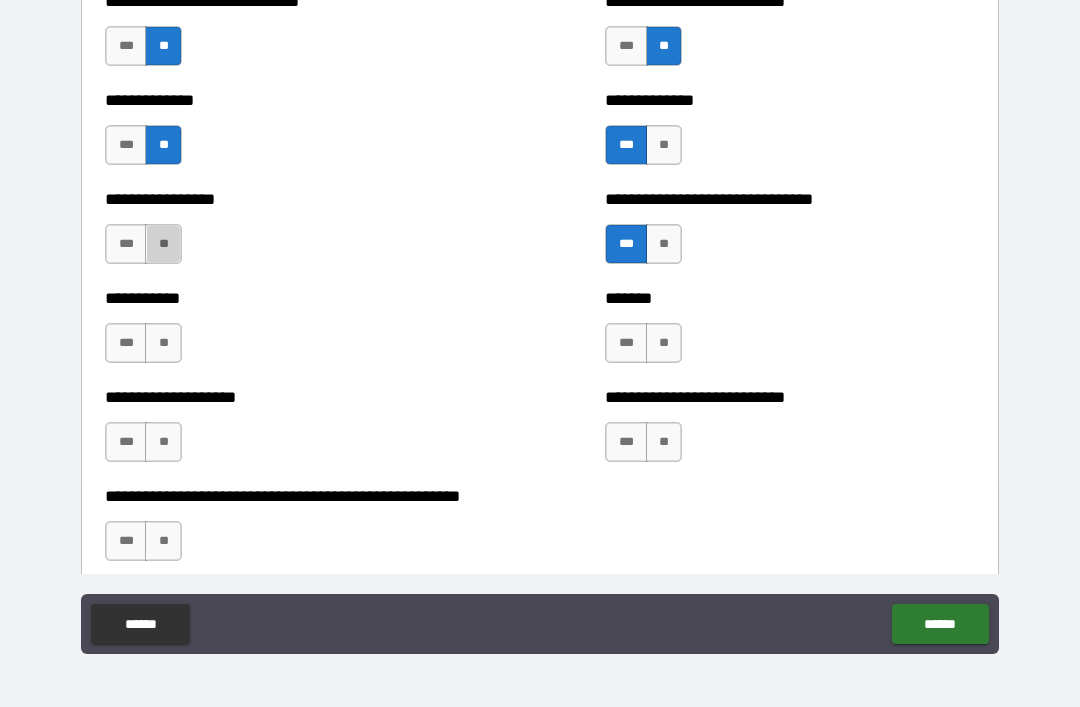 click on "**" at bounding box center (163, 244) 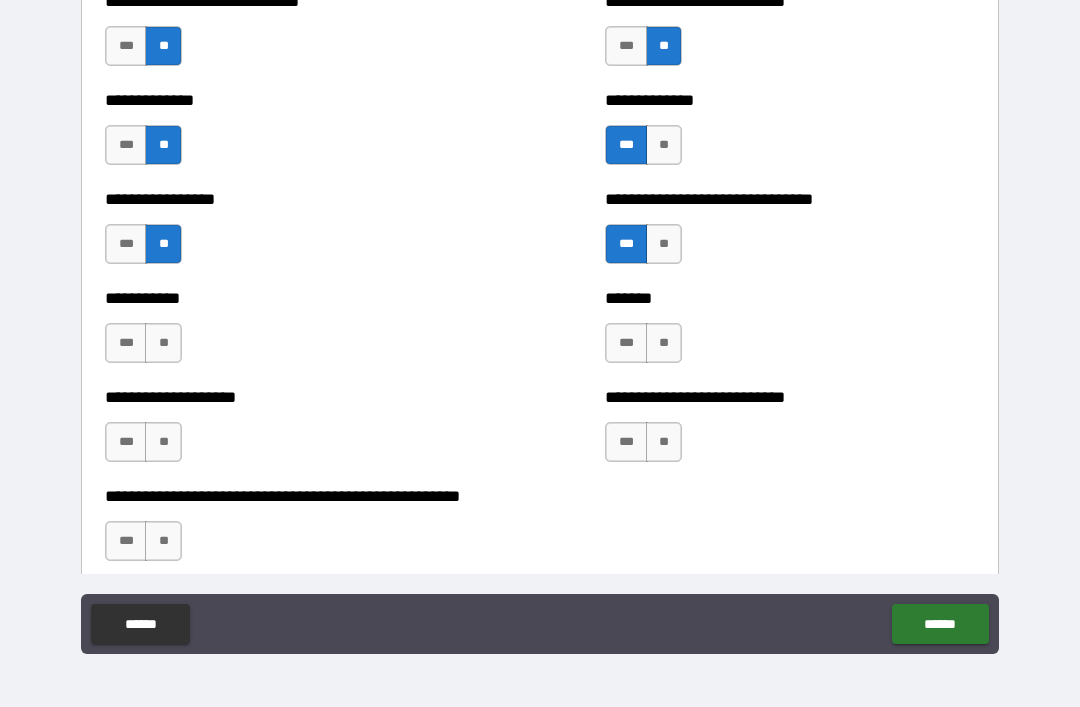 click on "**" at bounding box center (664, 343) 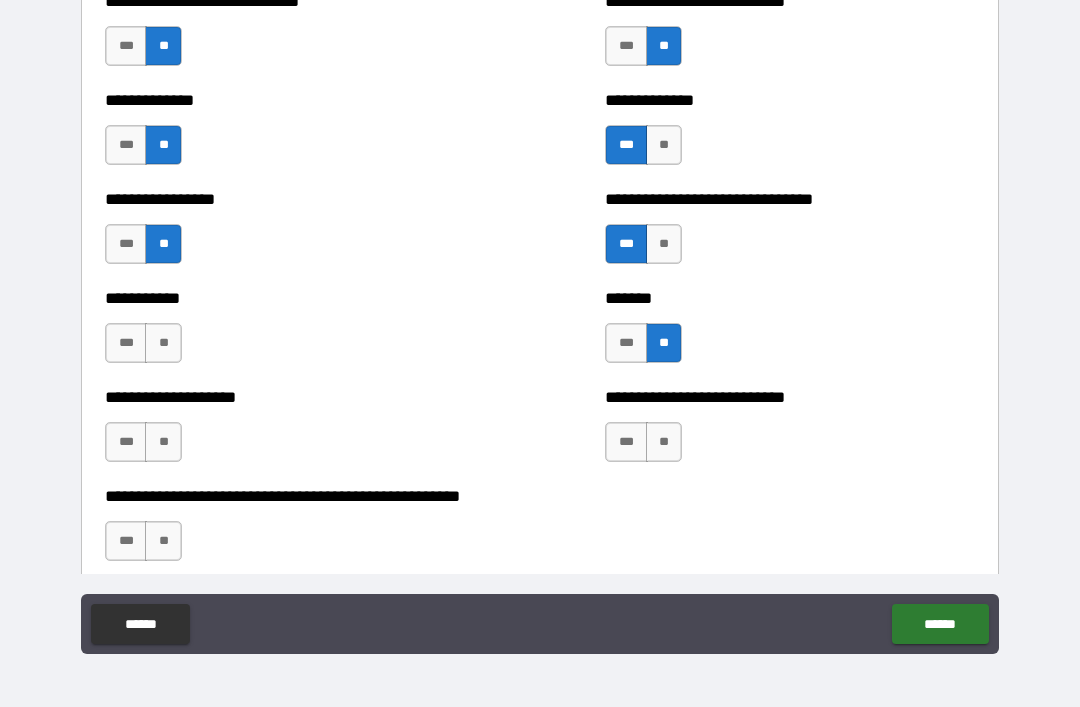 click on "**" at bounding box center [163, 343] 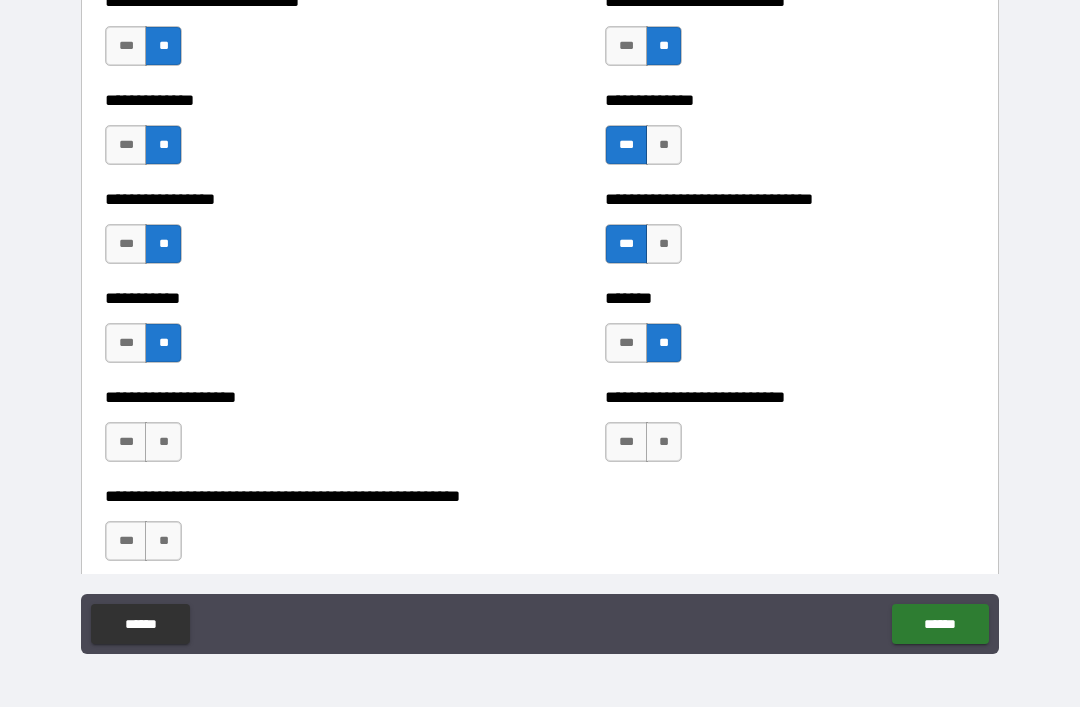 click on "***" at bounding box center (626, 343) 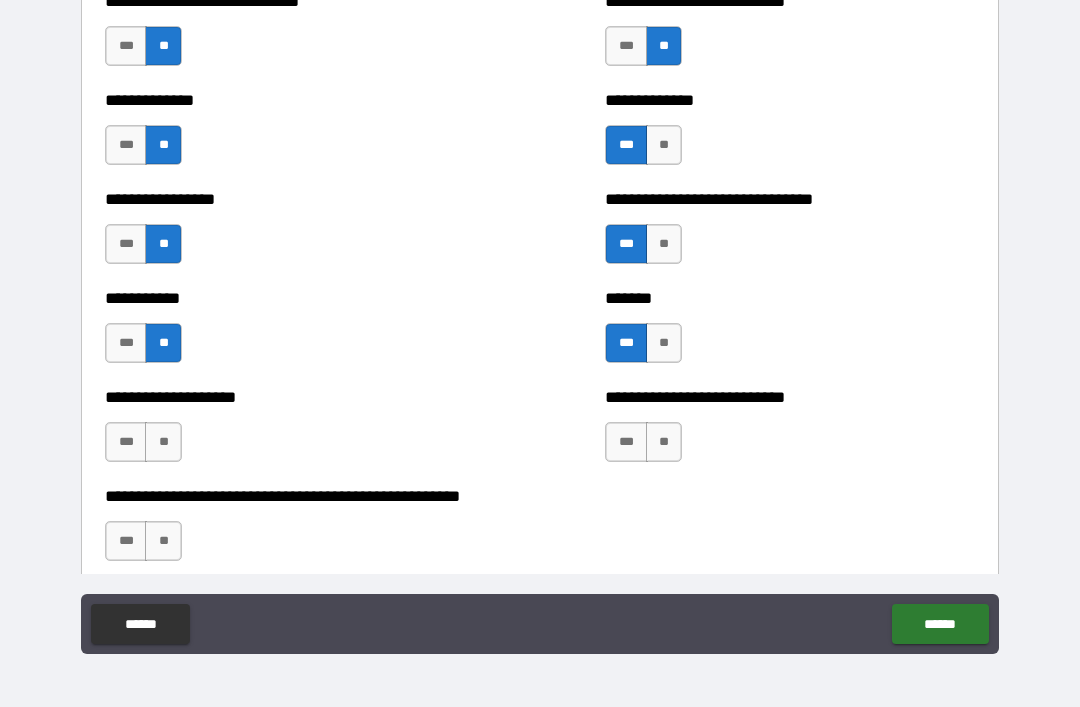 click on "**" at bounding box center [664, 442] 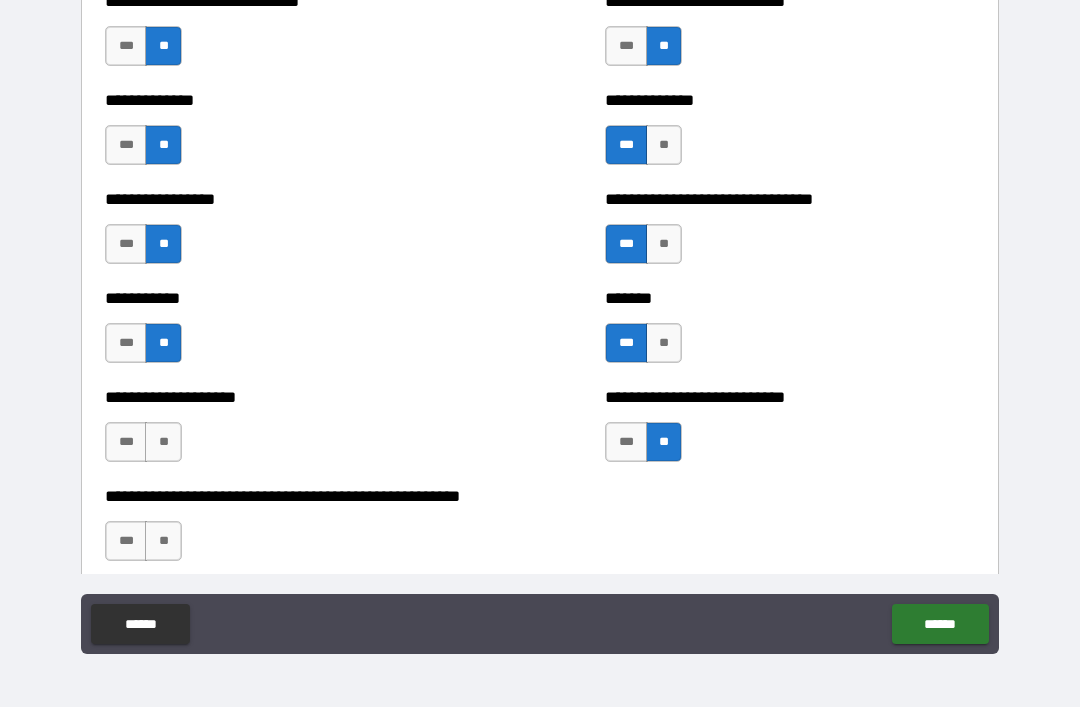 click on "**" at bounding box center (163, 442) 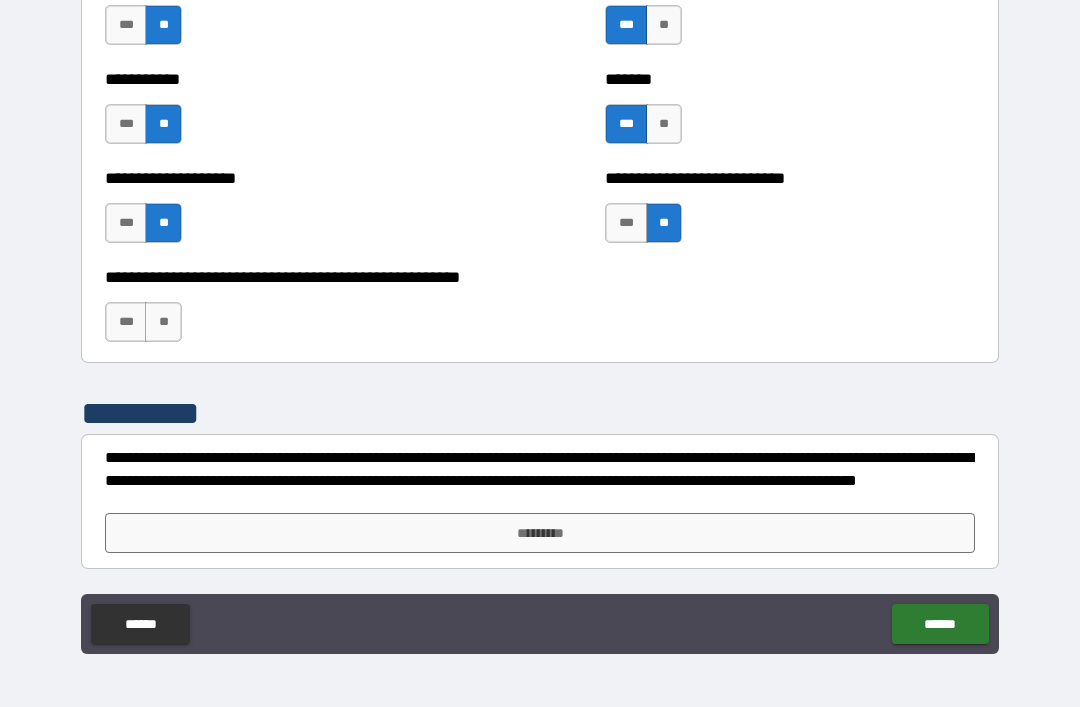 scroll, scrollTop: 7996, scrollLeft: 0, axis: vertical 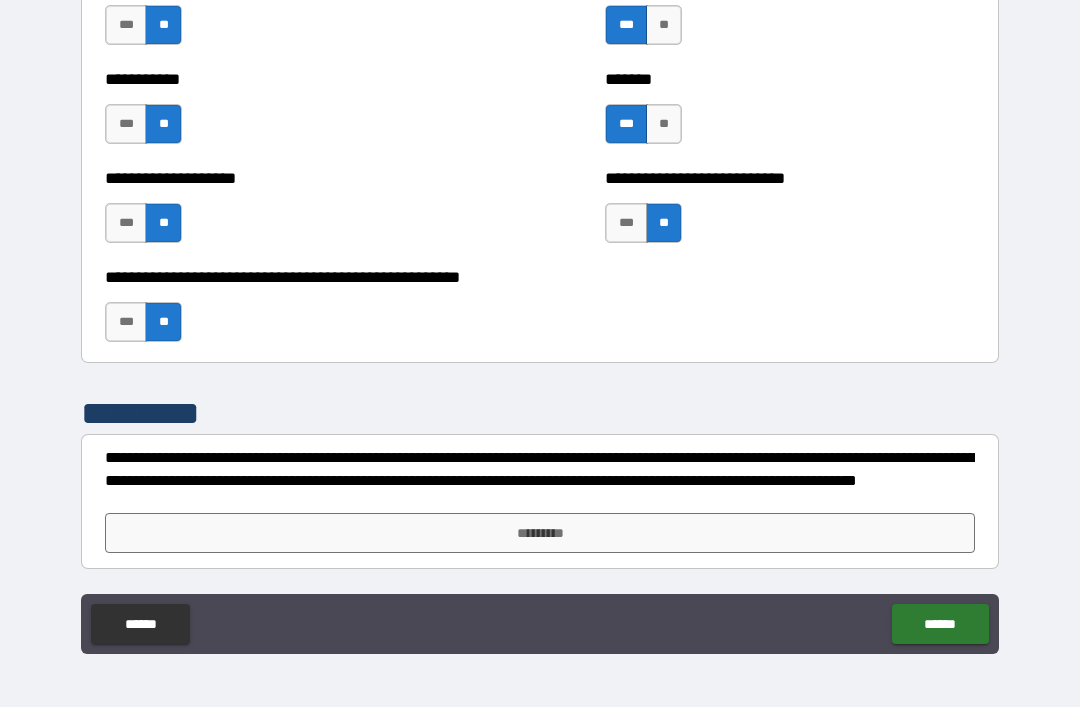 click on "*********" at bounding box center (540, 533) 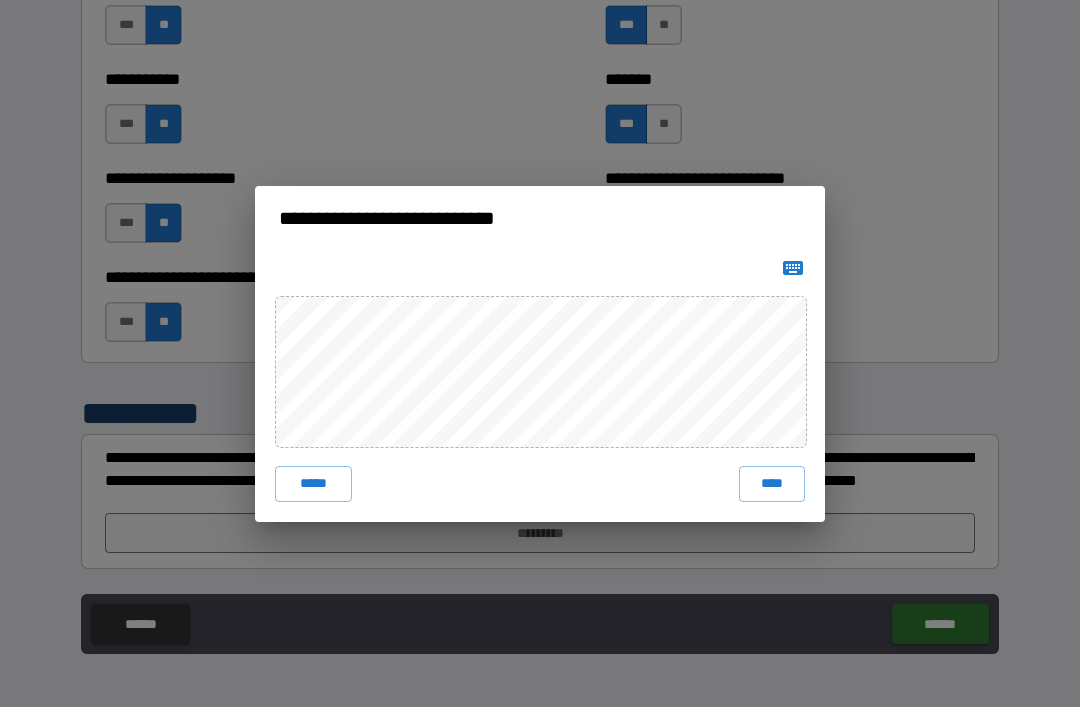 click on "****" at bounding box center [772, 484] 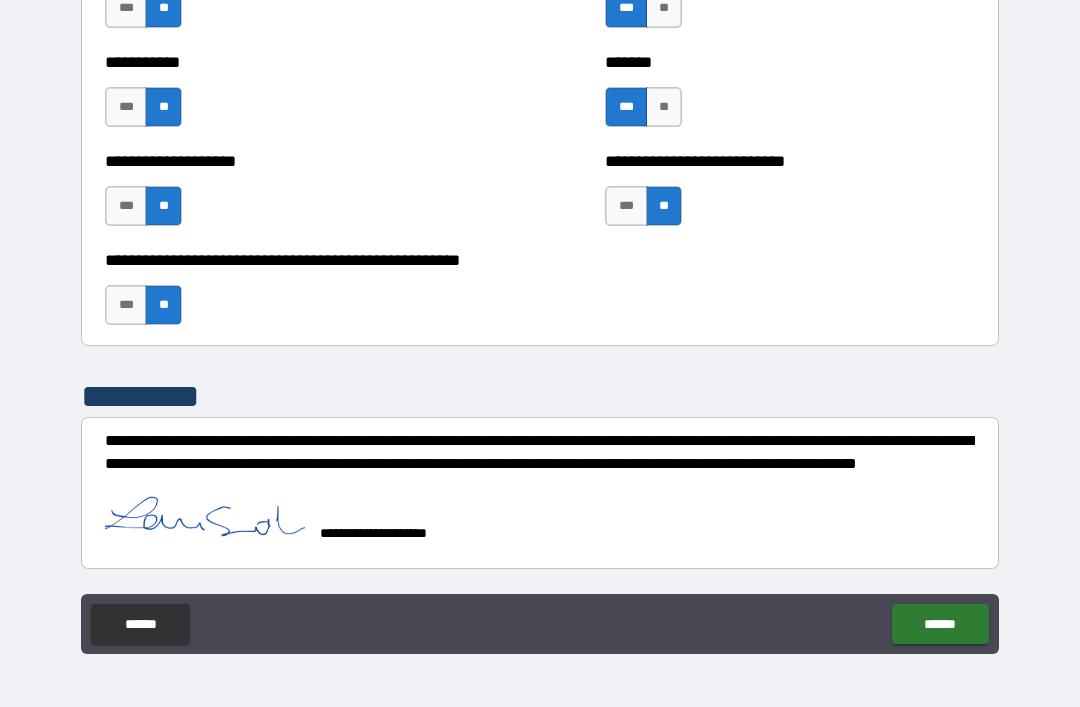 scroll, scrollTop: 8013, scrollLeft: 0, axis: vertical 